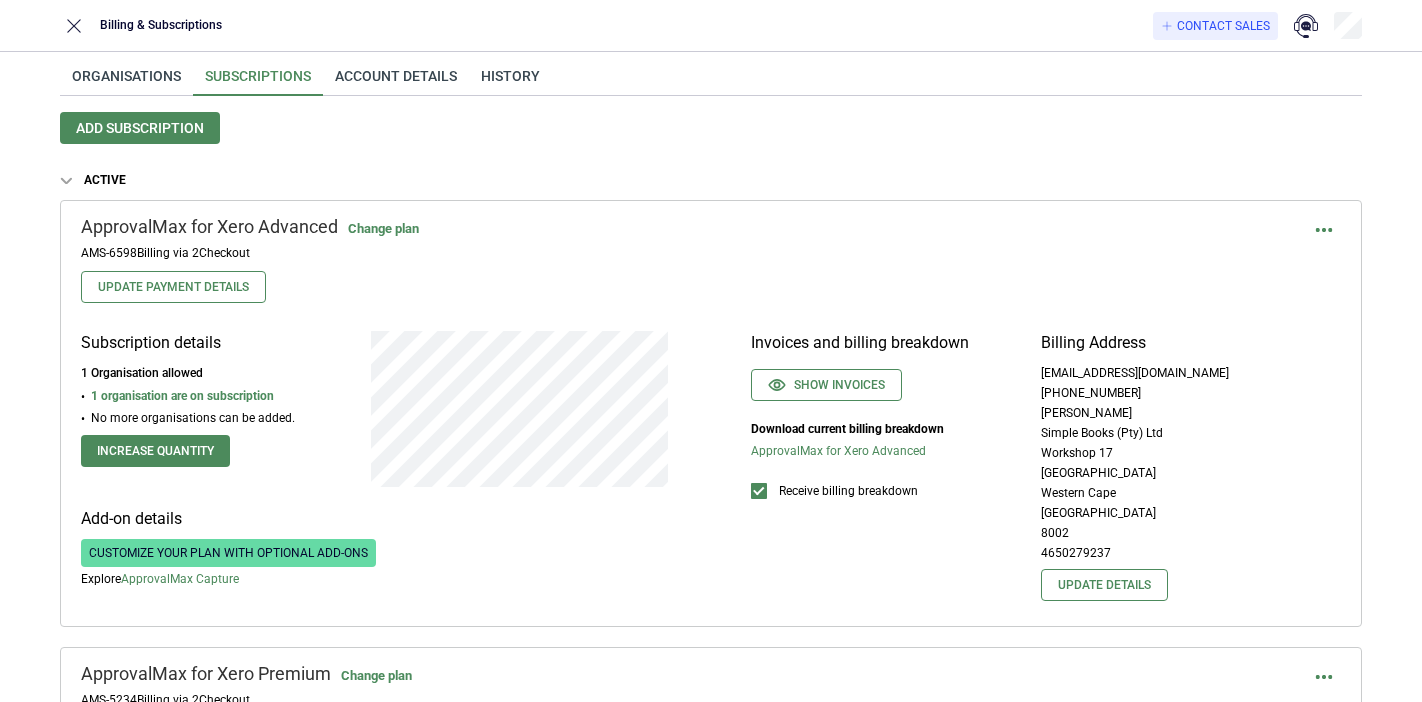 scroll, scrollTop: 0, scrollLeft: 0, axis: both 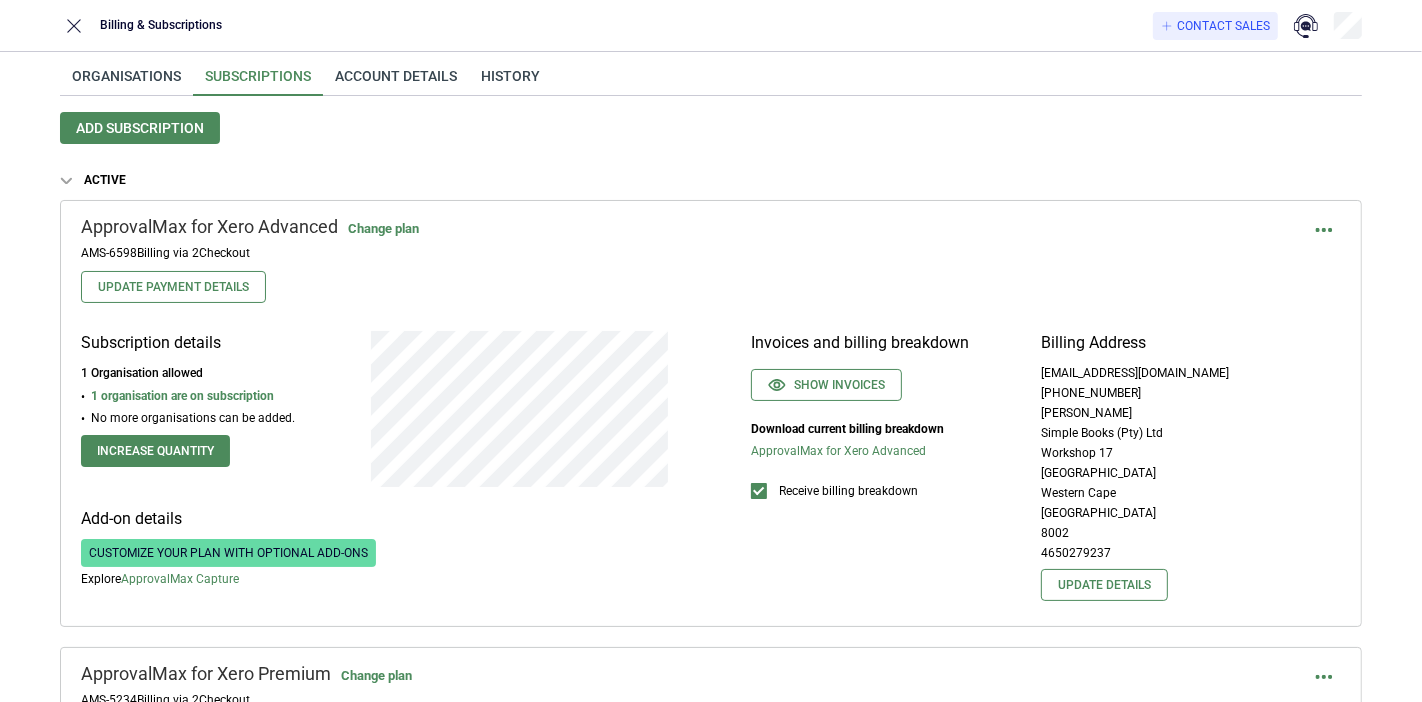 click on "Organisations Subscriptions Account details History Add subscription Active ApprovalMax for Xero Advanced Change plan AMS-6598  Billing via 2Checkout Update Payment Details Subscription details 1 Organisation allowed 1 organisation are on subscription No more organisations can be added. Increase quantity Add-on details Customize your plan with optional add-ons Explore  ApprovalMax Capture Invoices and billing breakdown Show invoices Download current billing breakdown ApprovalMax for Xero Advanced Receive billing breakdown Billing Address annelie@simplebooks.co.za +27834603971 Annelie Jordaan Simple Books (Pty) Ltd Workshop 17 Cape Town Western Cape South Africa 8002 4650279237 Update details ApprovalMax for Xero Premium Change plan AMS-5234  Billing via 2Checkout Update Payment Details Subscription details 5 Organisations allowed 5 organisations are on subscription No more organisations can be added. Increase quantity Add-on details Customize your plan with optional add-ons Explore  ApprovalMax Capture 8002" at bounding box center (711, 1060) 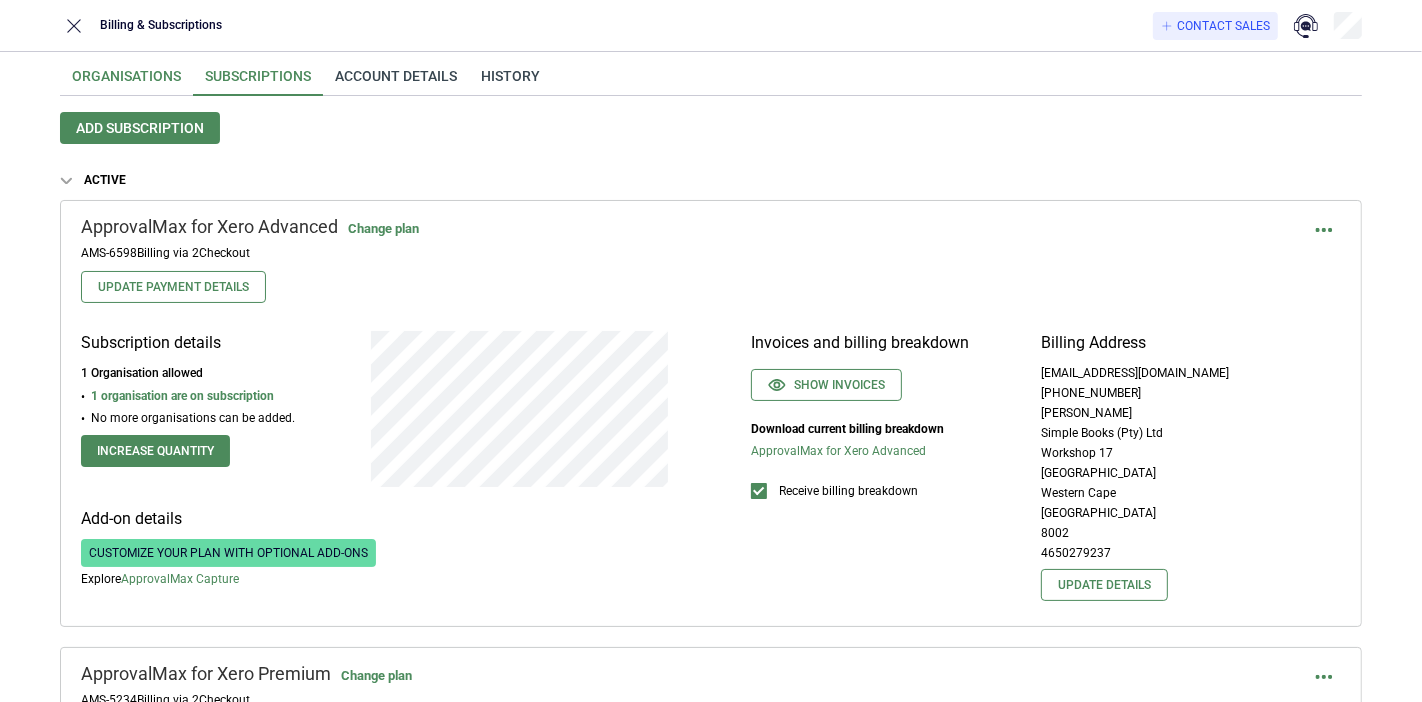 click on "Organisations" at bounding box center [126, 82] 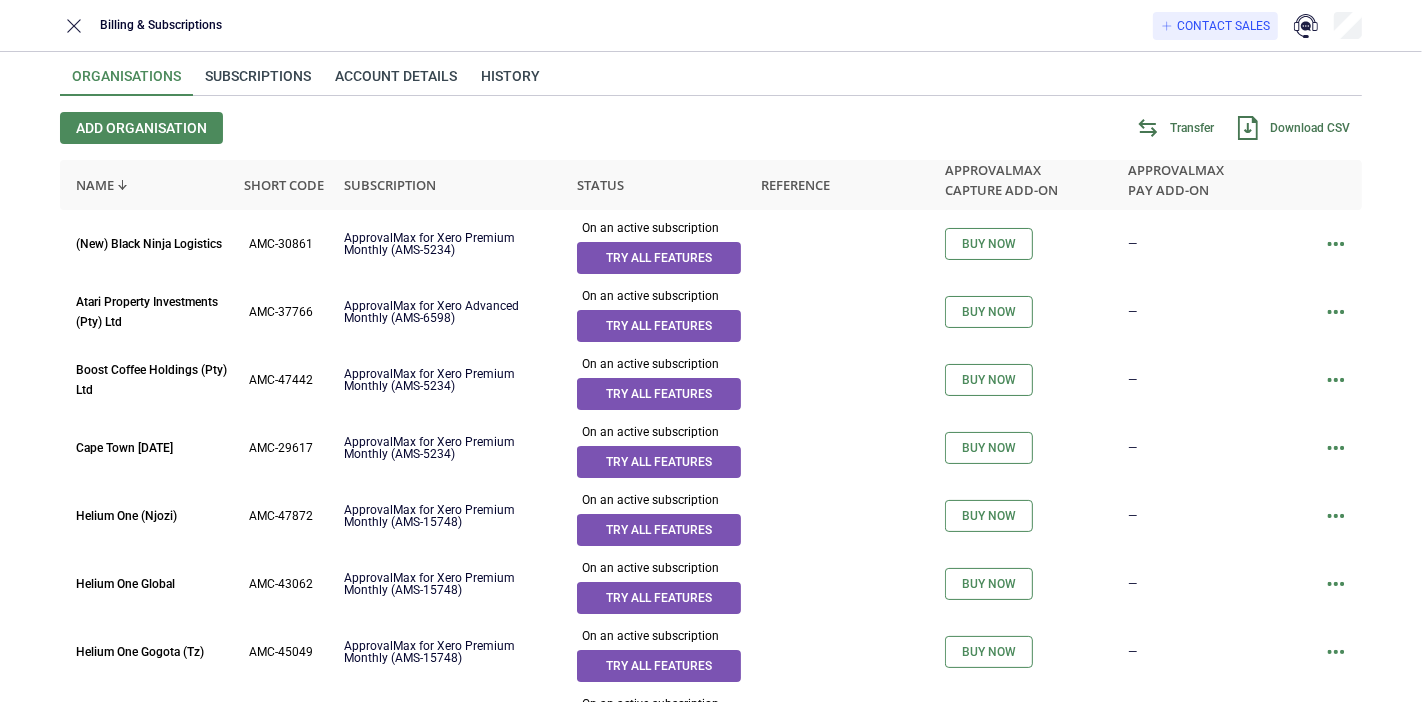 click on "Transfer" at bounding box center (1192, 128) 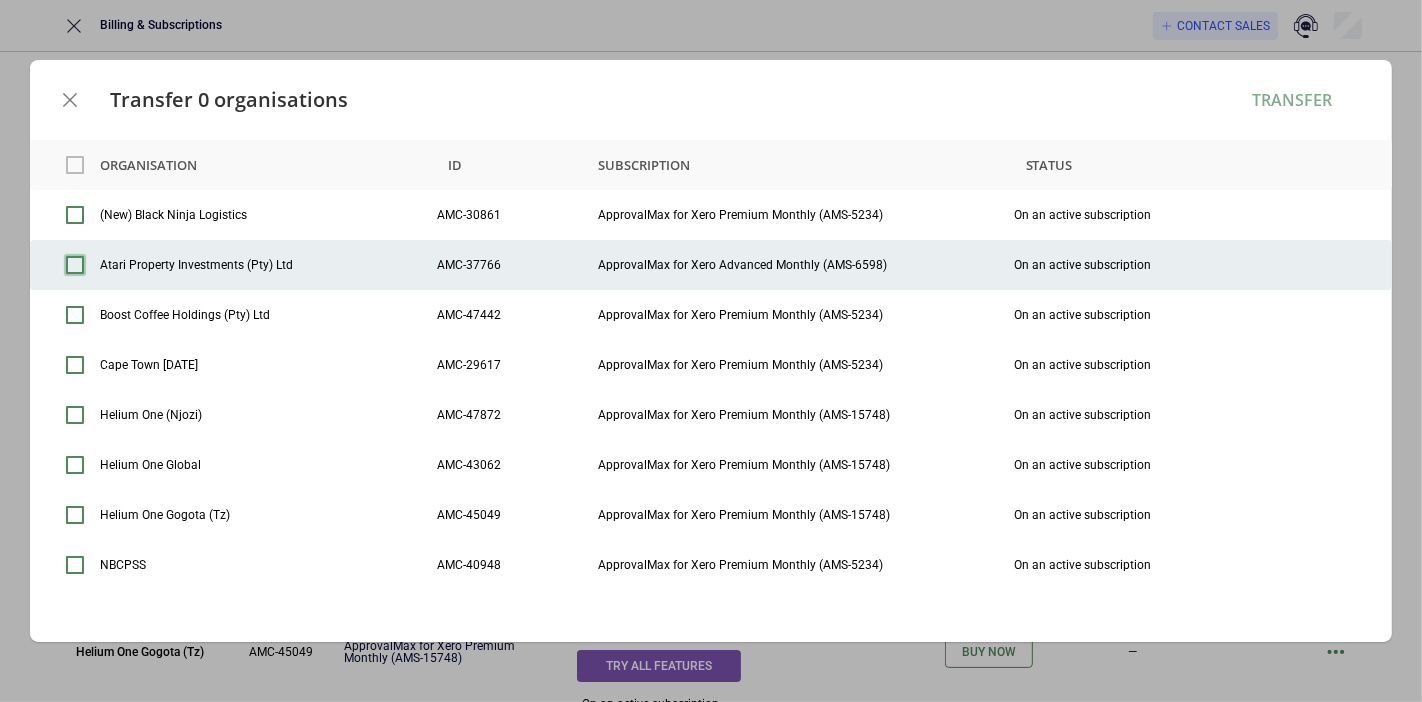 click at bounding box center (75, 265) 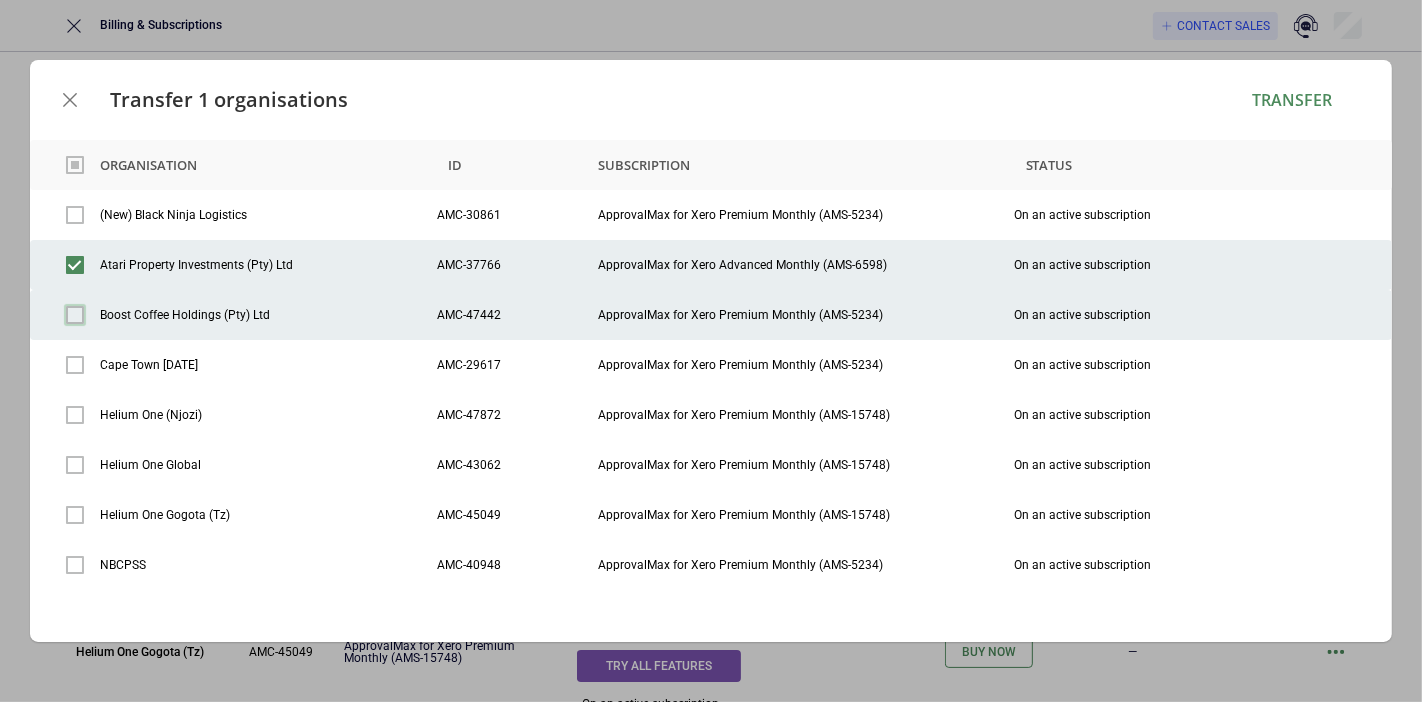 click at bounding box center (75, 315) 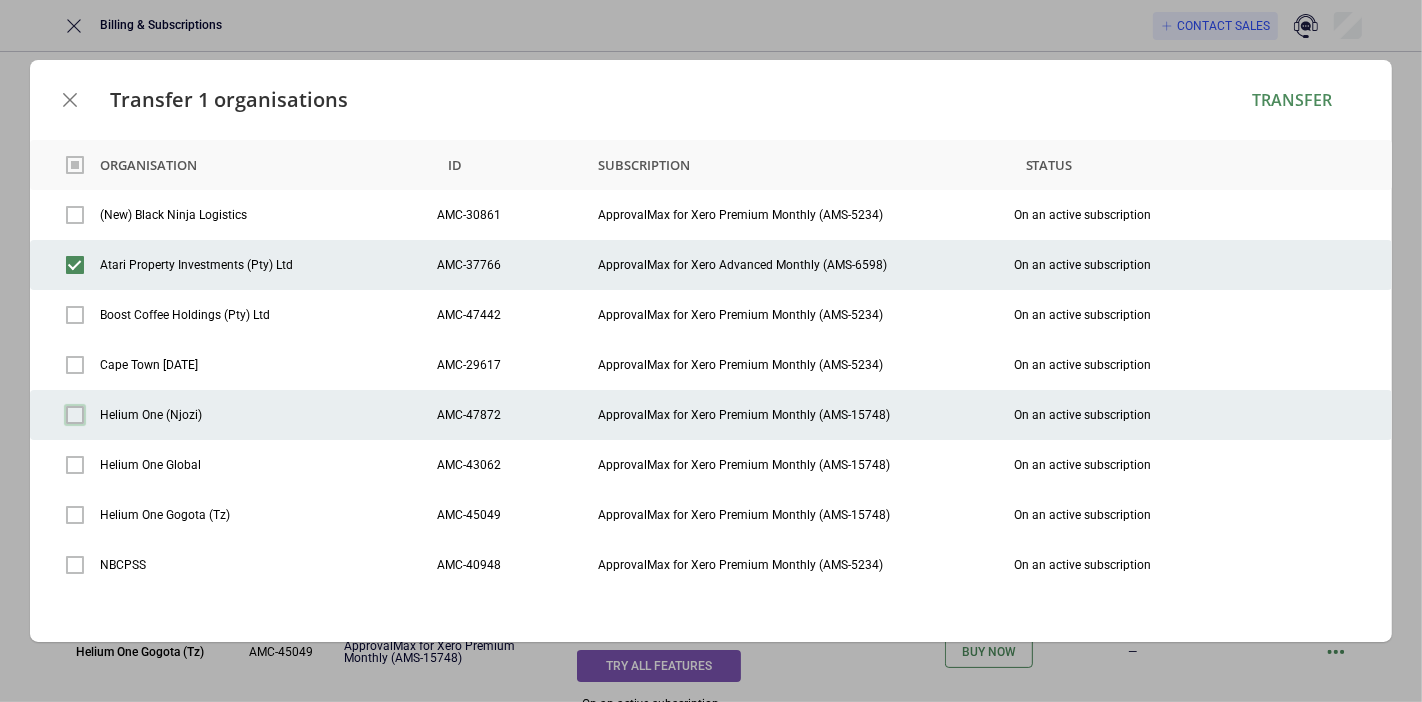 drag, startPoint x: 71, startPoint y: 412, endPoint x: 74, endPoint y: 426, distance: 14.3178215 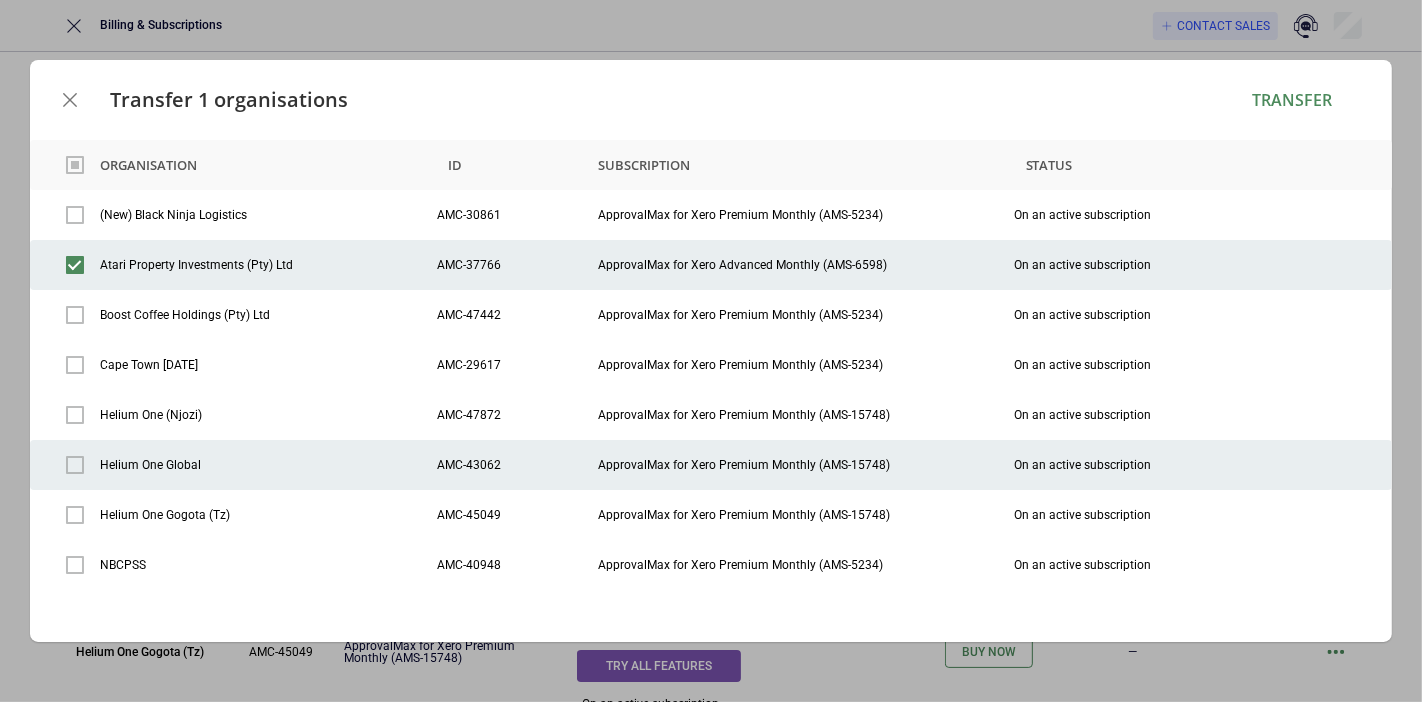 click at bounding box center [75, 465] 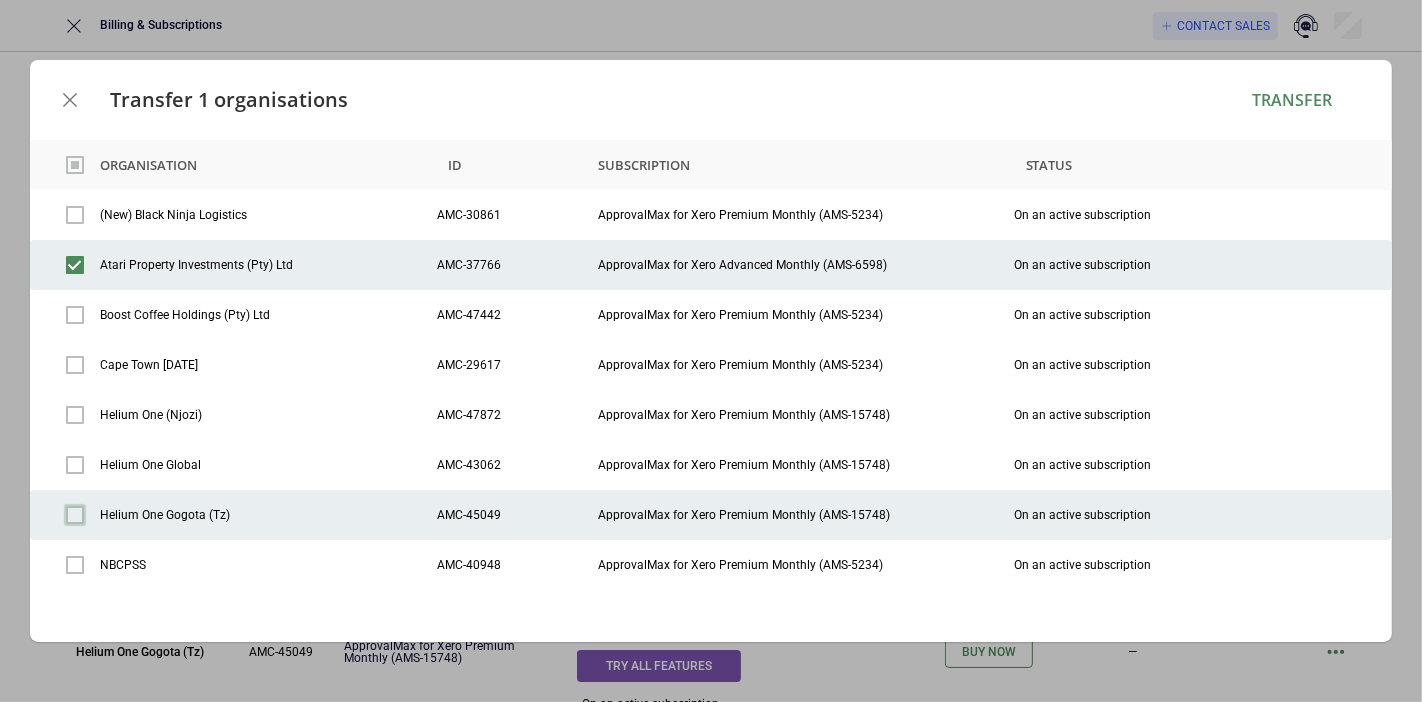 click at bounding box center (75, 515) 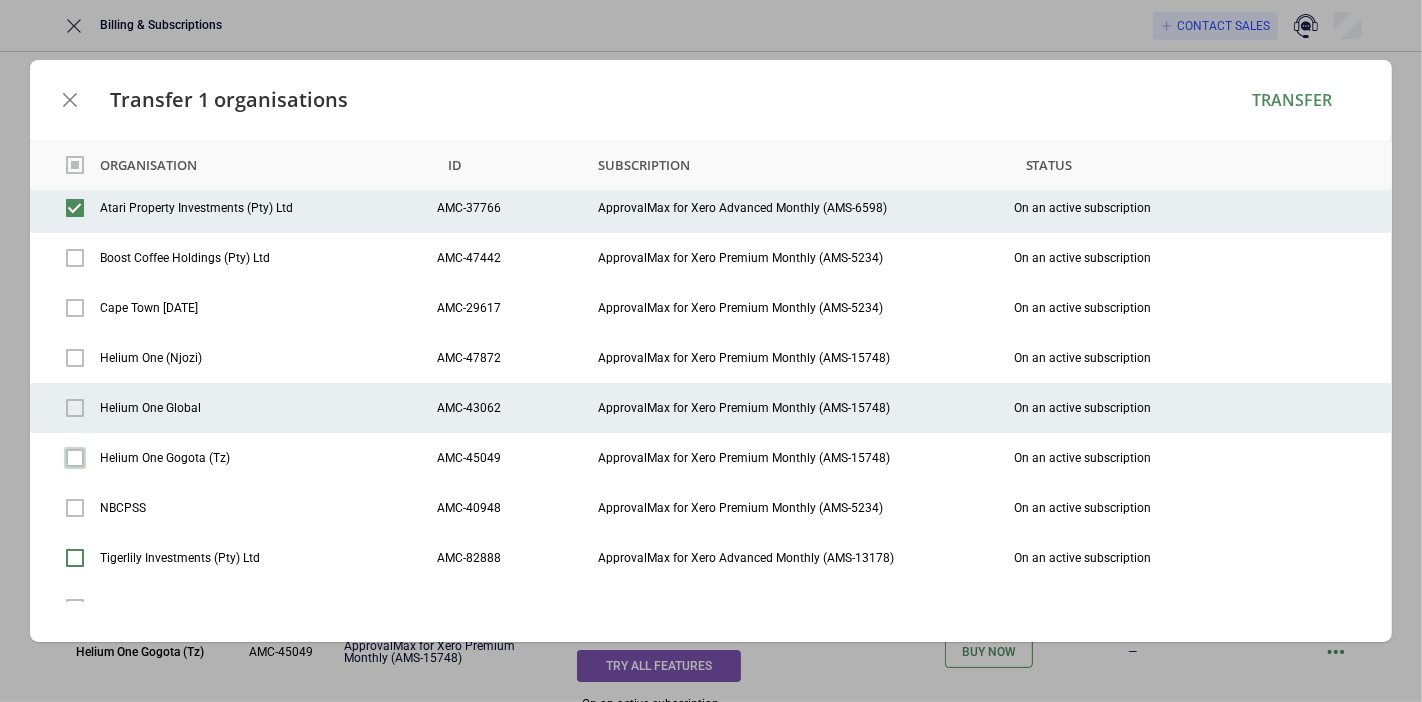 scroll, scrollTop: 87, scrollLeft: 0, axis: vertical 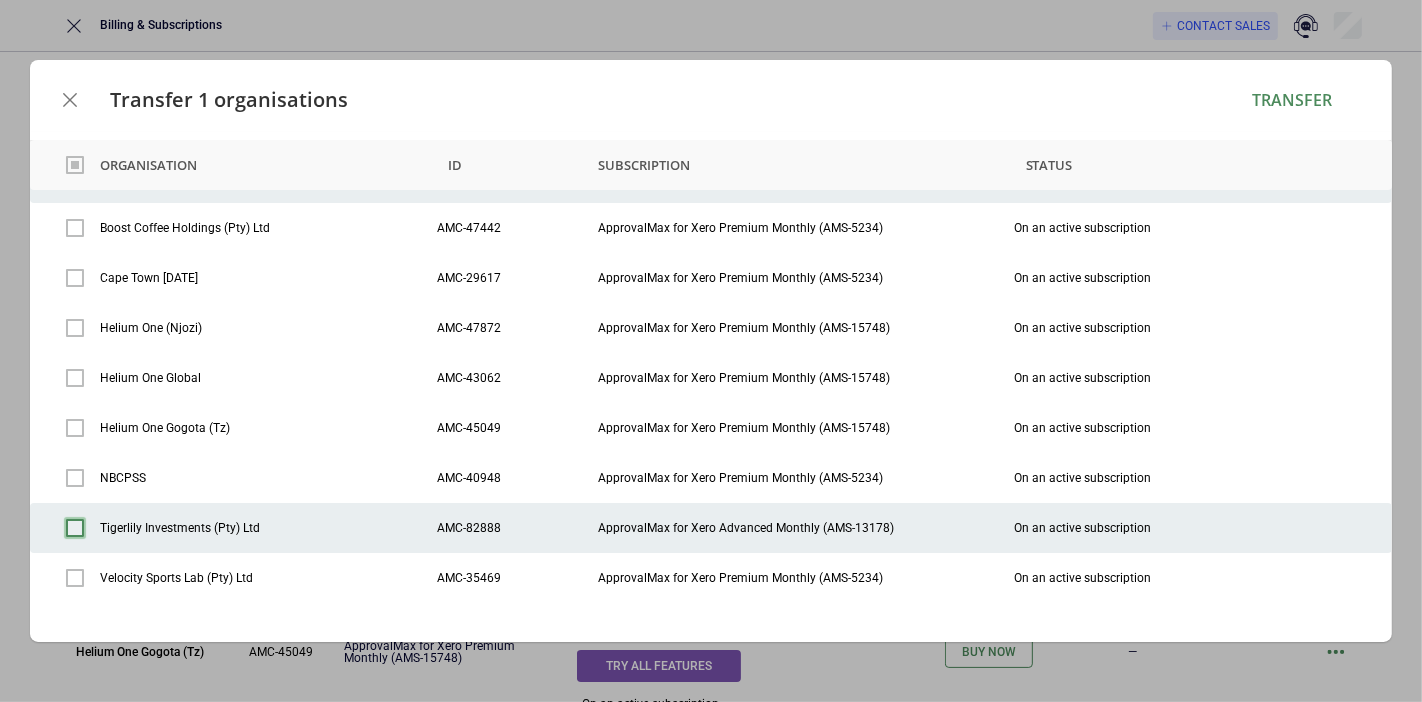 click at bounding box center (75, 528) 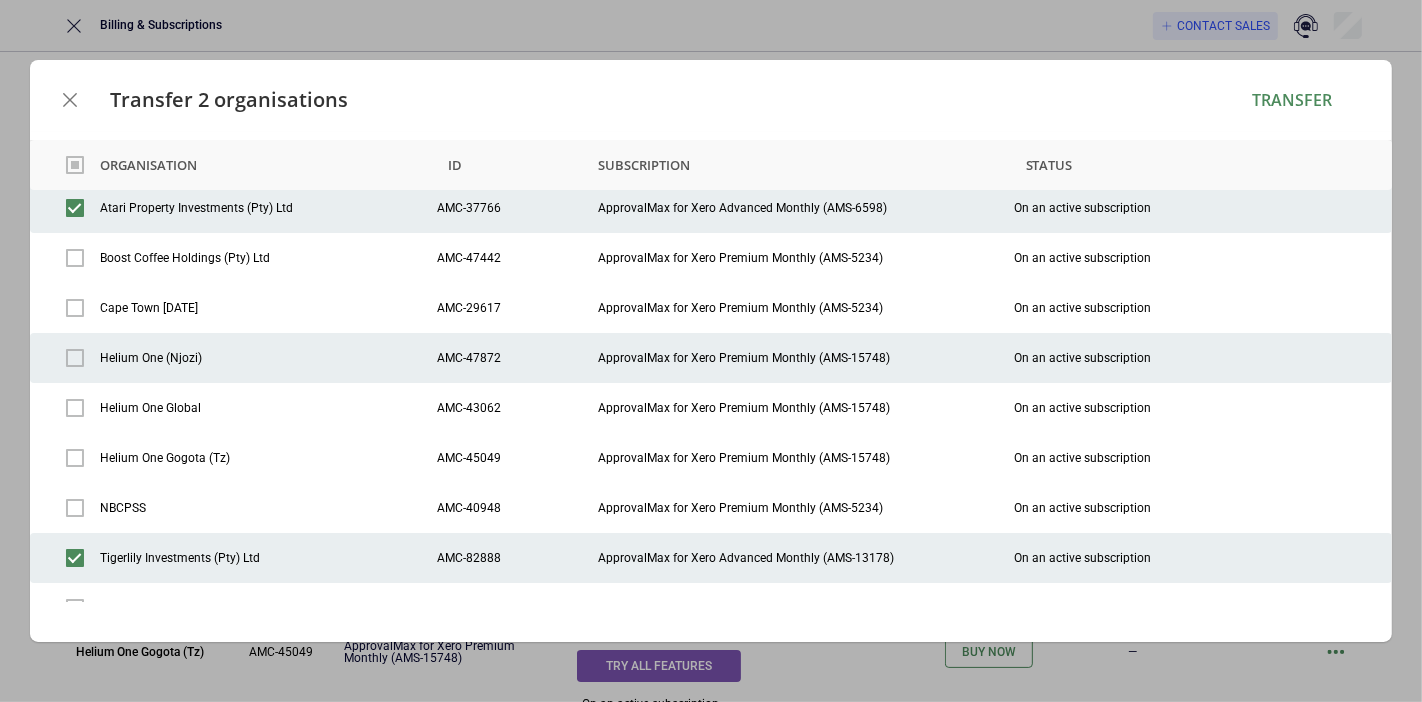 scroll, scrollTop: 87, scrollLeft: 0, axis: vertical 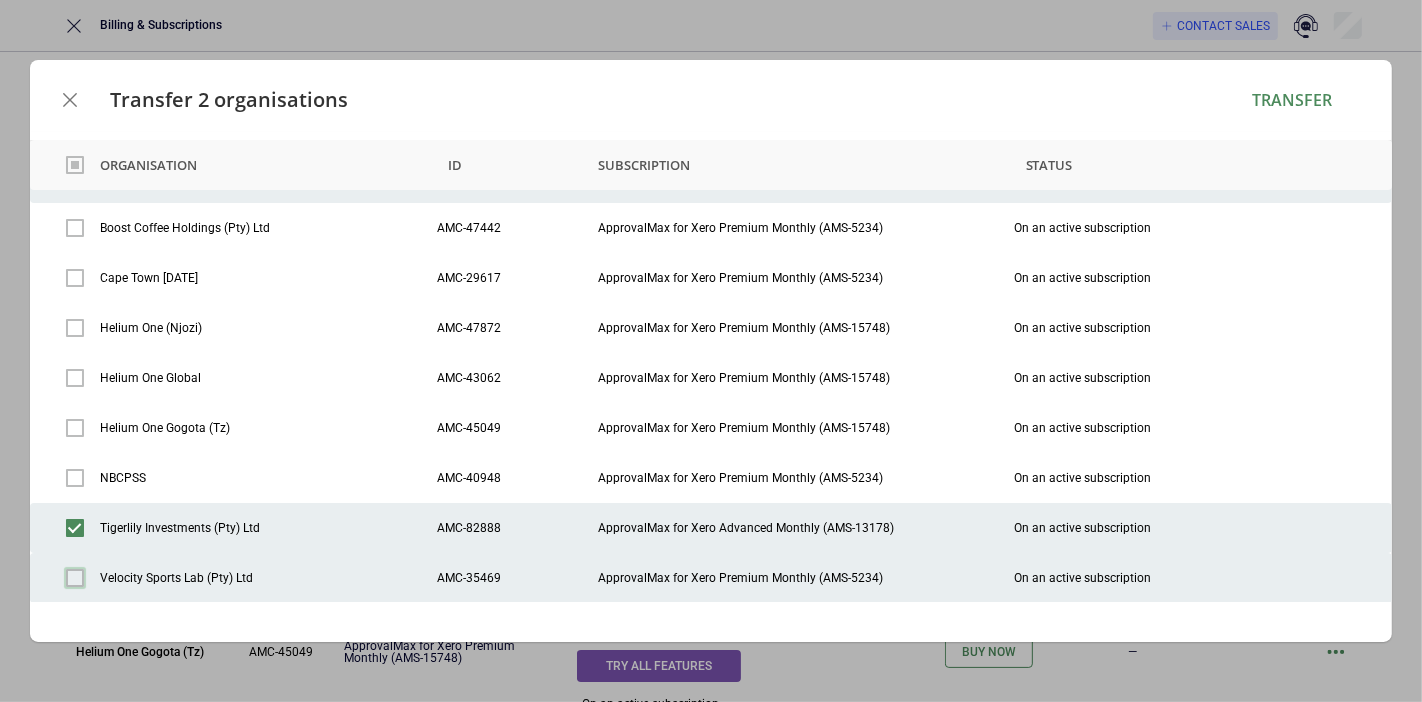 click at bounding box center [75, 578] 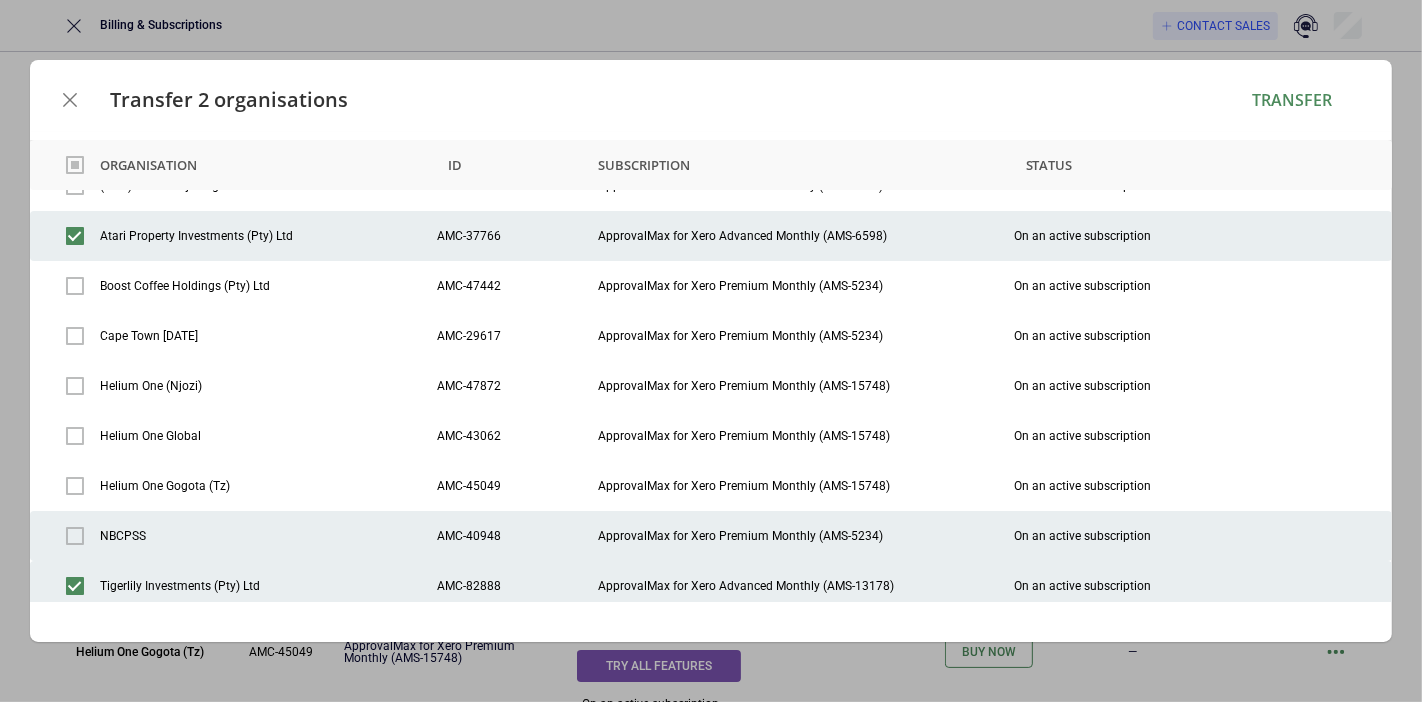 scroll, scrollTop: 0, scrollLeft: 0, axis: both 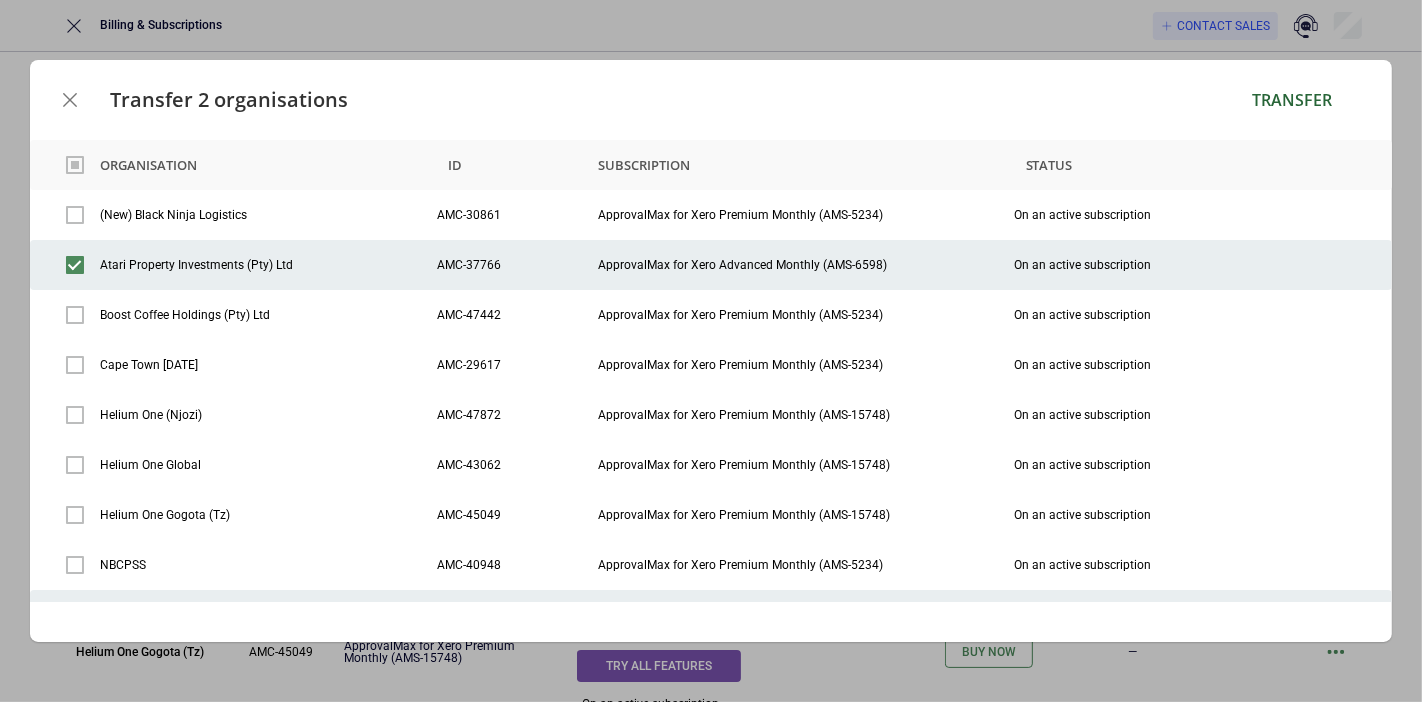 click on "Transfer" at bounding box center (1292, 100) 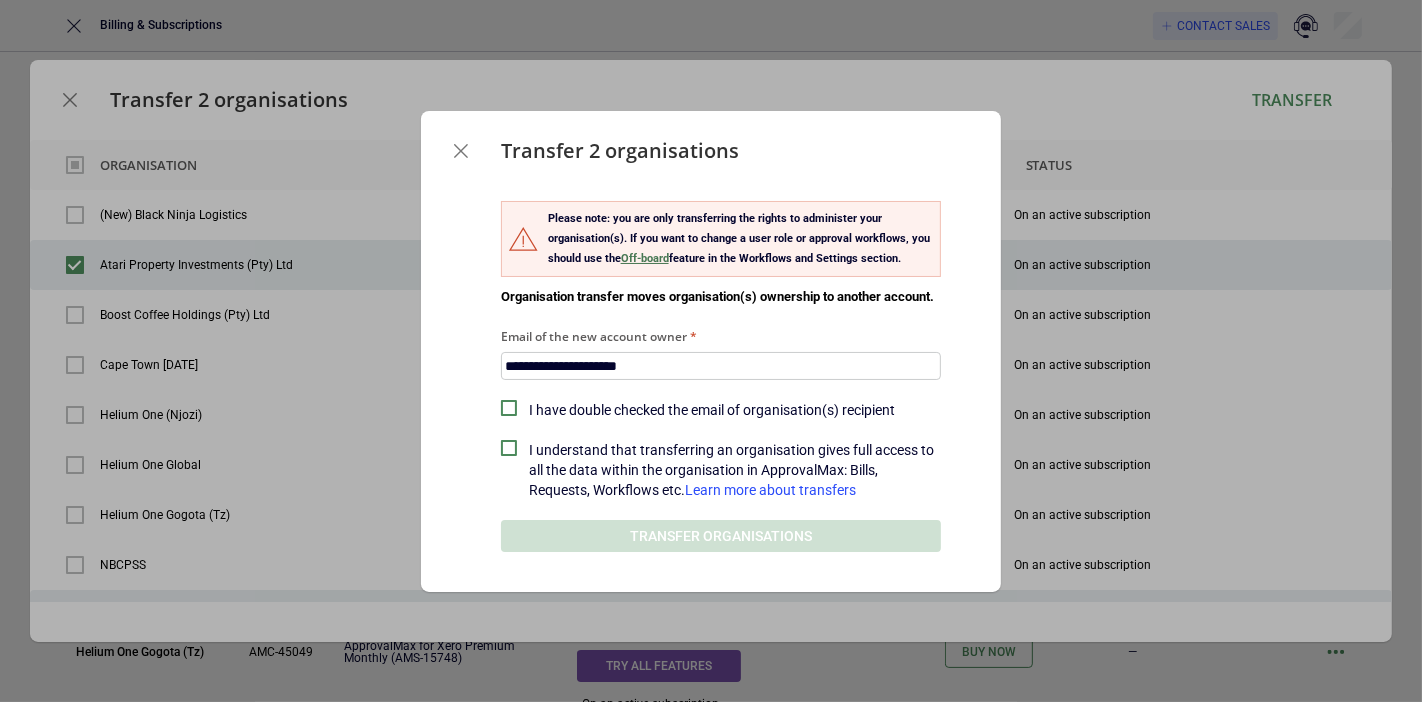 type on "**********" 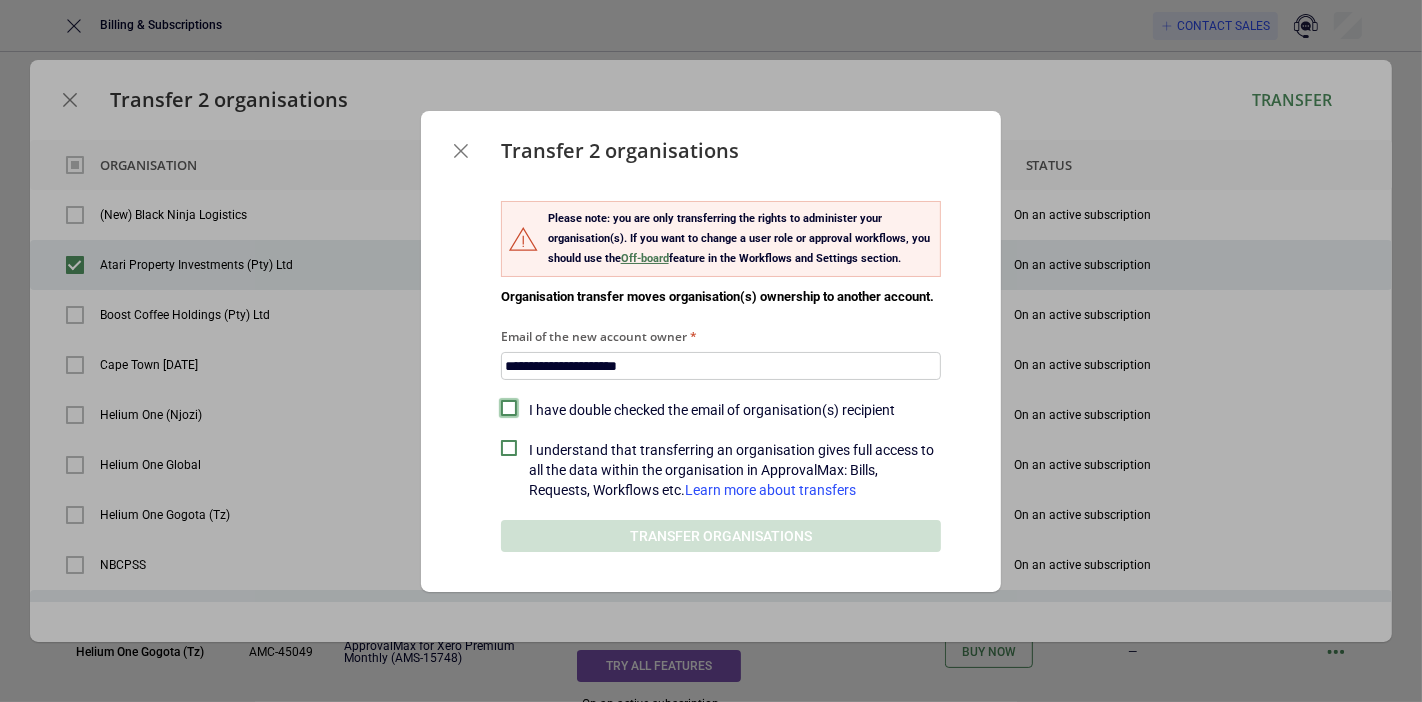 click at bounding box center (509, 408) 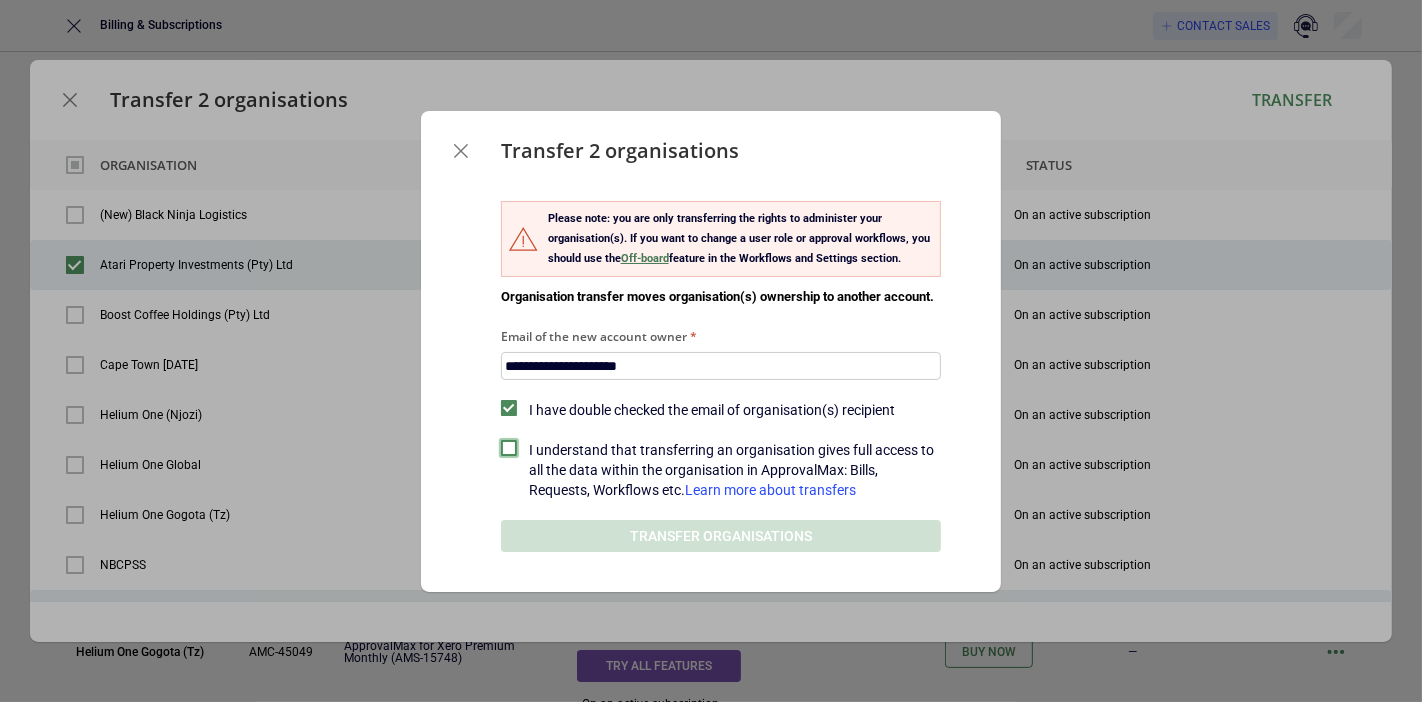 click at bounding box center (509, 448) 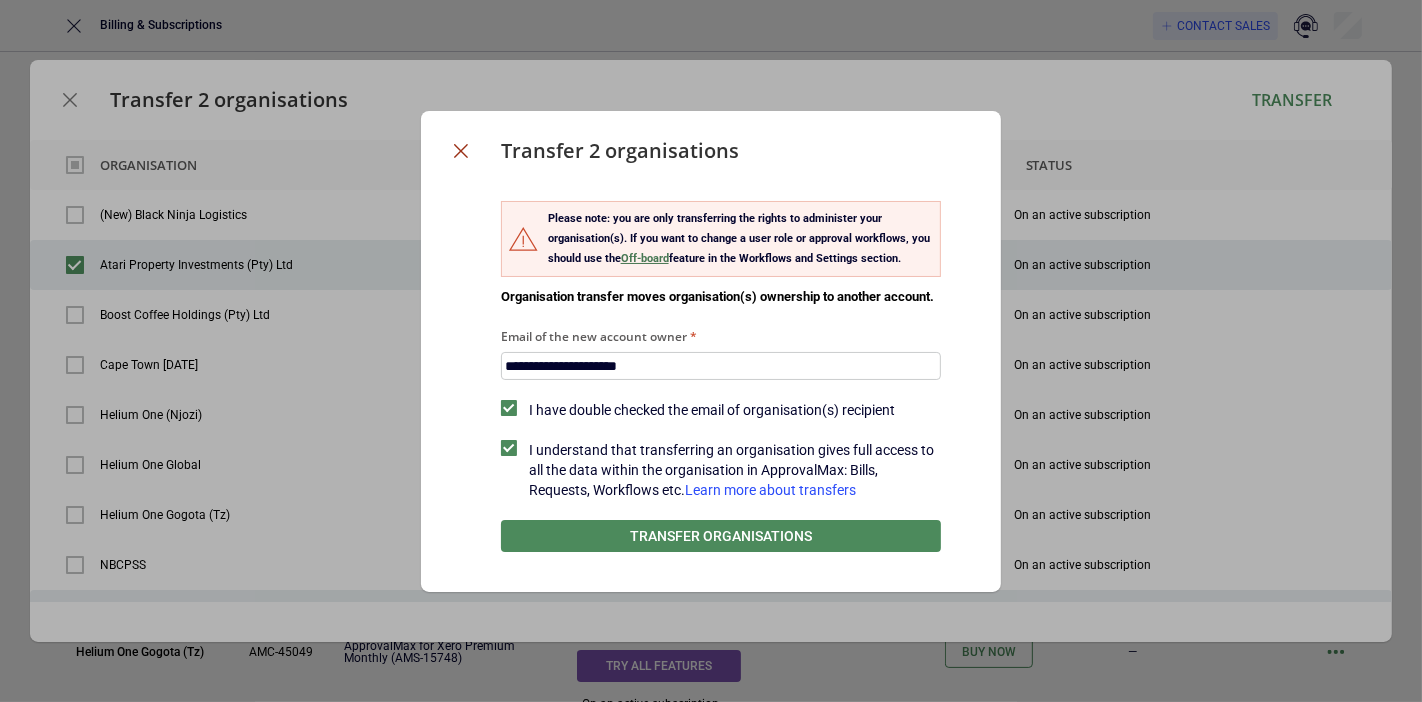 click 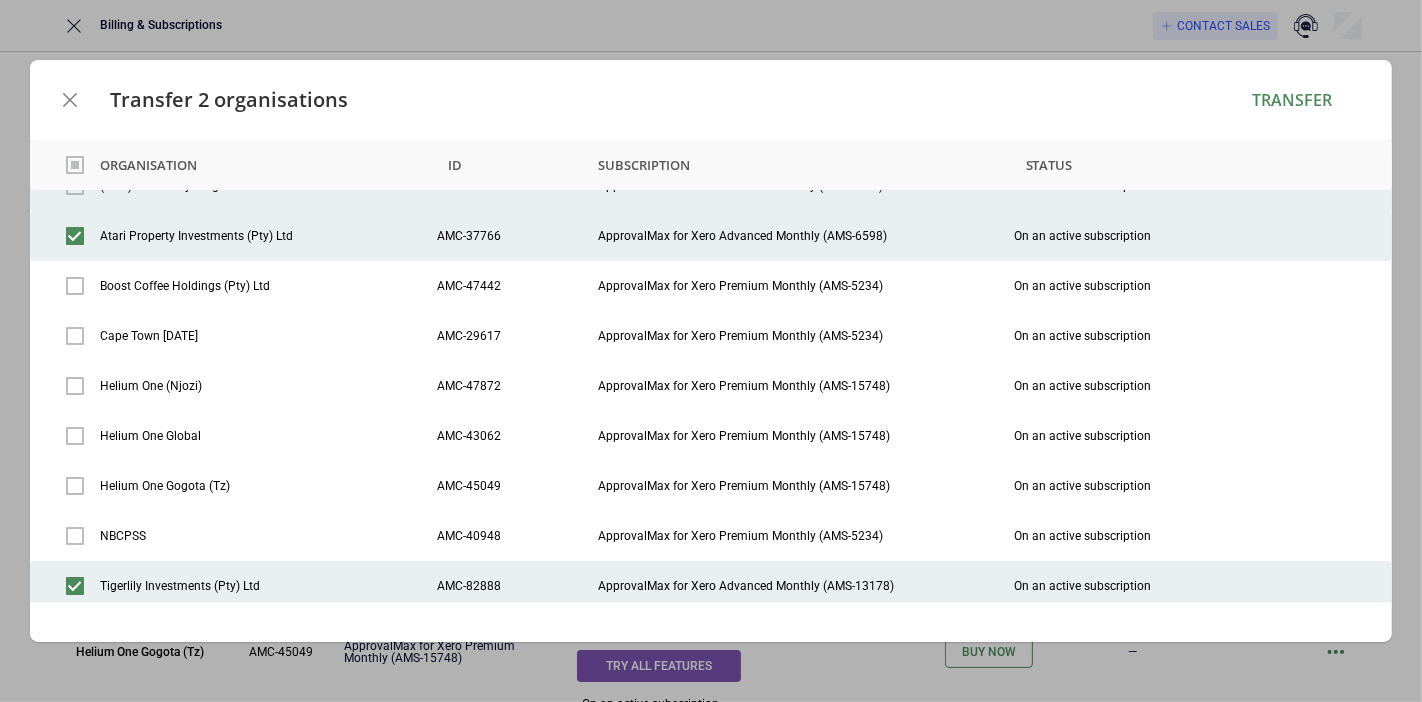 scroll, scrollTop: 0, scrollLeft: 0, axis: both 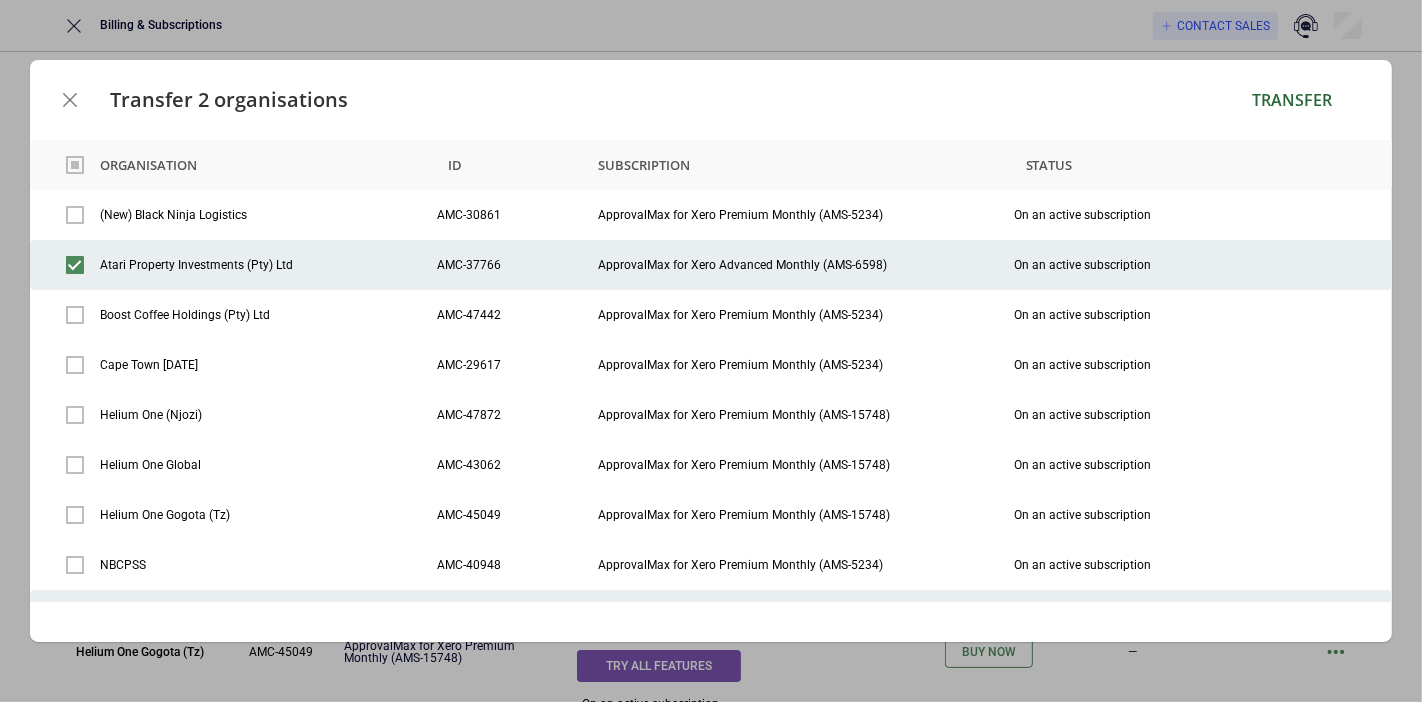 click on "Transfer" at bounding box center (1292, 100) 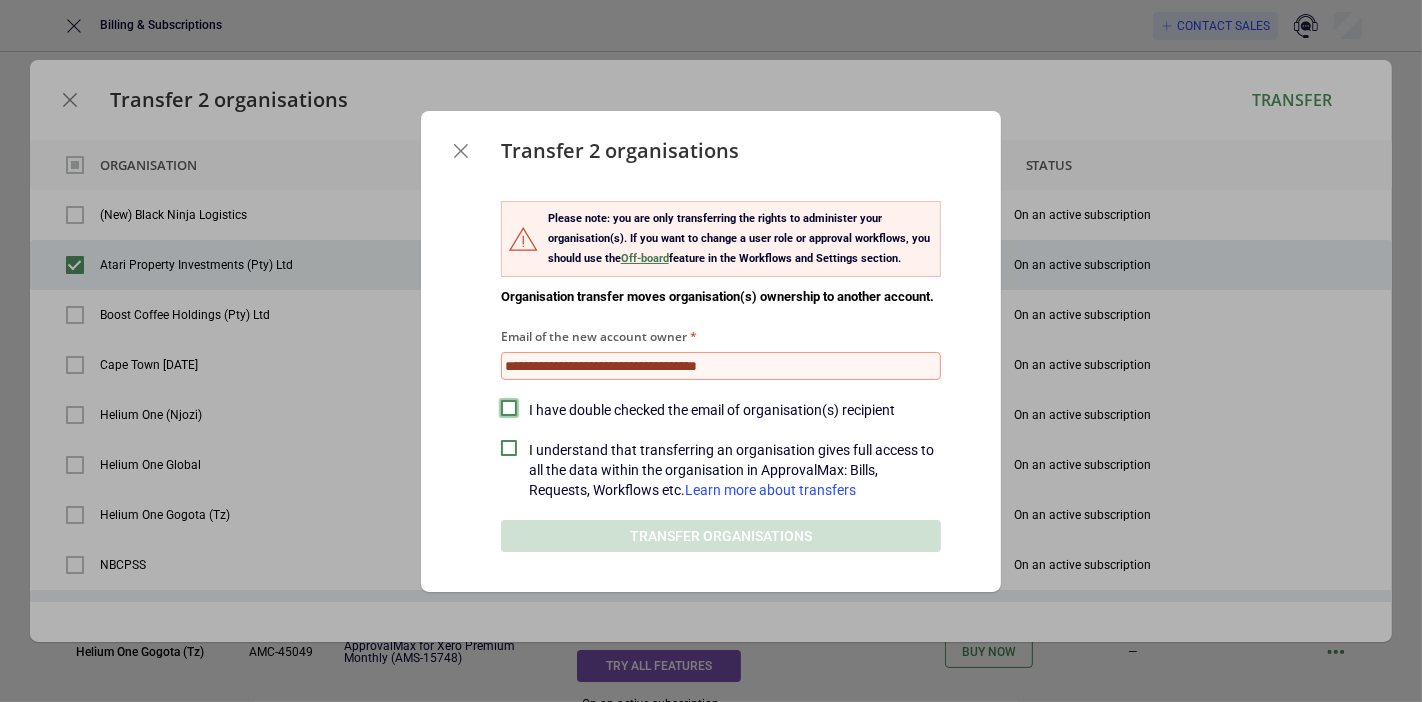 click at bounding box center (509, 408) 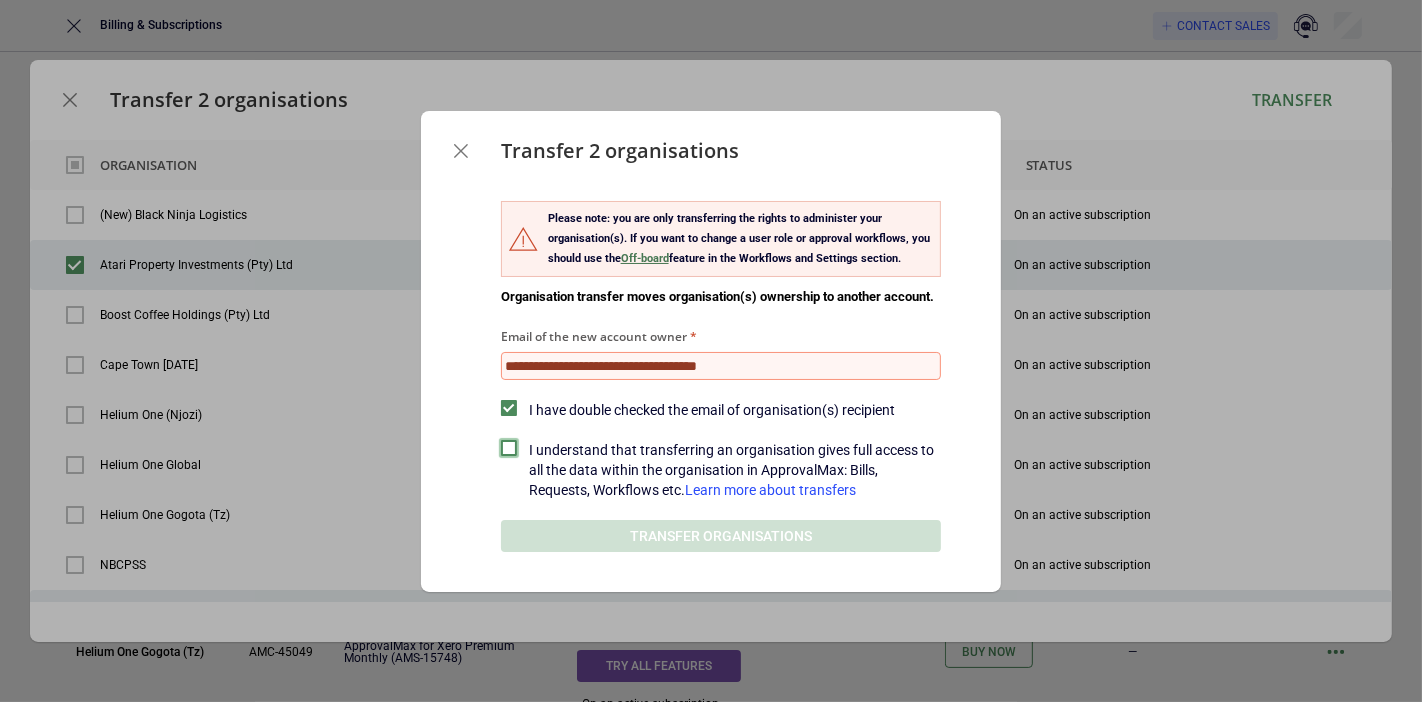 click at bounding box center [509, 448] 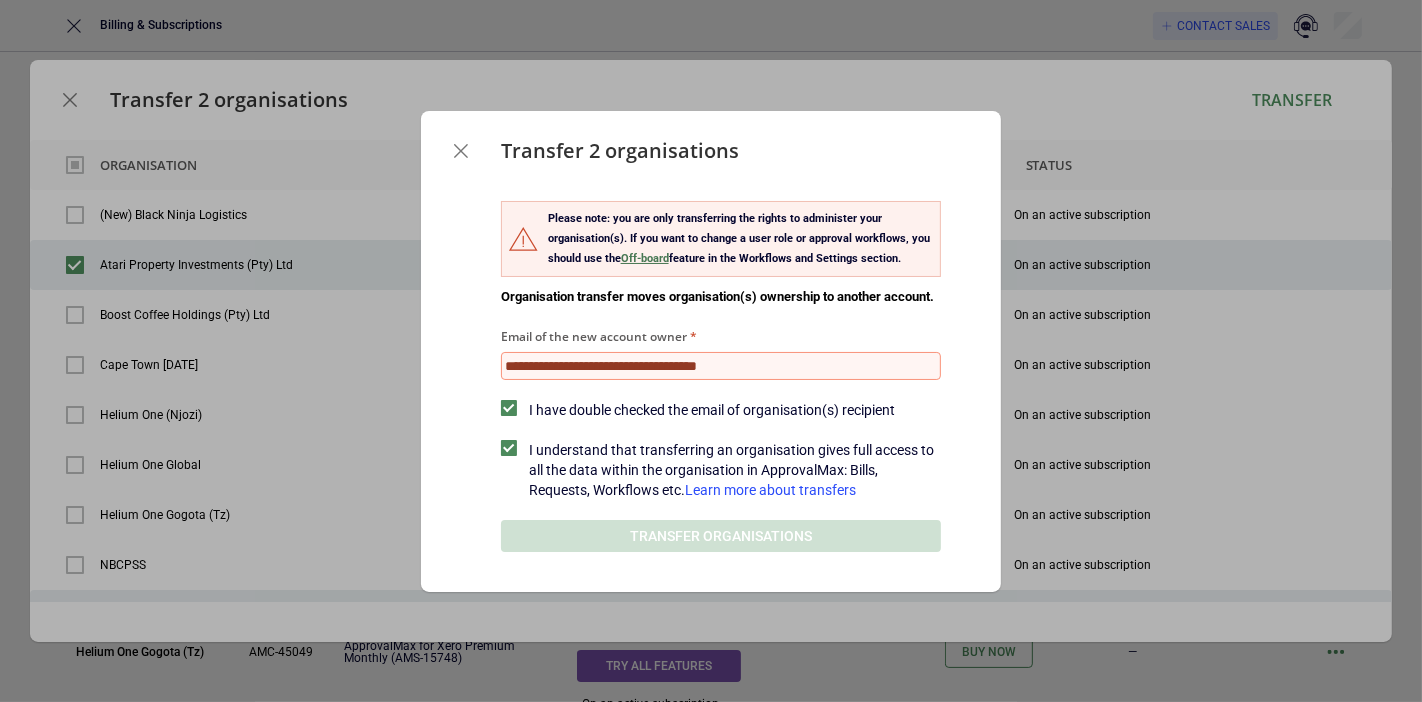 click on "Email of the new account owner" at bounding box center [721, 366] 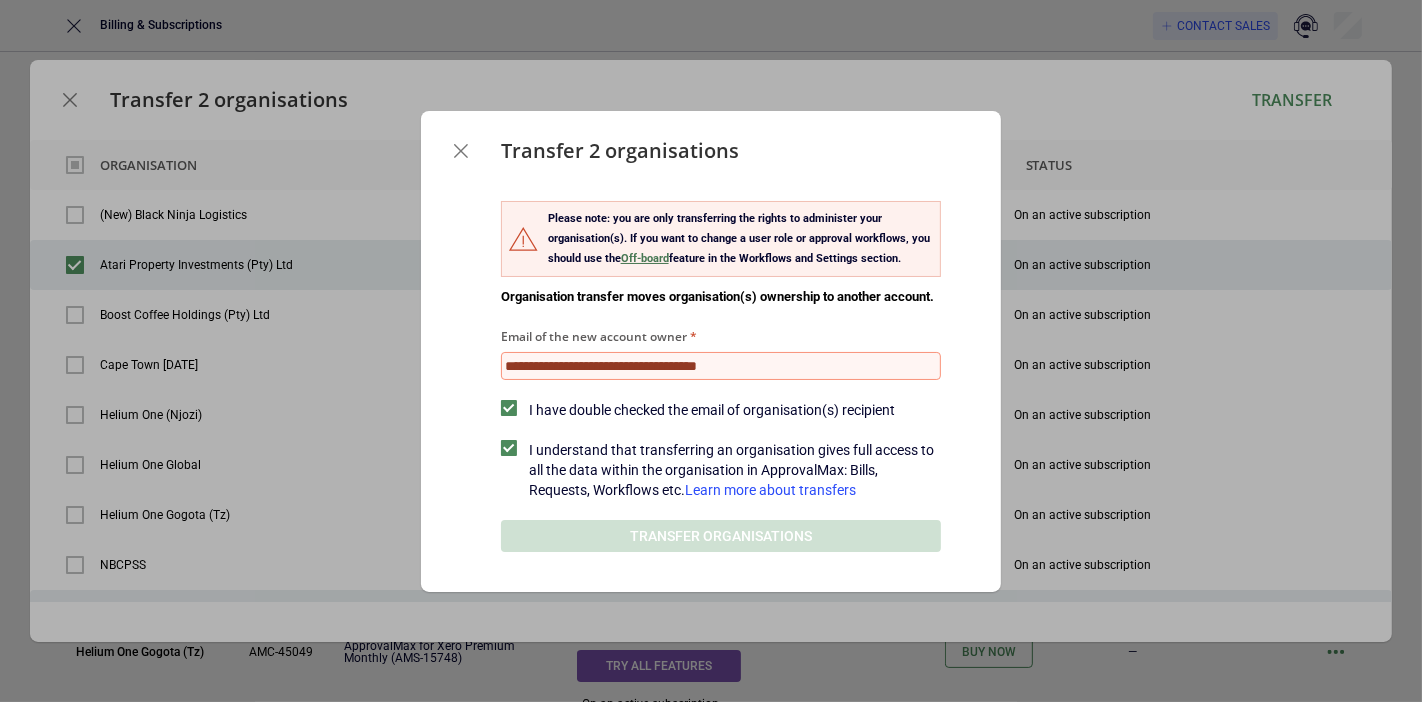 paste on "**********" 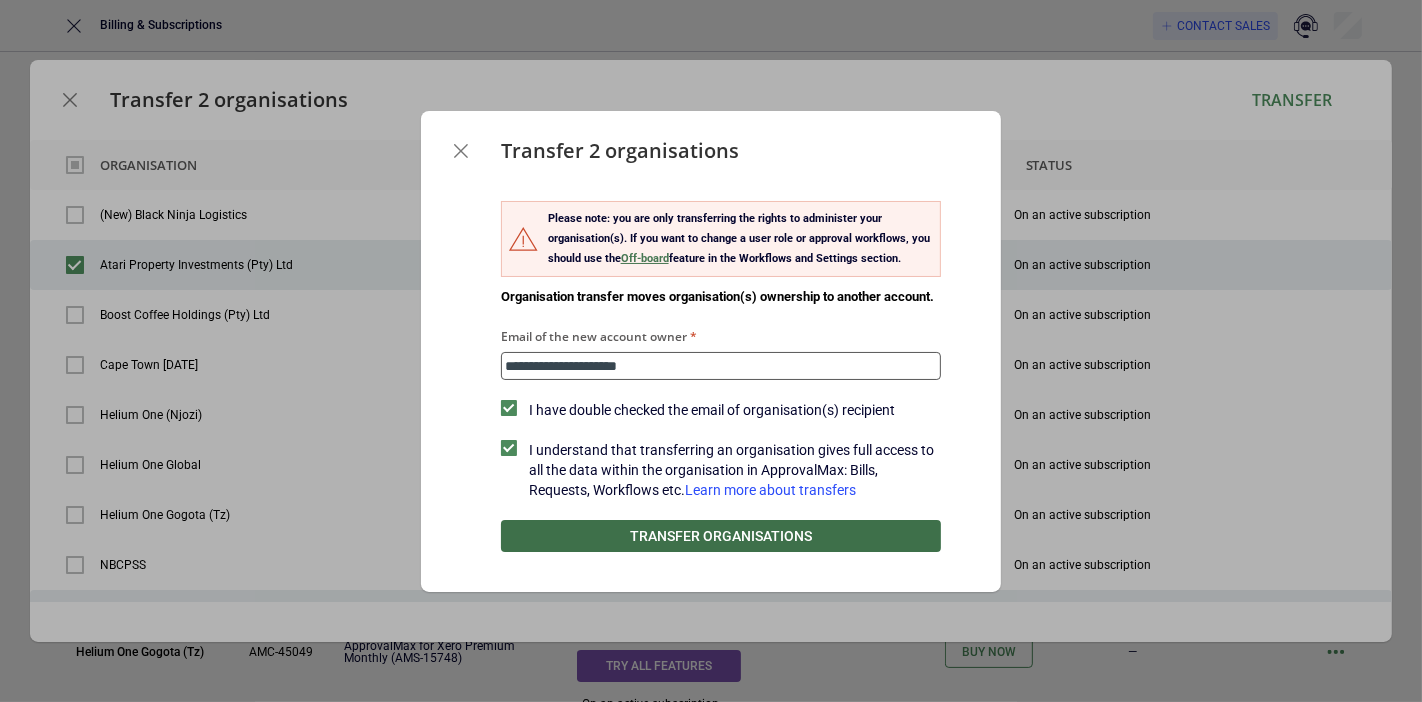 type on "**********" 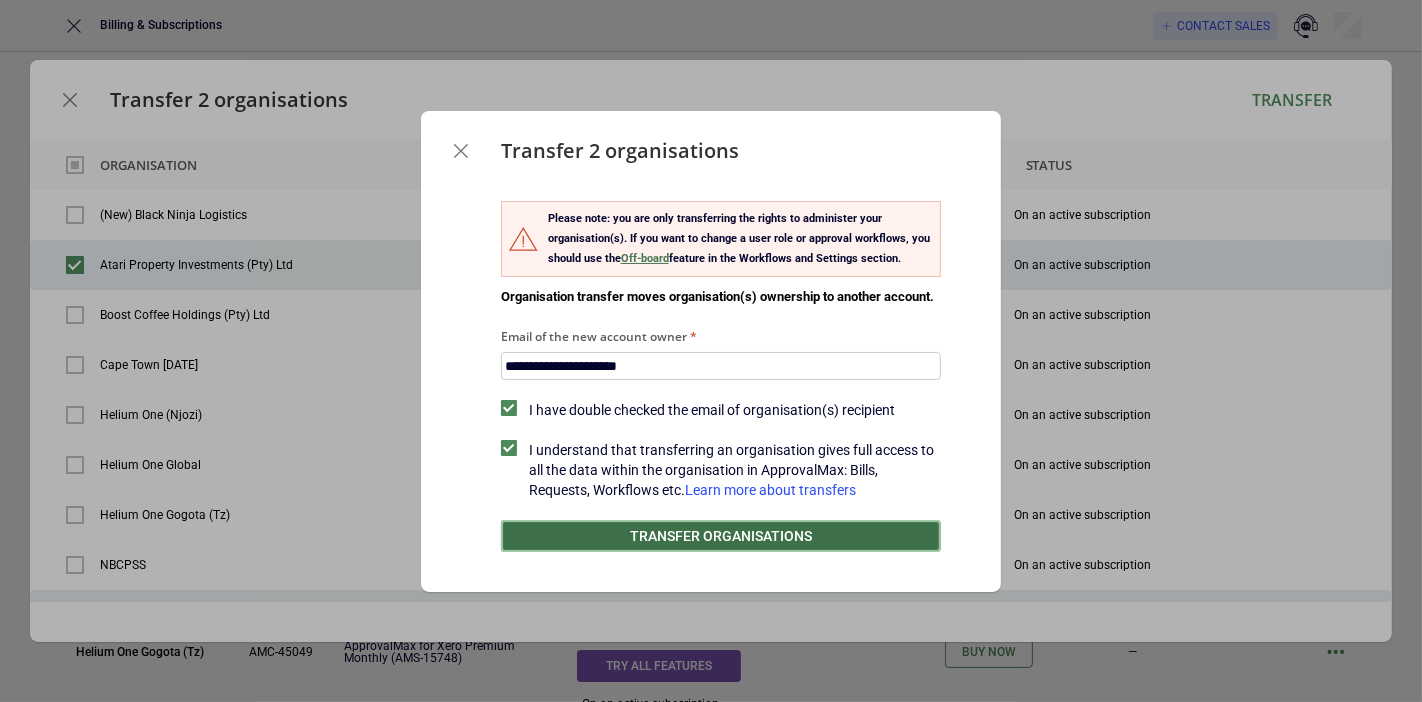 click on "Transfer organisations" at bounding box center [721, 536] 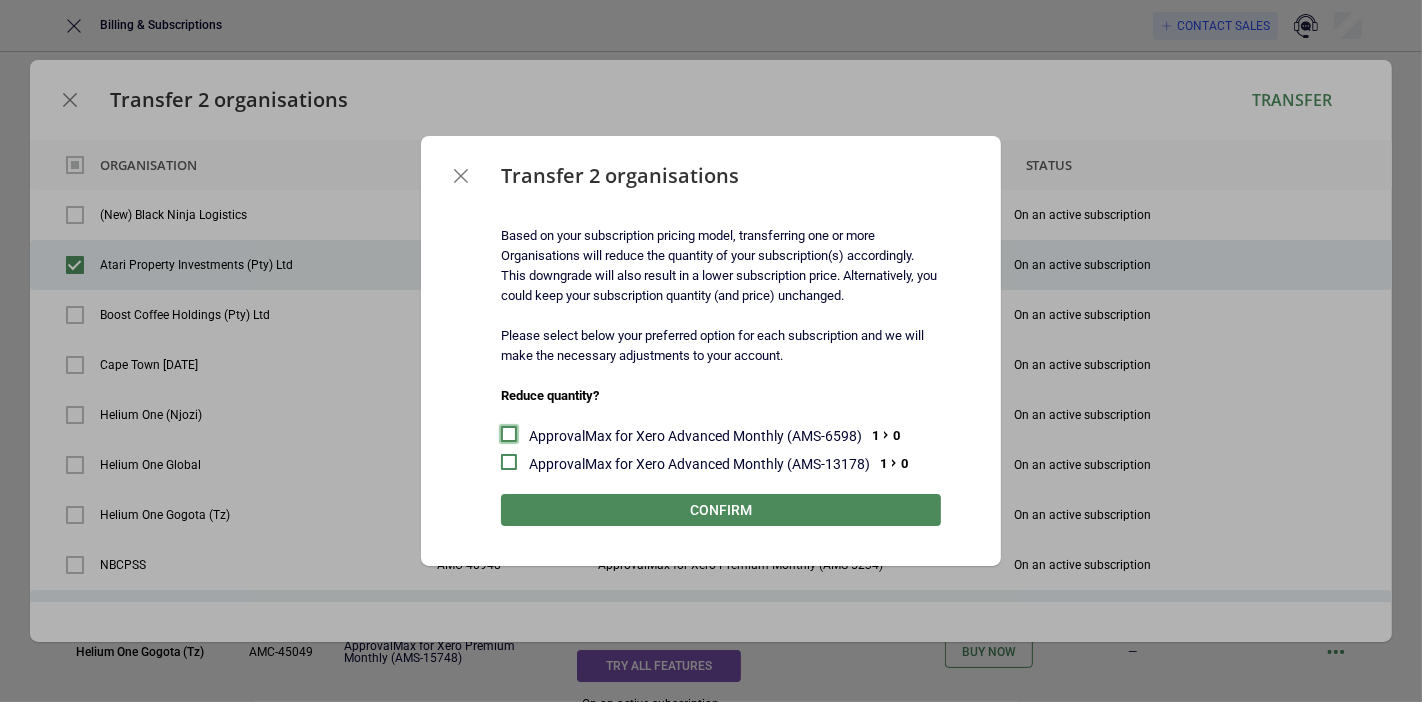 click at bounding box center [509, 434] 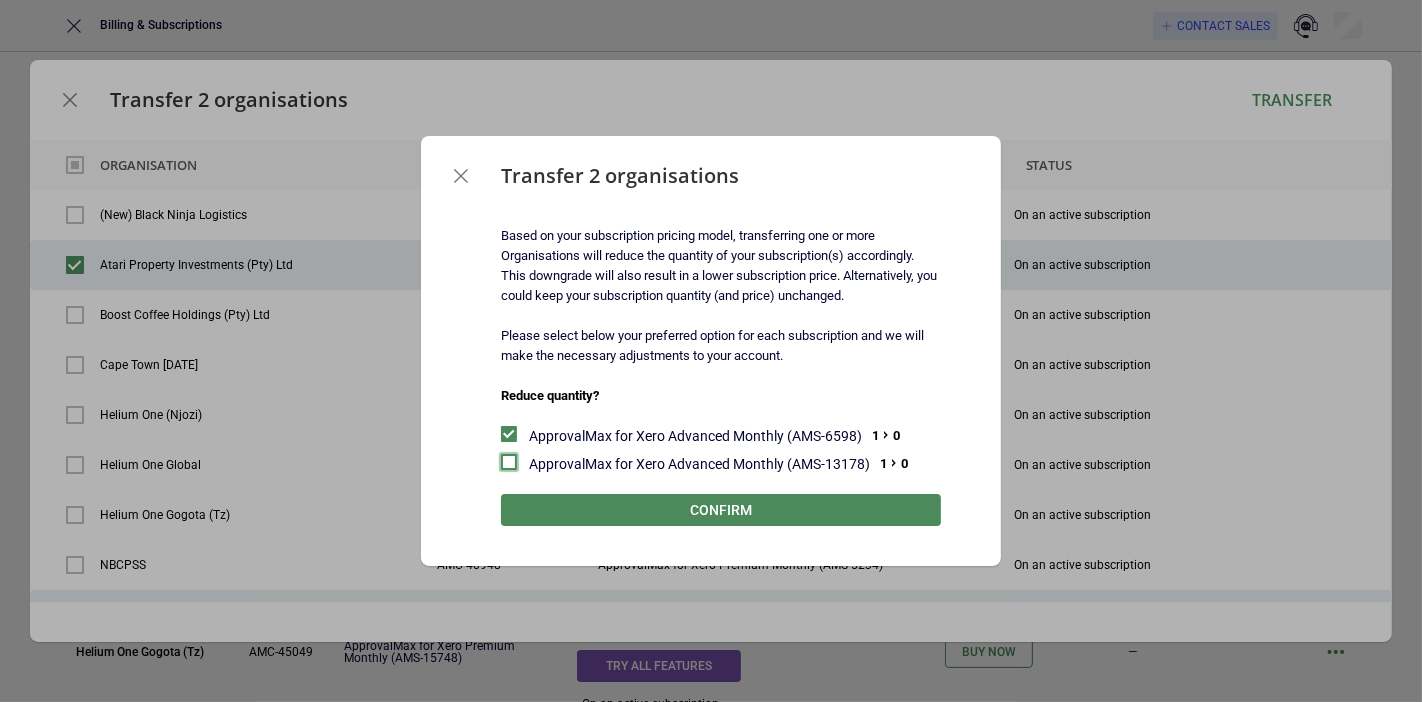 click at bounding box center [509, 462] 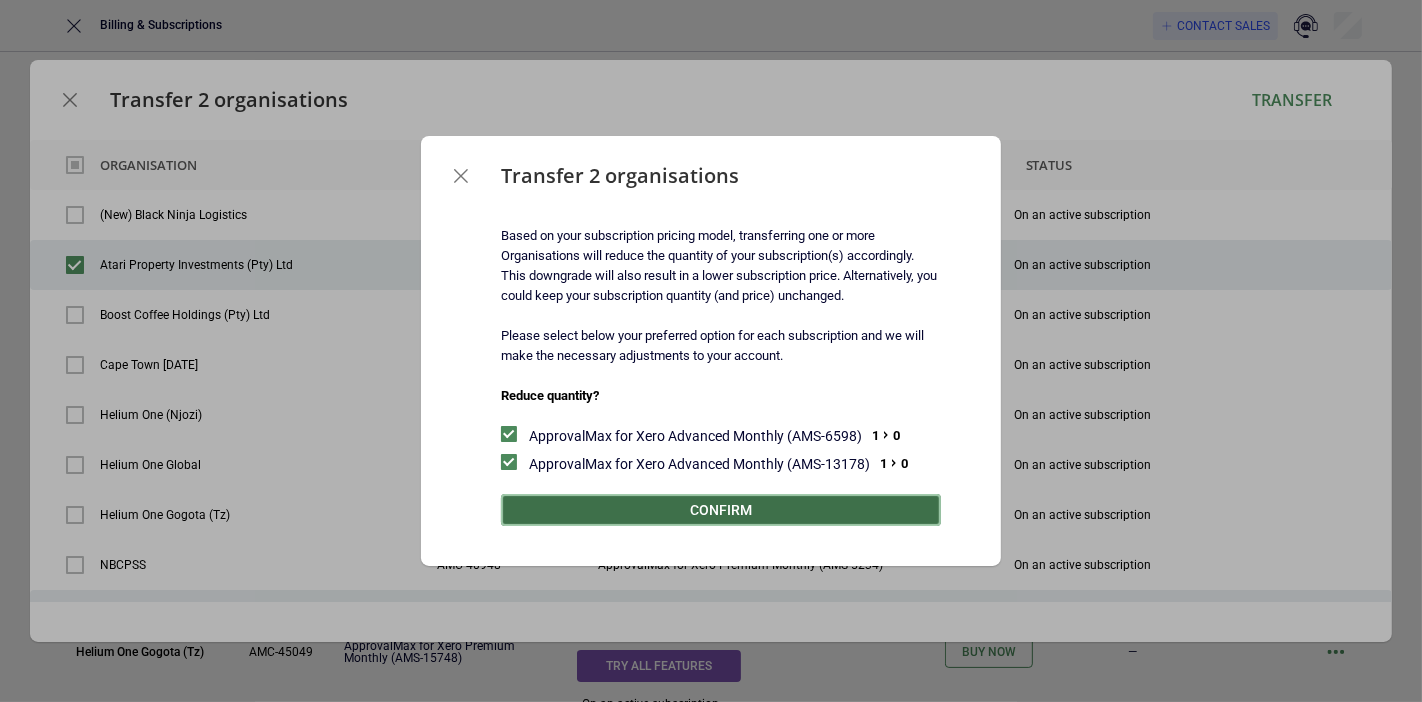 click on "Confirm" at bounding box center (721, 510) 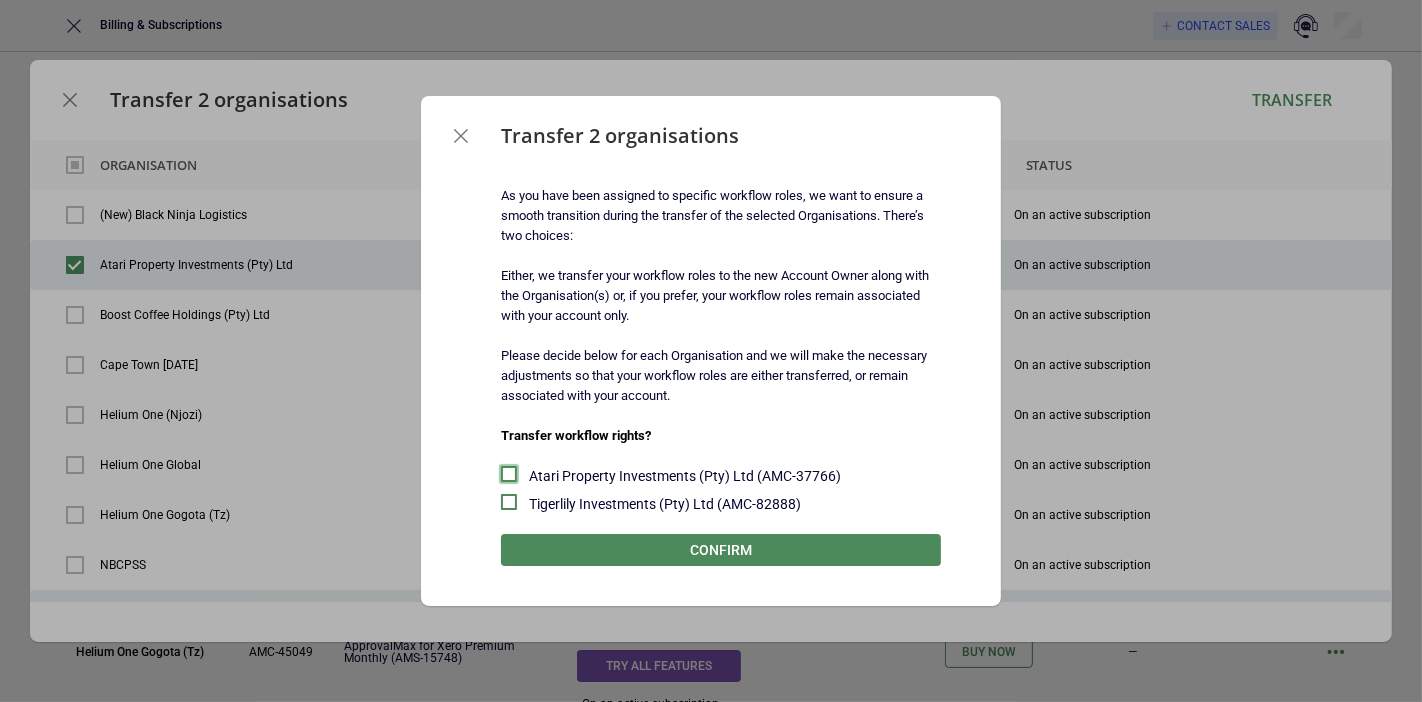 click at bounding box center (509, 474) 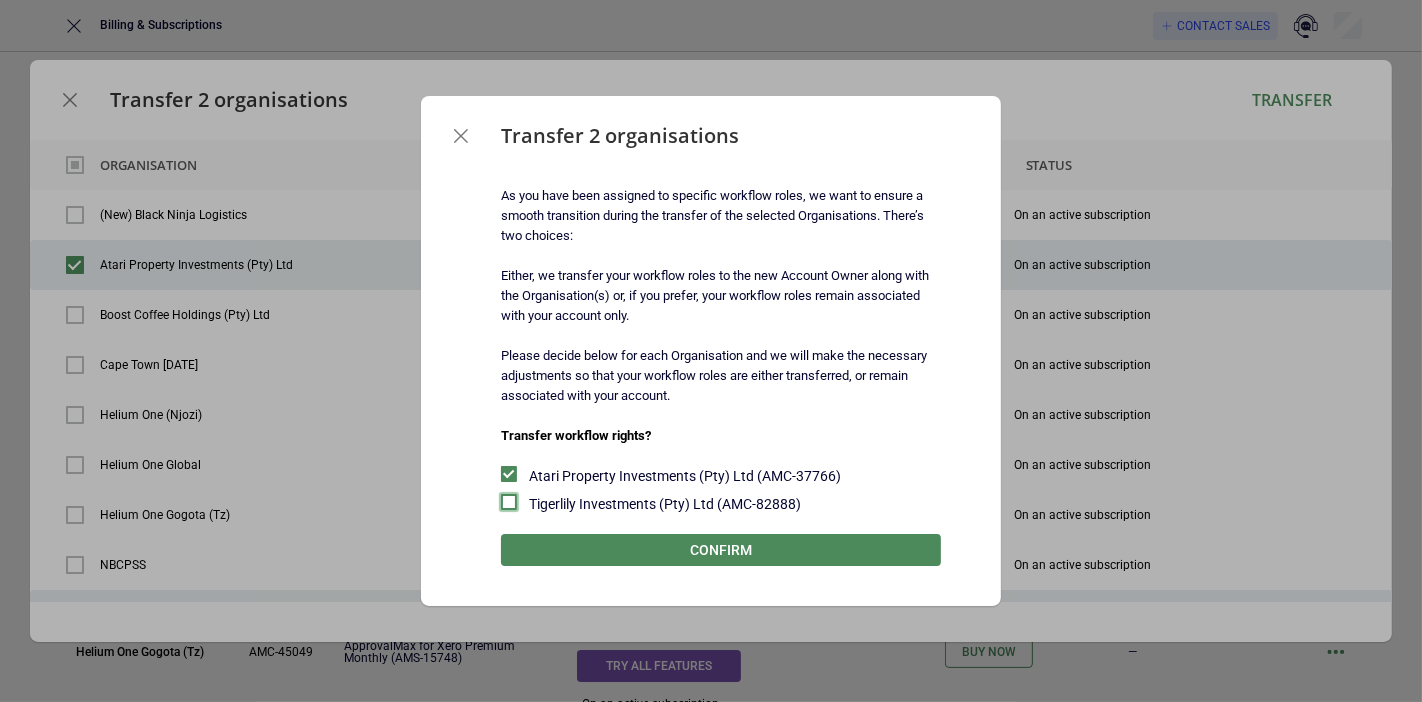 click at bounding box center (509, 502) 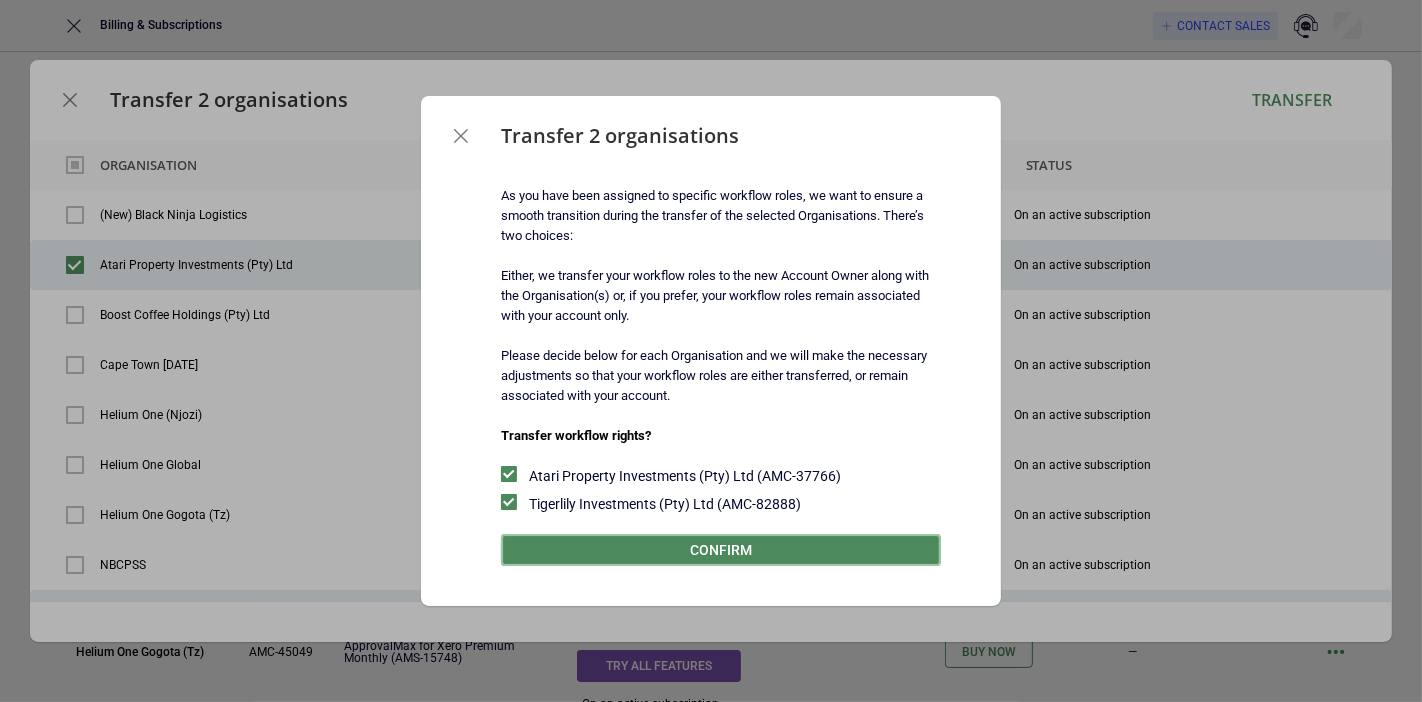 click on "Confirm" at bounding box center [721, 550] 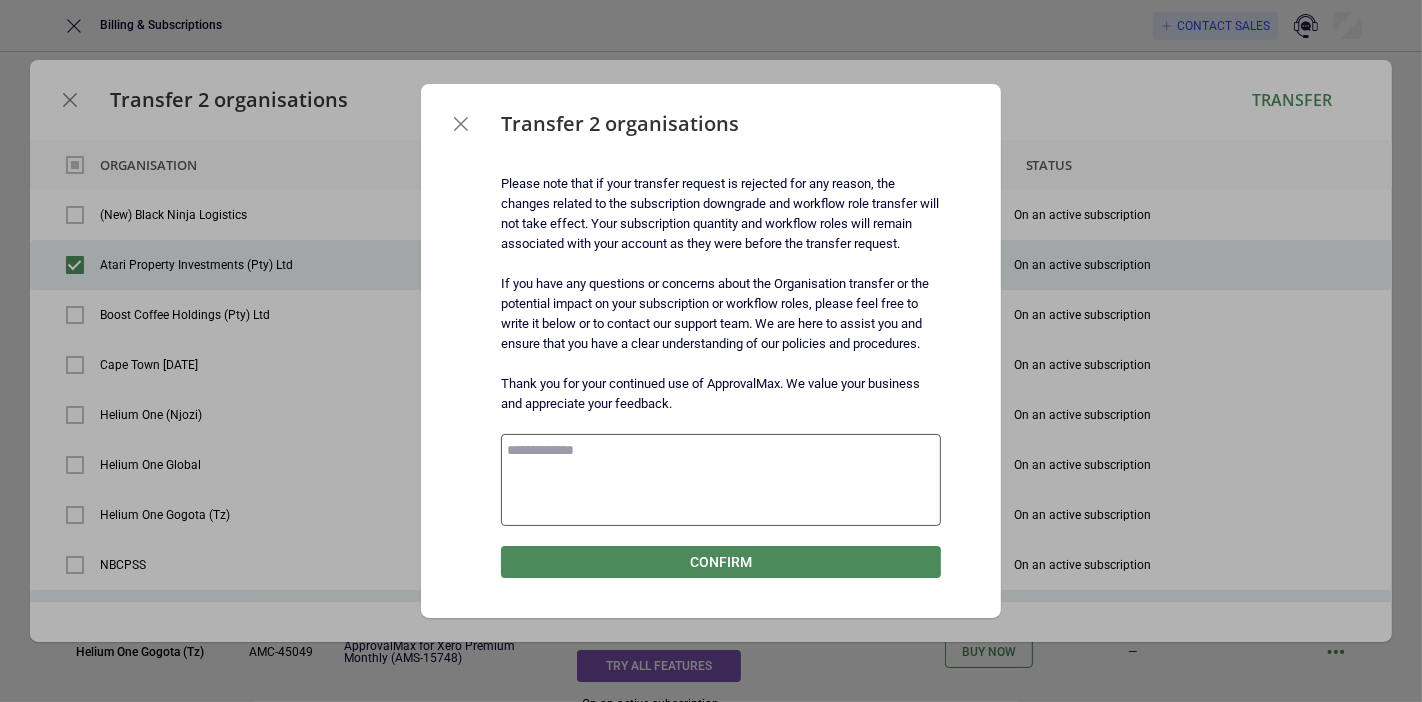click at bounding box center [721, 479] 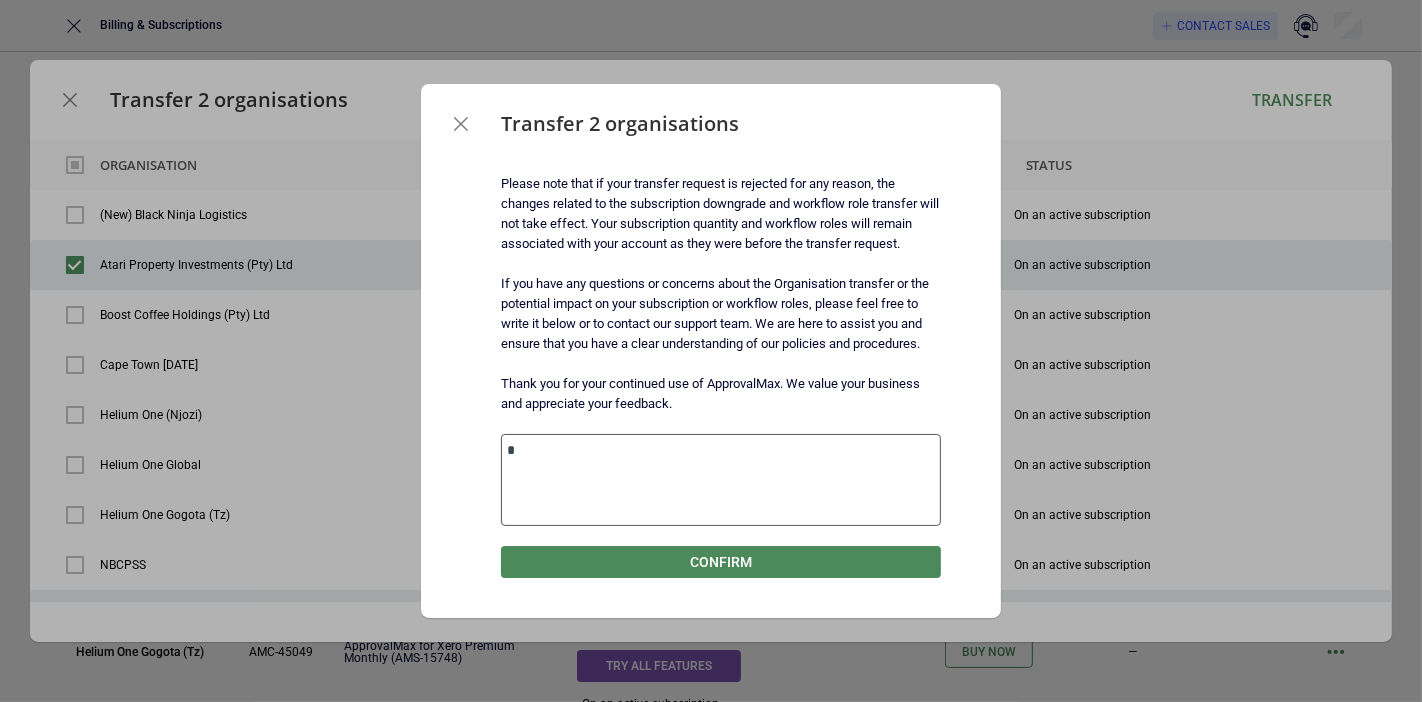 type on "*" 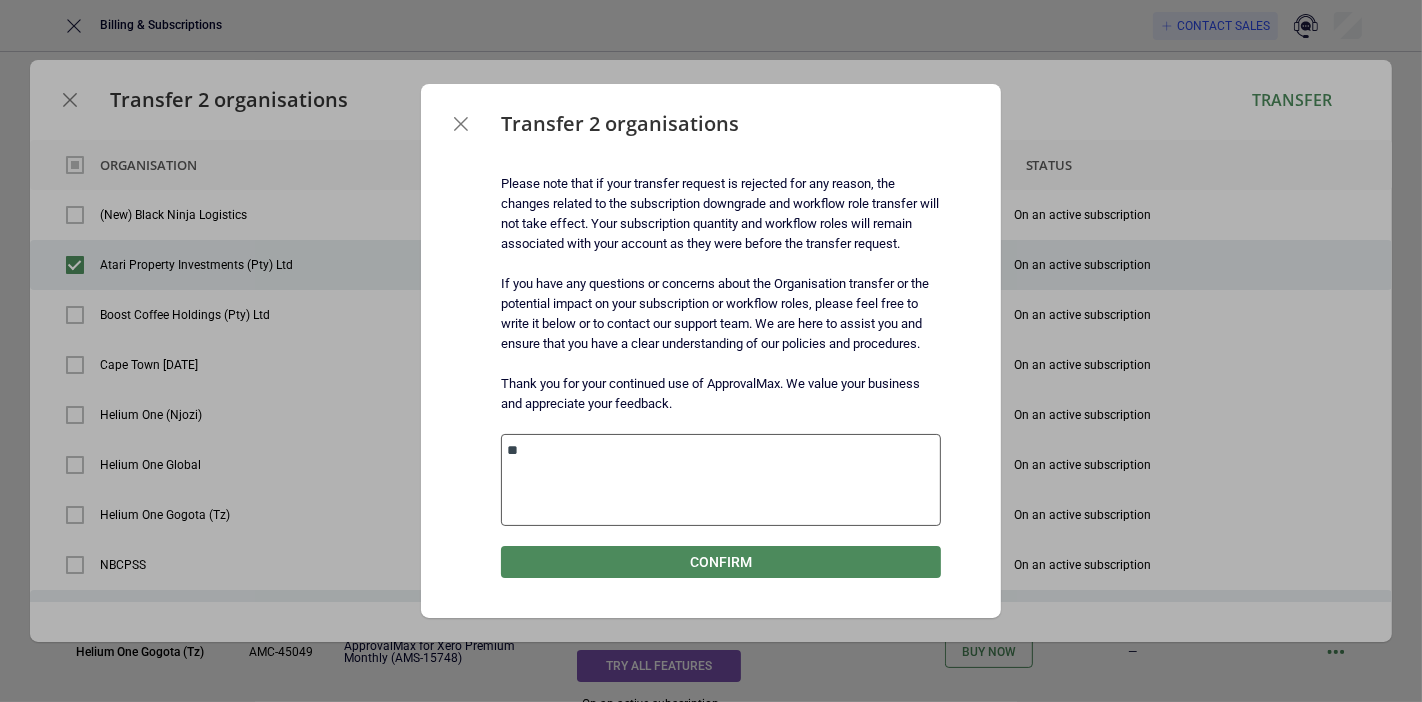type on "*" 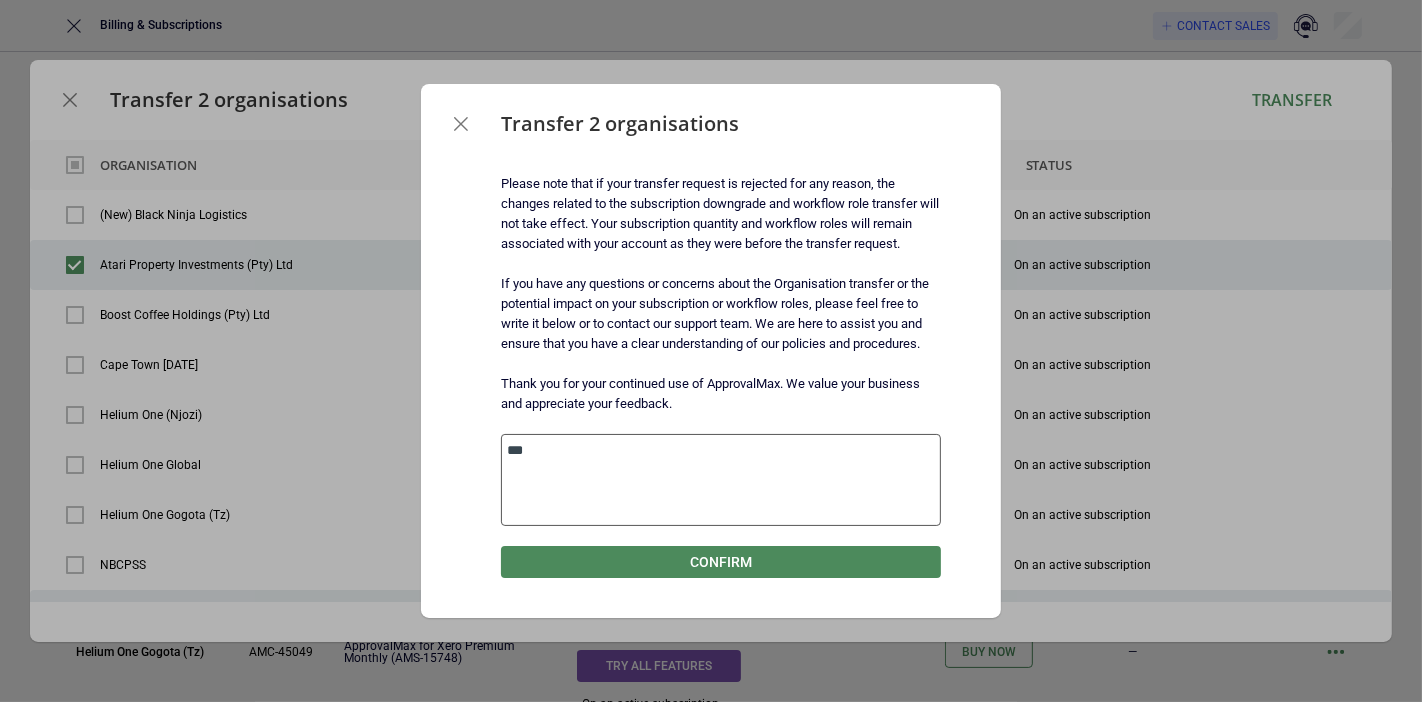 type on "*" 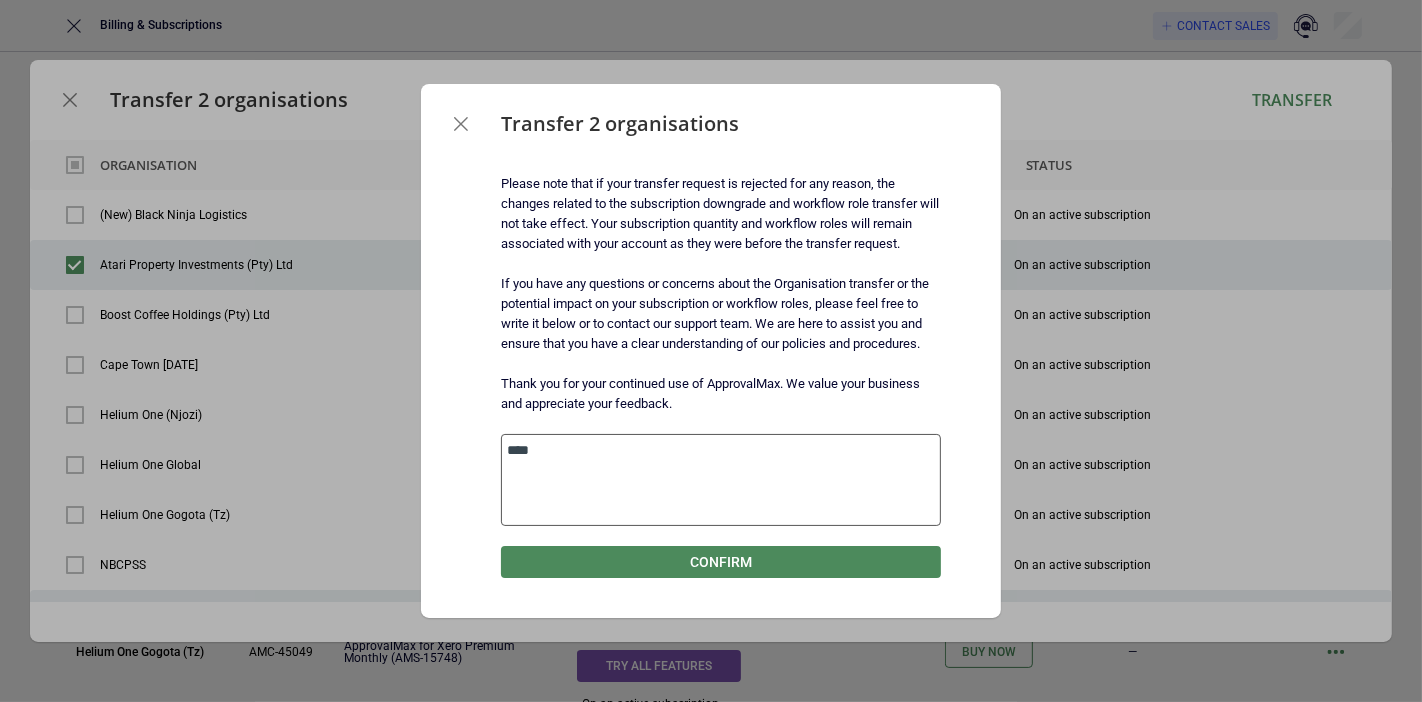 type on "*" 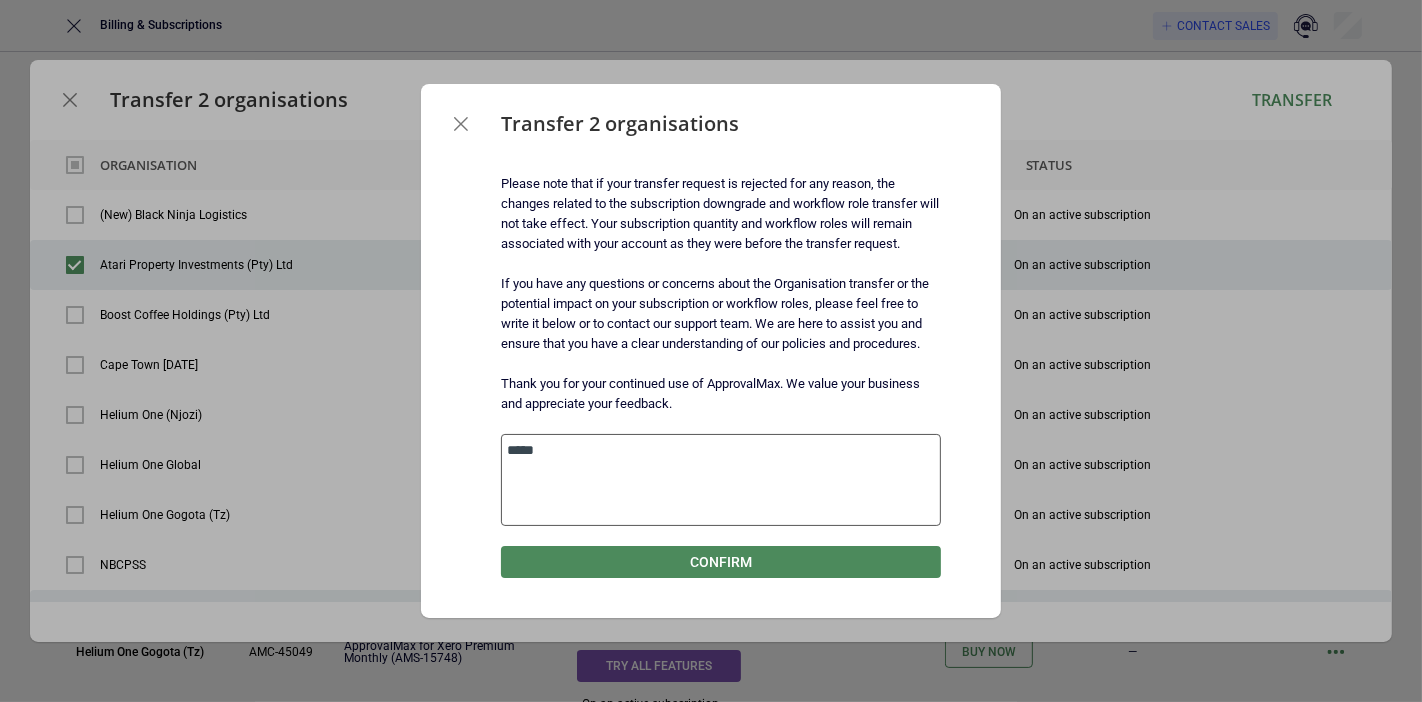 type on "*" 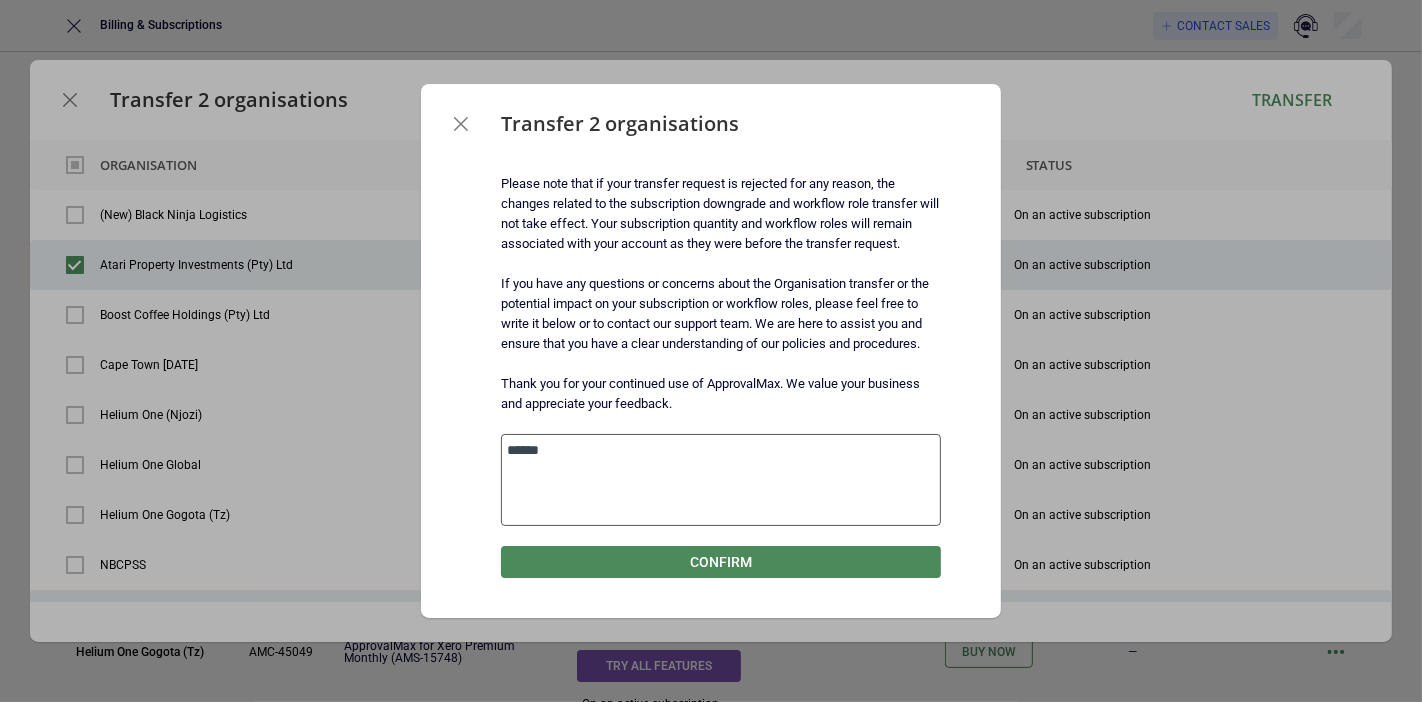 type on "*" 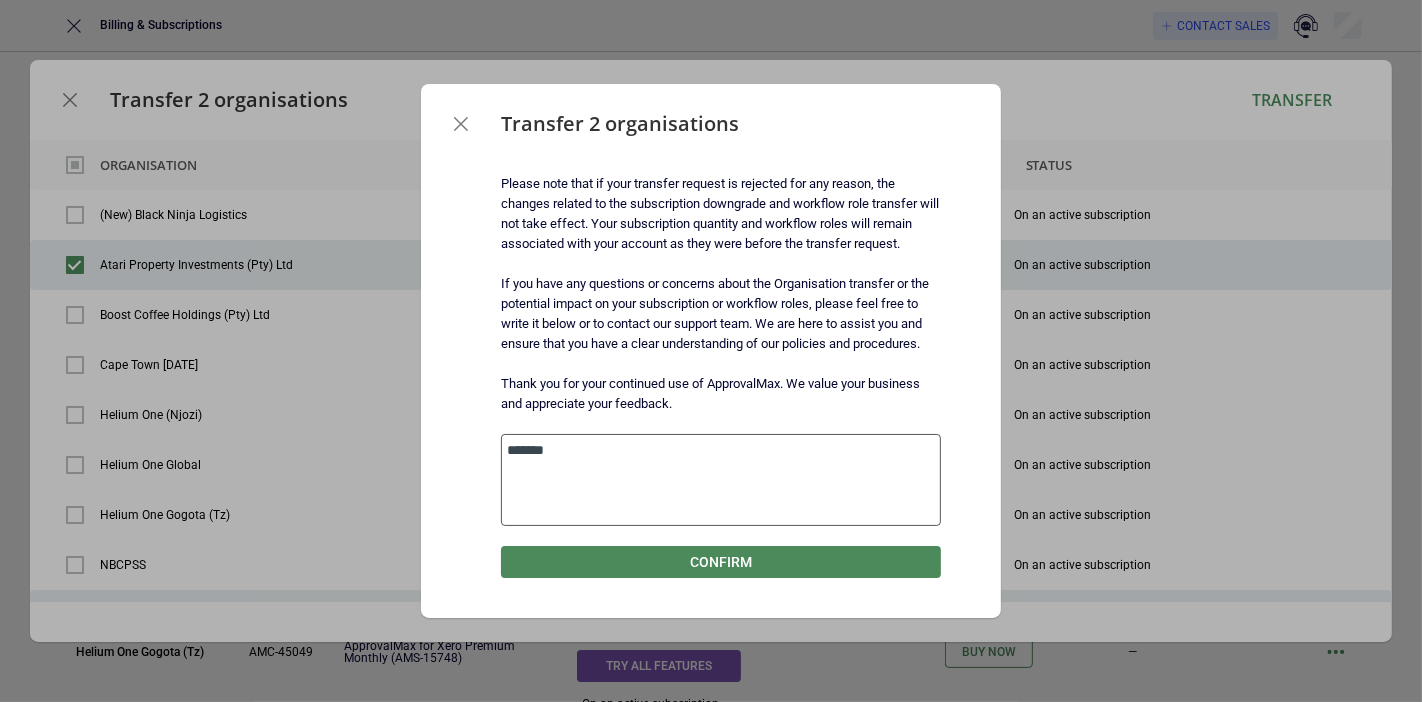 type on "*" 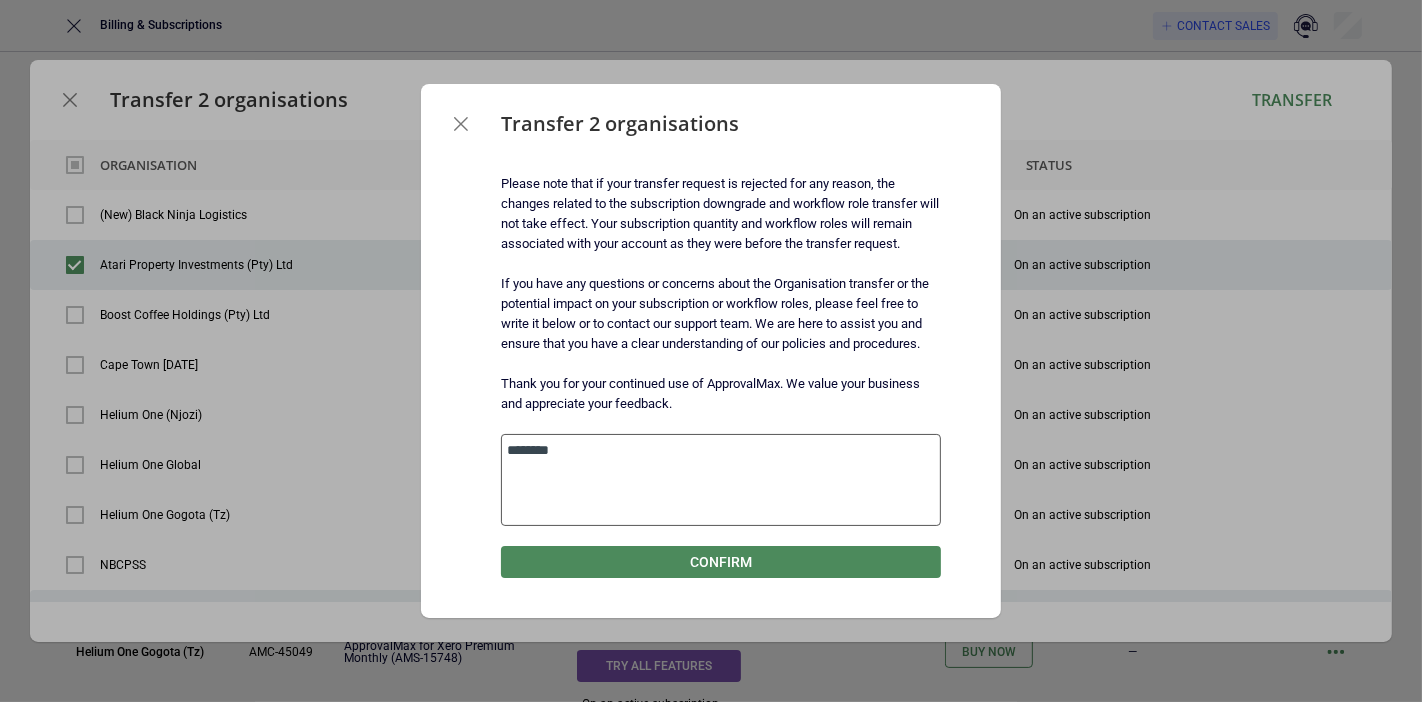 type on "*" 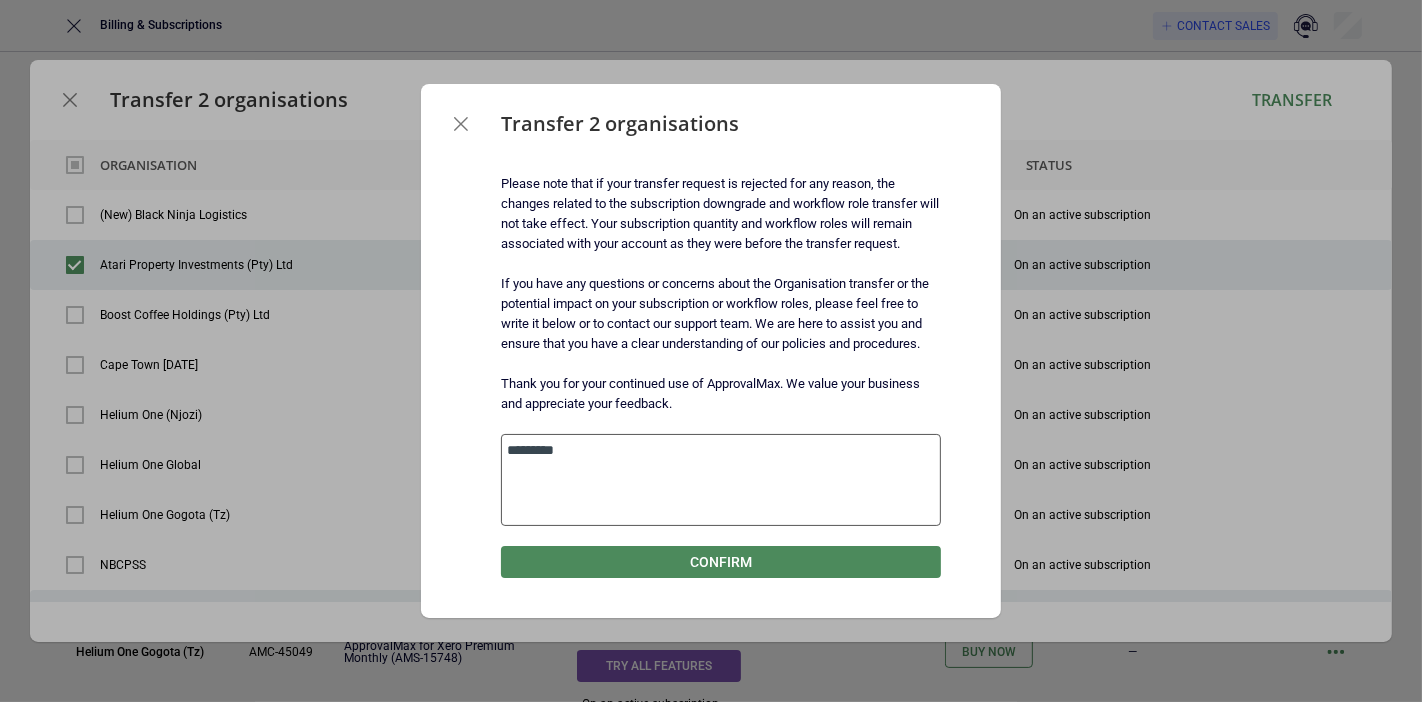 type on "*" 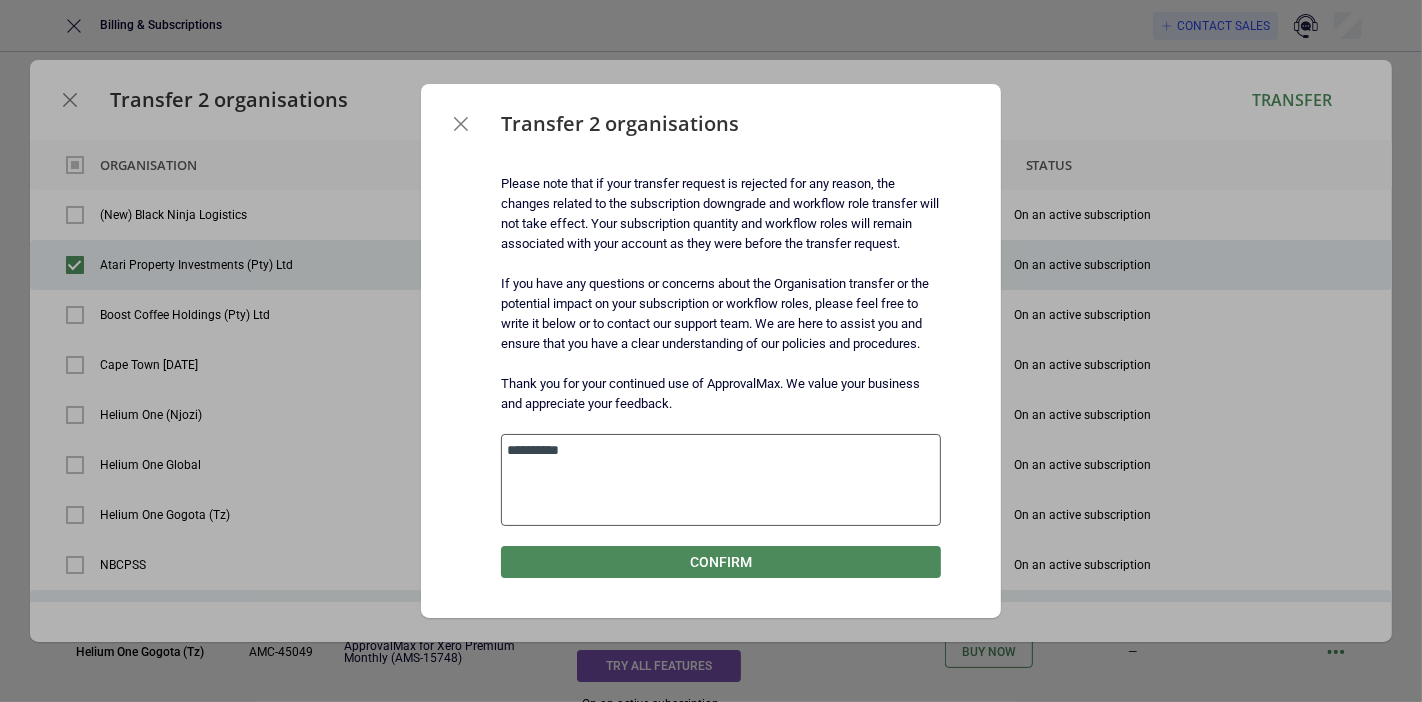 type on "*" 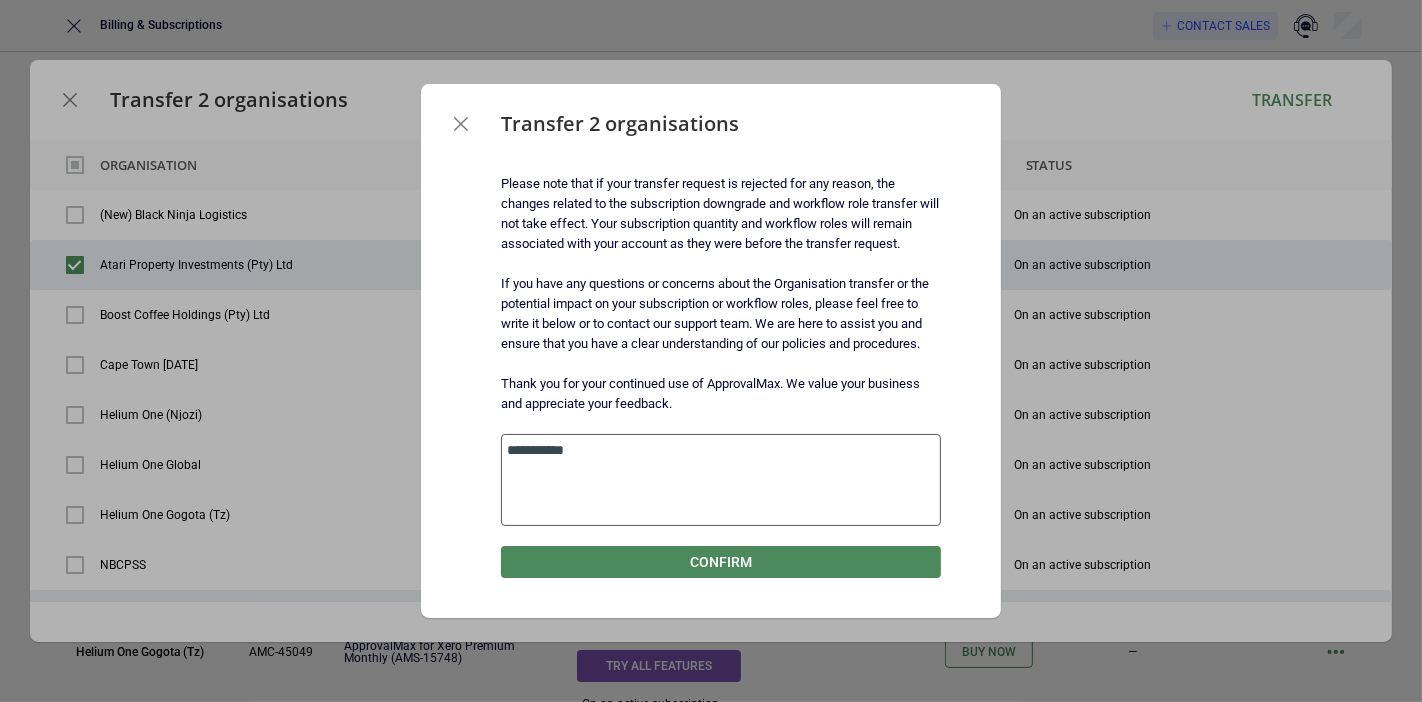 type on "*" 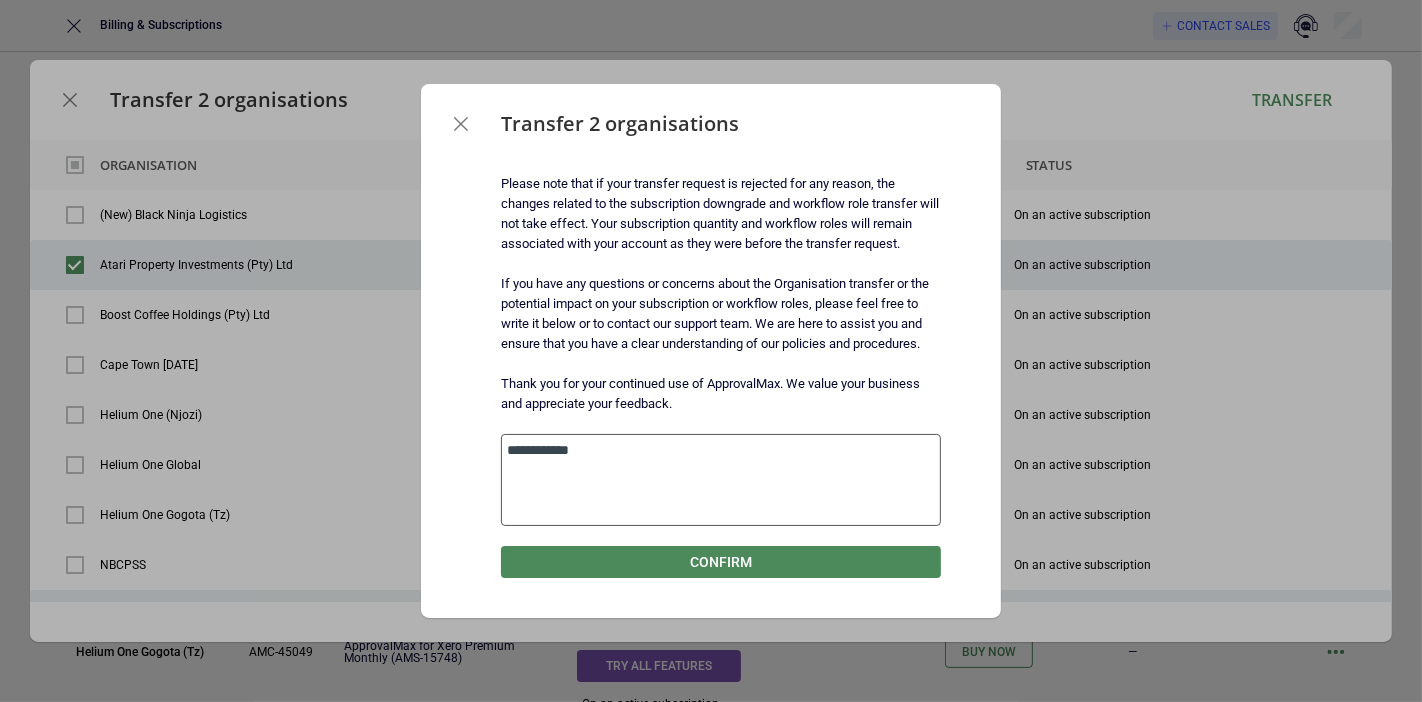 type on "*" 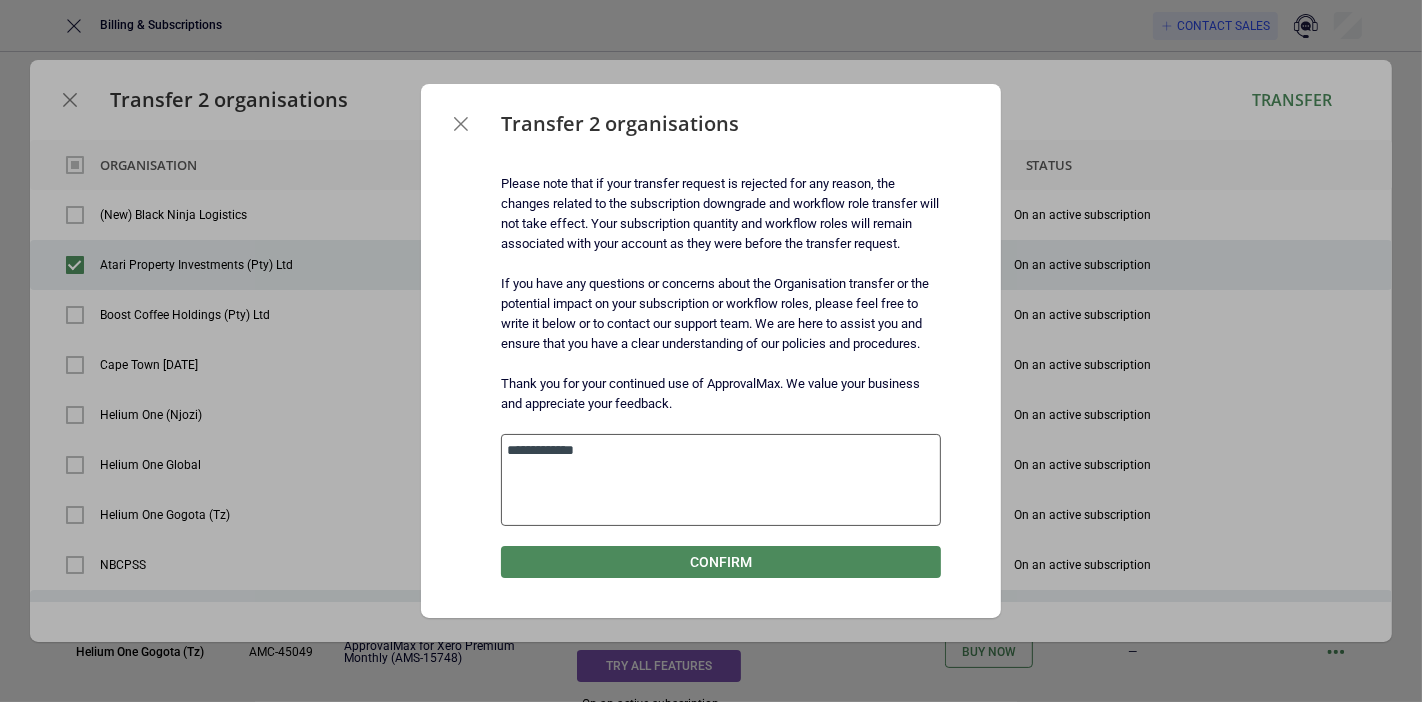 type on "*" 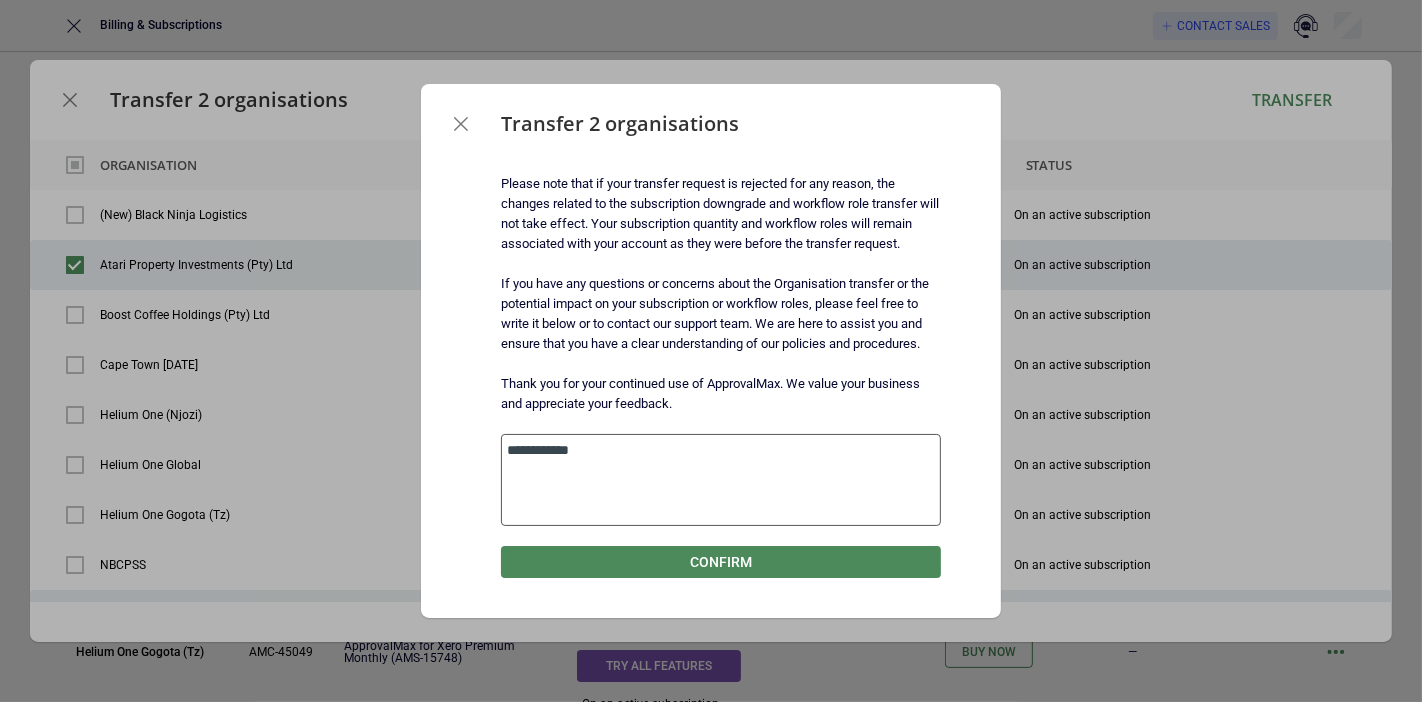 type on "*" 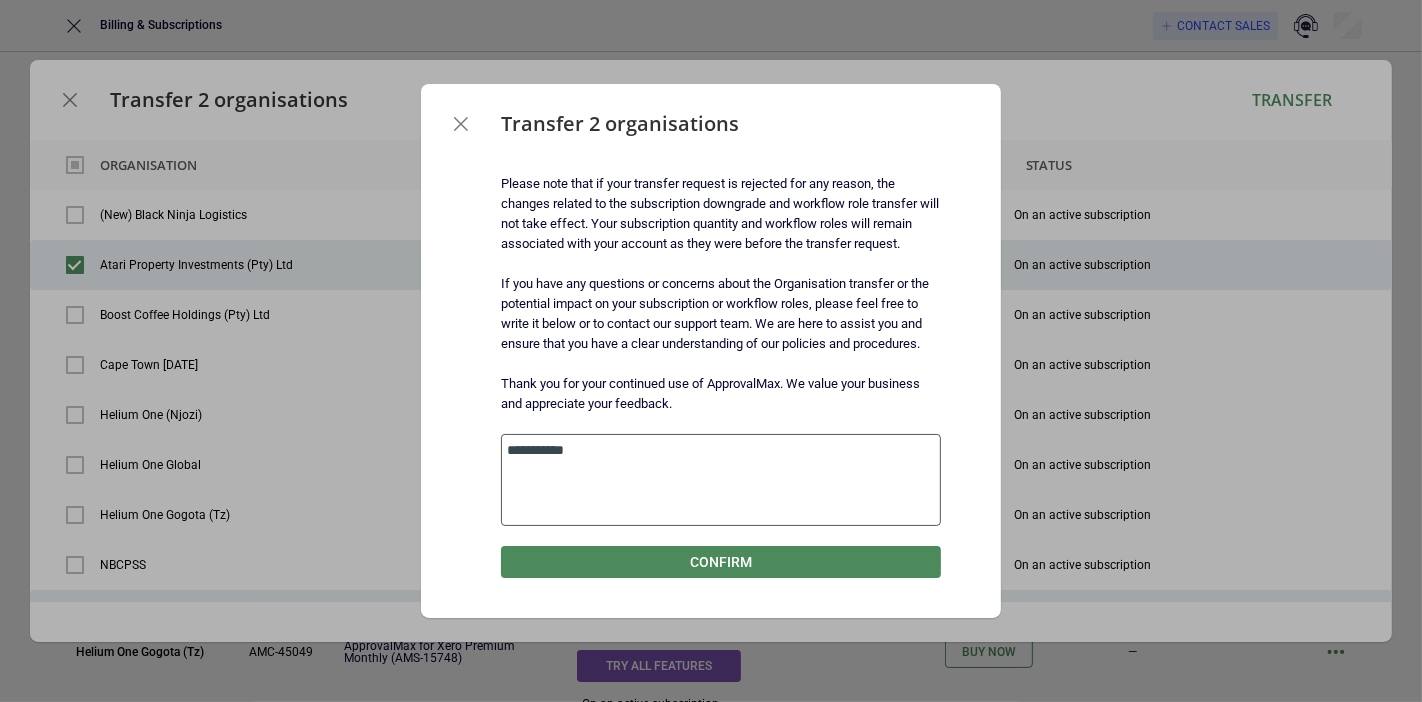 type on "*" 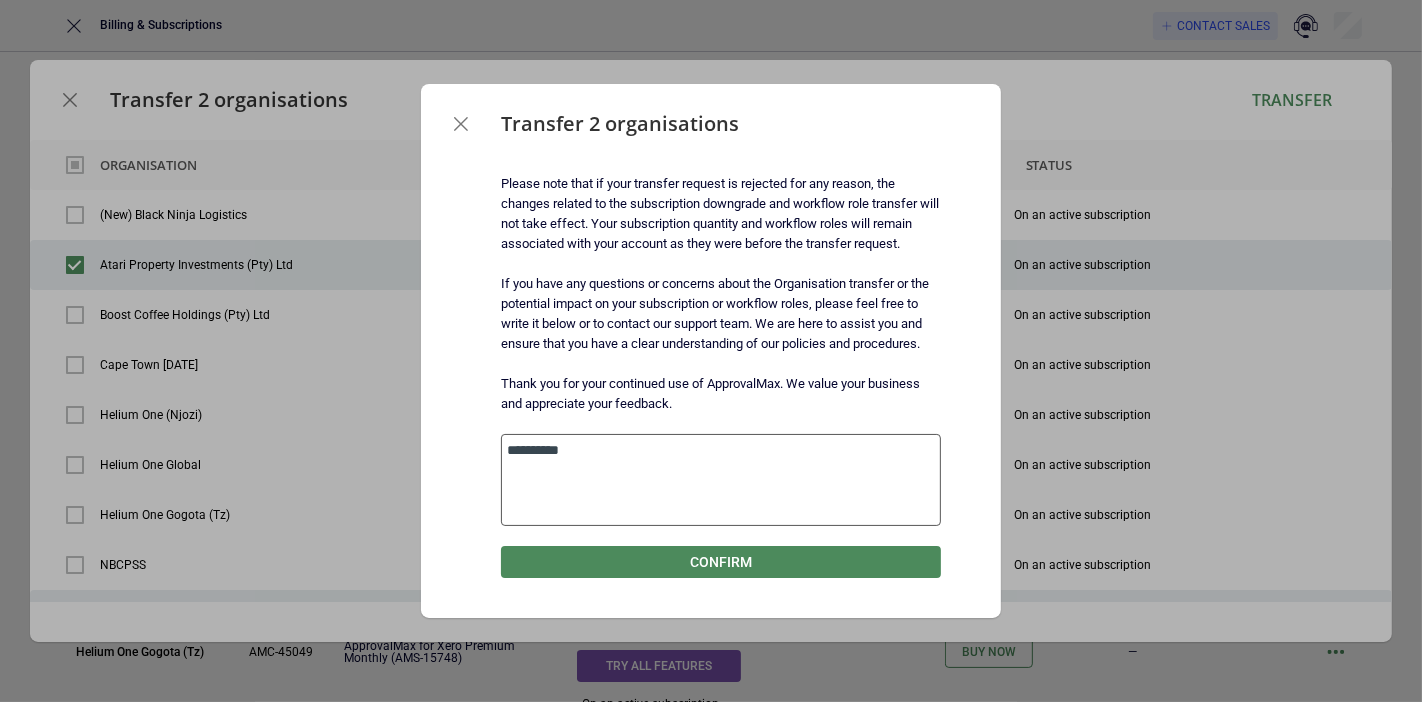 type on "*" 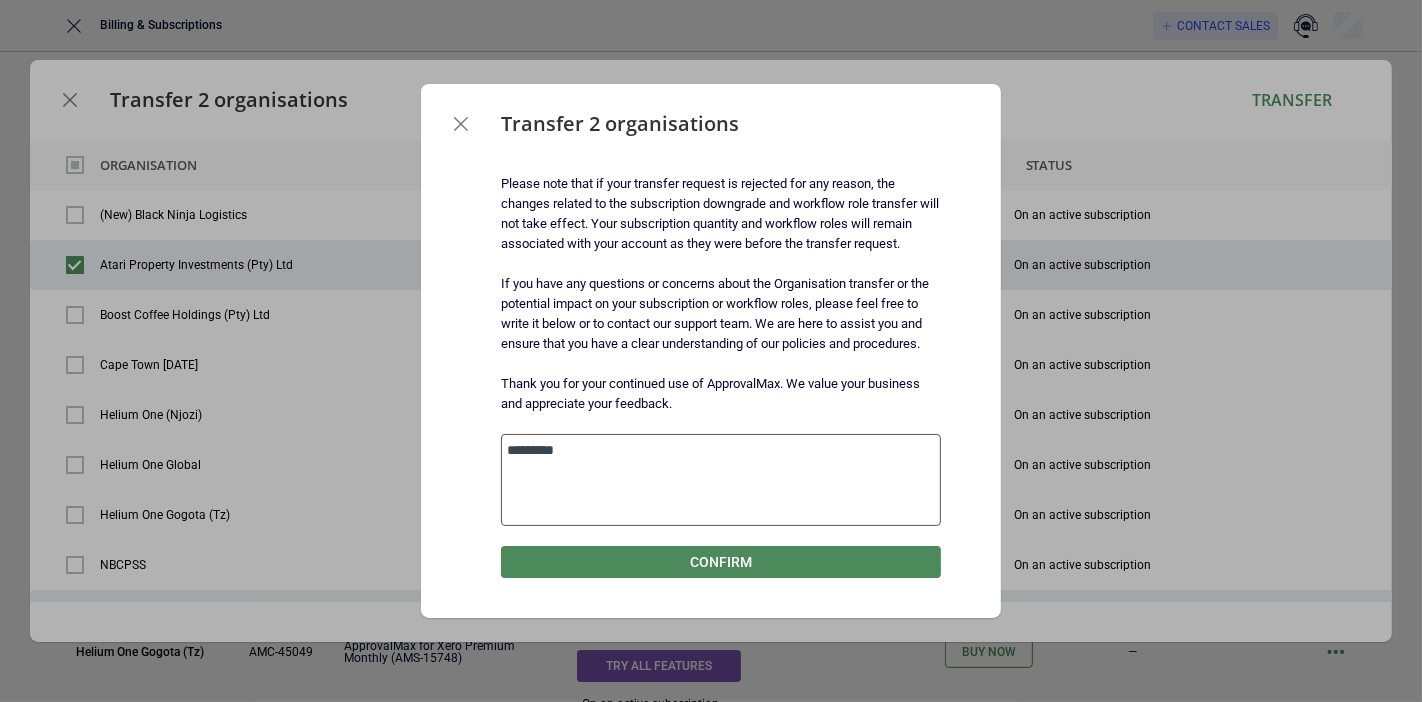 type on "*" 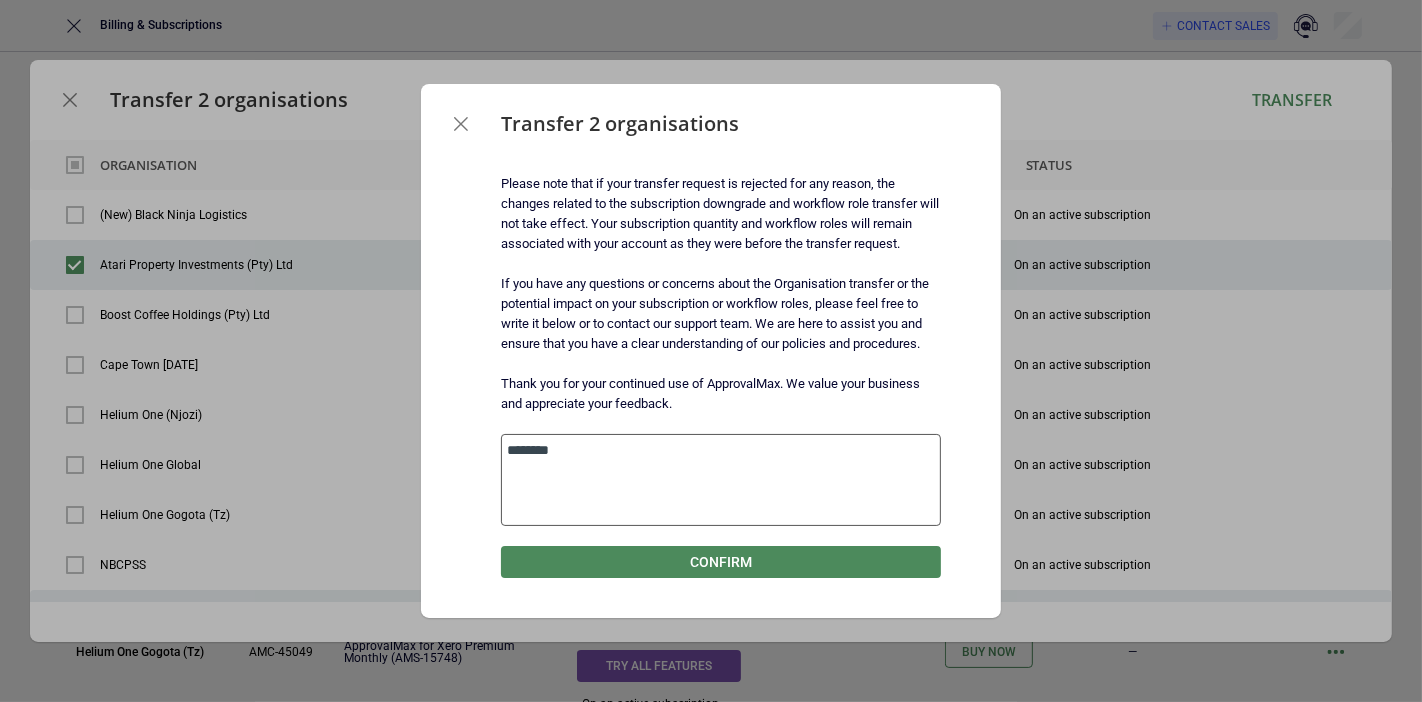 type on "*" 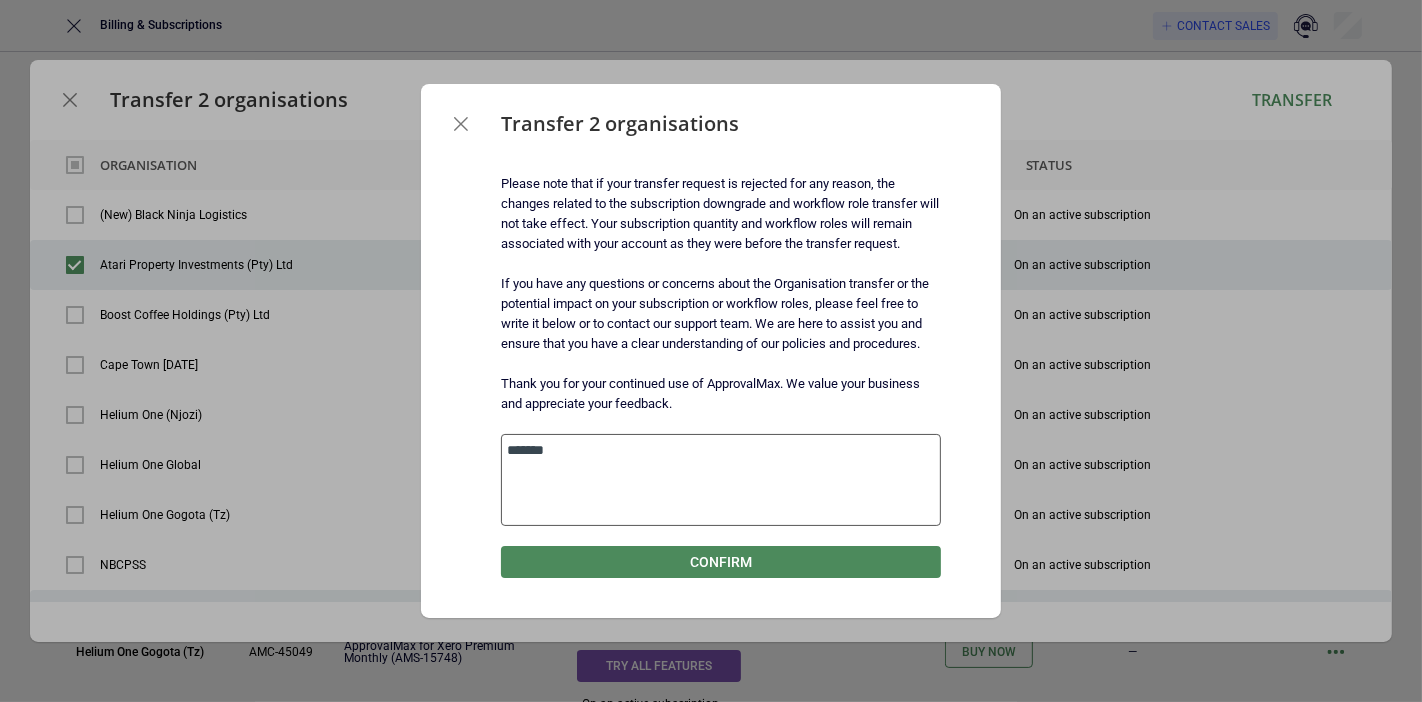 type on "*" 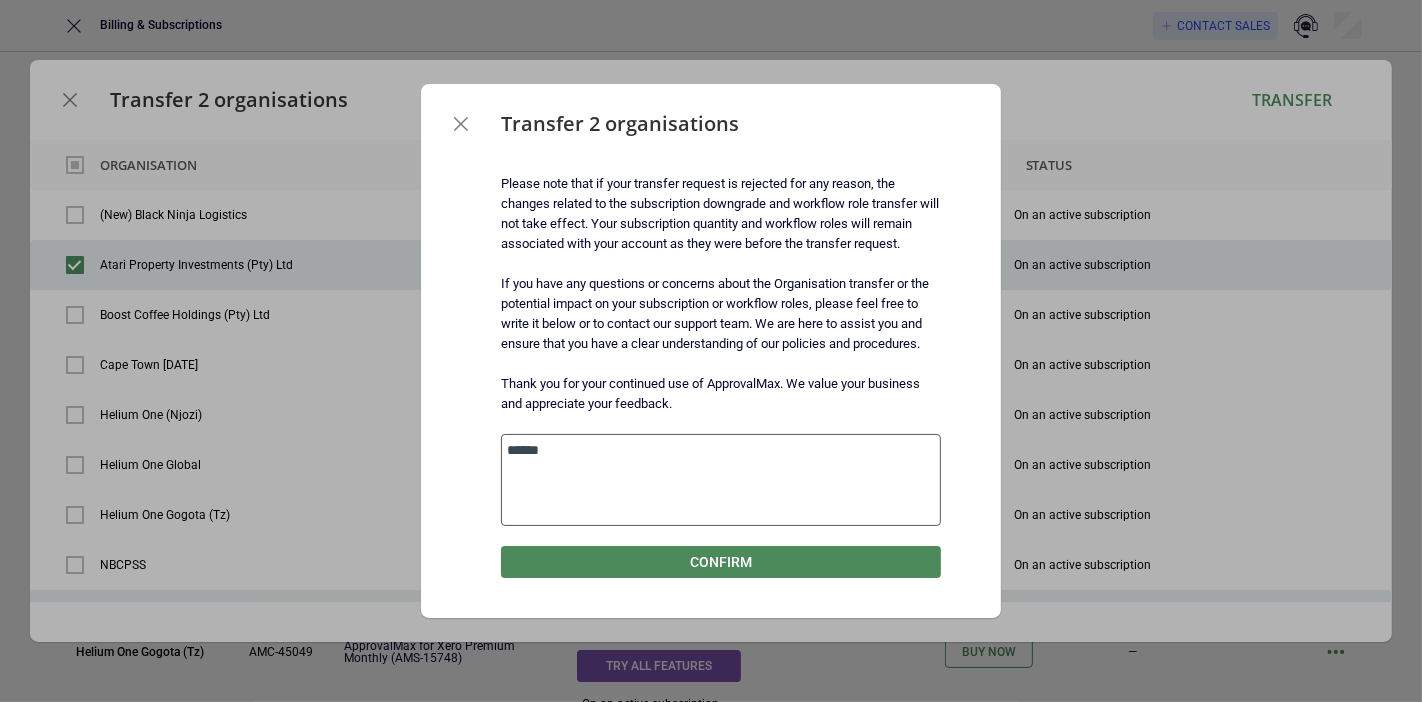 type on "****" 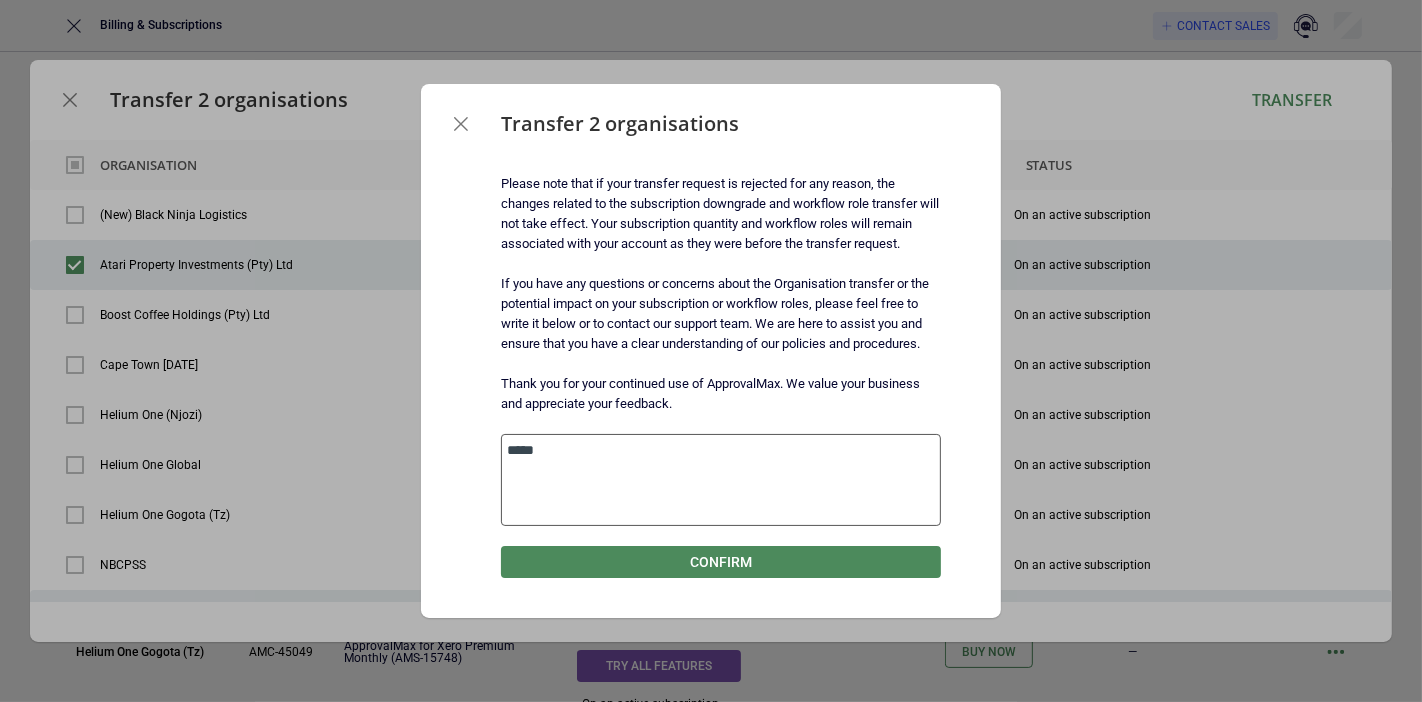 type on "*" 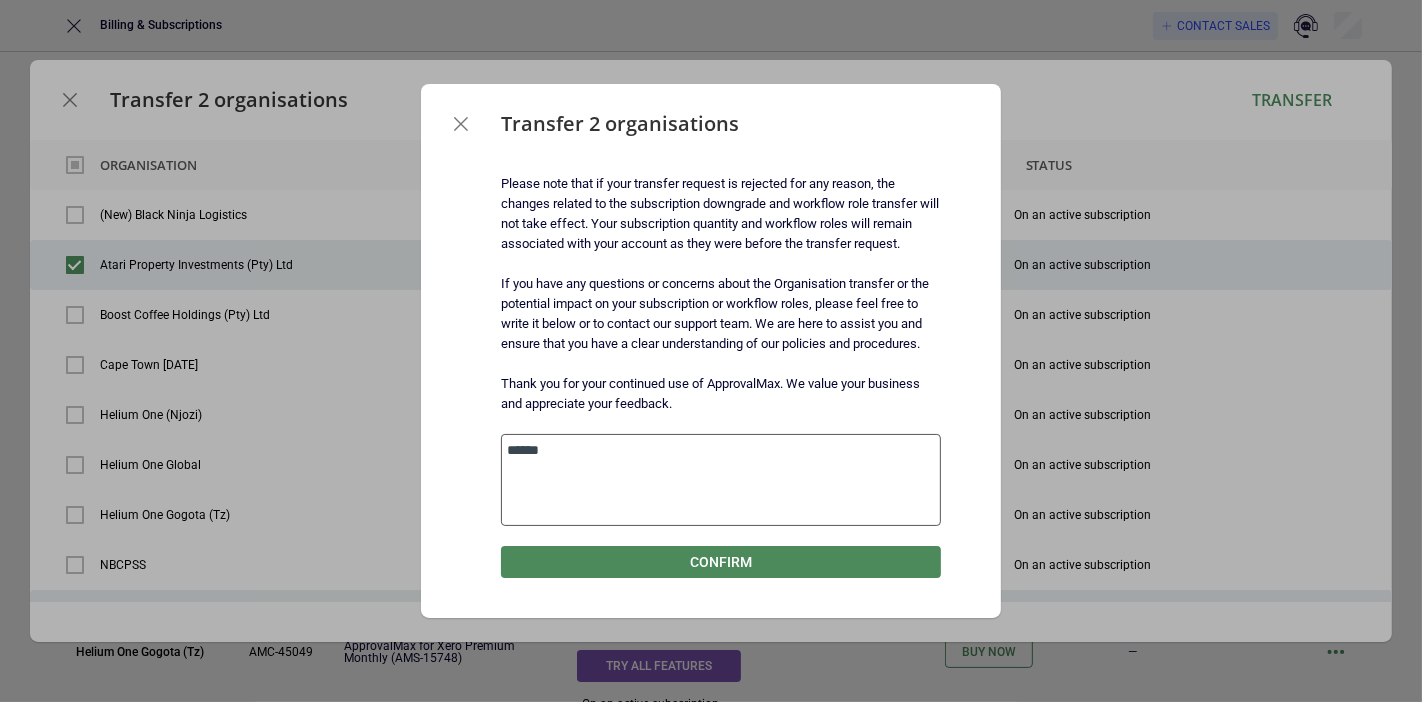 type on "*" 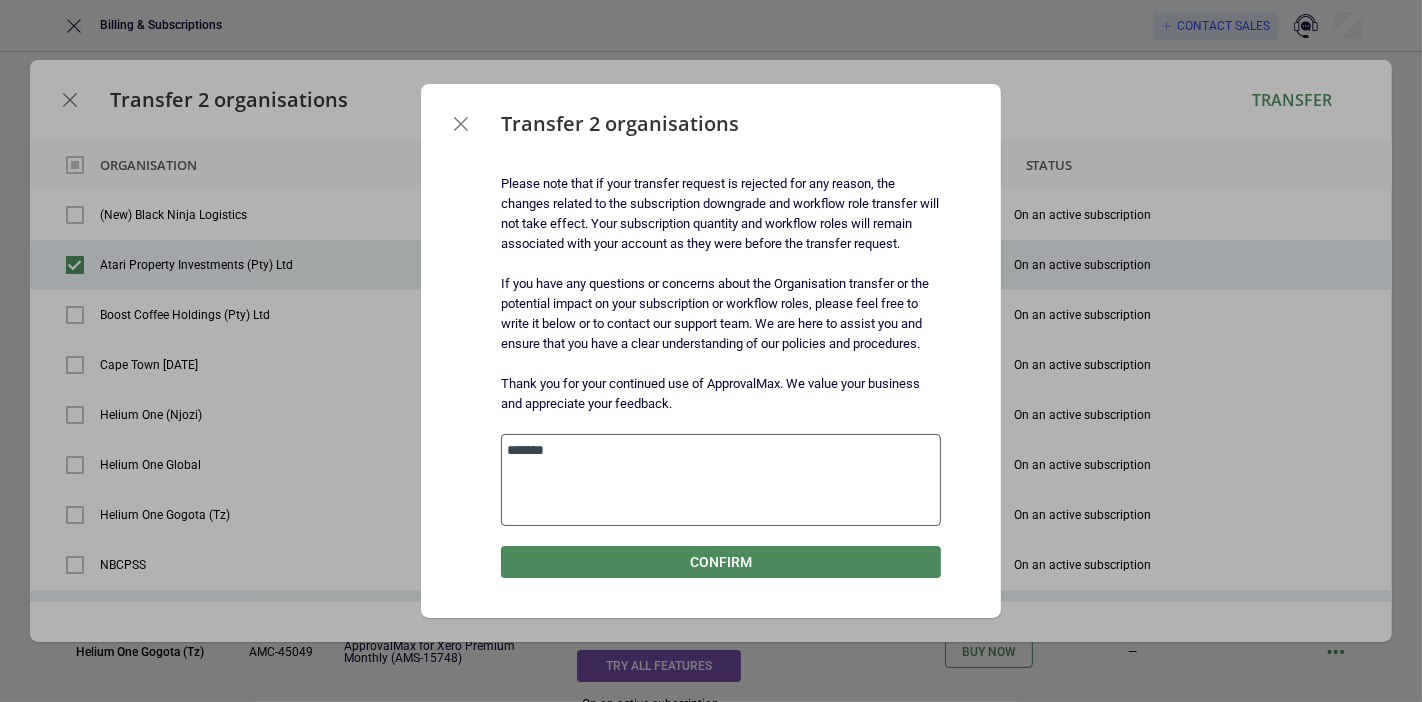 type on "*" 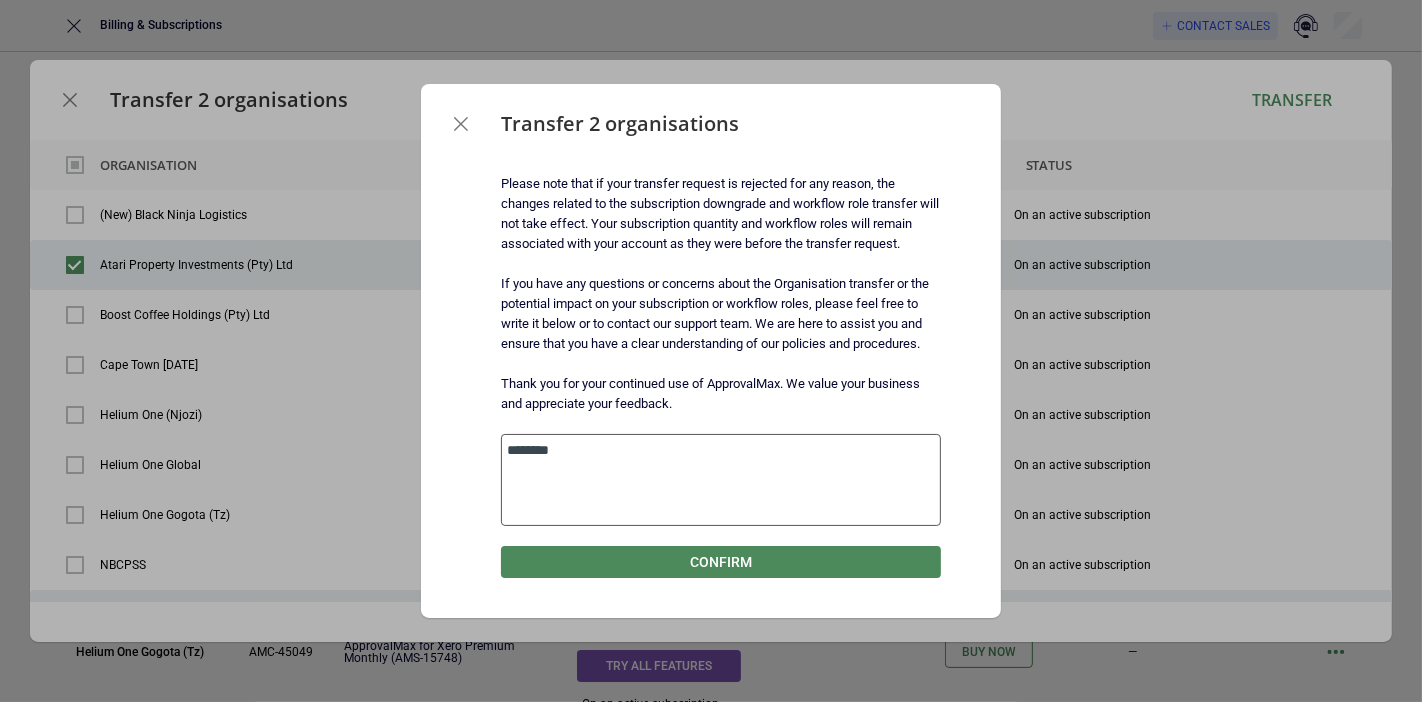 type on "*" 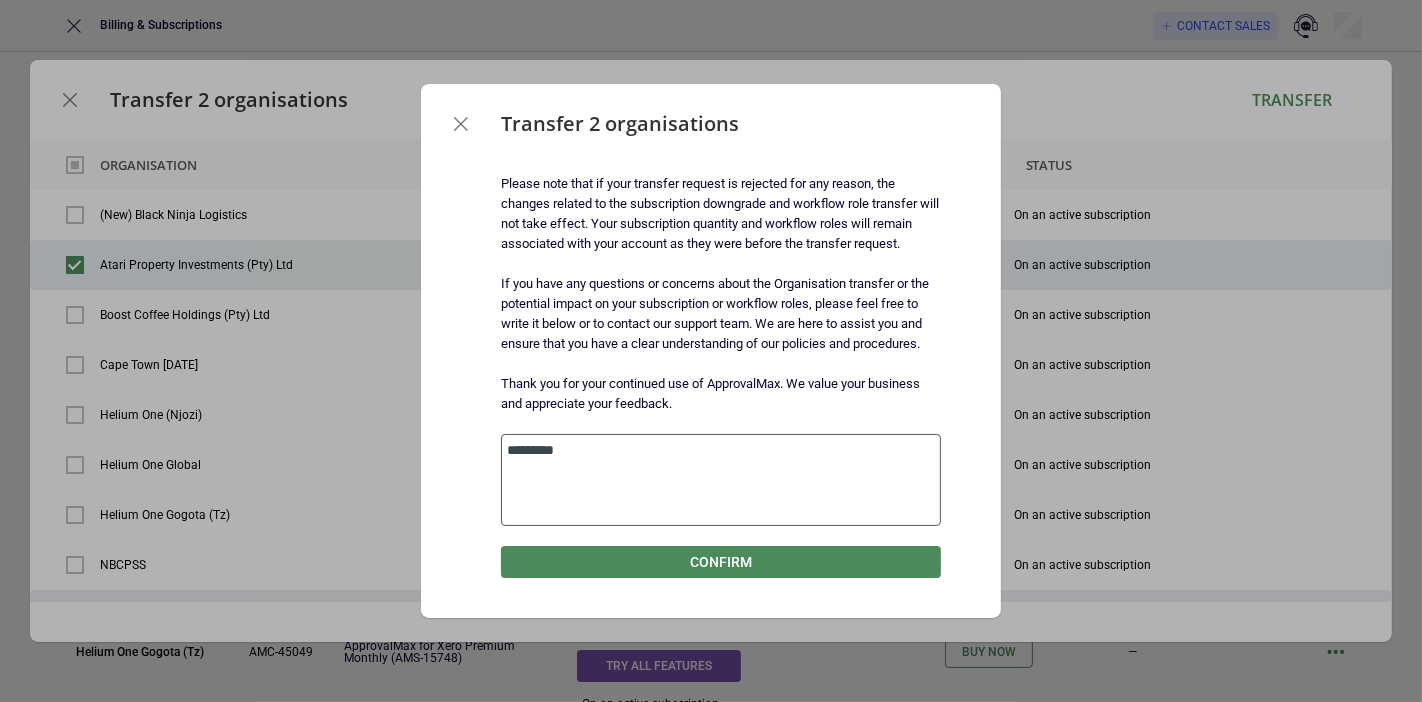 type on "*" 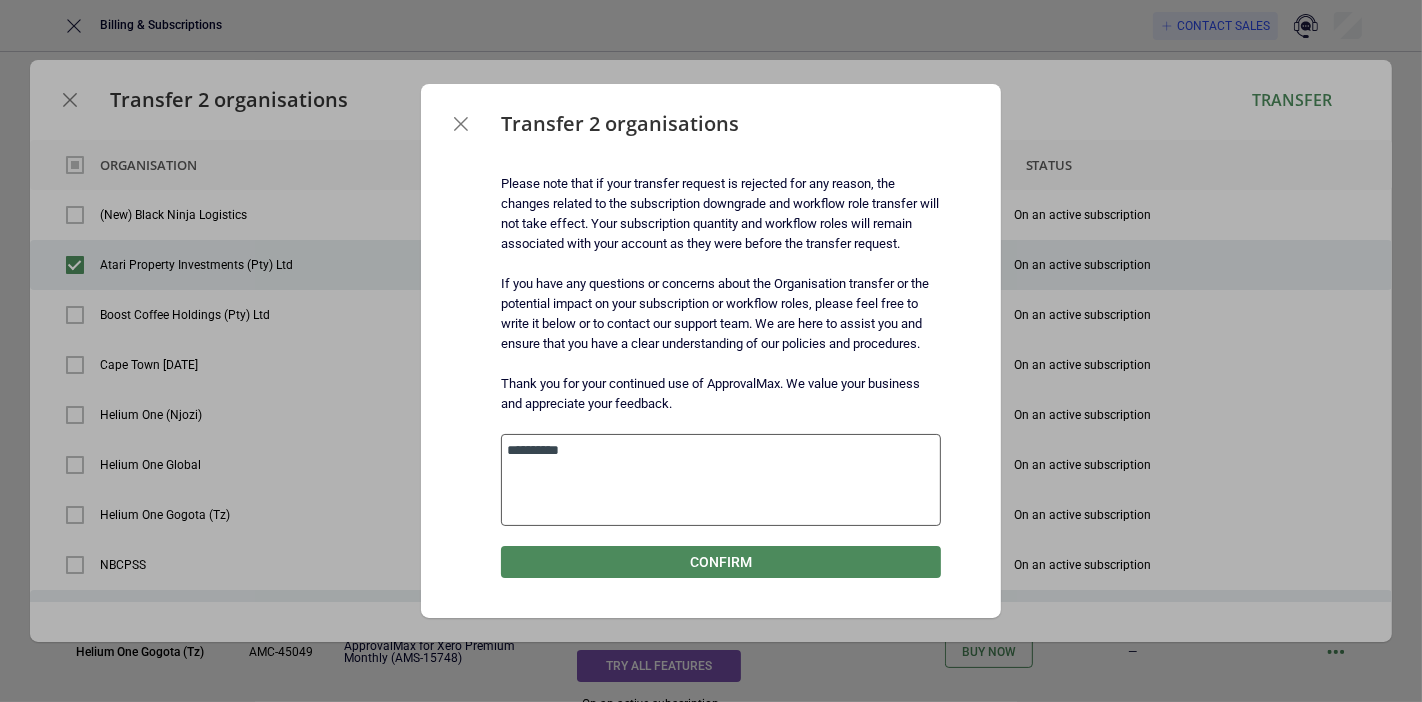 type on "*" 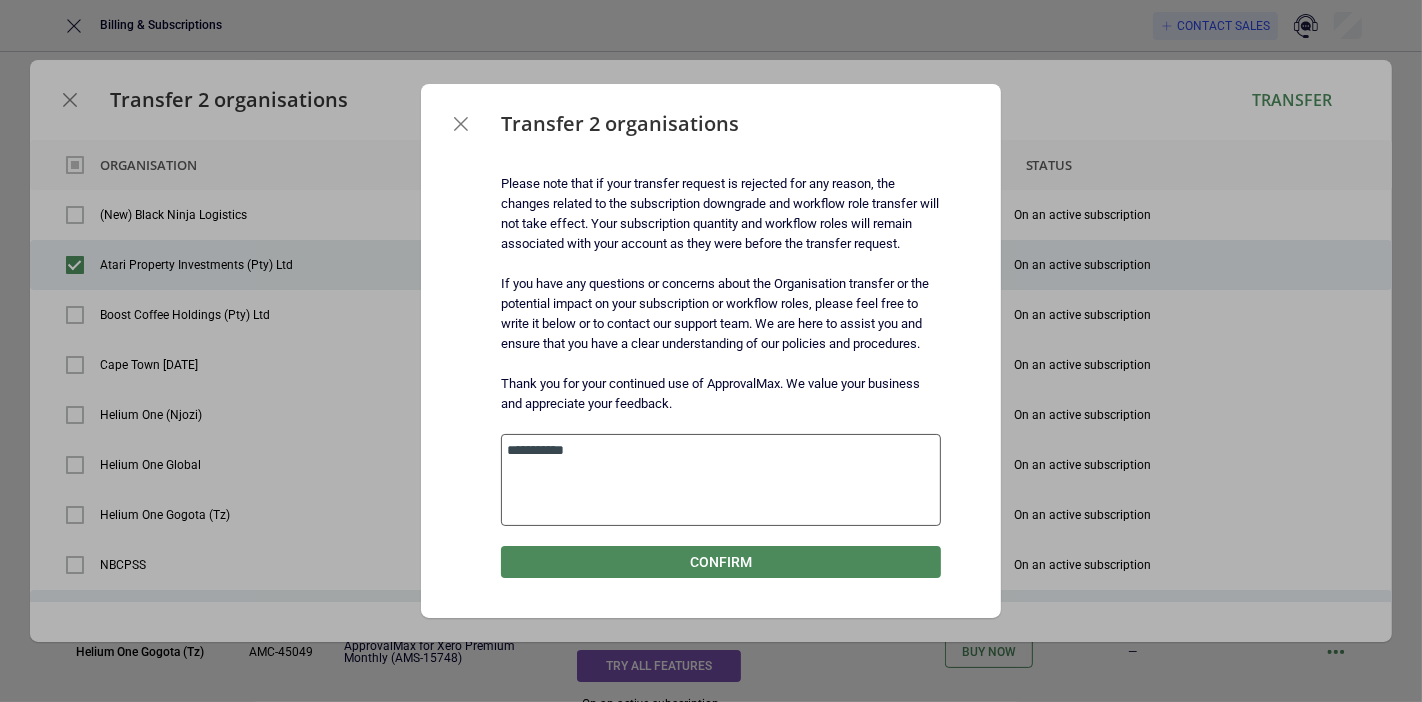 type on "*" 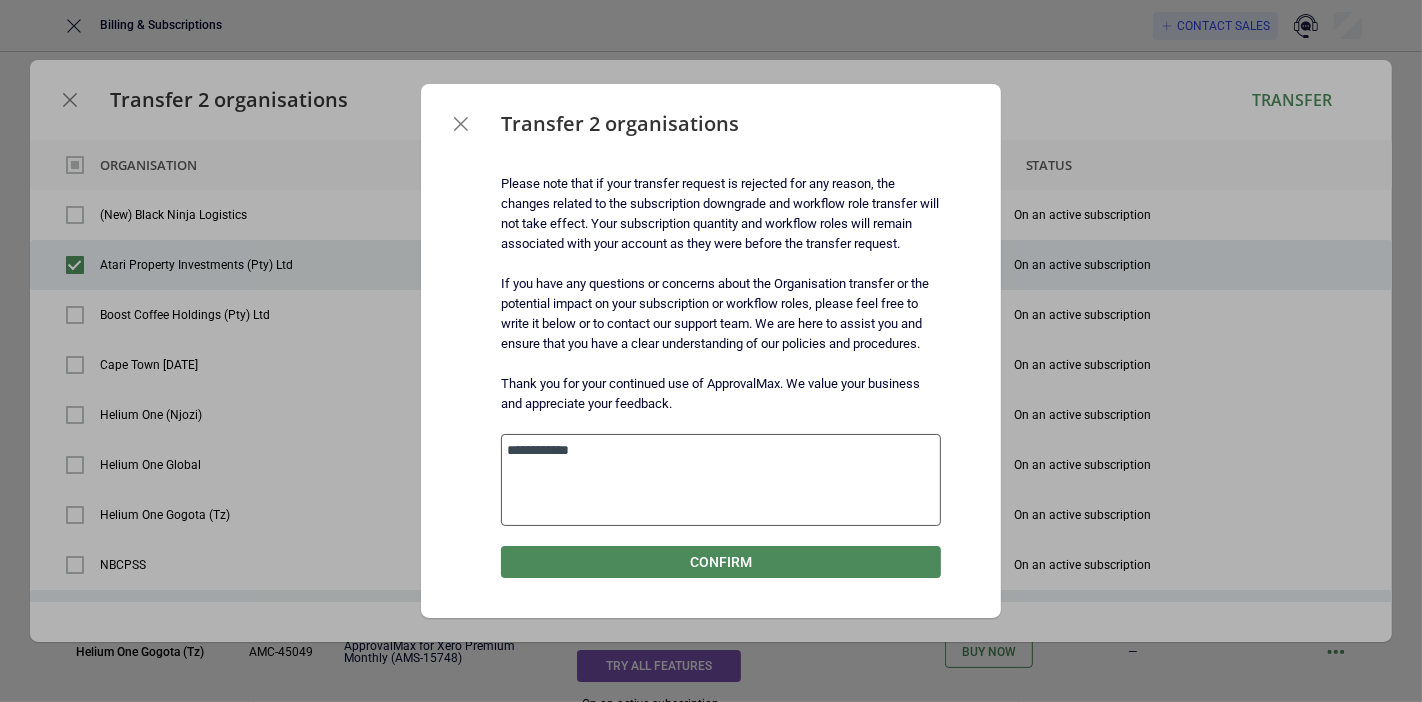 type on "*" 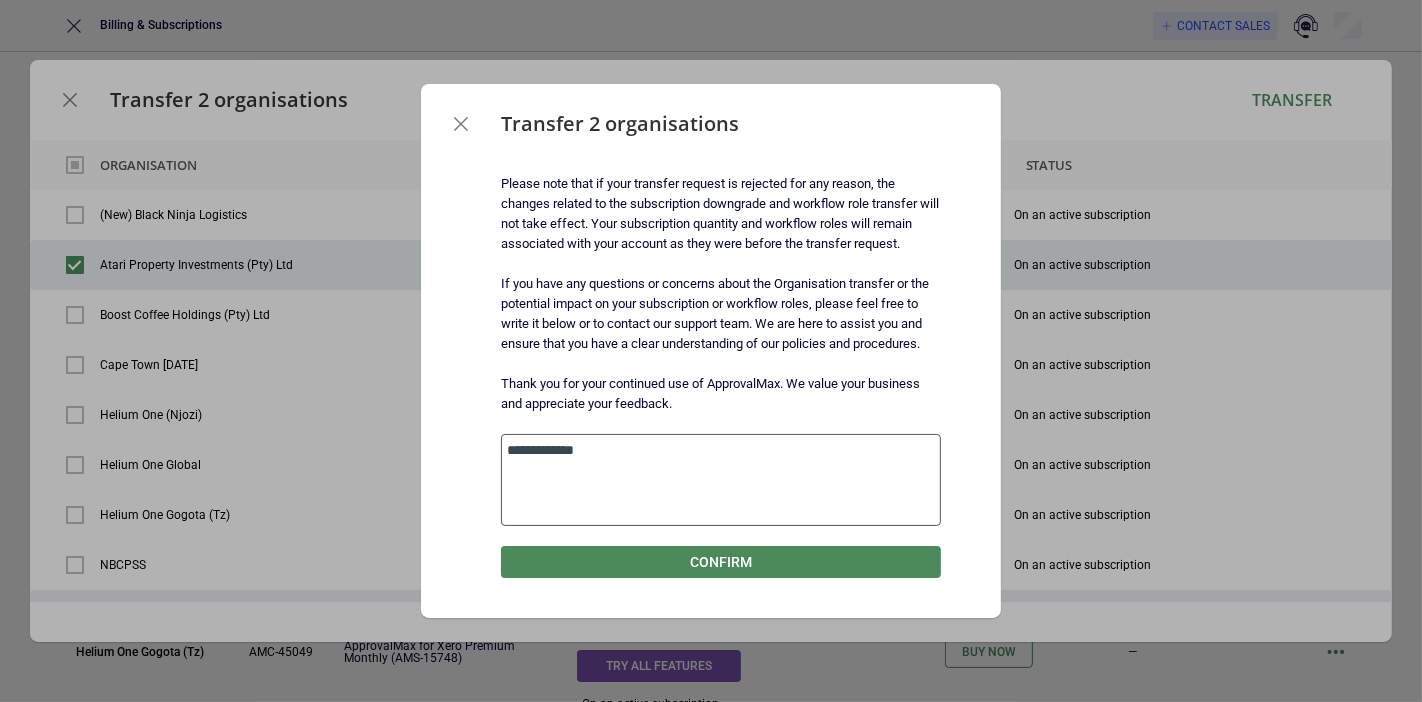 type on "*" 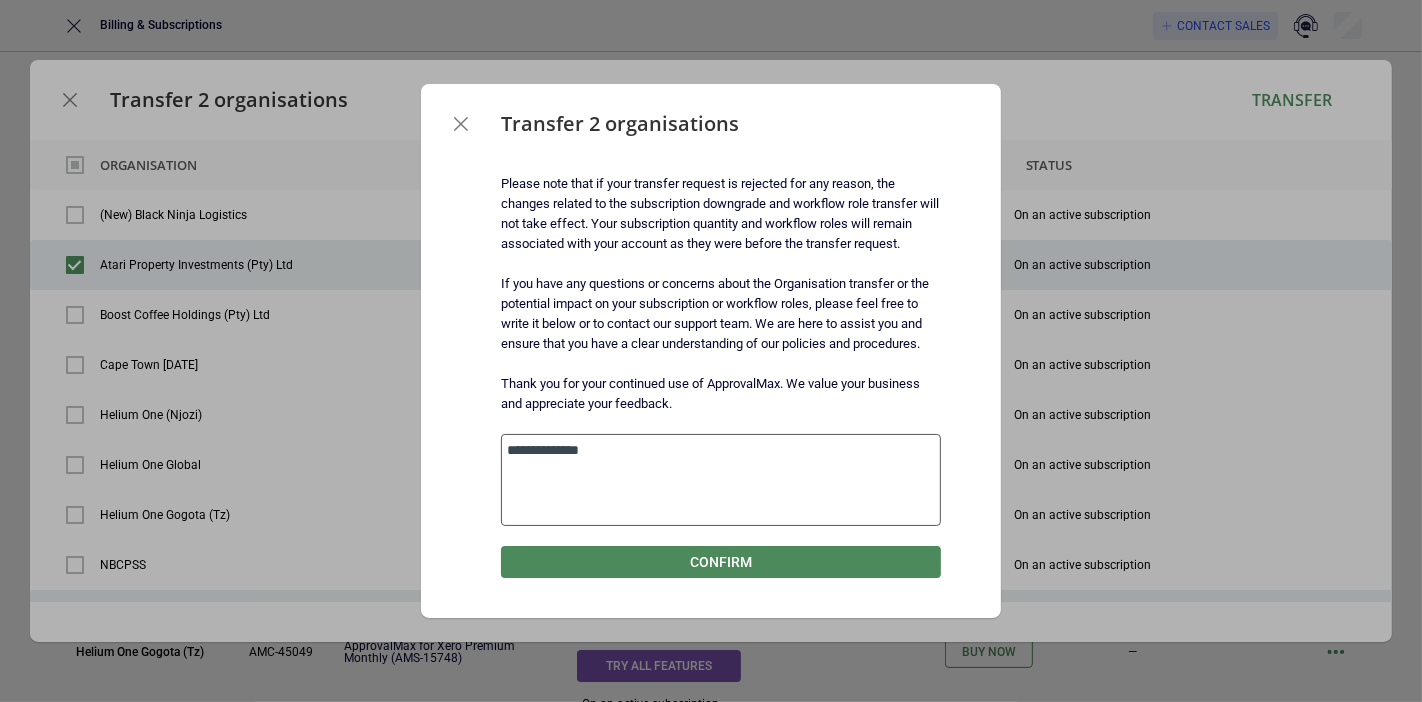 type on "*" 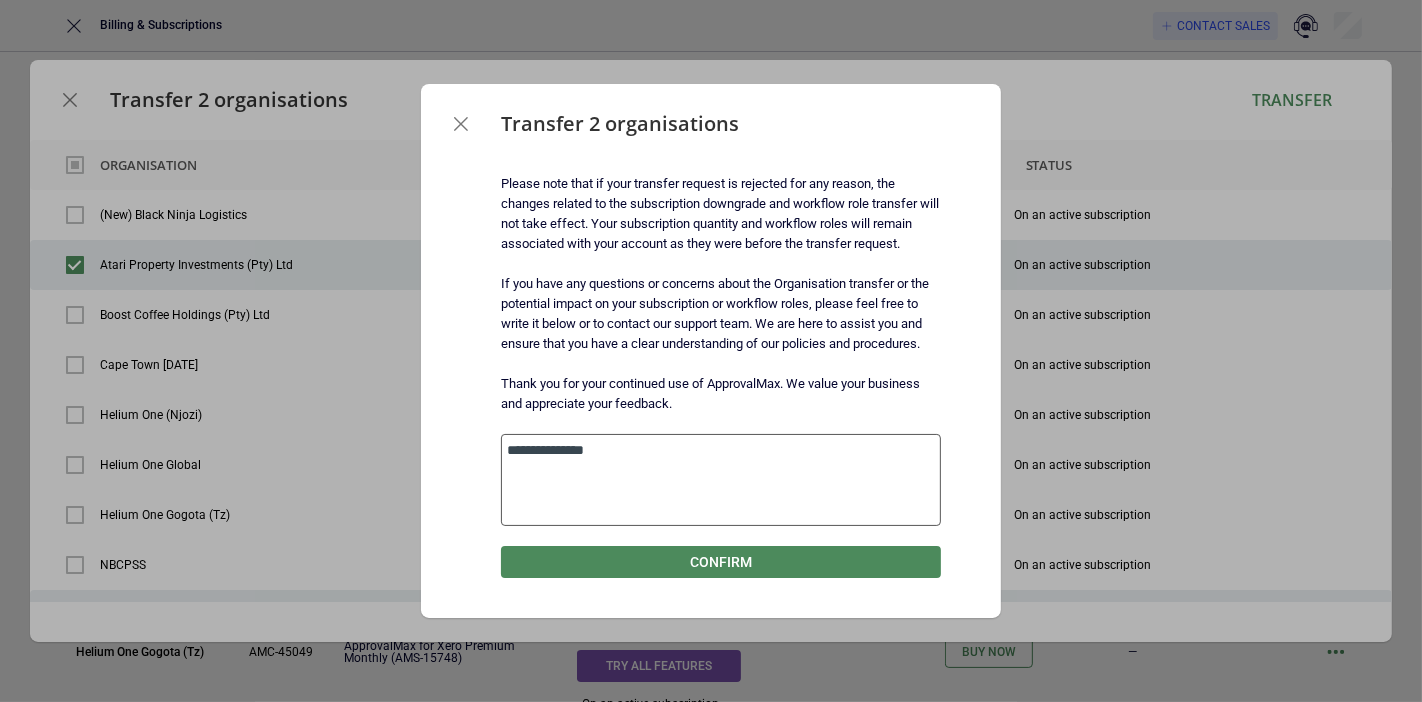 type on "*" 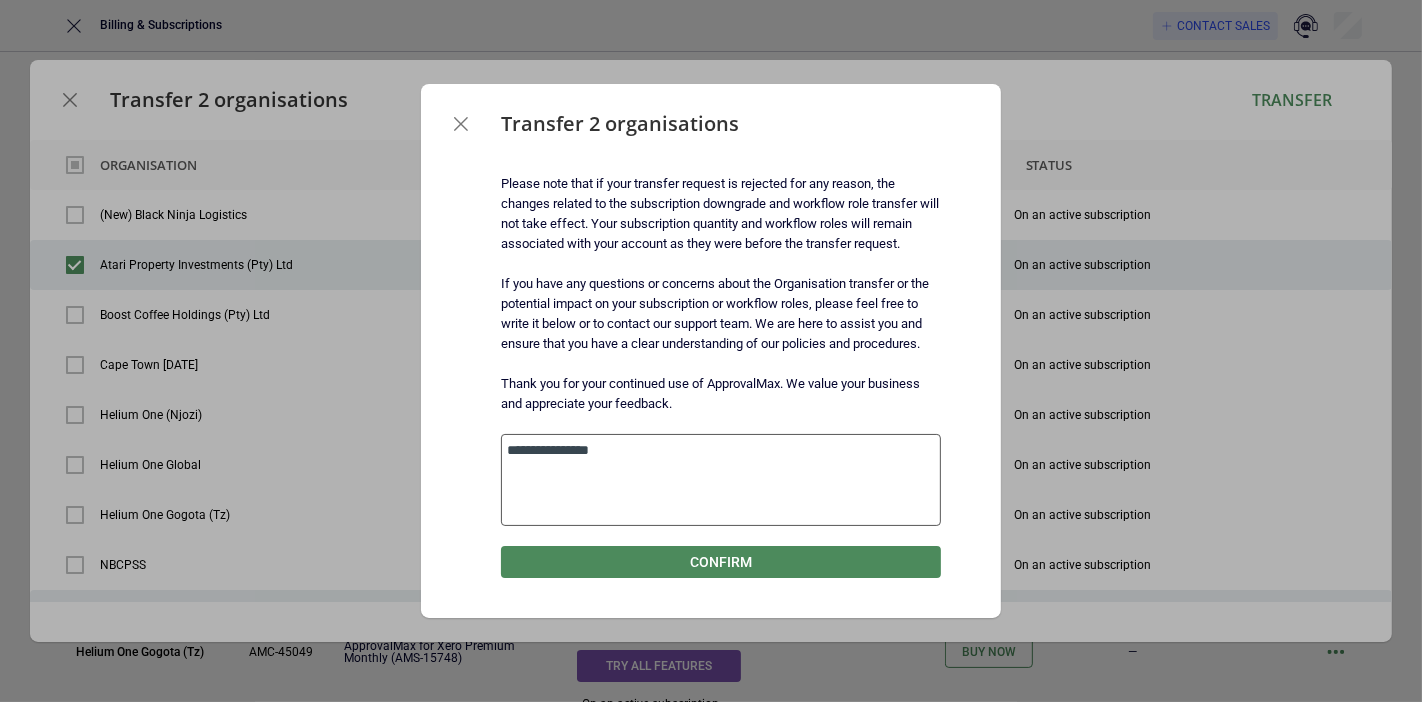 type on "*" 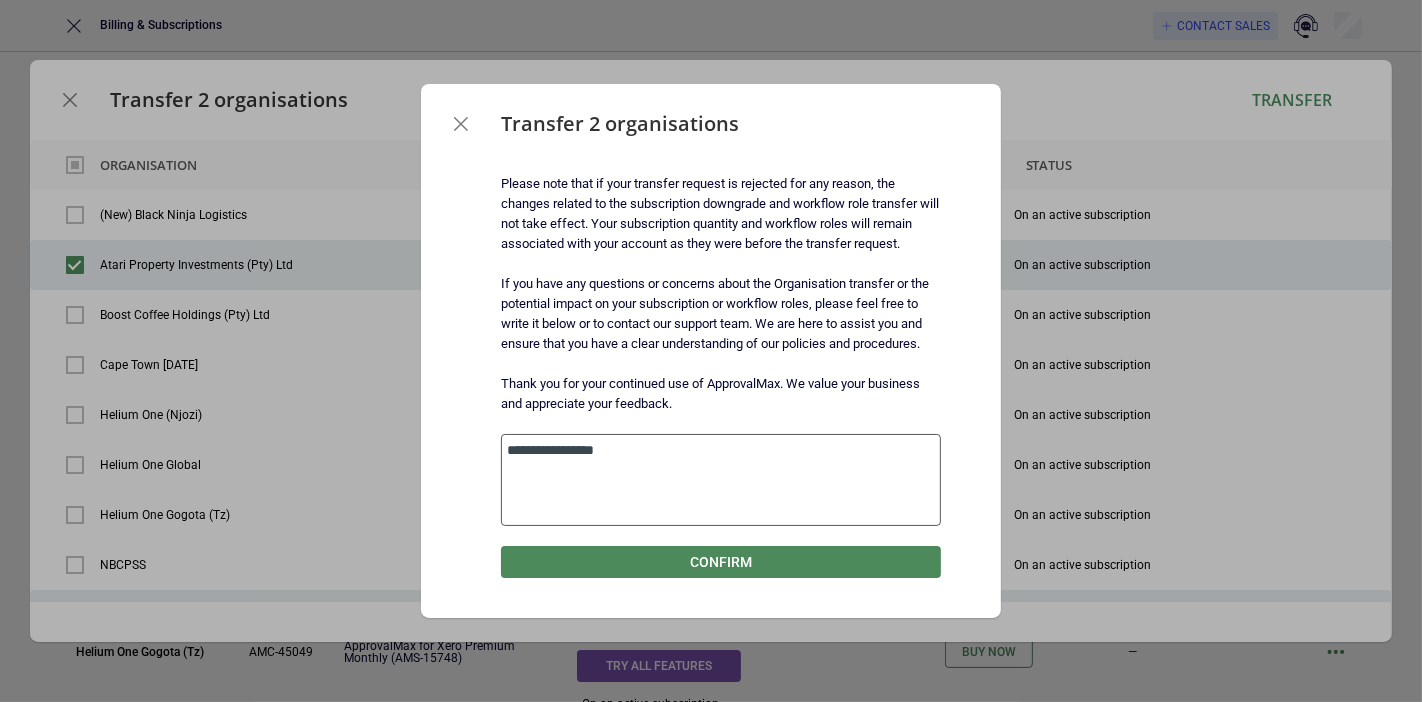 click on "**********" at bounding box center [721, 479] 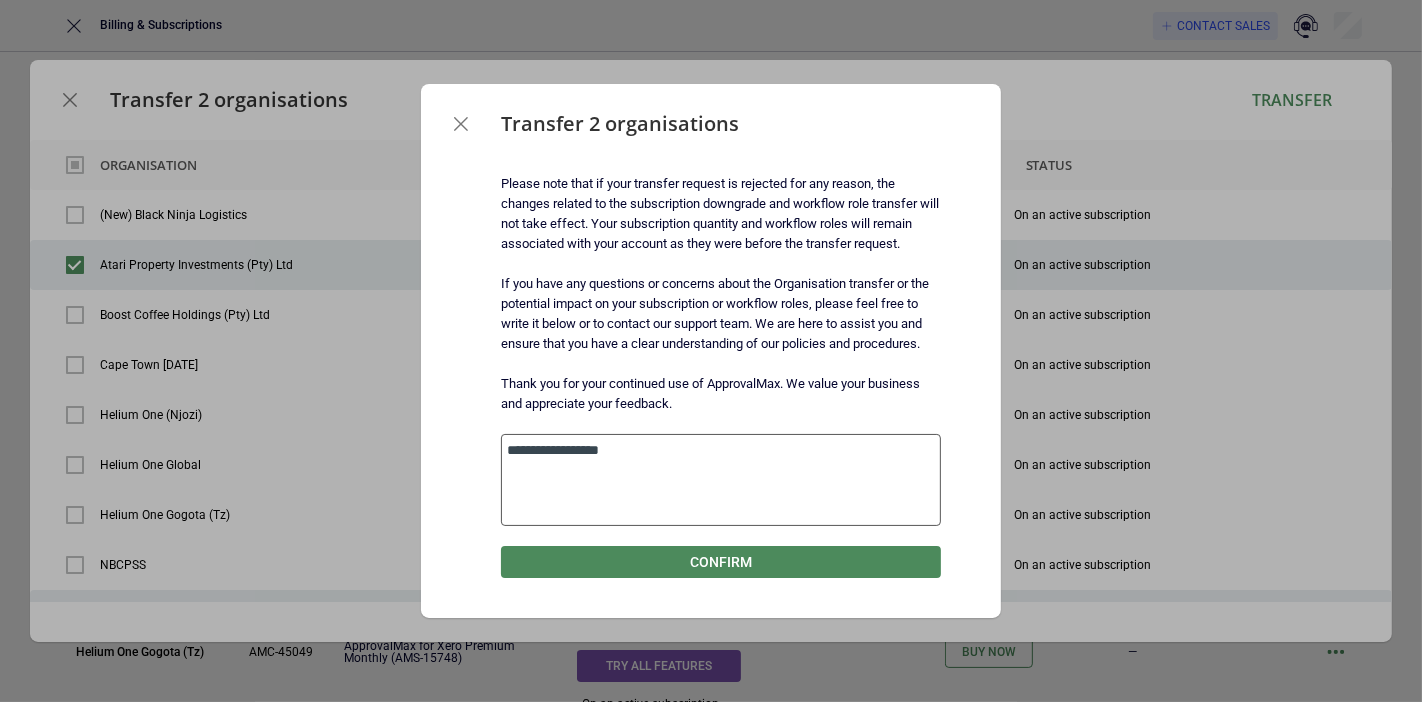 type on "*" 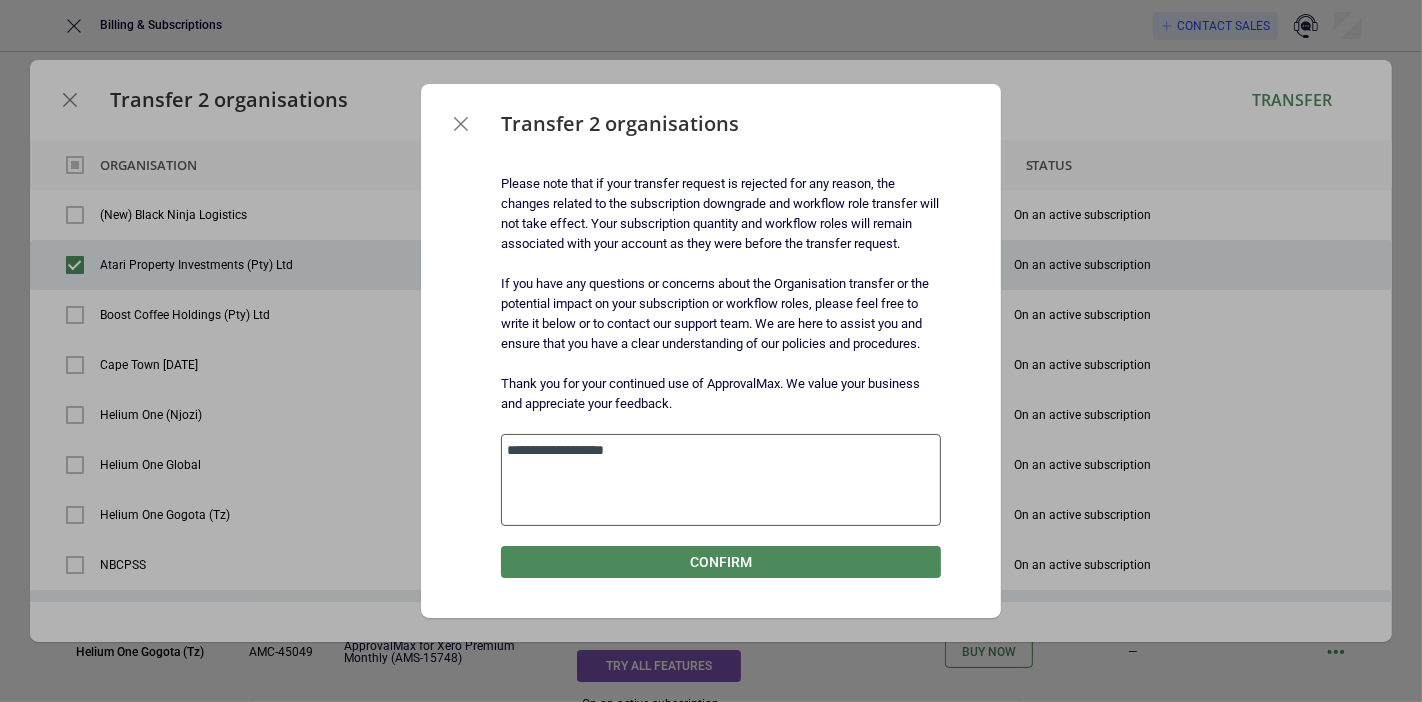type on "*" 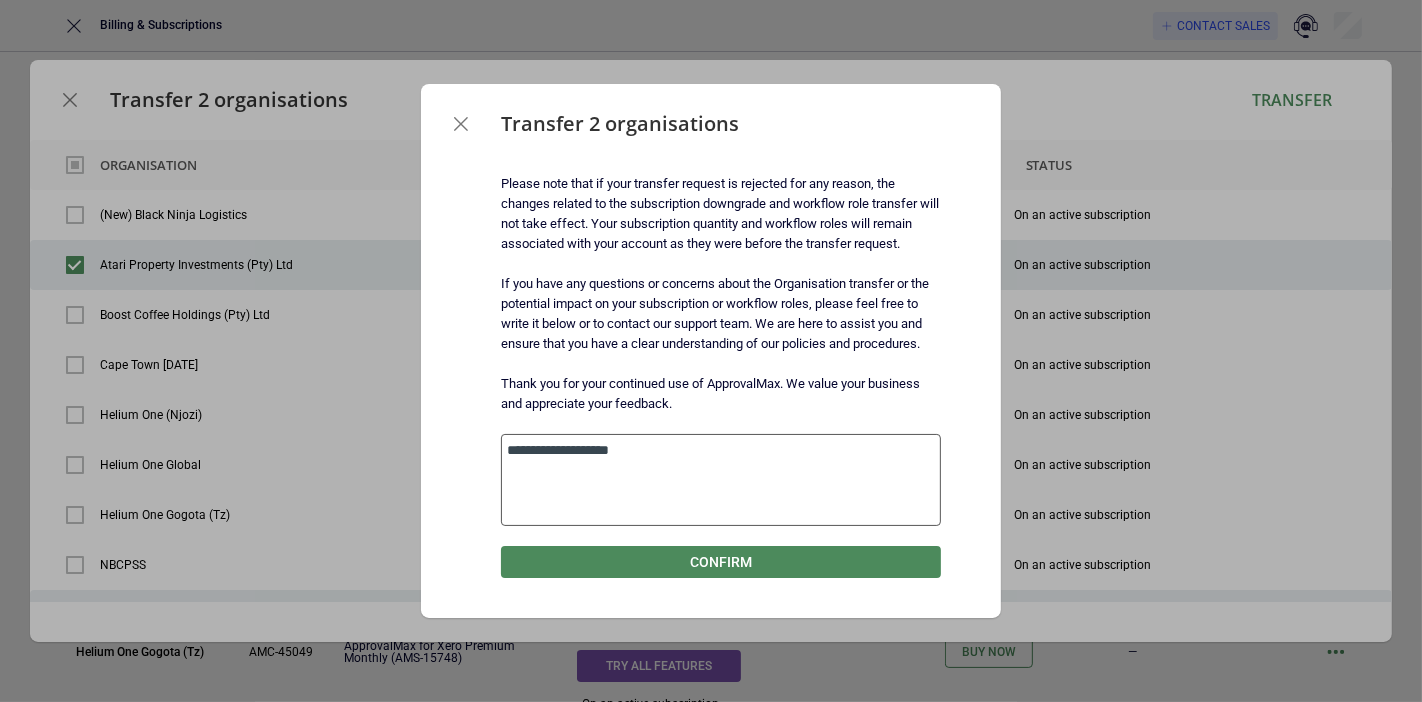 type on "*" 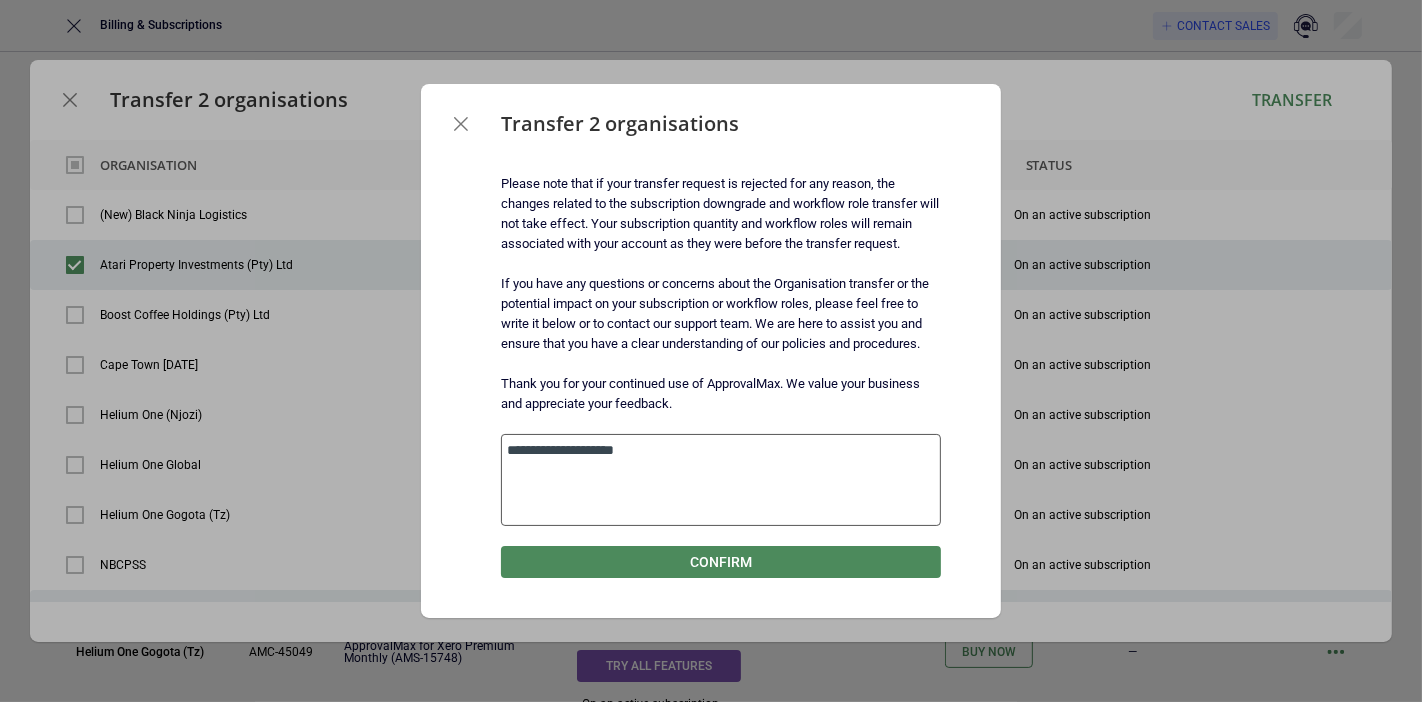 type on "*" 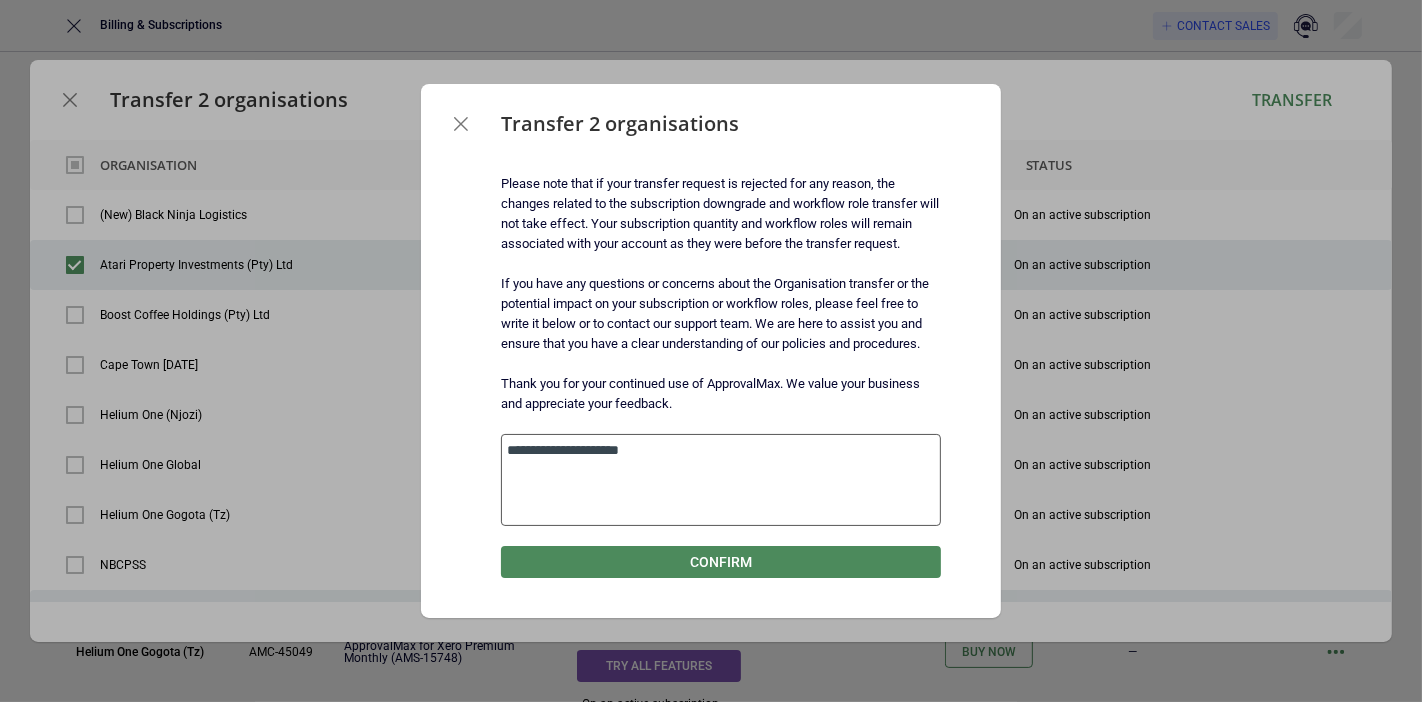type on "*" 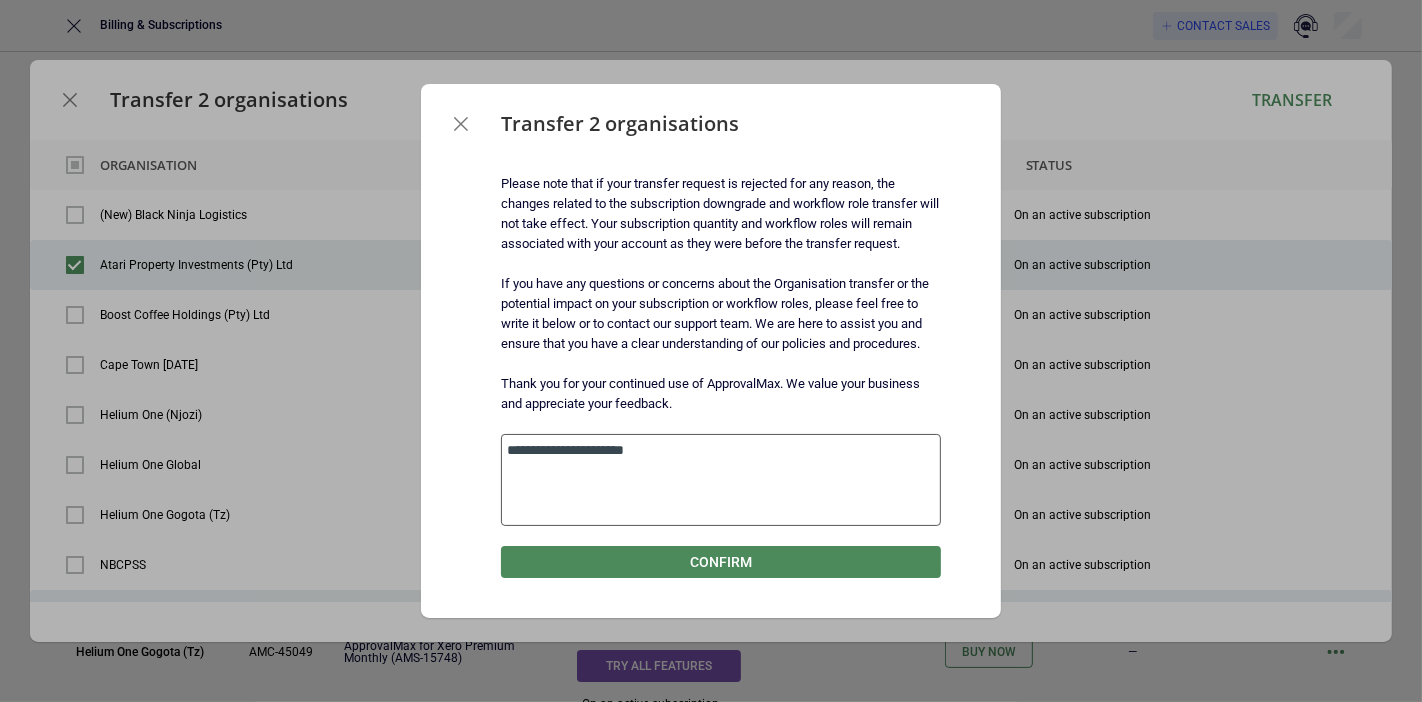 type on "*" 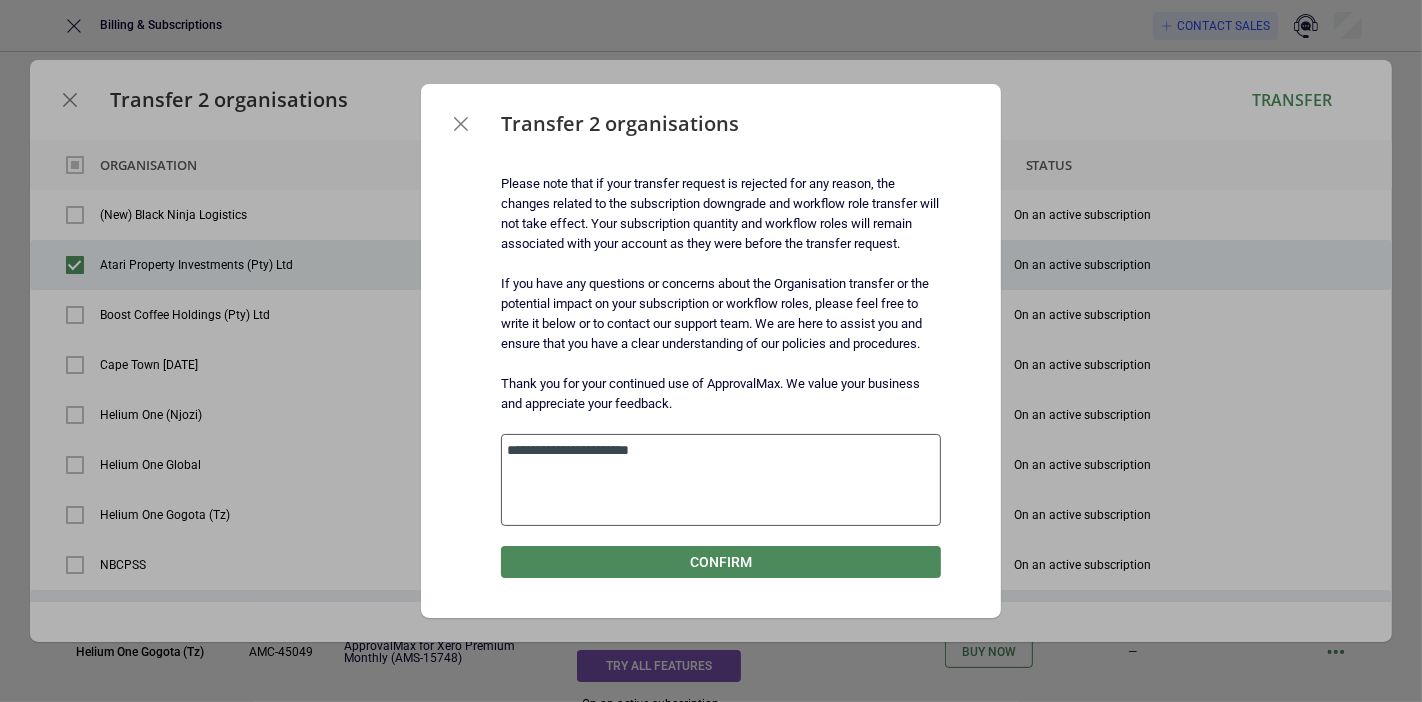 type on "*" 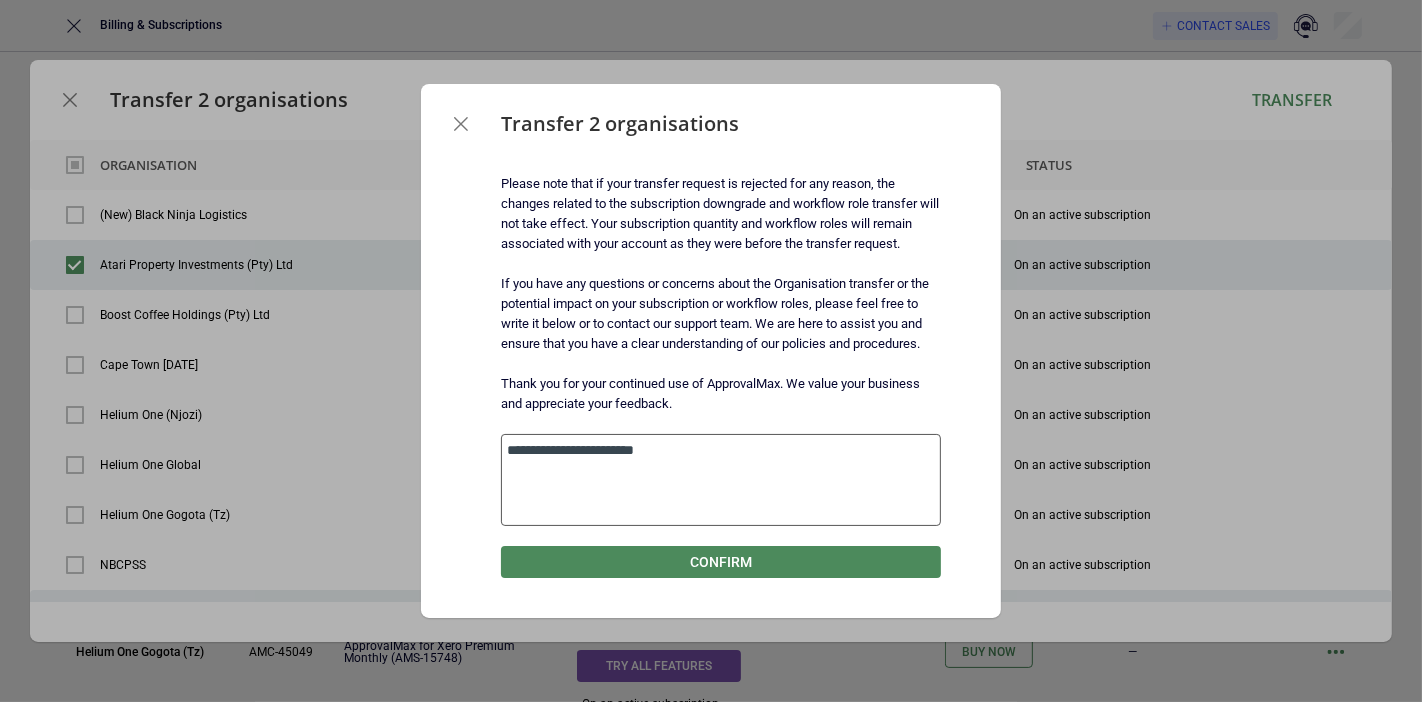 type on "*" 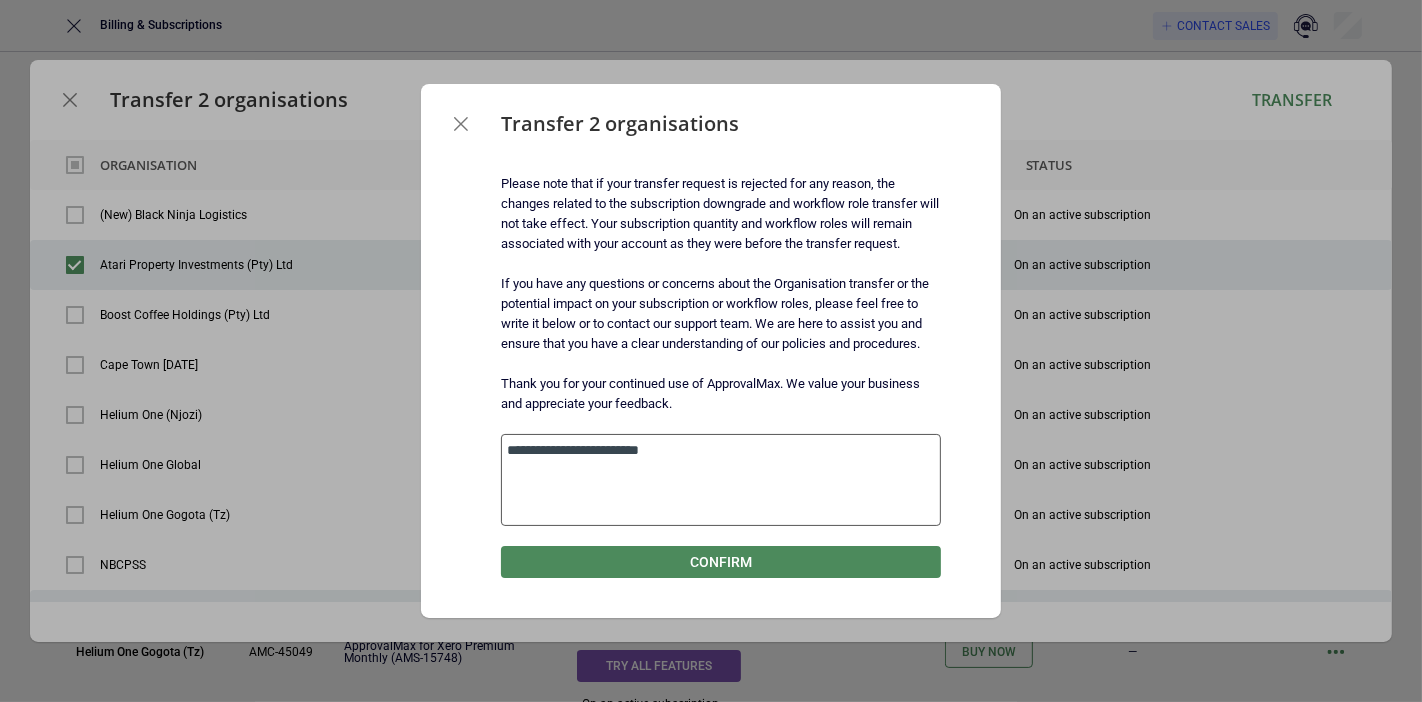 drag, startPoint x: 720, startPoint y: 459, endPoint x: 502, endPoint y: 457, distance: 218.00917 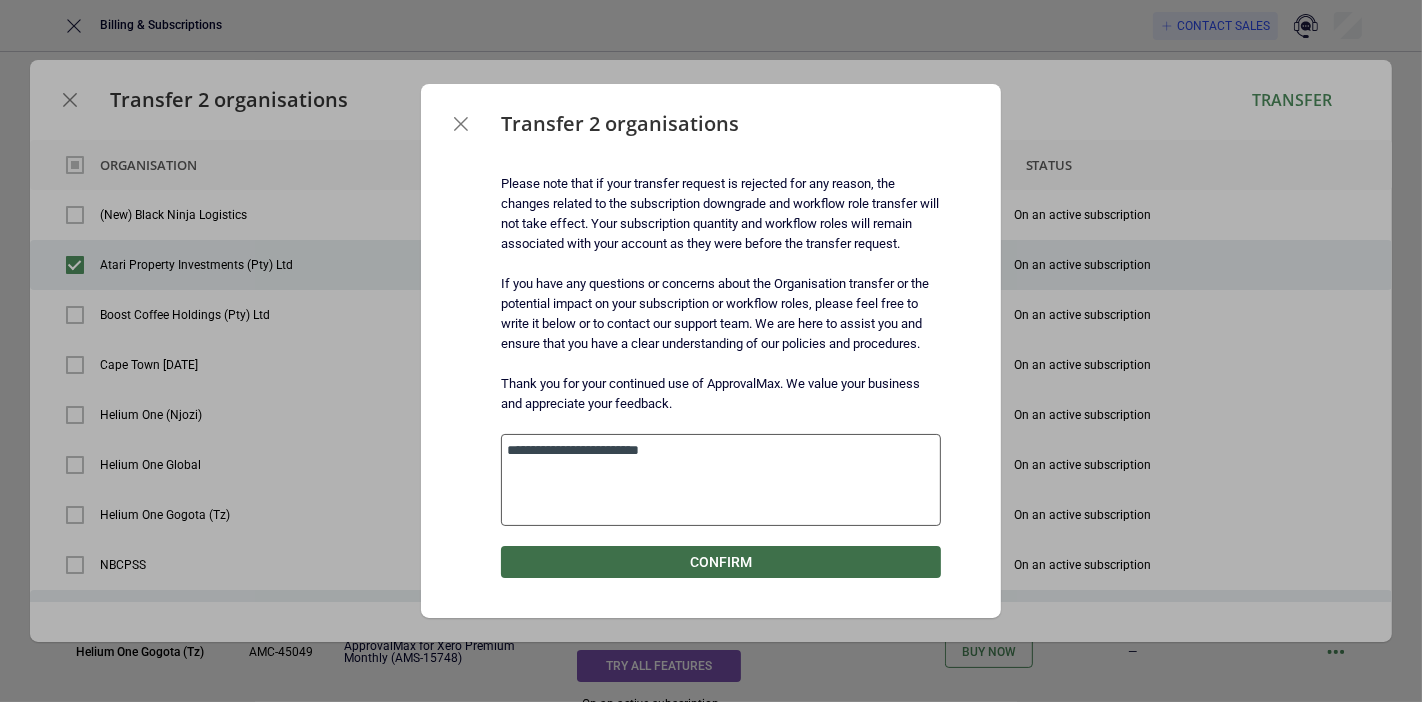 type on "**********" 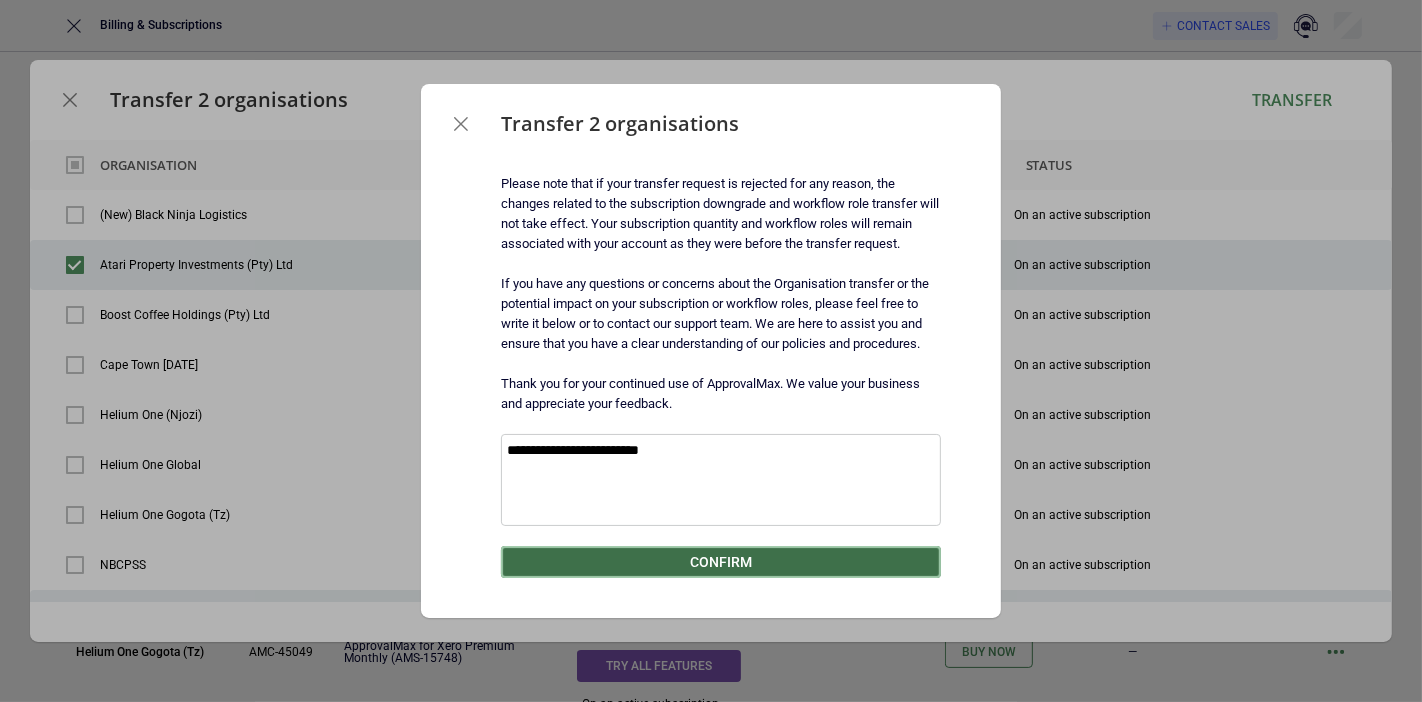 click on "Confirm" at bounding box center (721, 562) 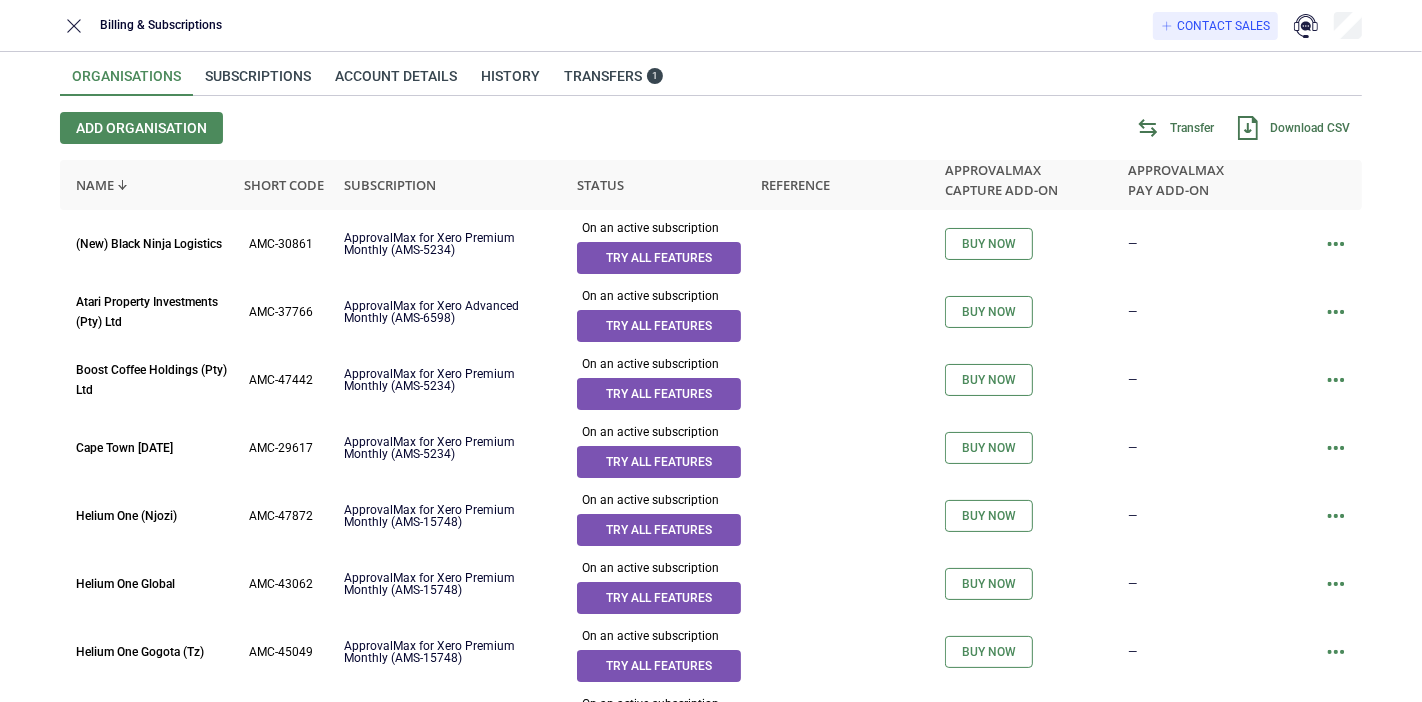 click on "Transfer" at bounding box center [1192, 128] 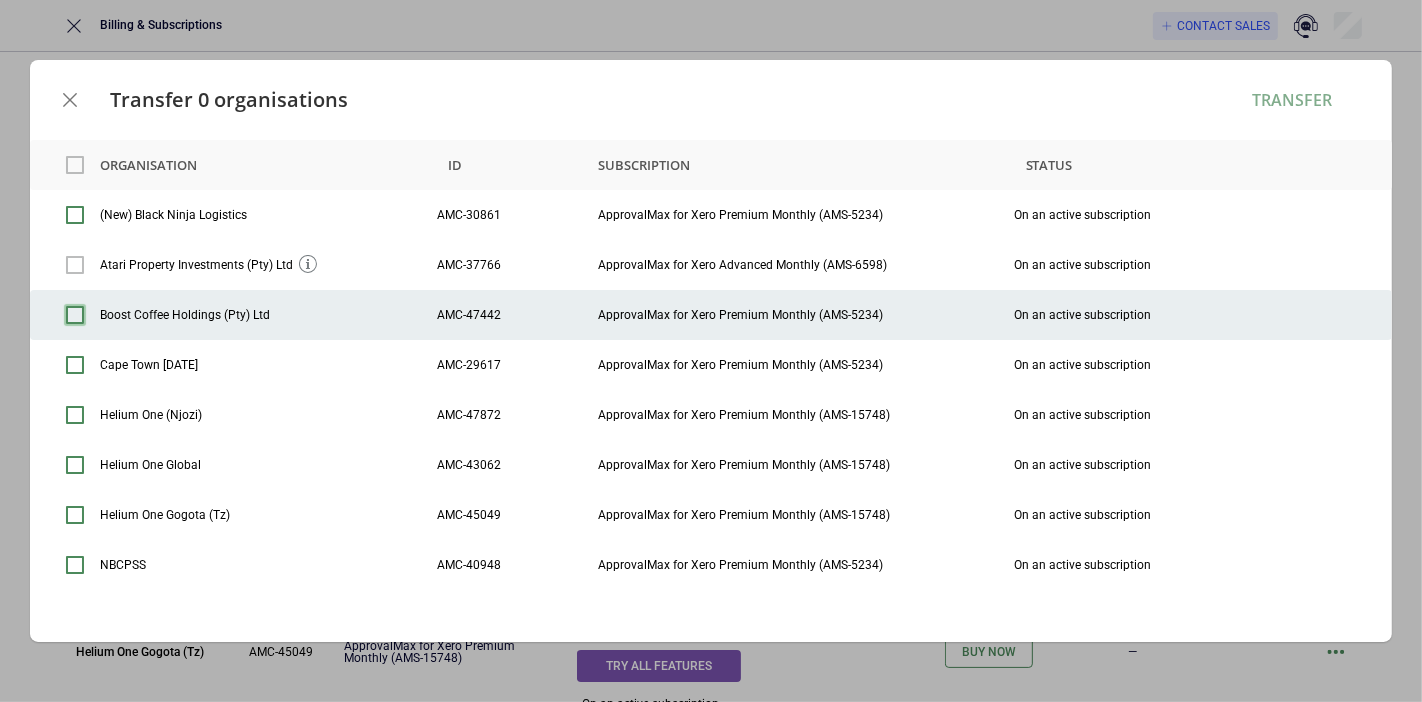 click at bounding box center [75, 315] 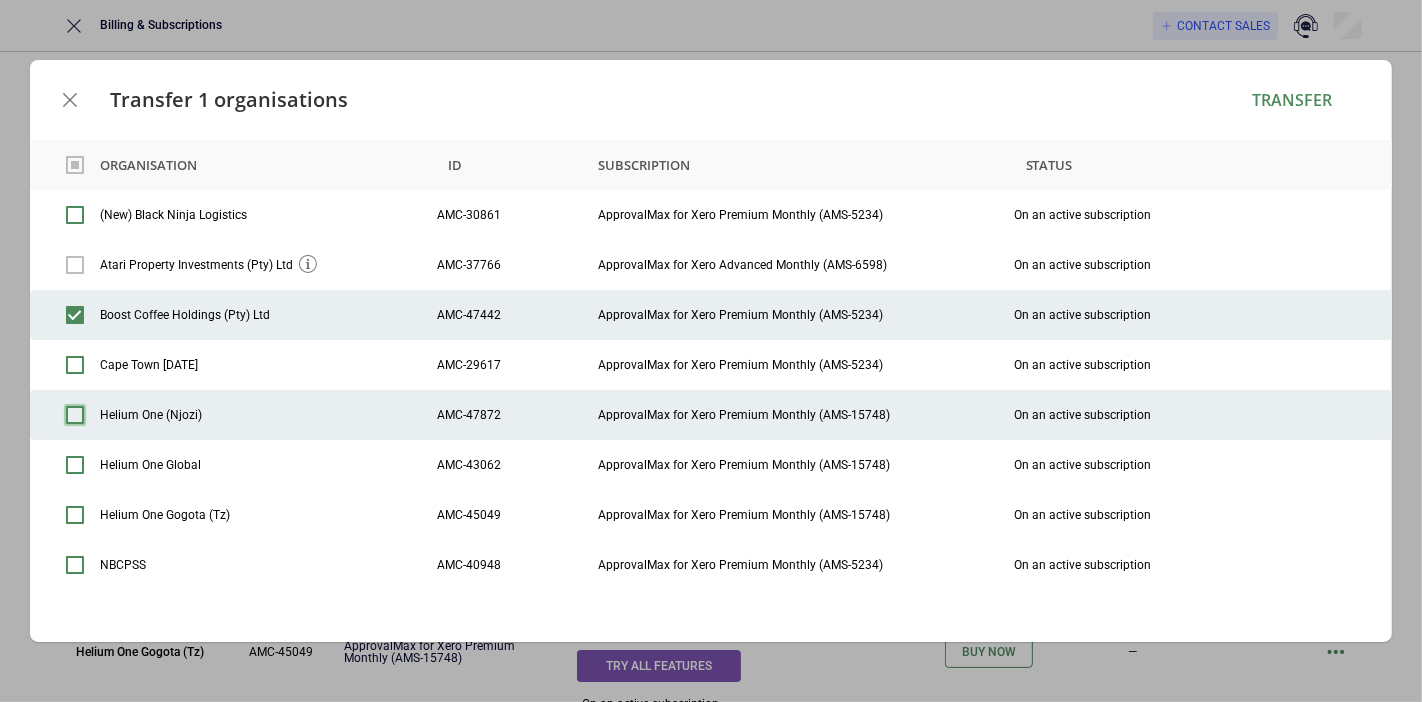 click at bounding box center [75, 415] 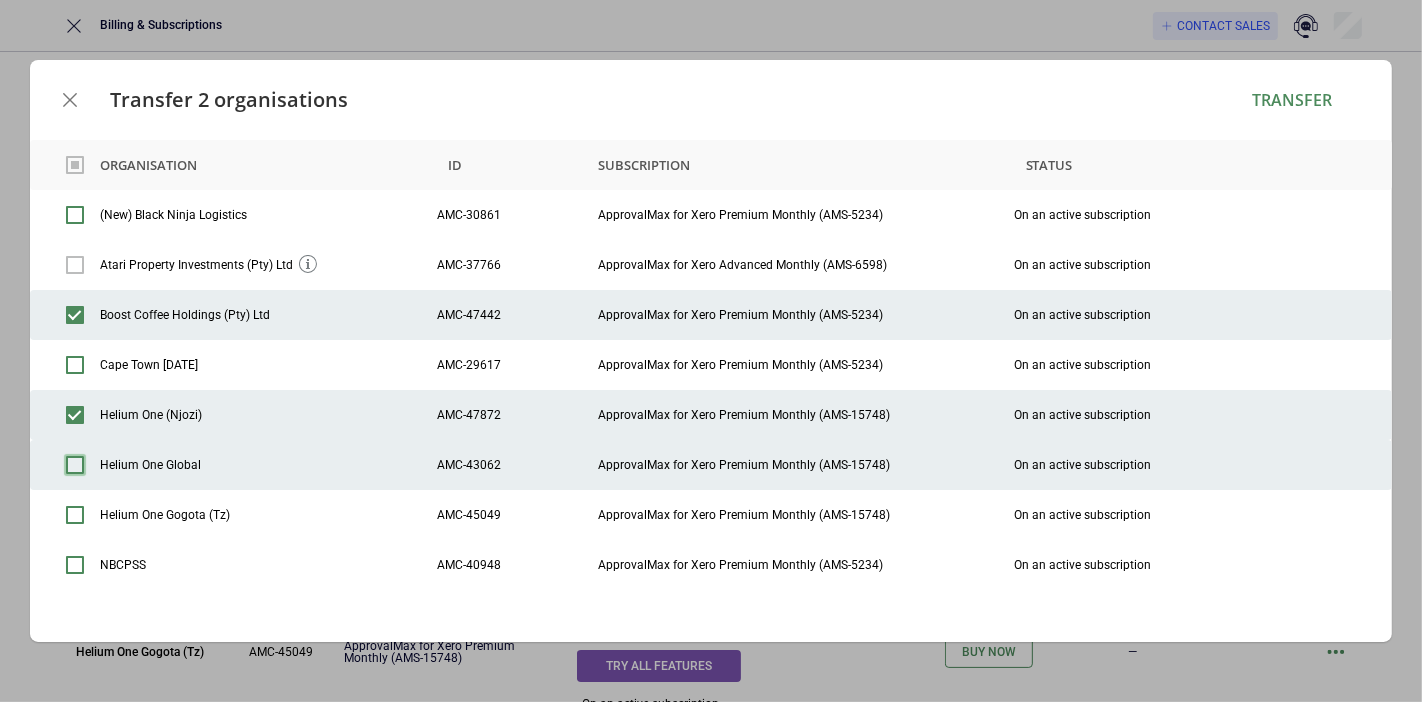 click at bounding box center [75, 465] 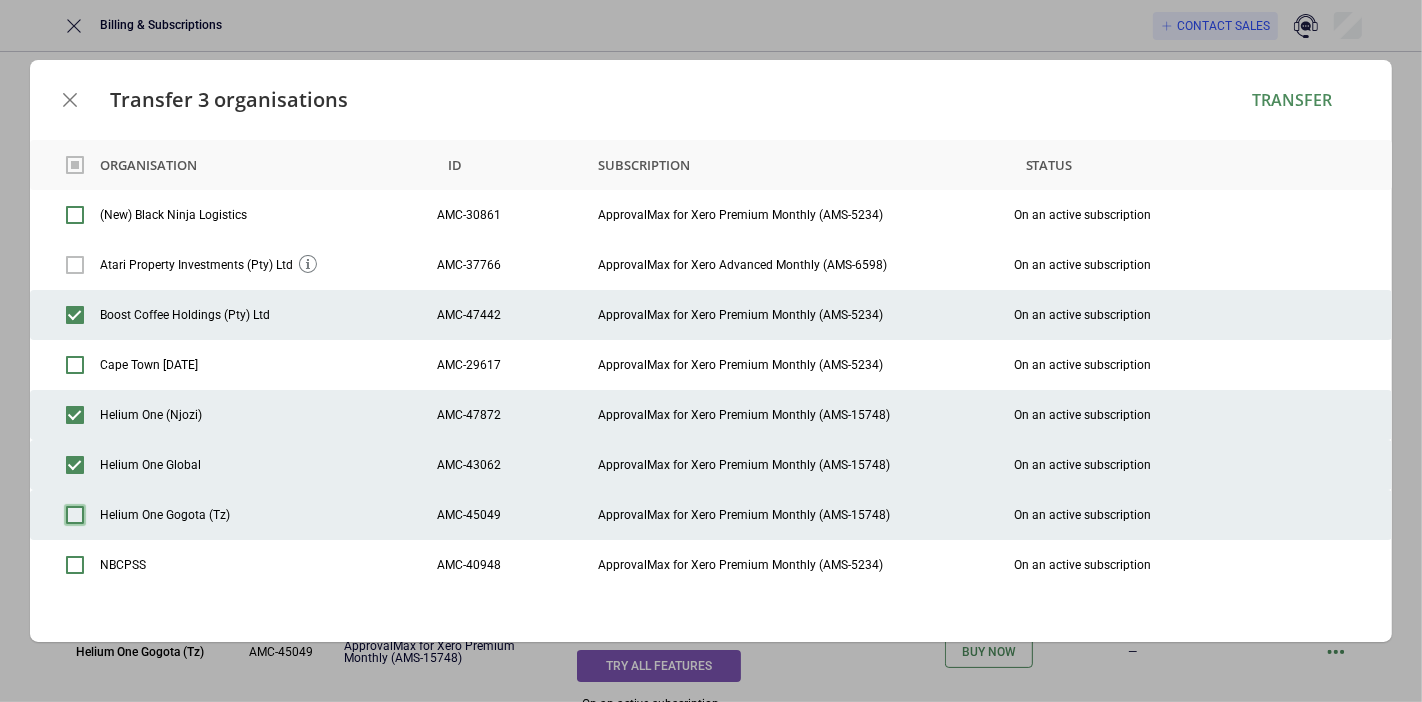 click at bounding box center [75, 515] 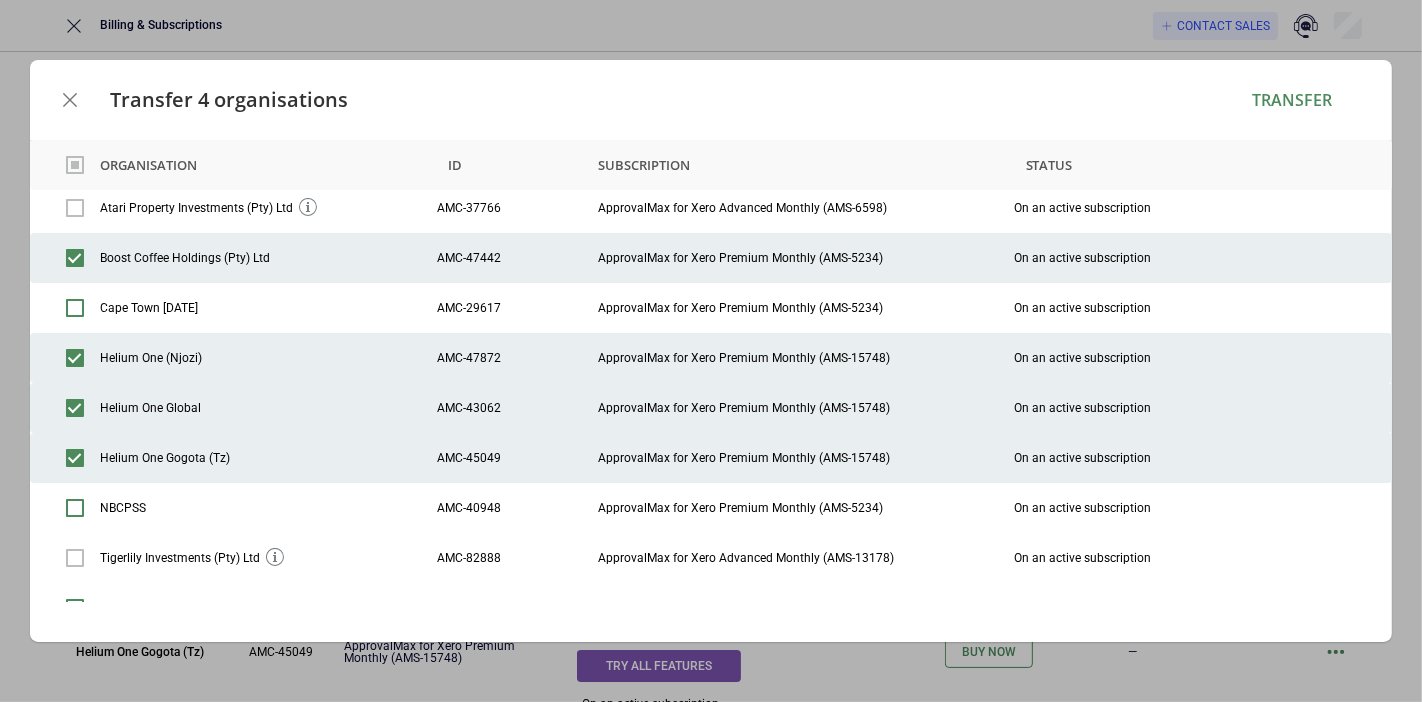 scroll, scrollTop: 87, scrollLeft: 0, axis: vertical 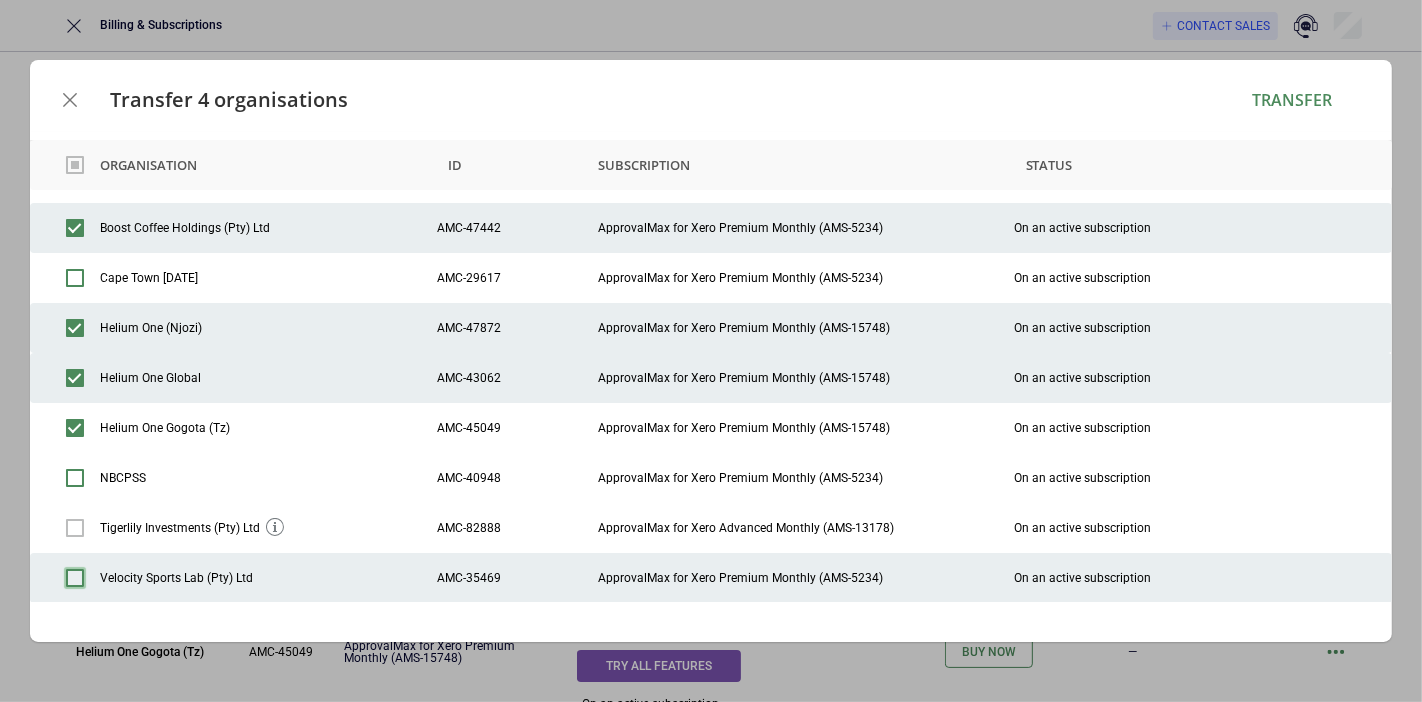 click at bounding box center (75, 578) 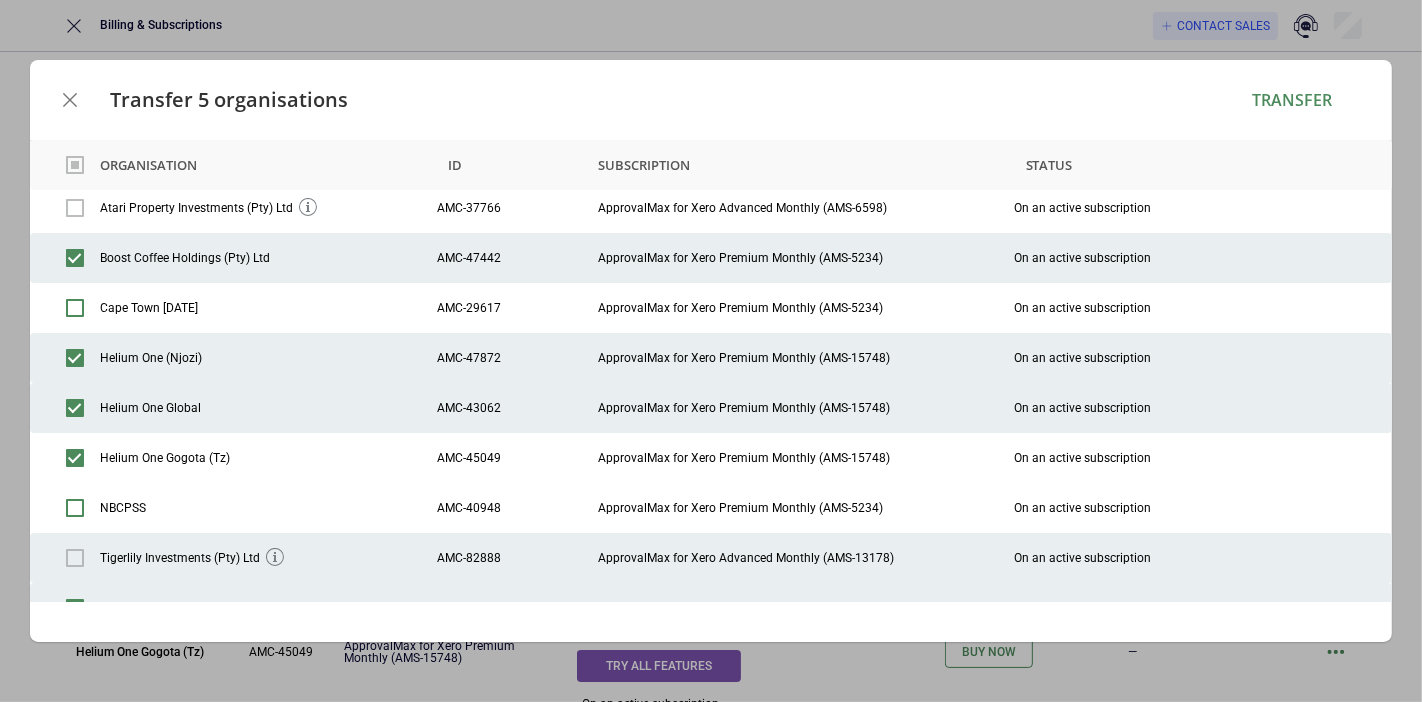 scroll, scrollTop: 87, scrollLeft: 0, axis: vertical 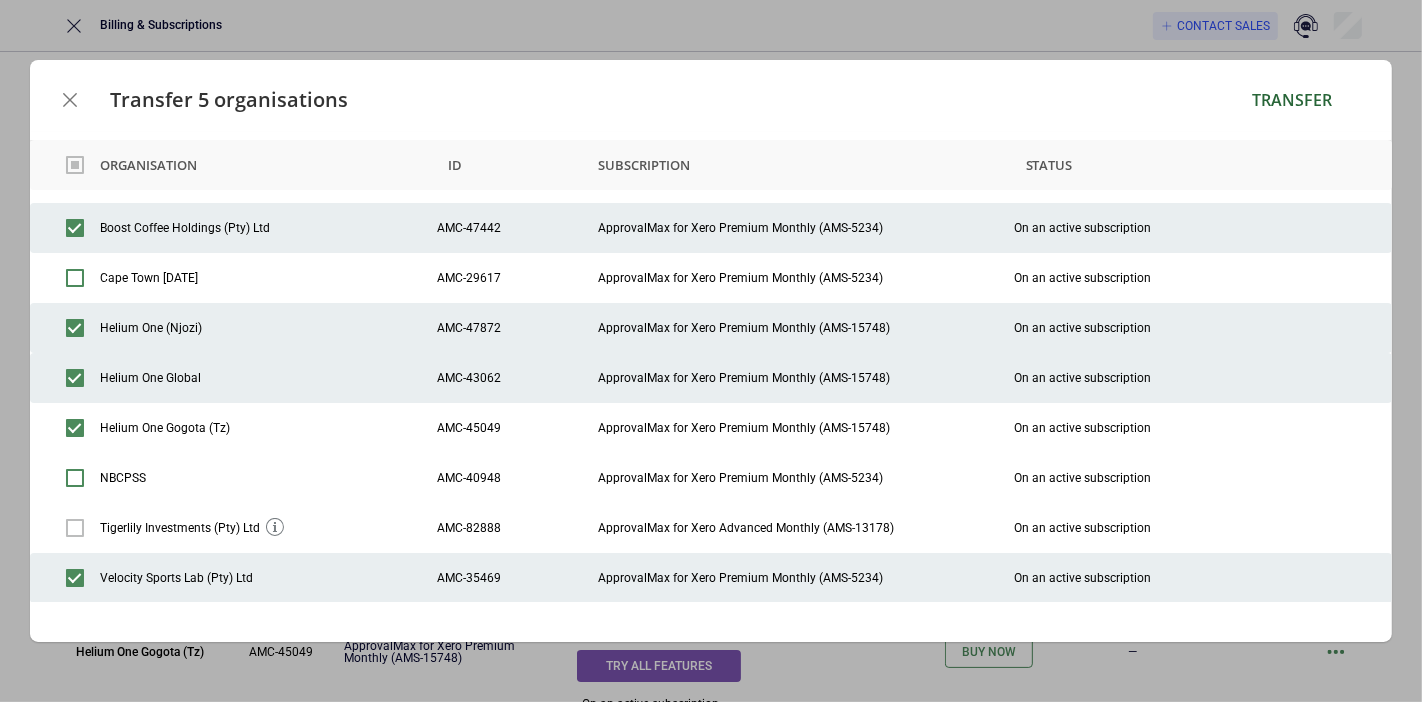 click on "Transfer" at bounding box center (1292, 100) 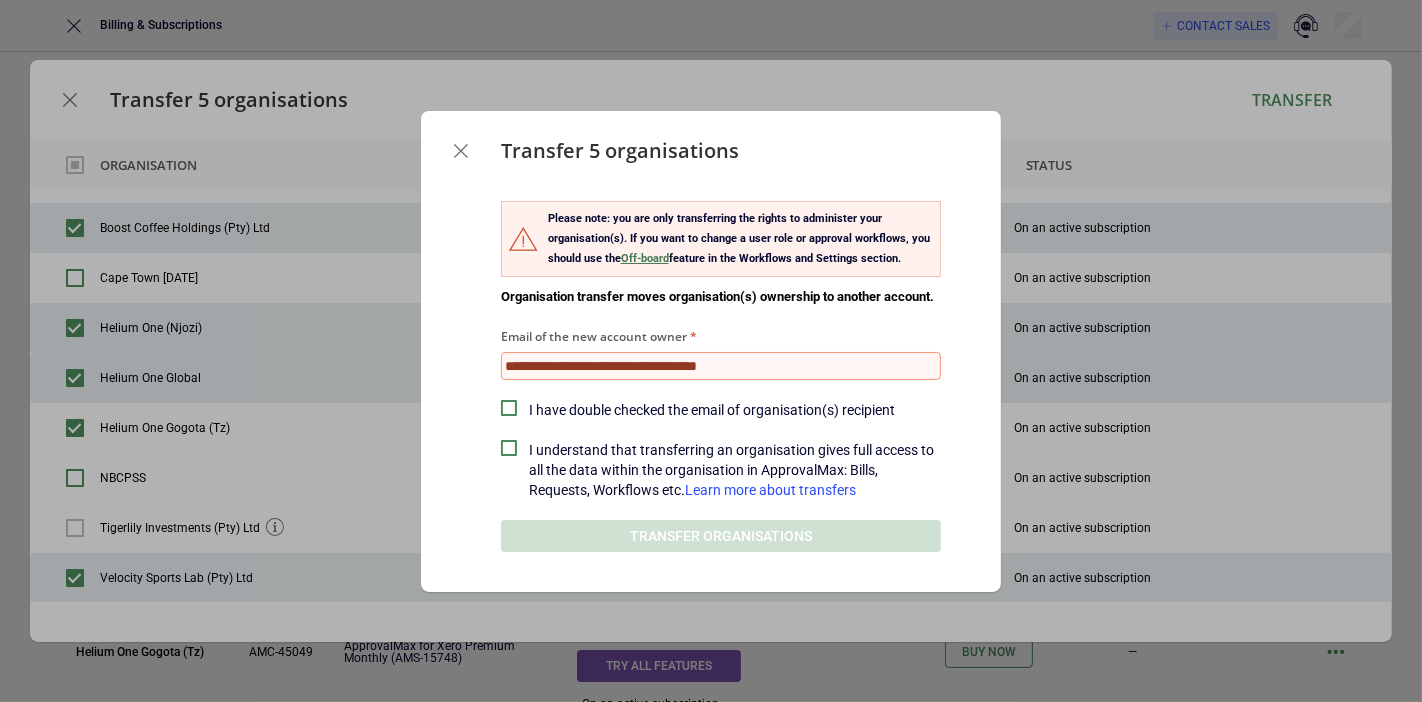 click on "Email of the new account owner" at bounding box center [721, 366] 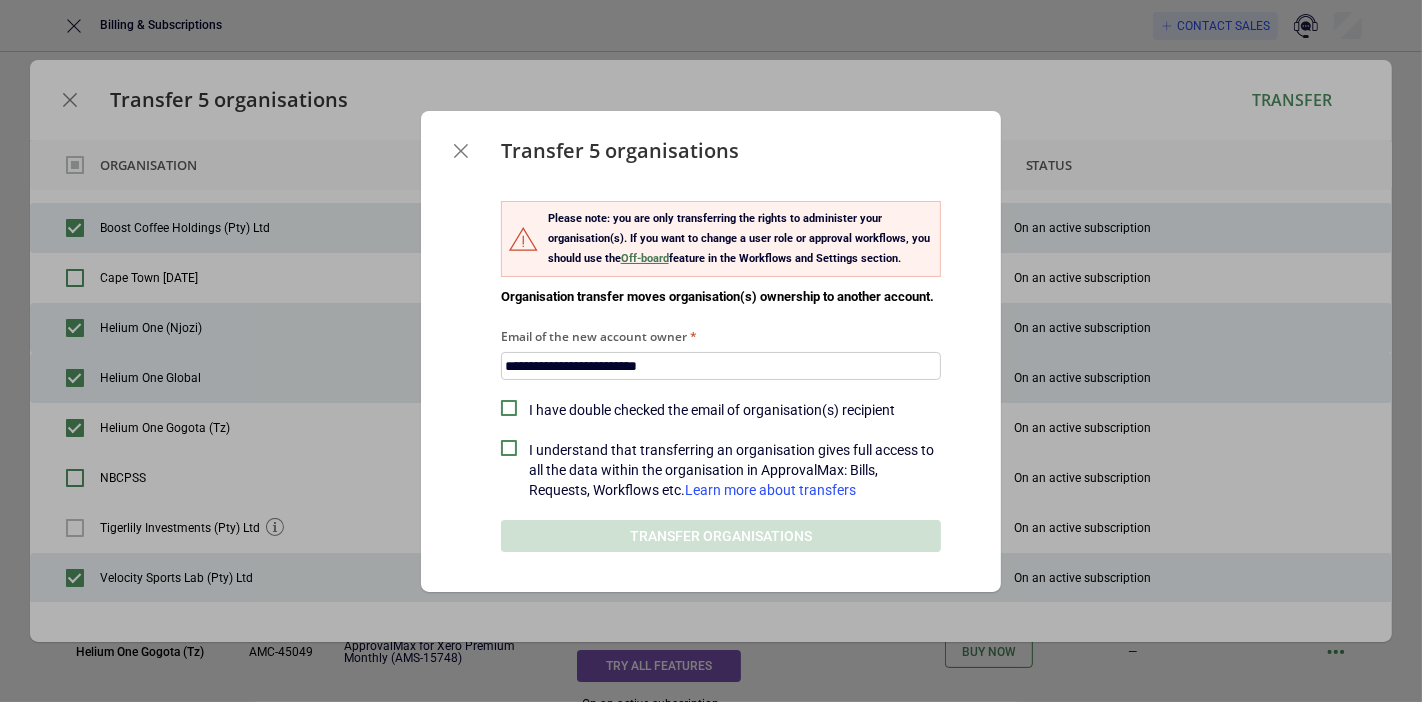 drag, startPoint x: 491, startPoint y: 355, endPoint x: 422, endPoint y: 361, distance: 69.260376 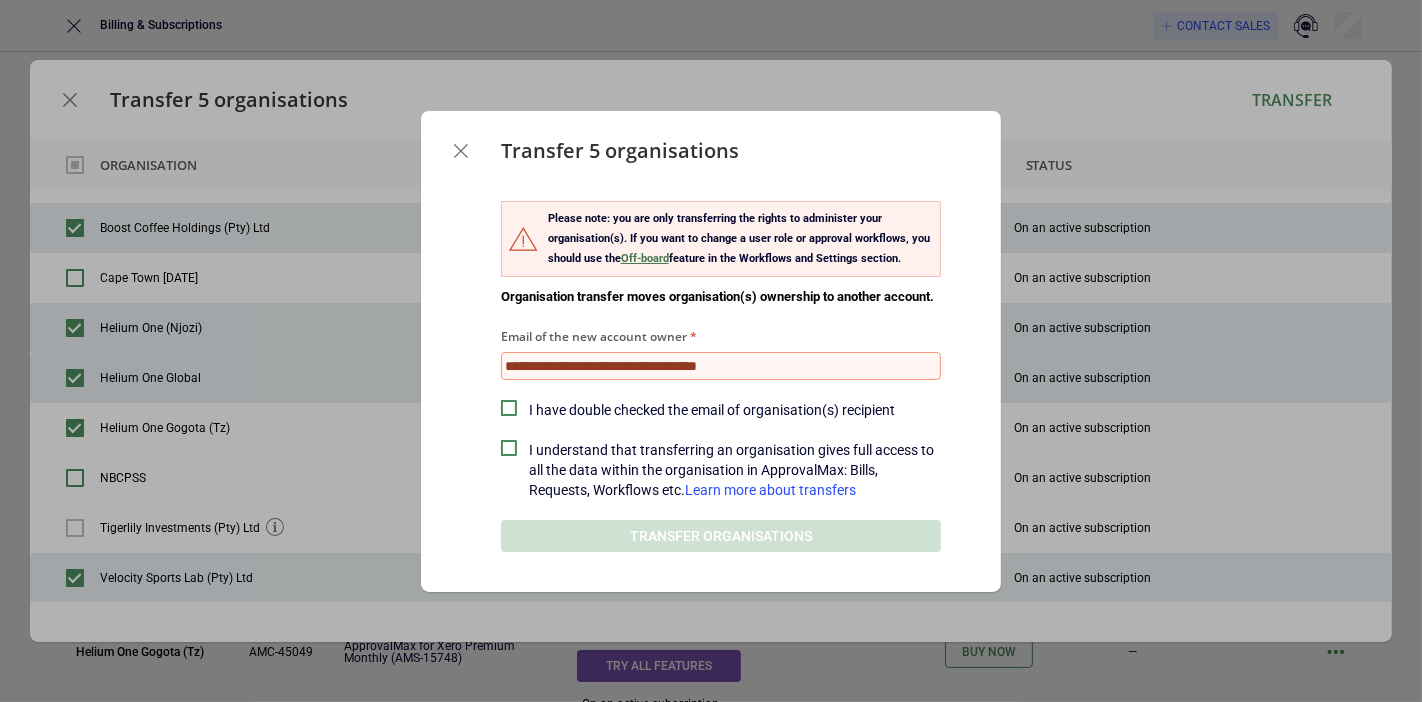 paste on "**********" 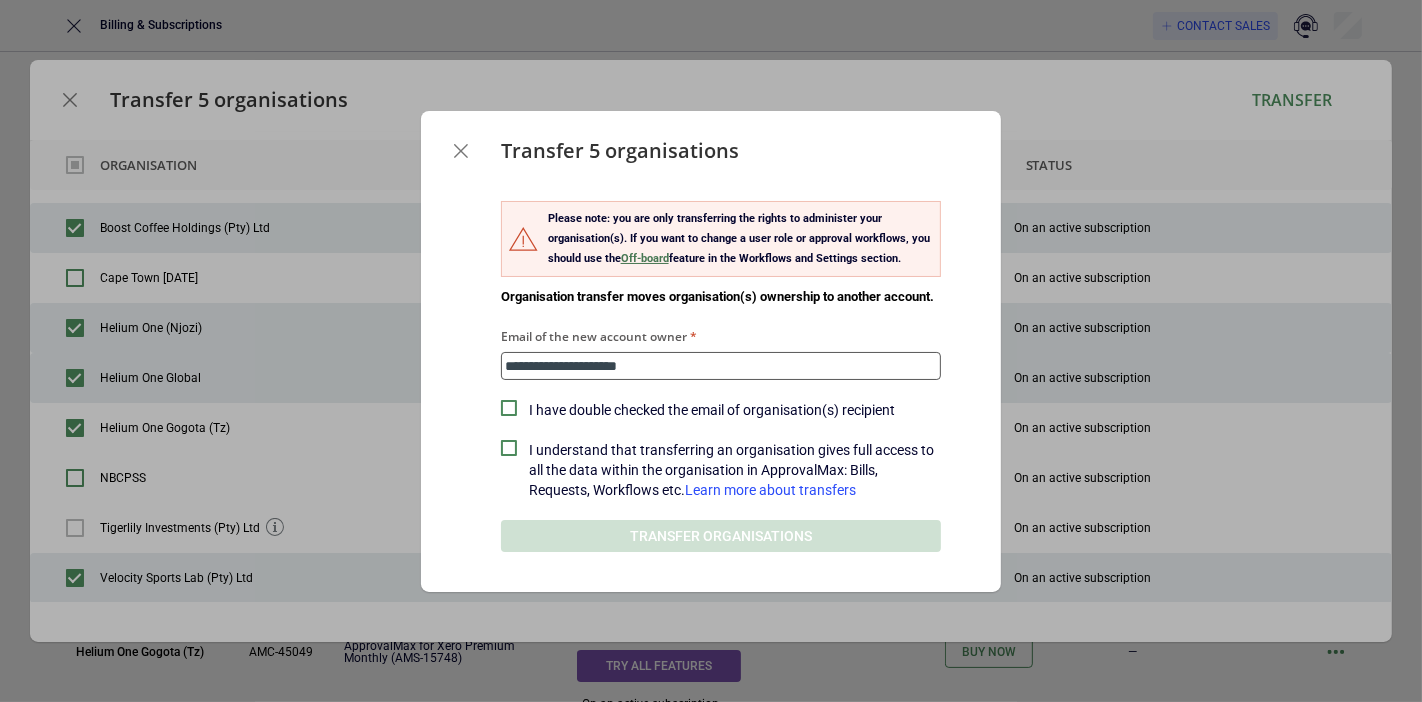 type on "**********" 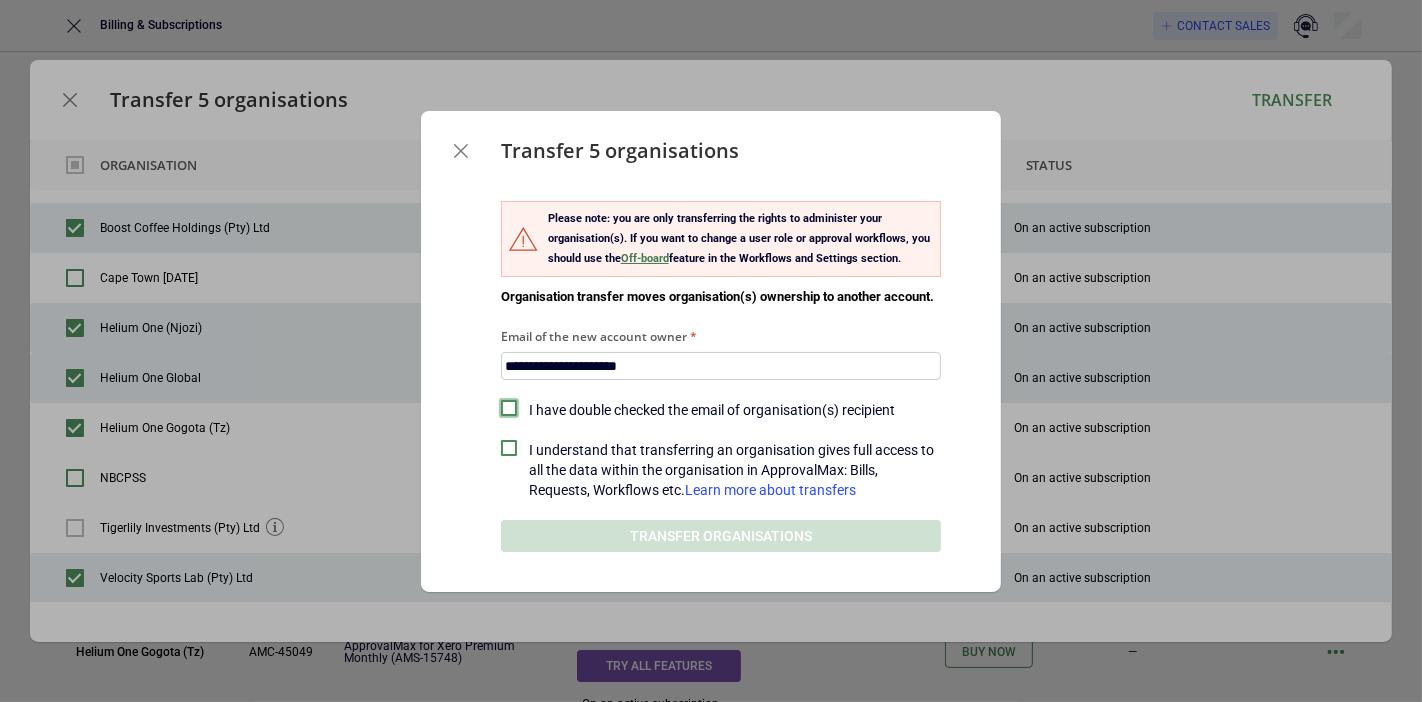 drag, startPoint x: 508, startPoint y: 401, endPoint x: 521, endPoint y: 443, distance: 43.965897 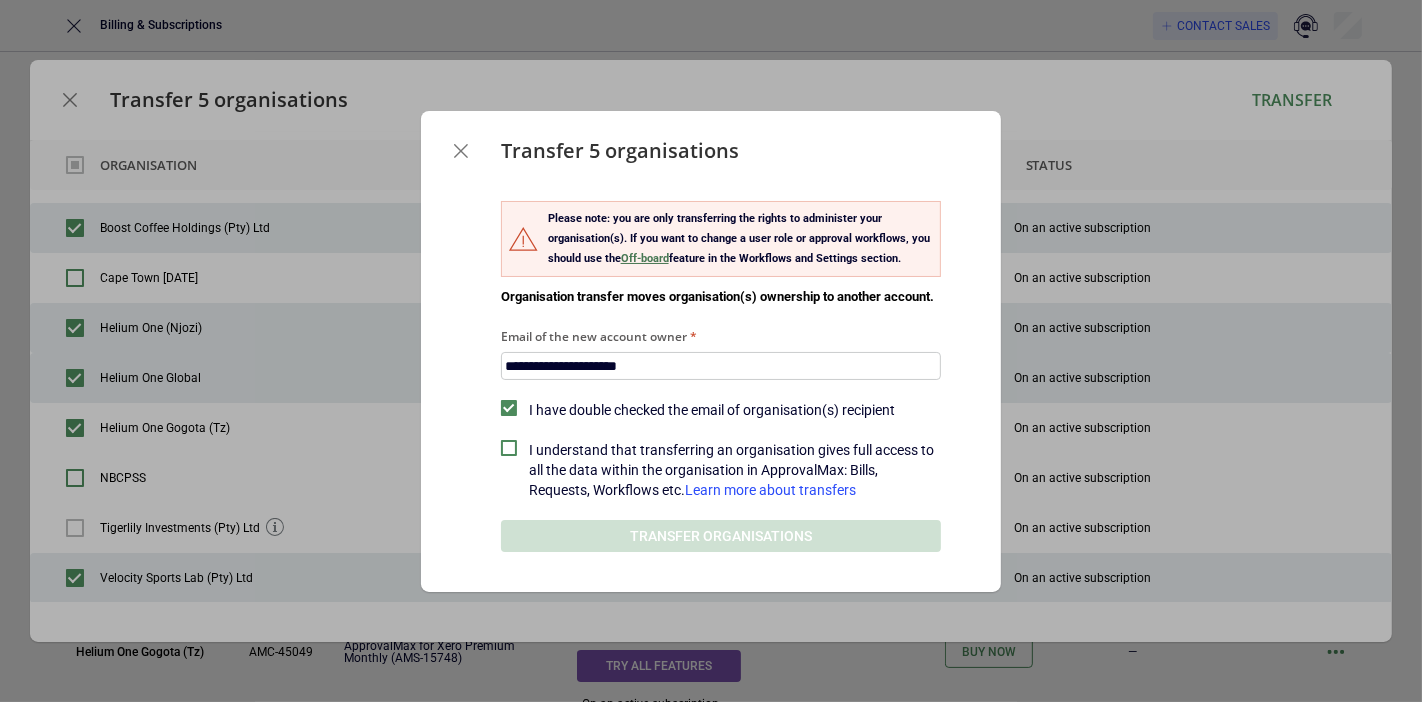 click on "I understand that transferring an organisation gives full access to all the data within the organisation in ApprovalMax: Bills, Requests, Workflows etc.  Learn more about transfers" at bounding box center (721, 470) 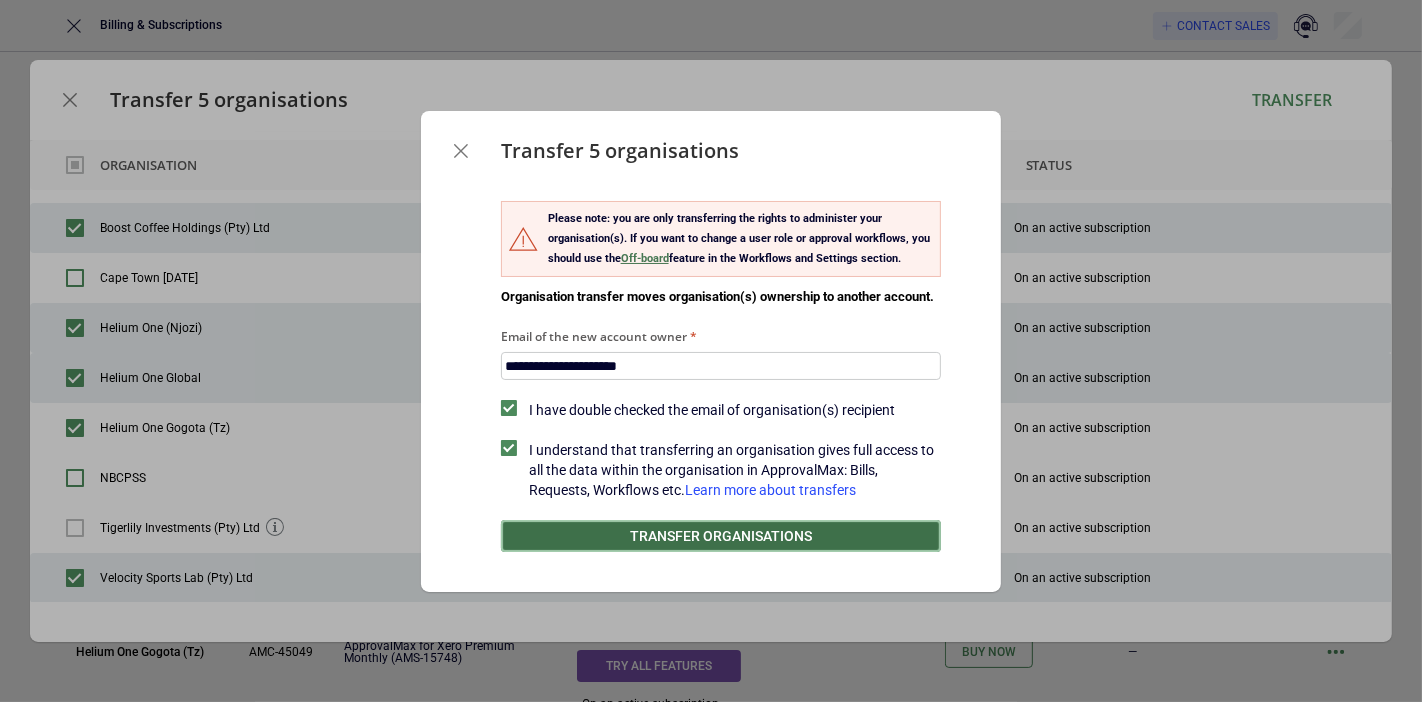 click on "Transfer organisations" at bounding box center [721, 536] 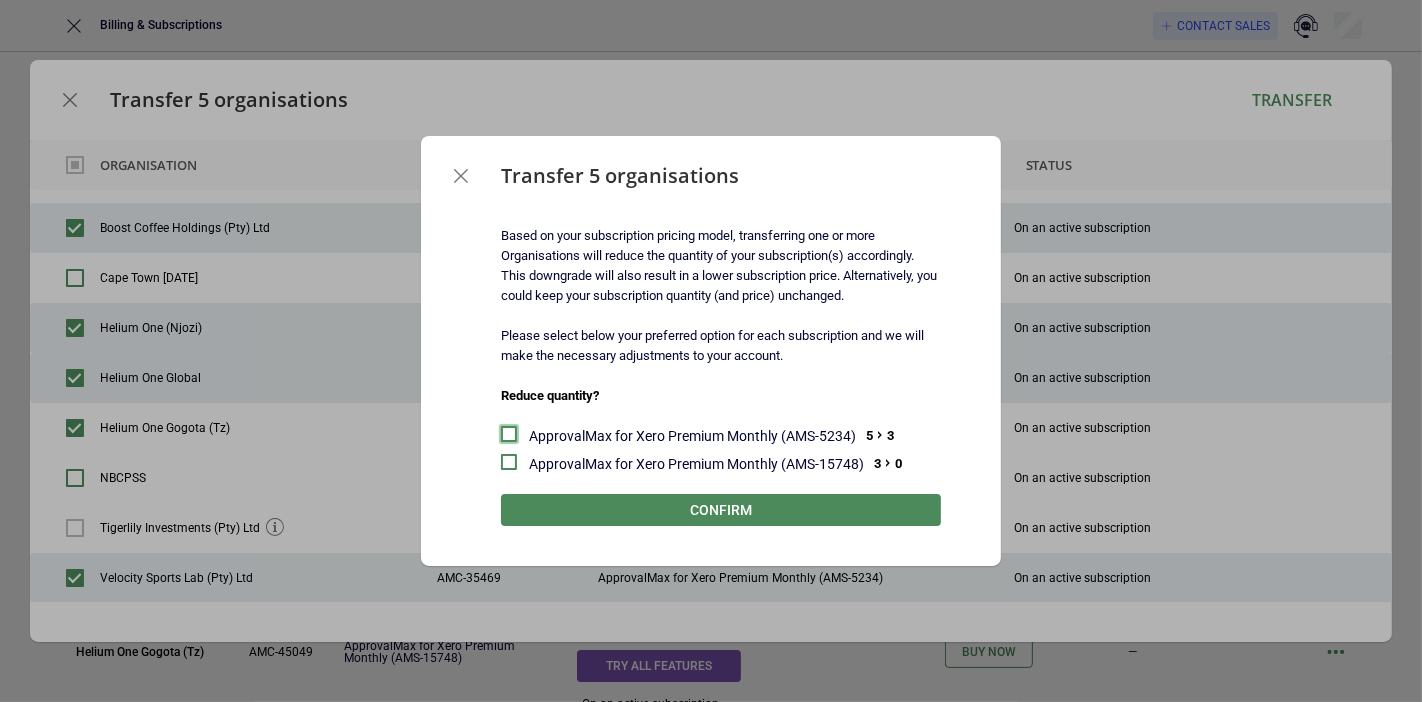 click at bounding box center [509, 434] 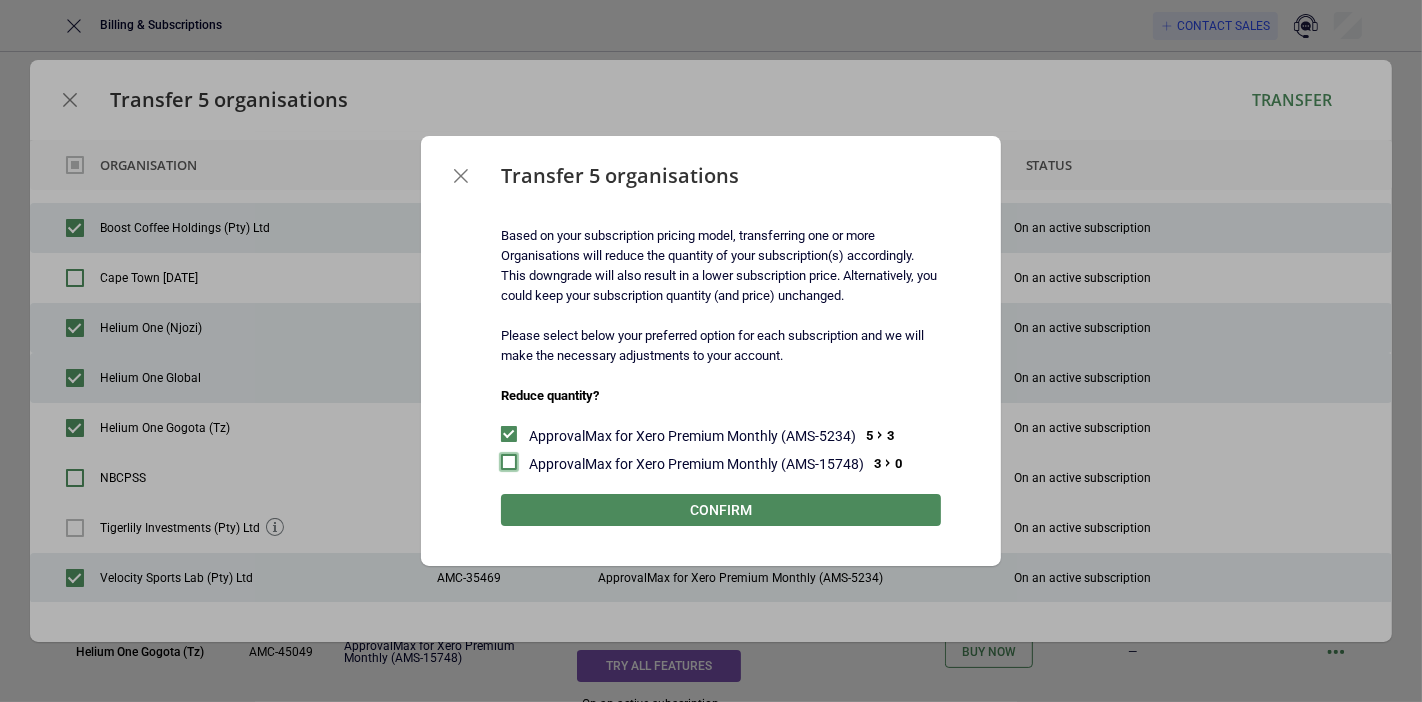 drag, startPoint x: 507, startPoint y: 456, endPoint x: 545, endPoint y: 465, distance: 39.051247 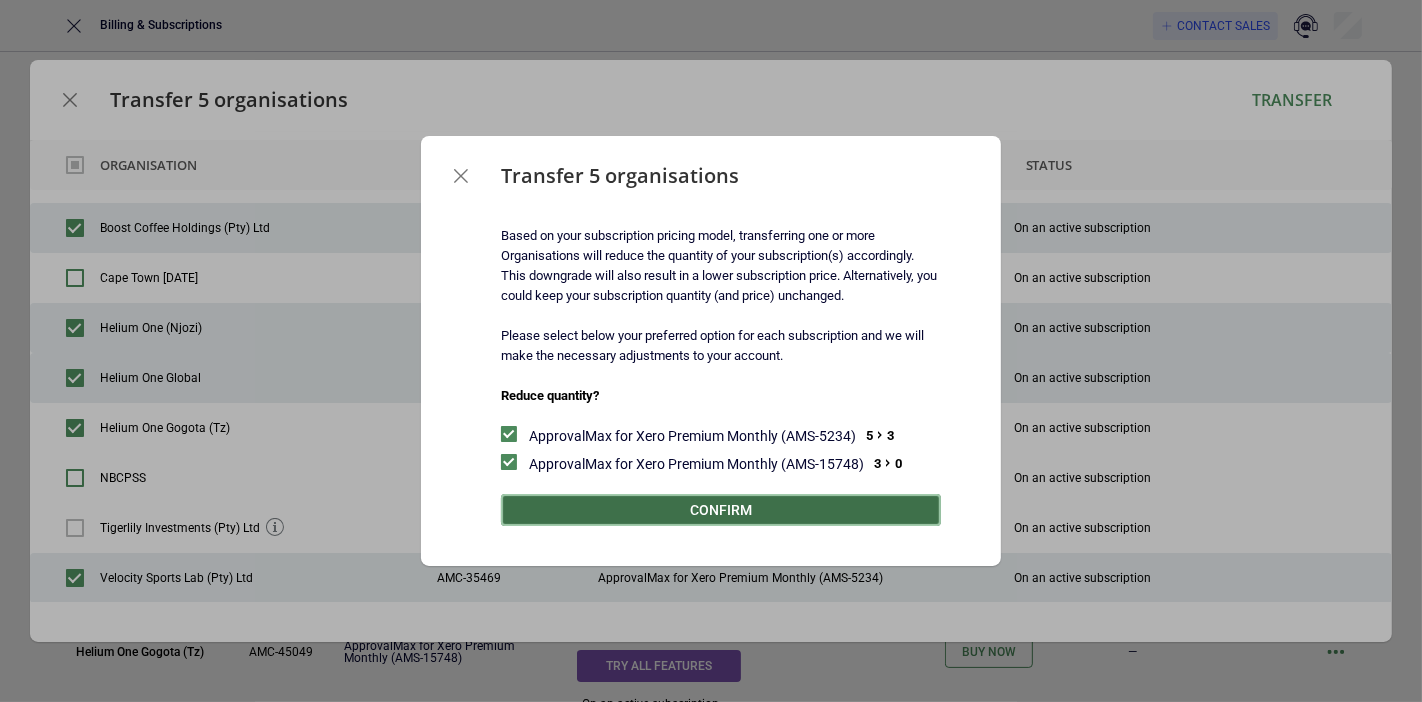 click on "Confirm" at bounding box center (721, 510) 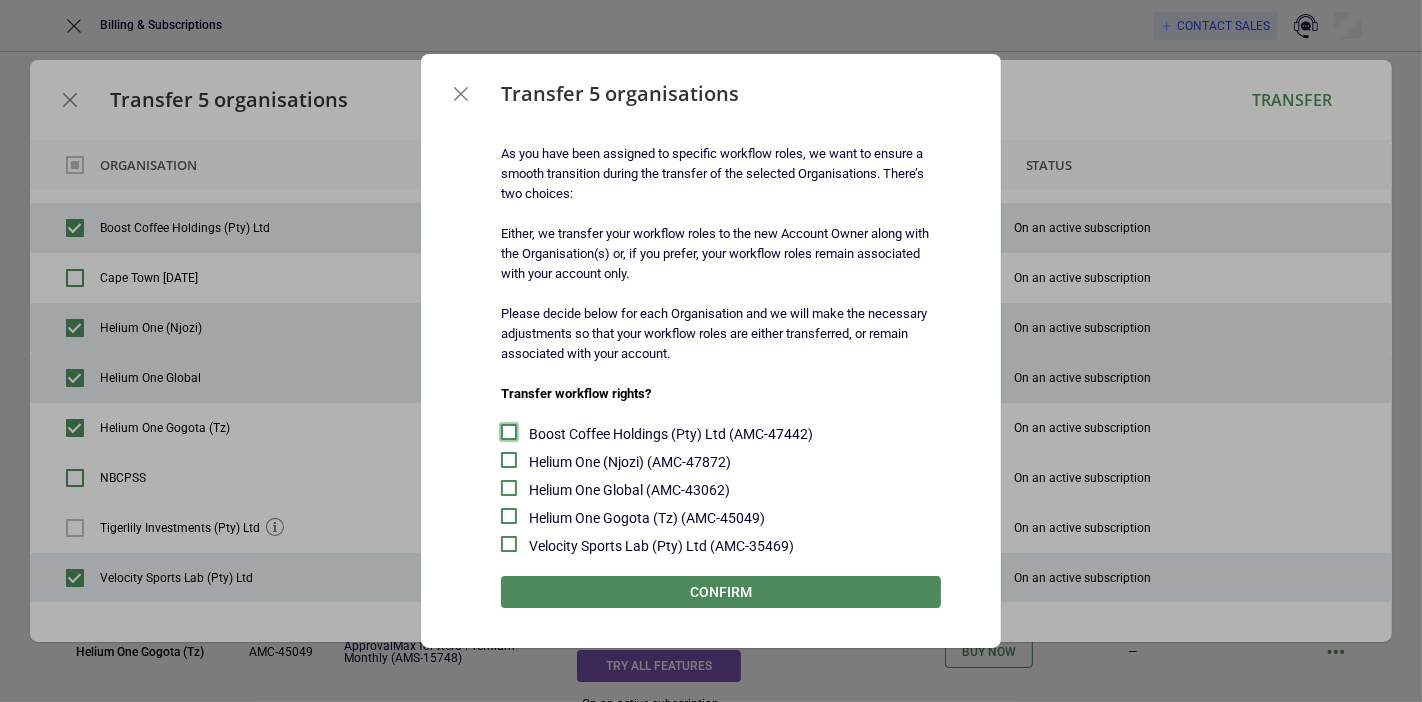 click at bounding box center [509, 432] 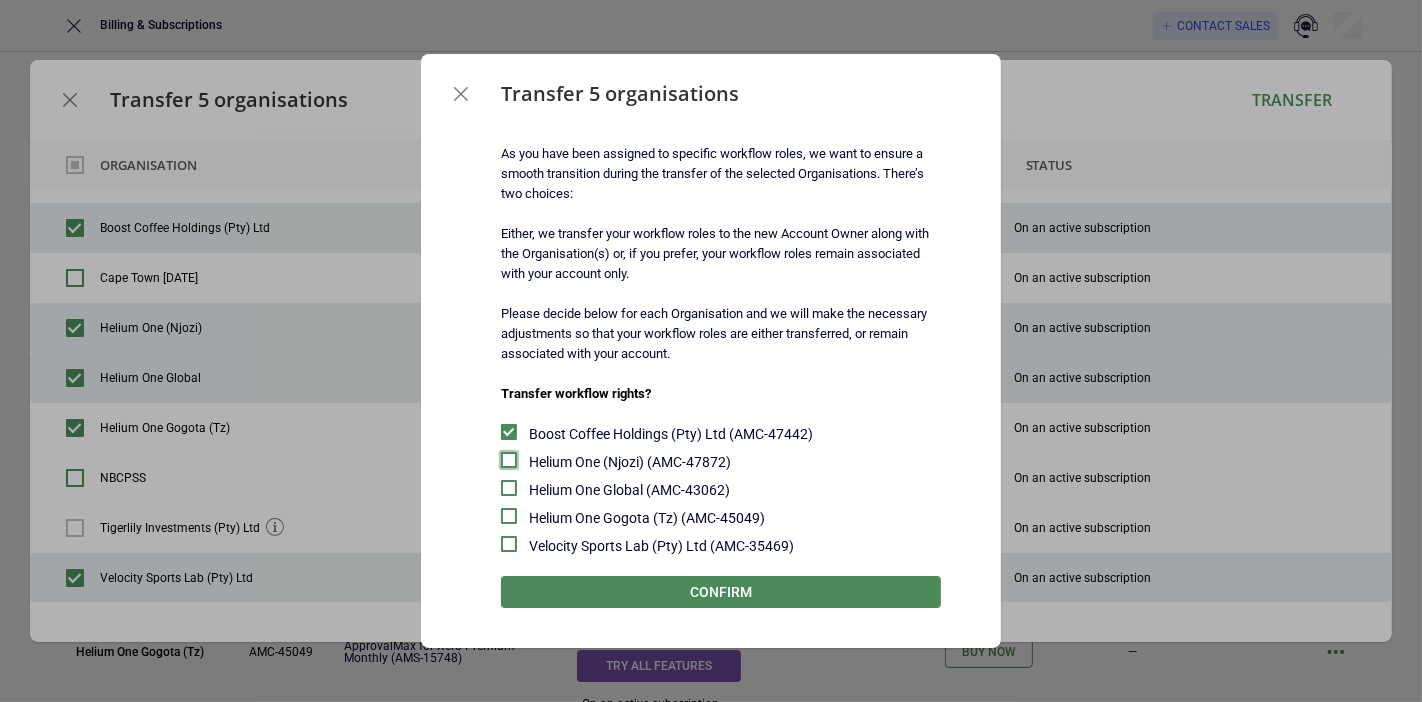 click at bounding box center [509, 460] 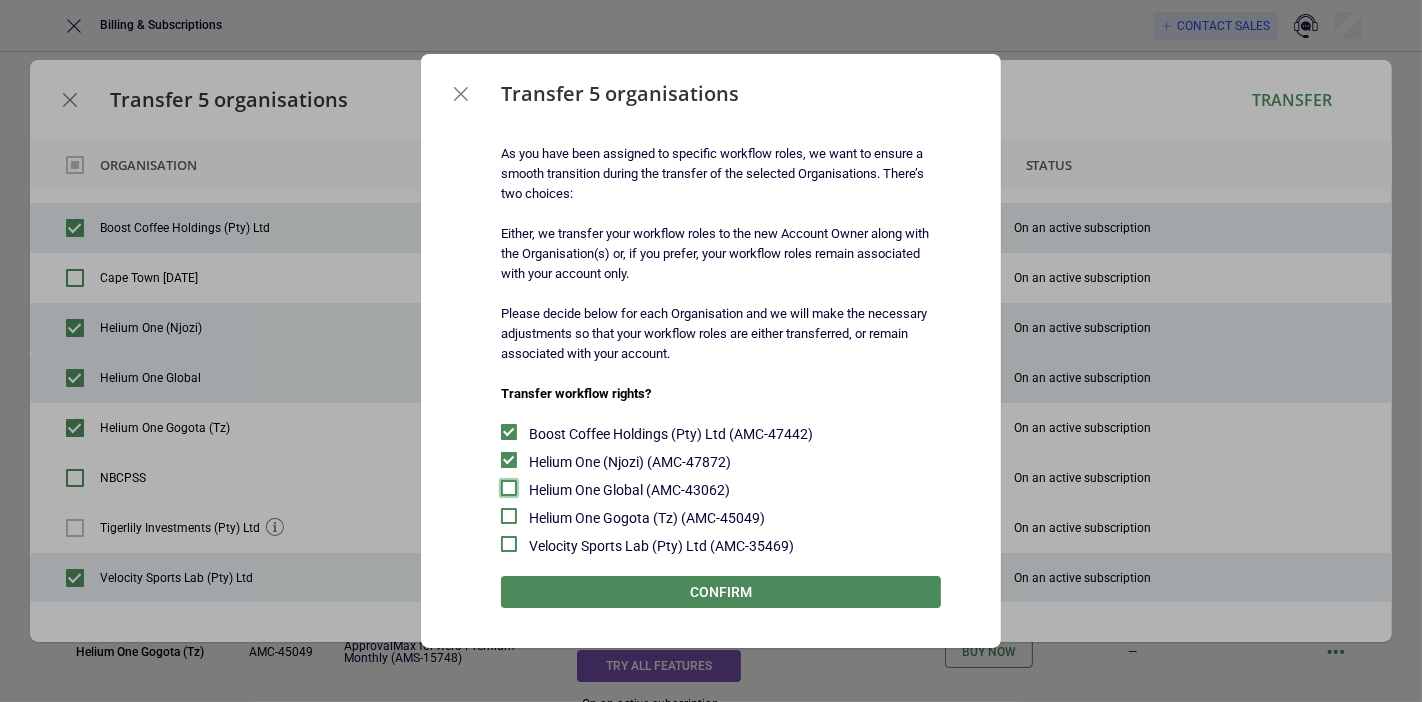 drag, startPoint x: 509, startPoint y: 488, endPoint x: 511, endPoint y: 498, distance: 10.198039 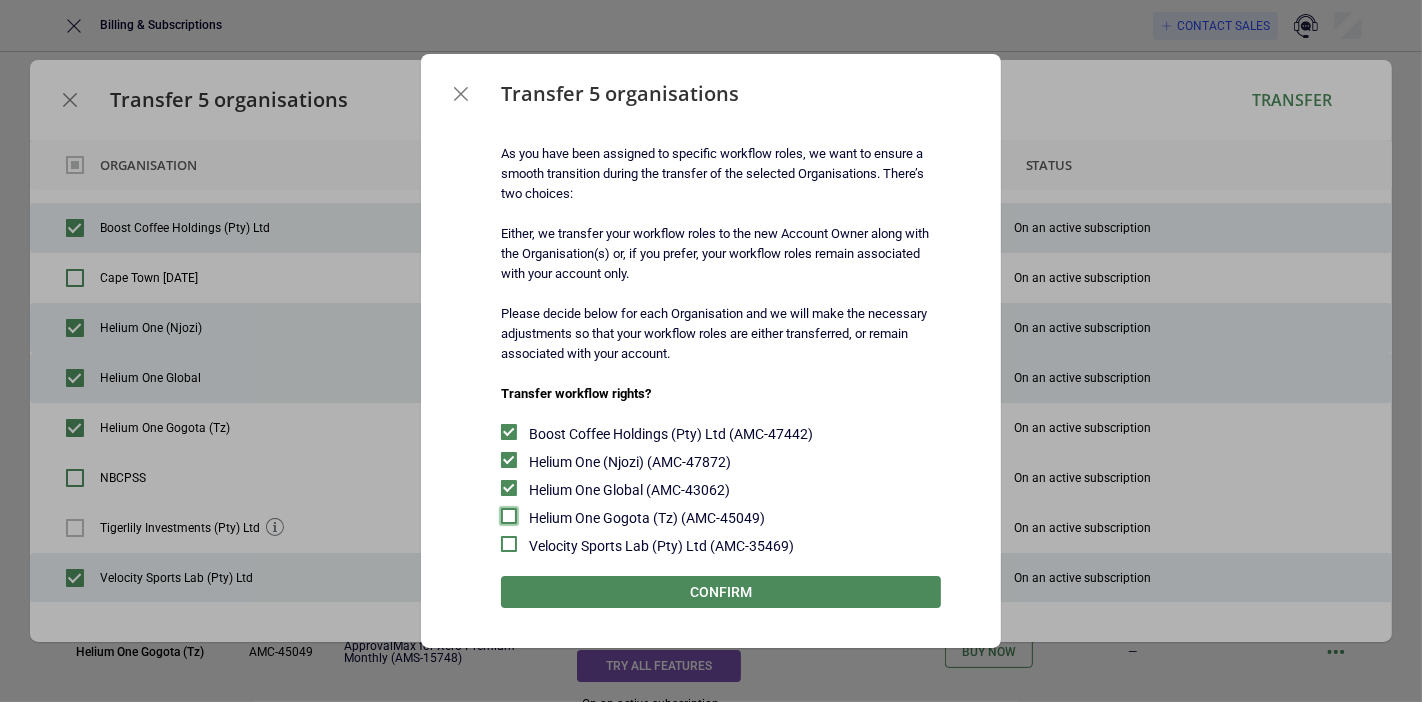 click at bounding box center (509, 516) 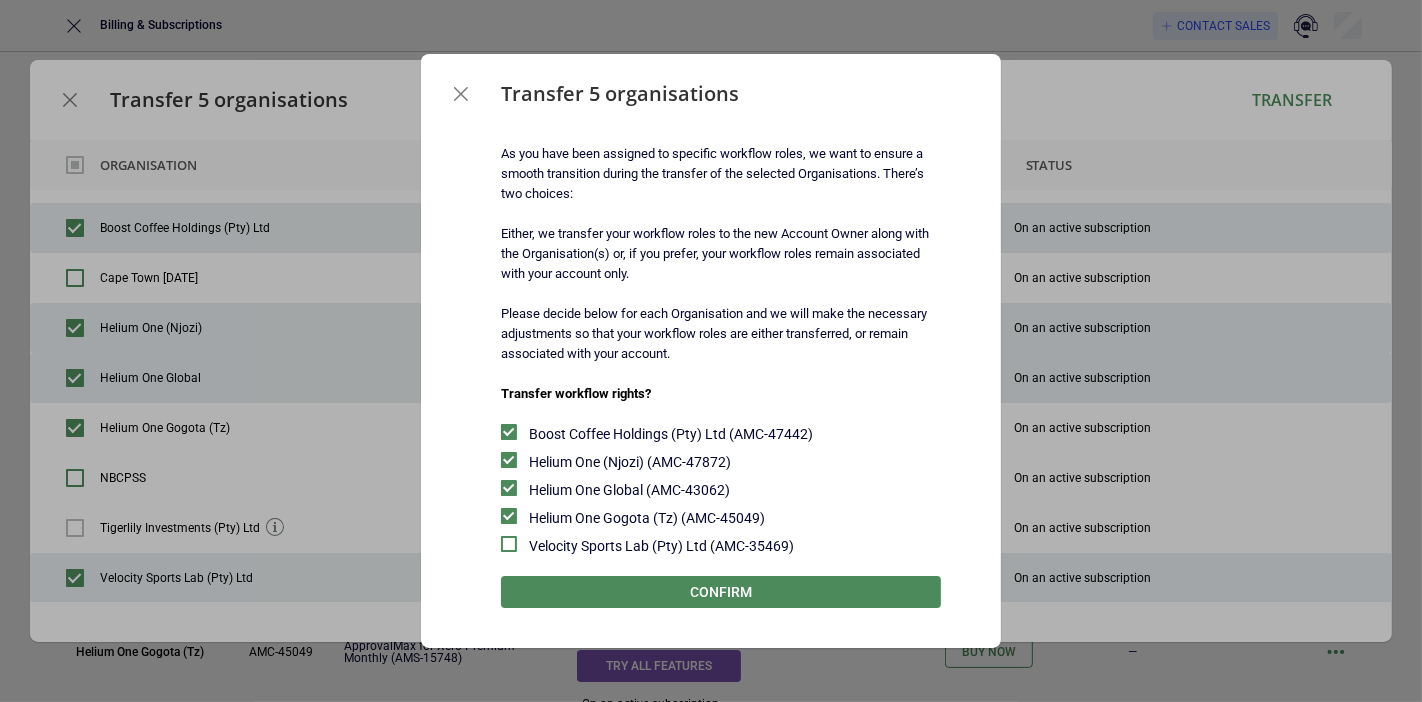click on "Velocity Sports Lab (Pty) Ltd (AMC-35469)" at bounding box center (721, 546) 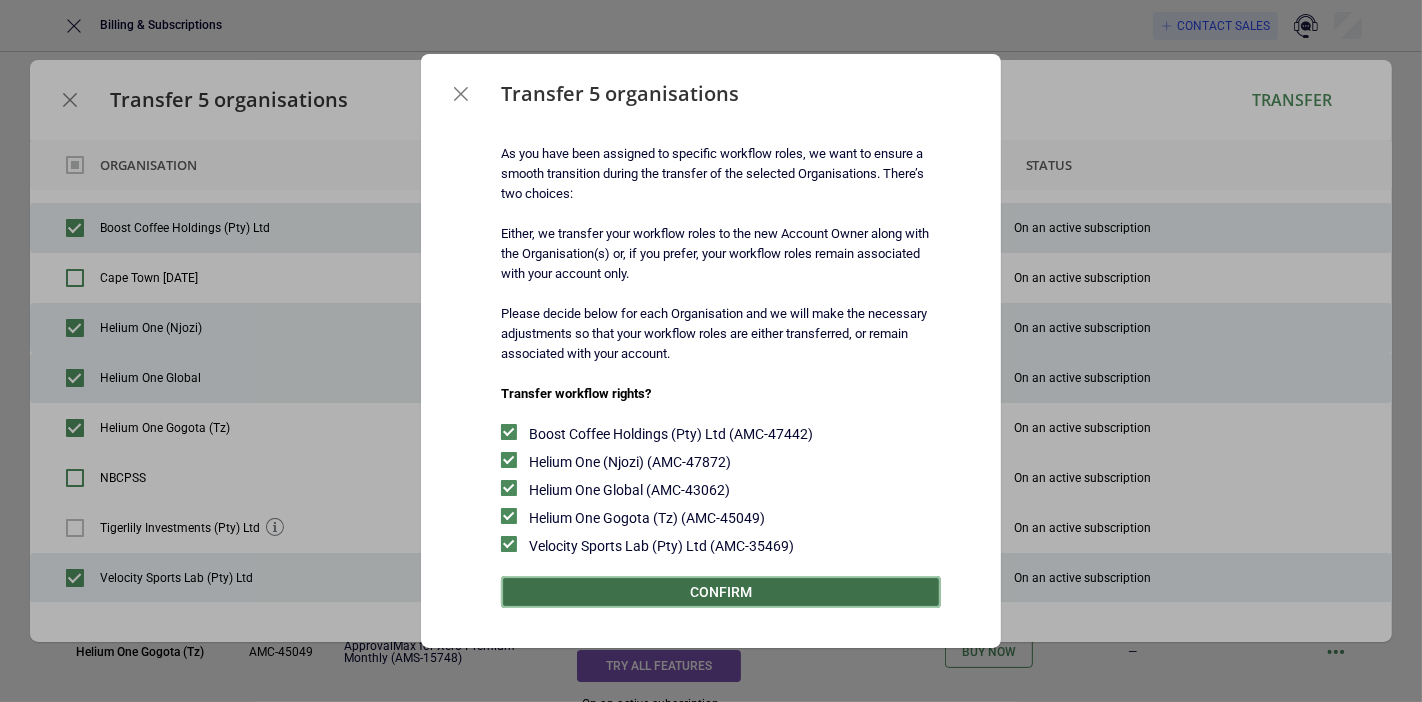 click on "Confirm" at bounding box center [721, 592] 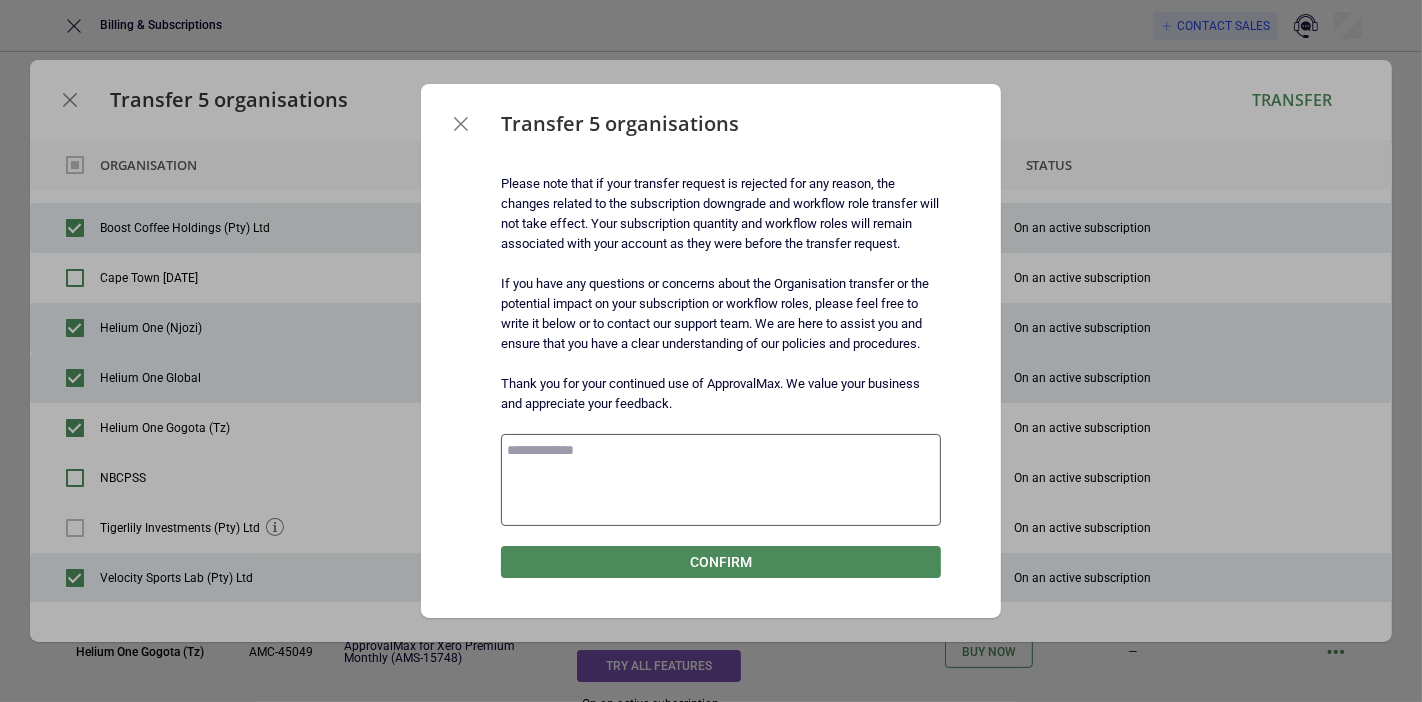 click at bounding box center (721, 479) 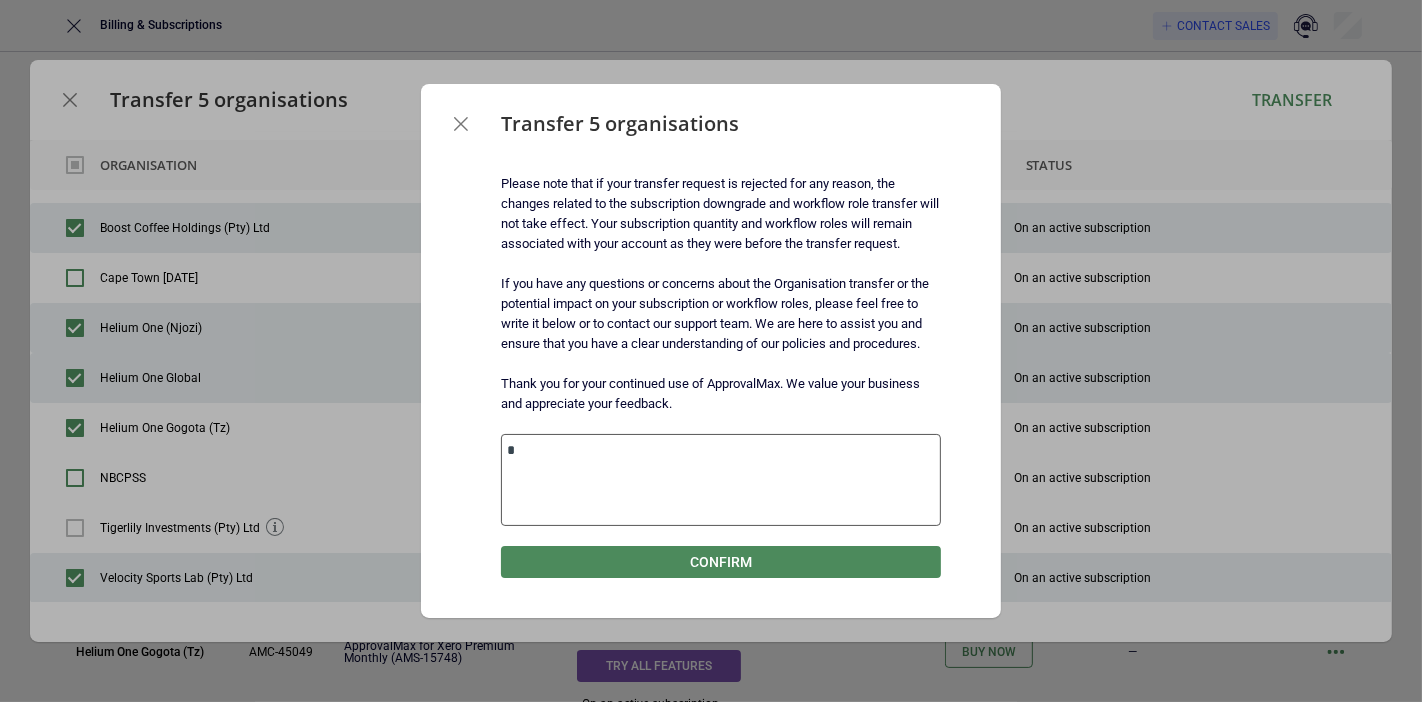 type on "*" 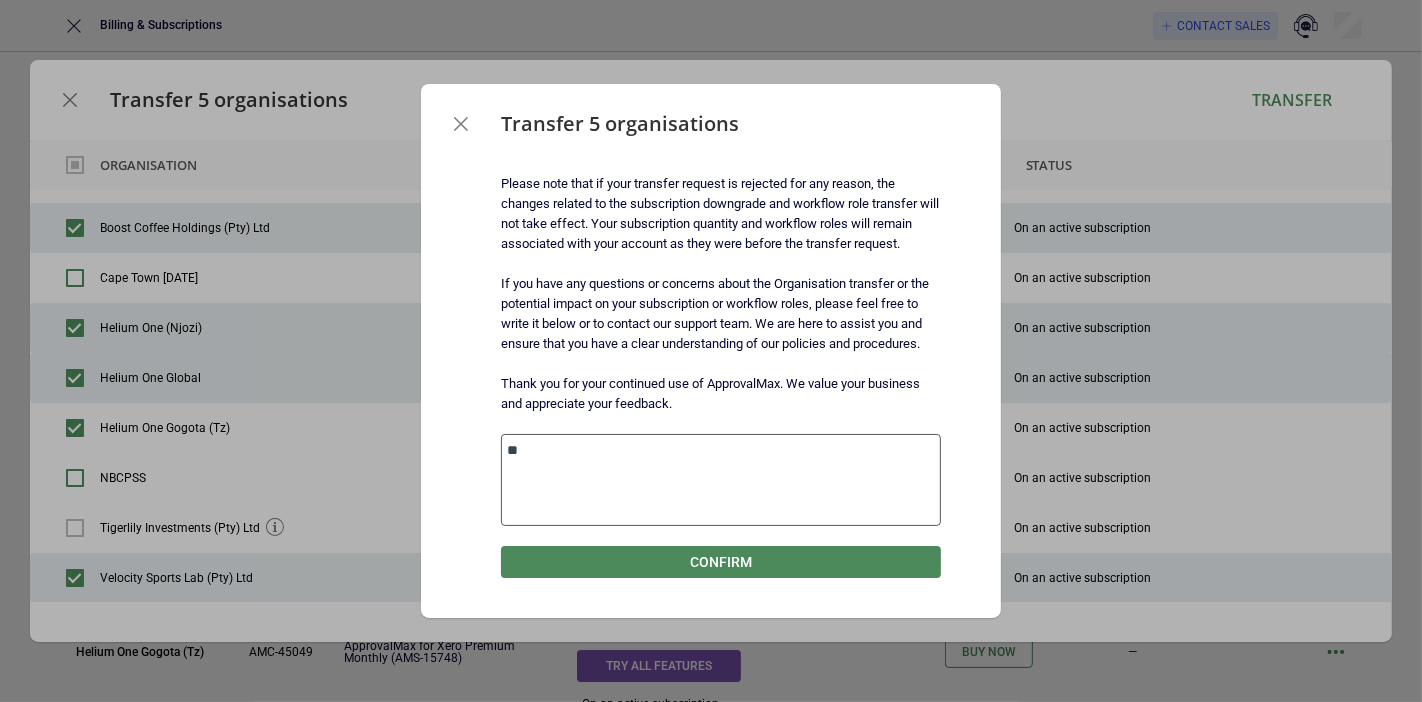 type on "*" 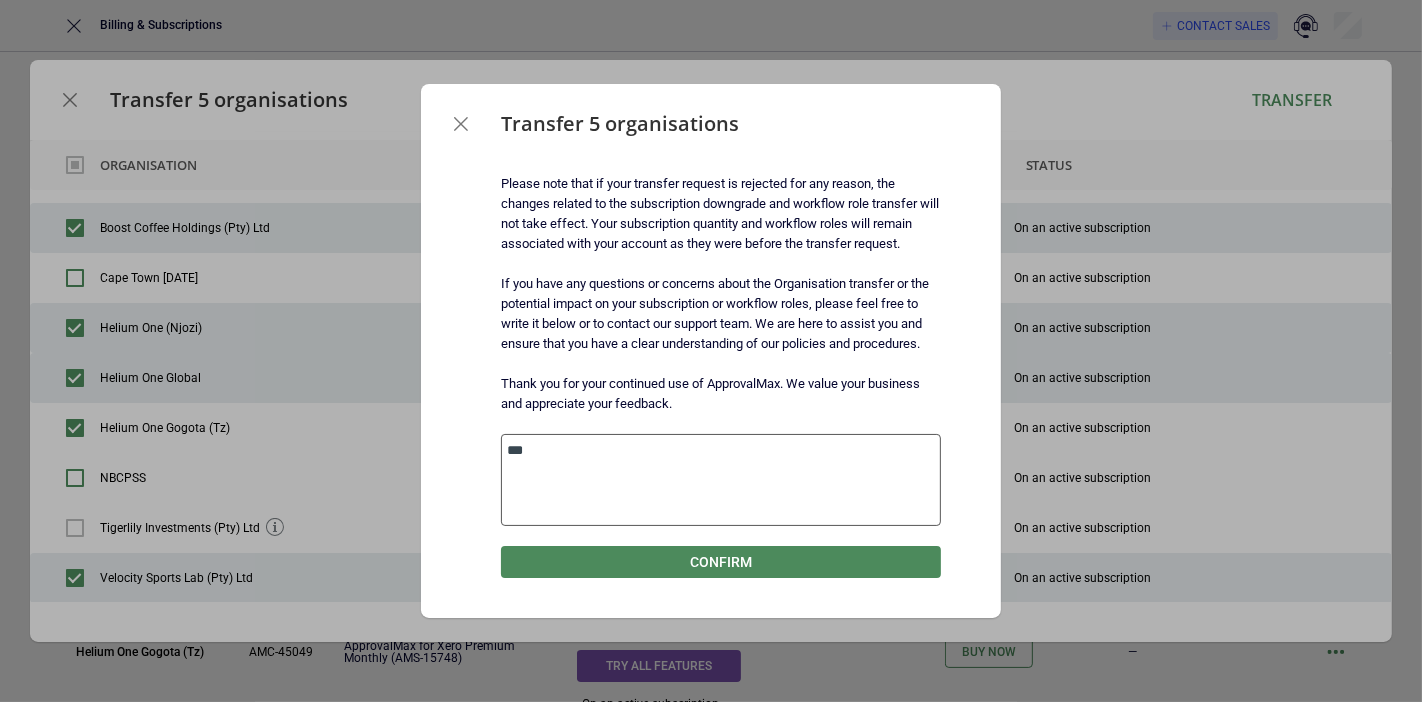 type on "*" 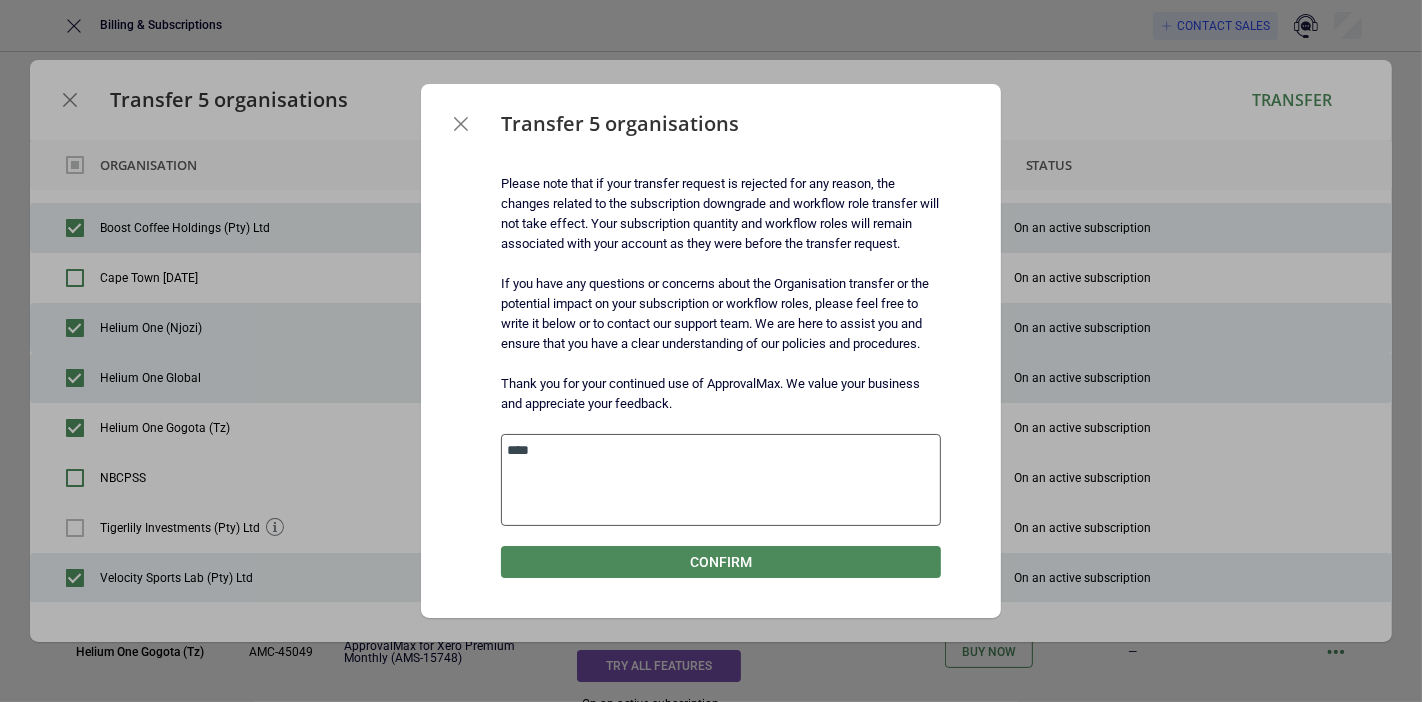 type on "*" 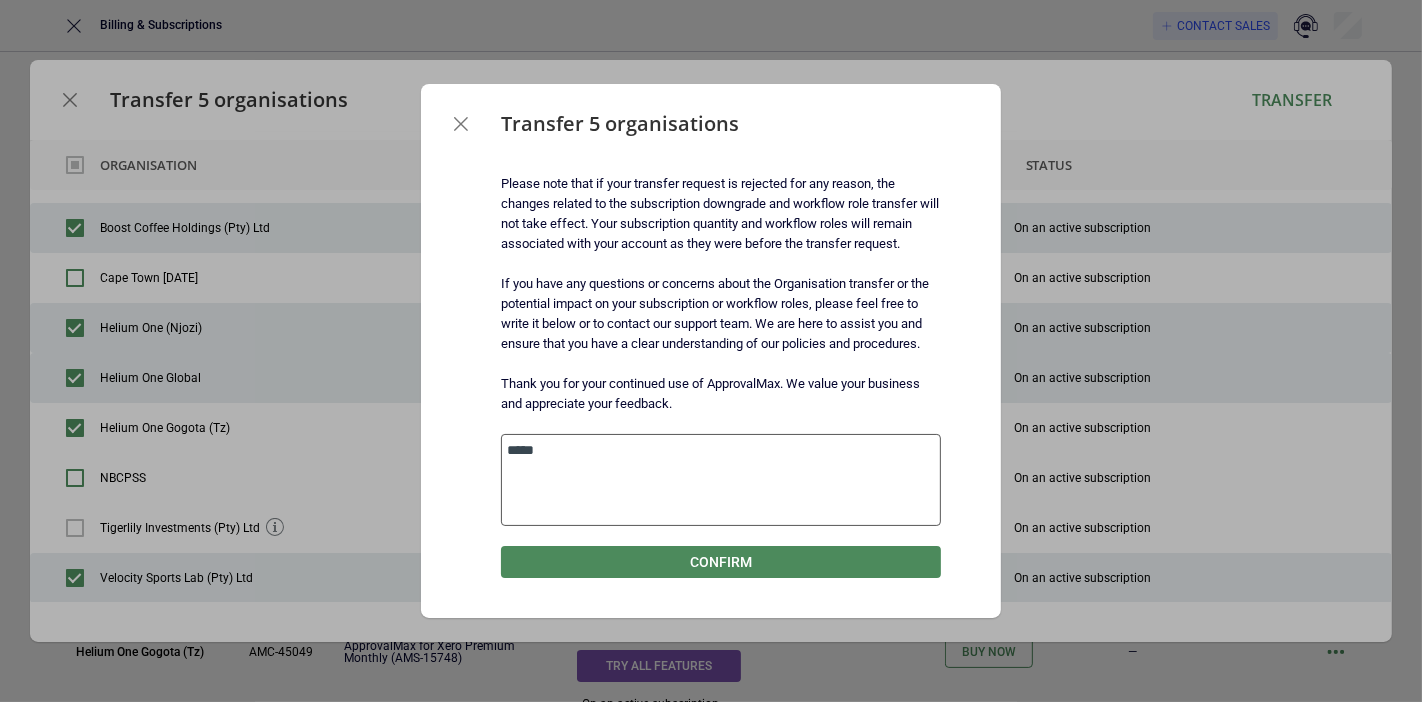 type on "*" 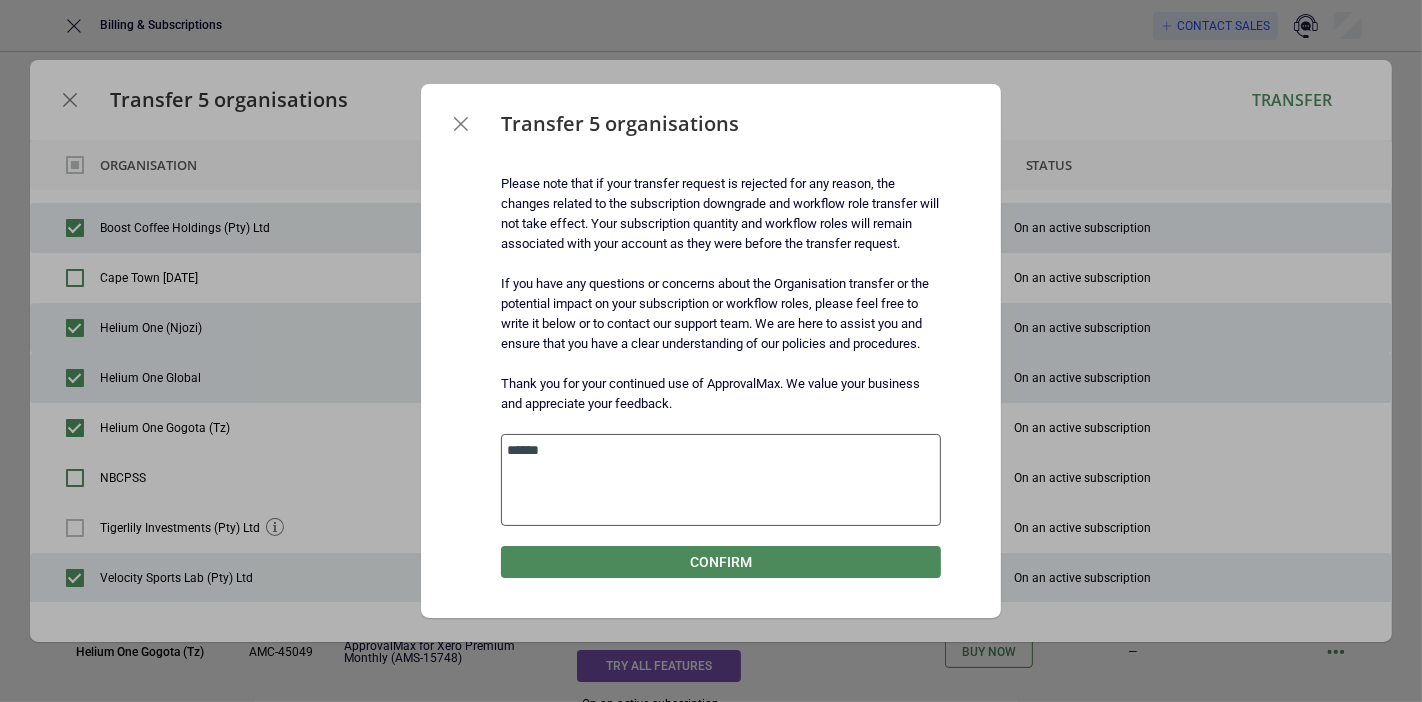 type on "*" 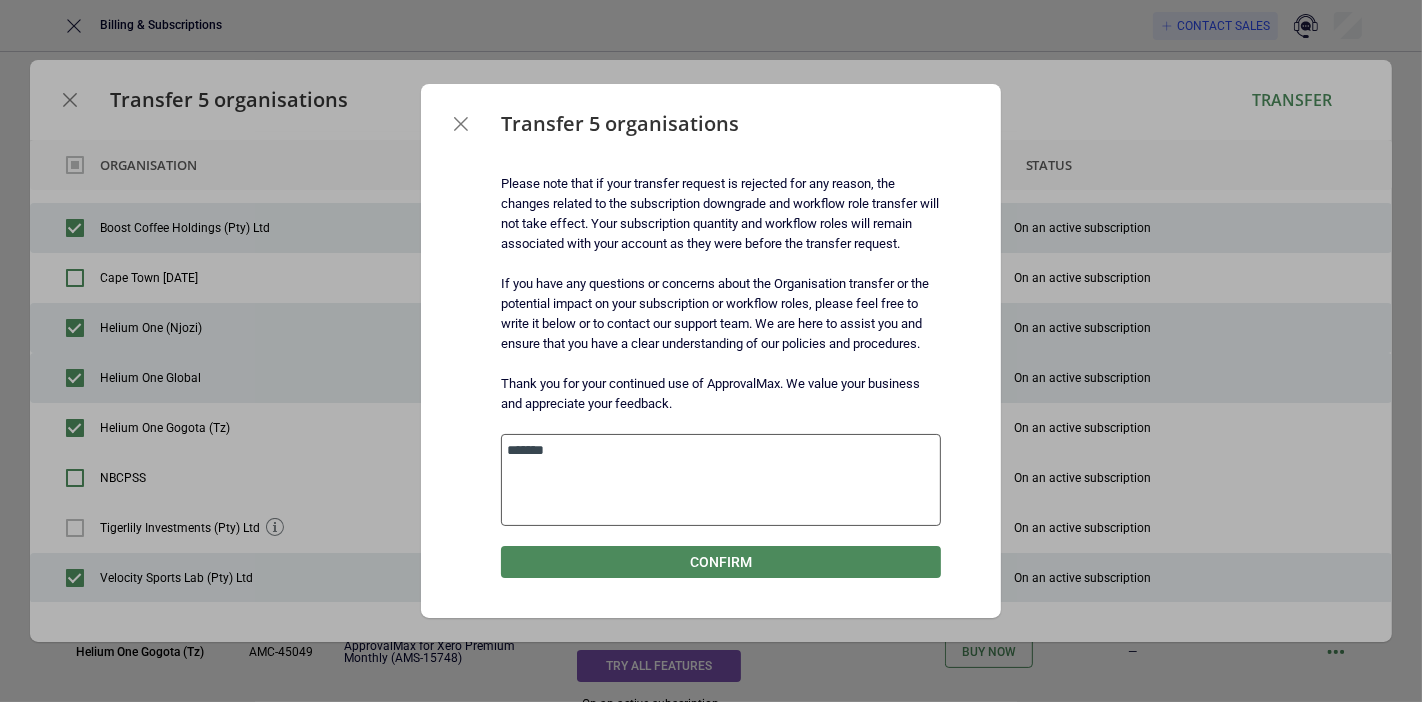 type on "*" 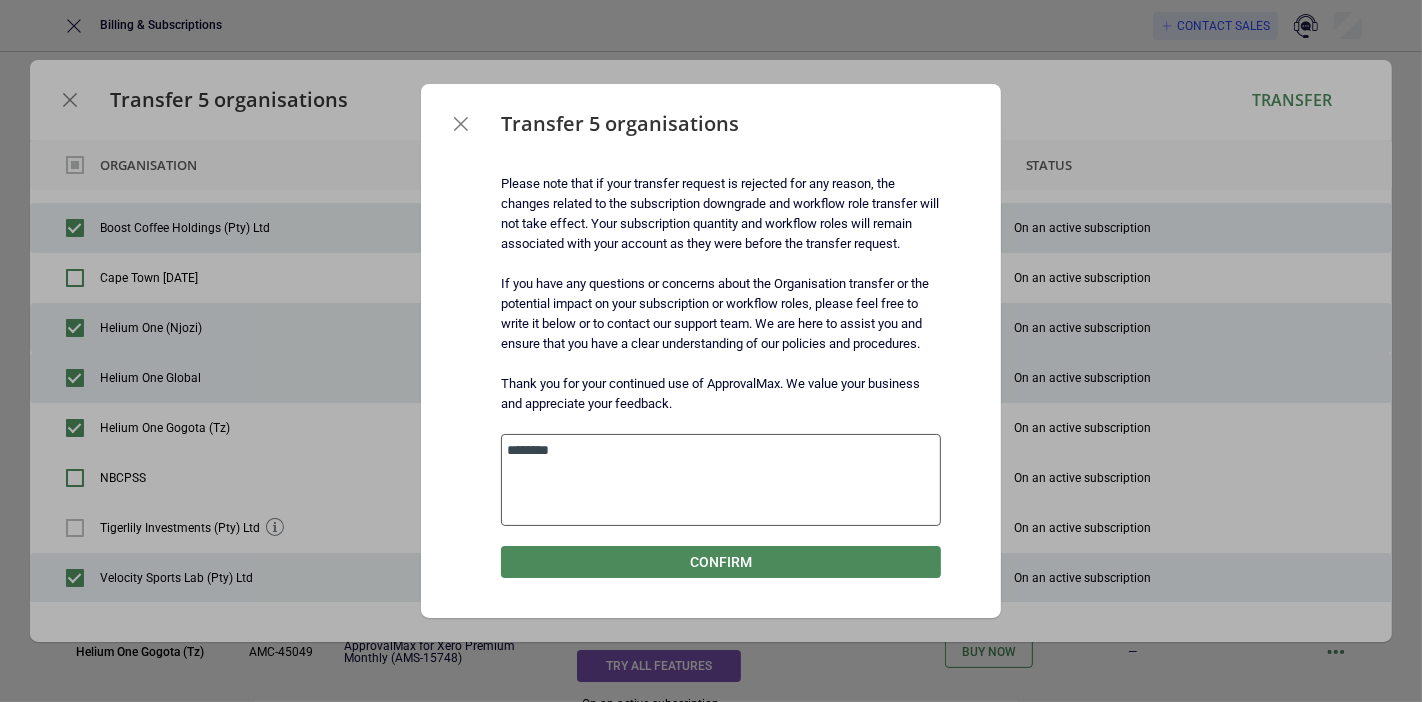 type on "*" 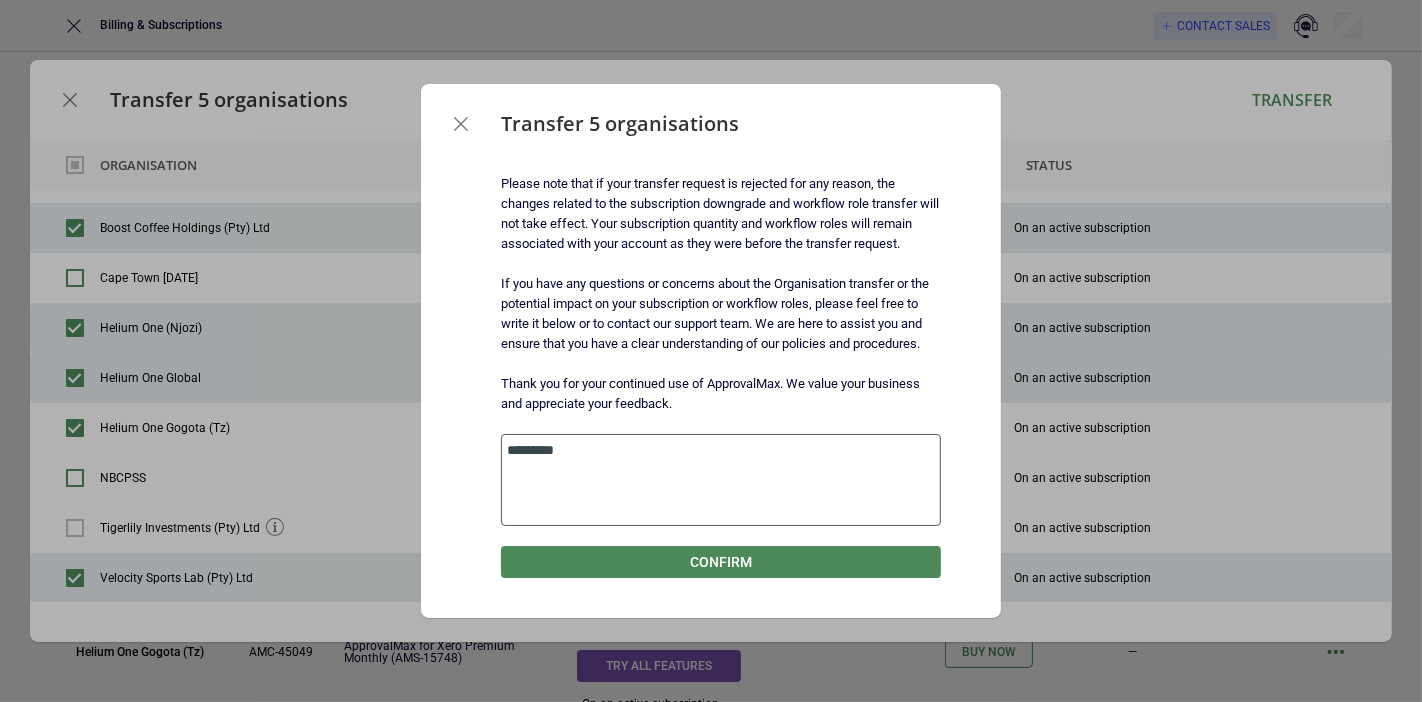 type on "*" 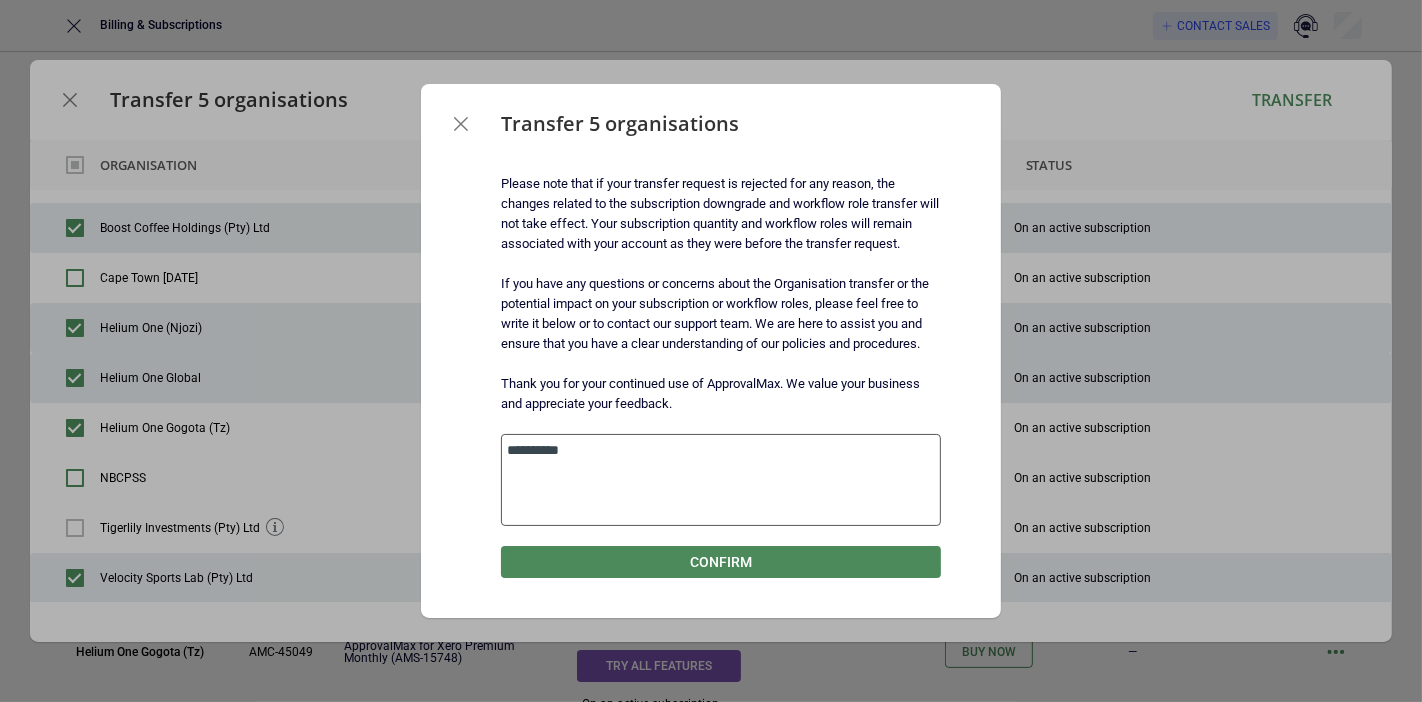 type on "*" 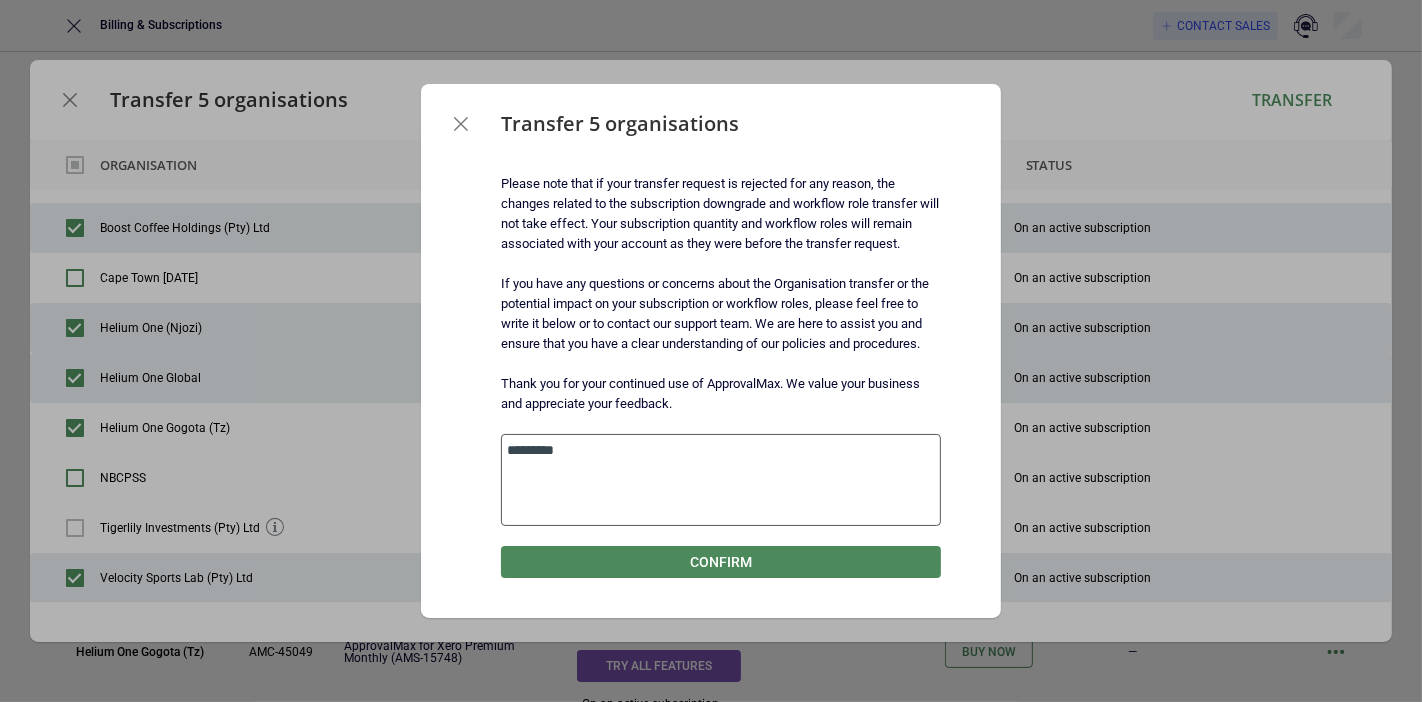 type on "*" 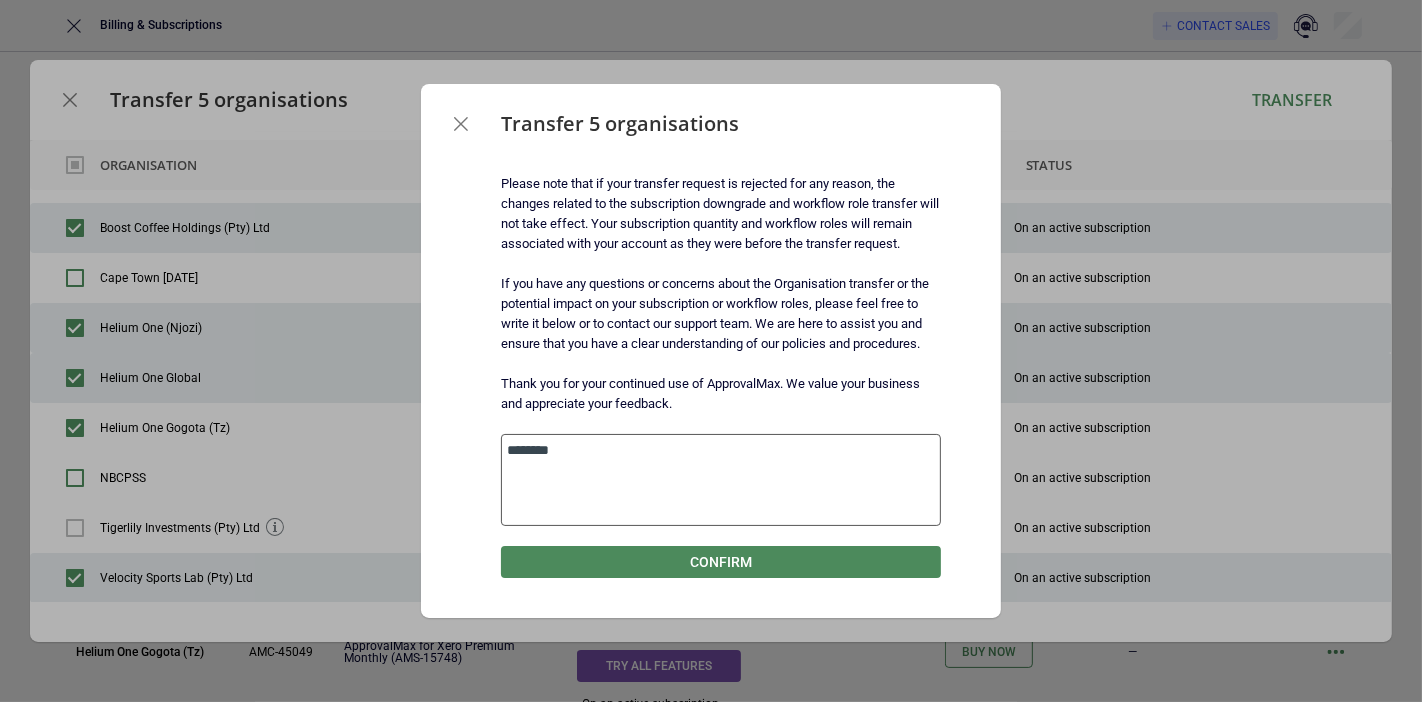 type on "*" 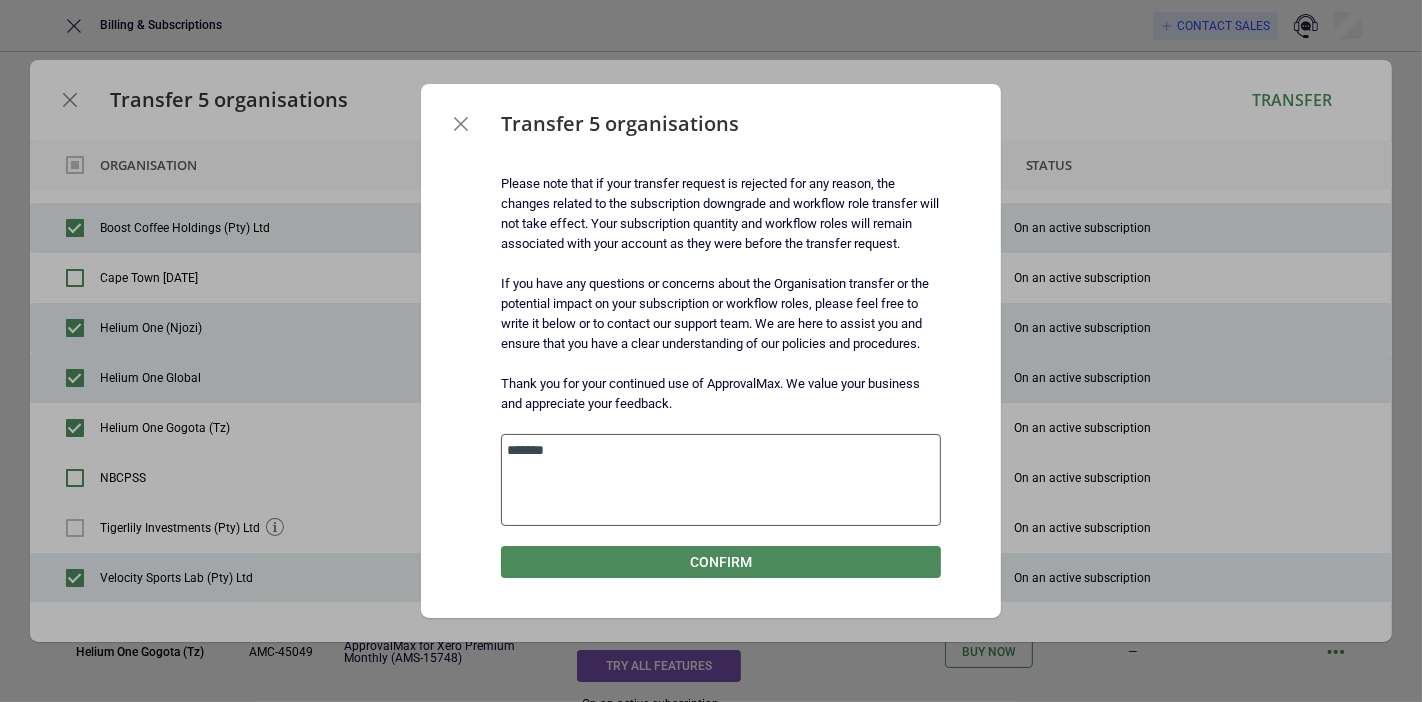 type on "*" 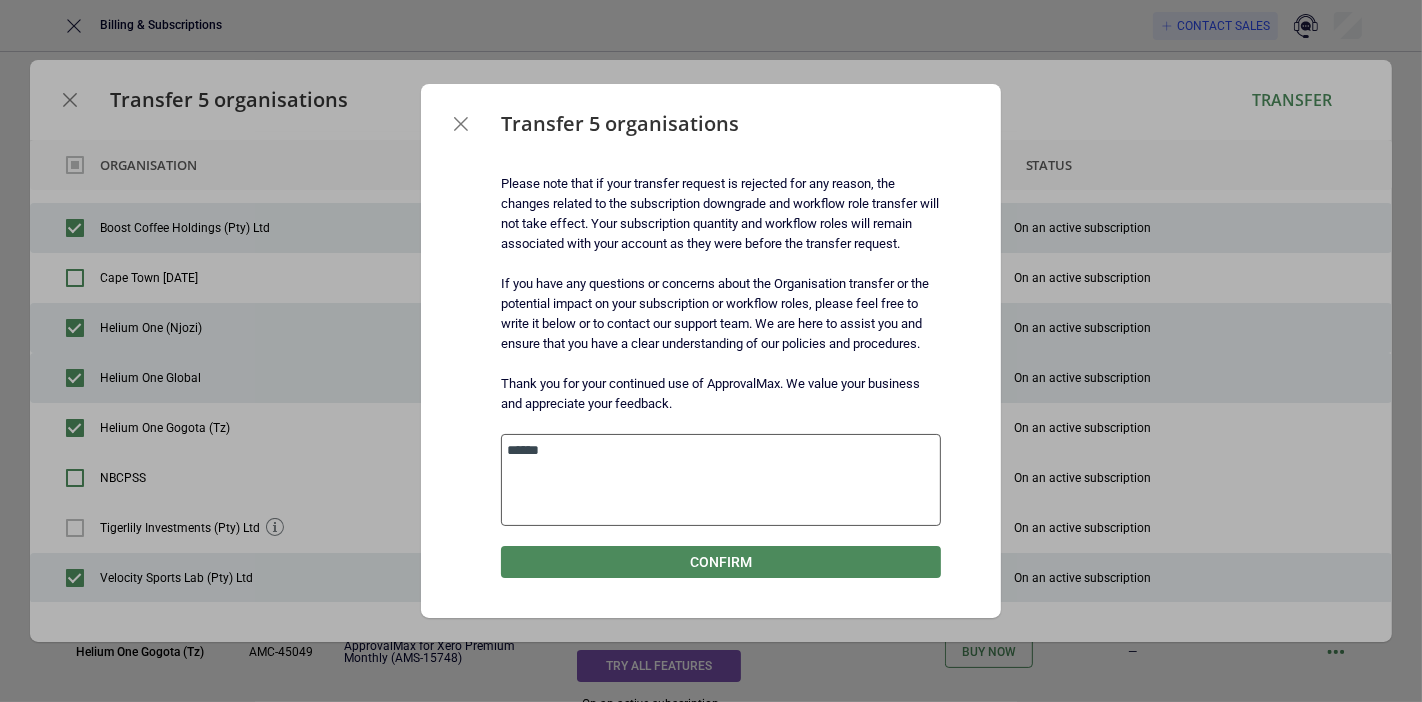 type on "*" 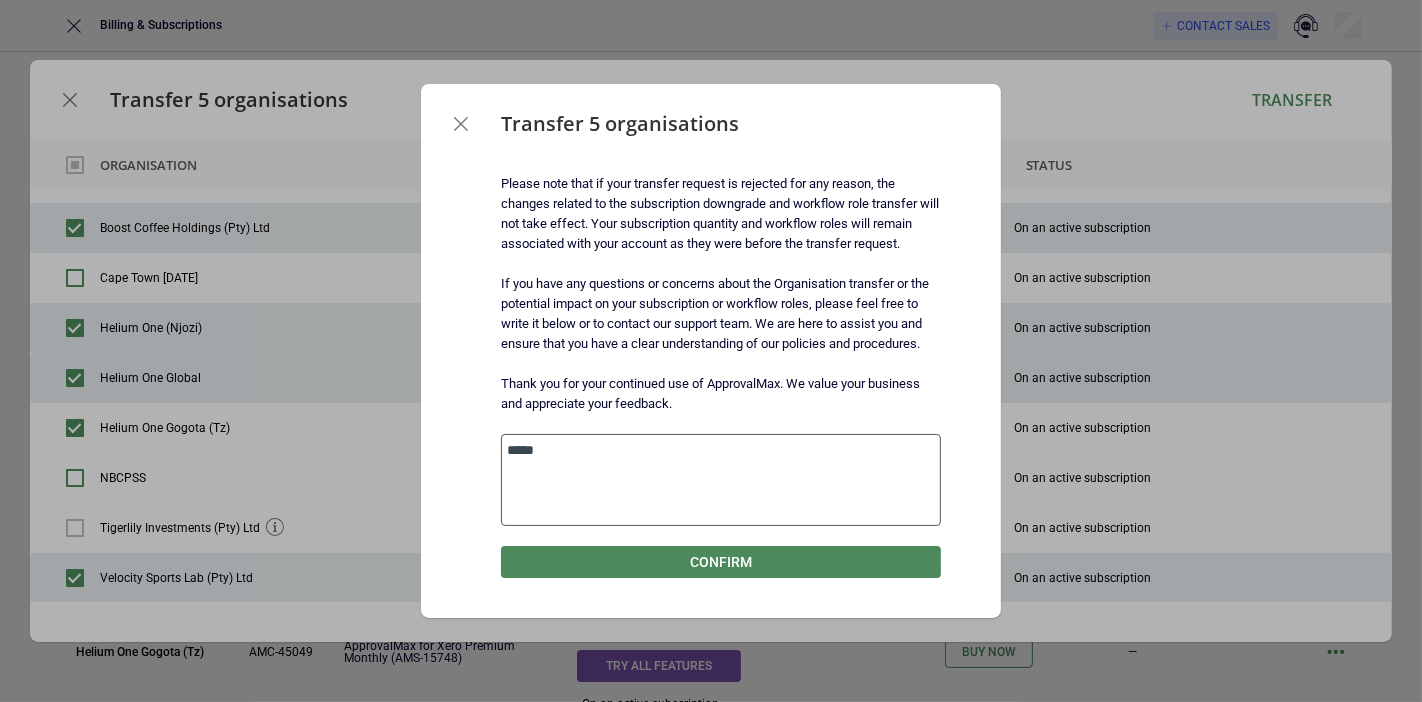 type on "*" 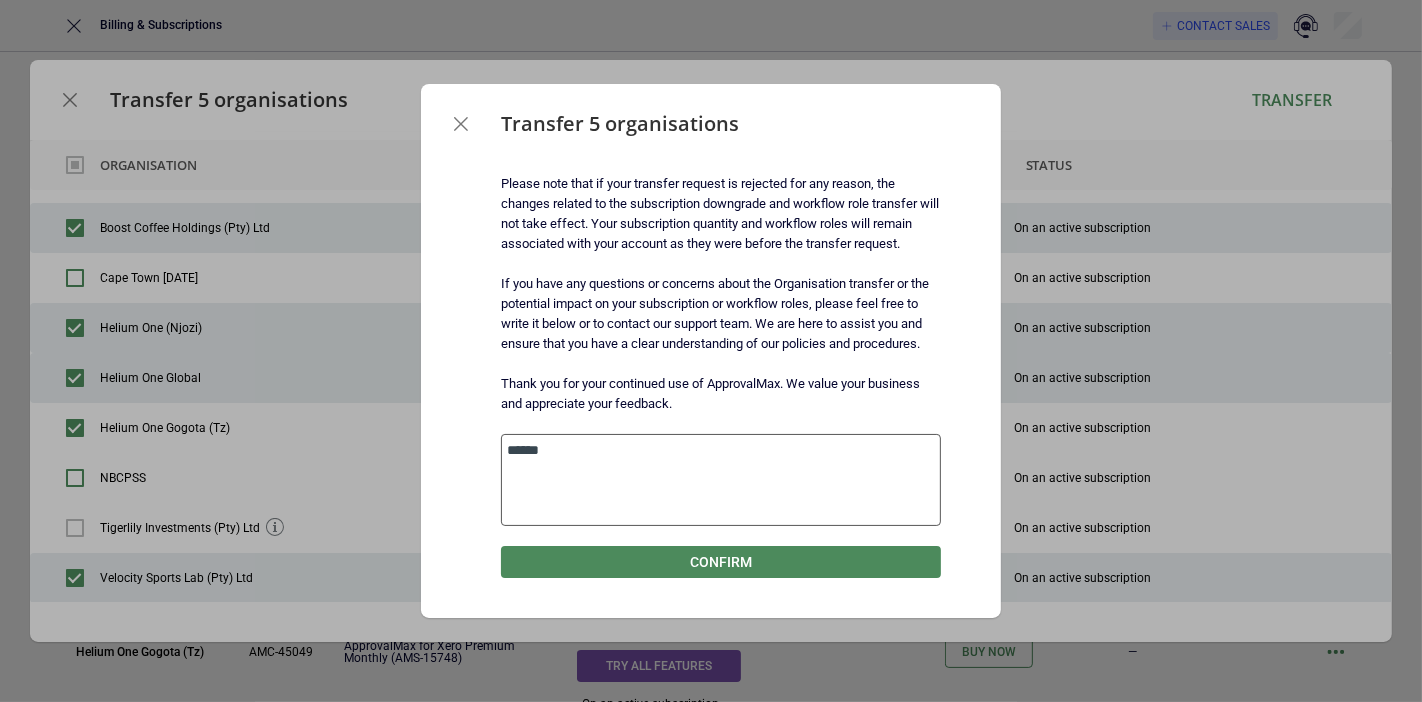 type on "*" 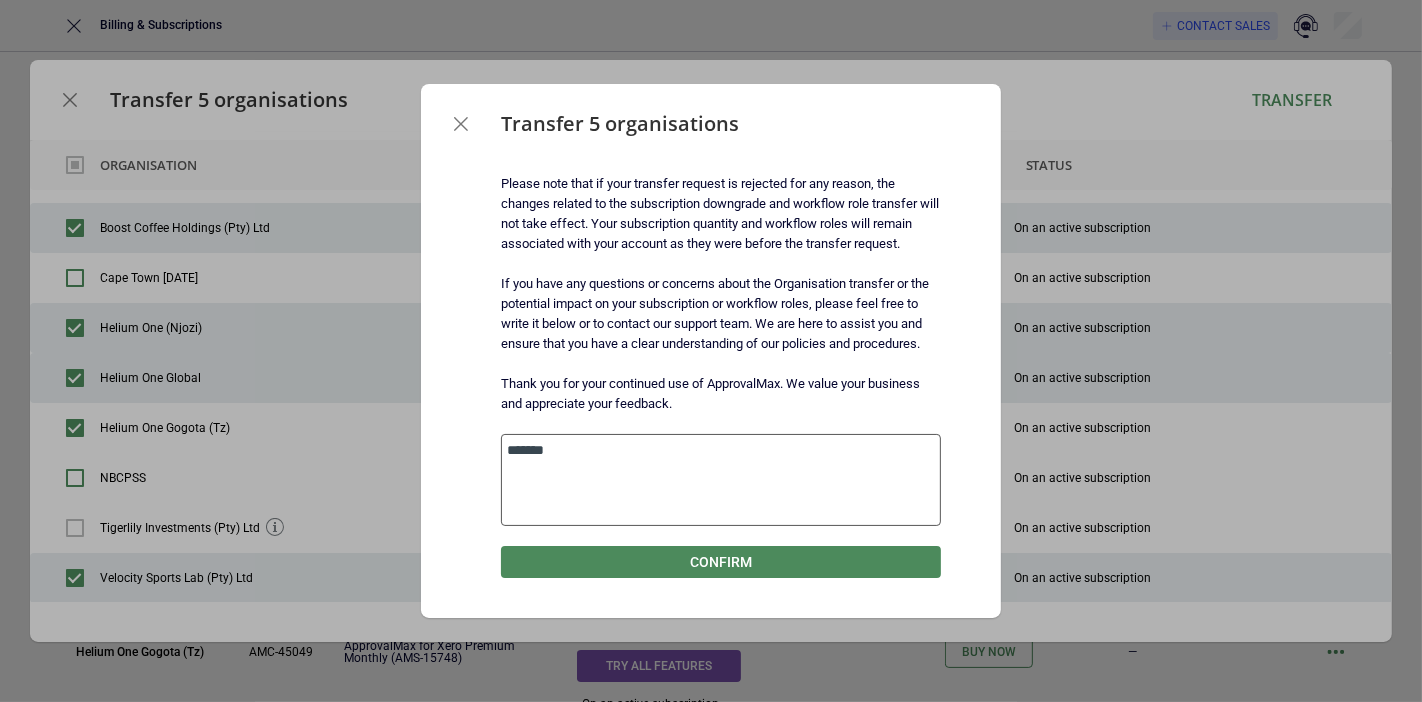 type on "*" 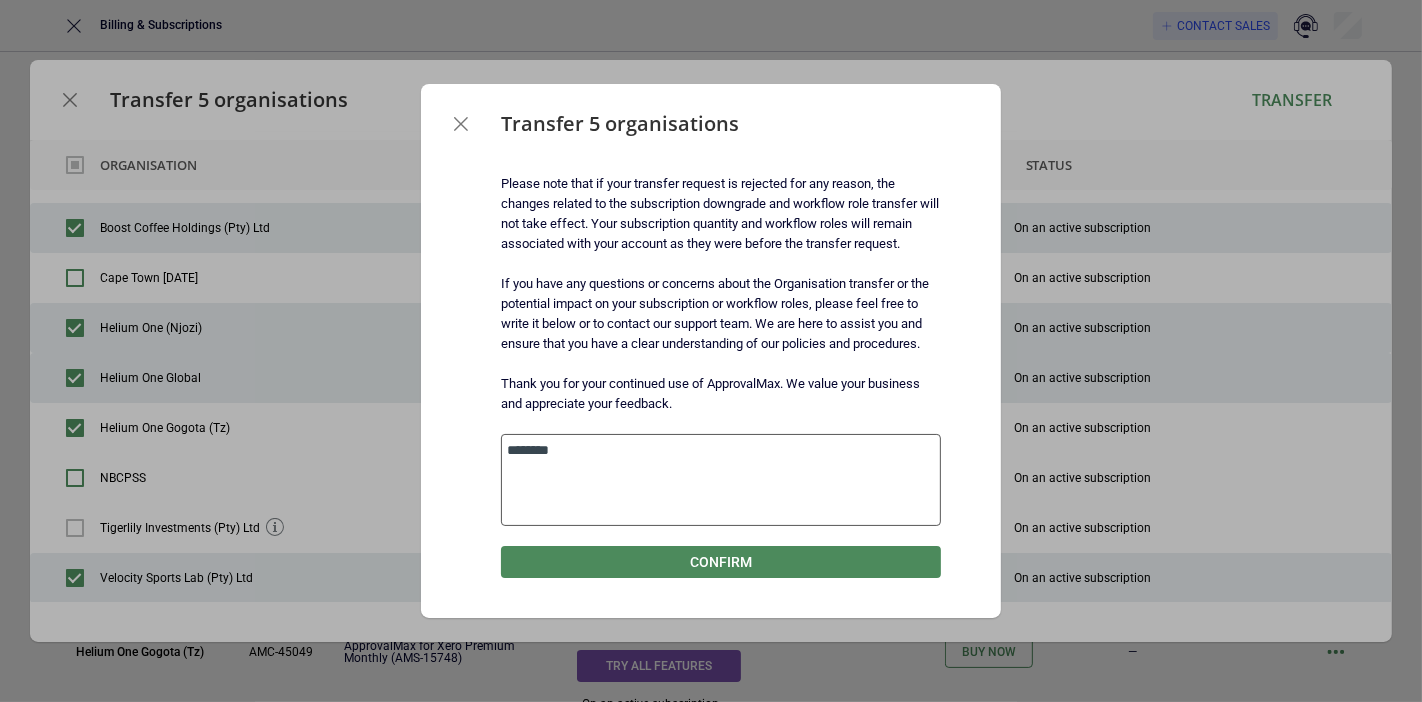type on "*" 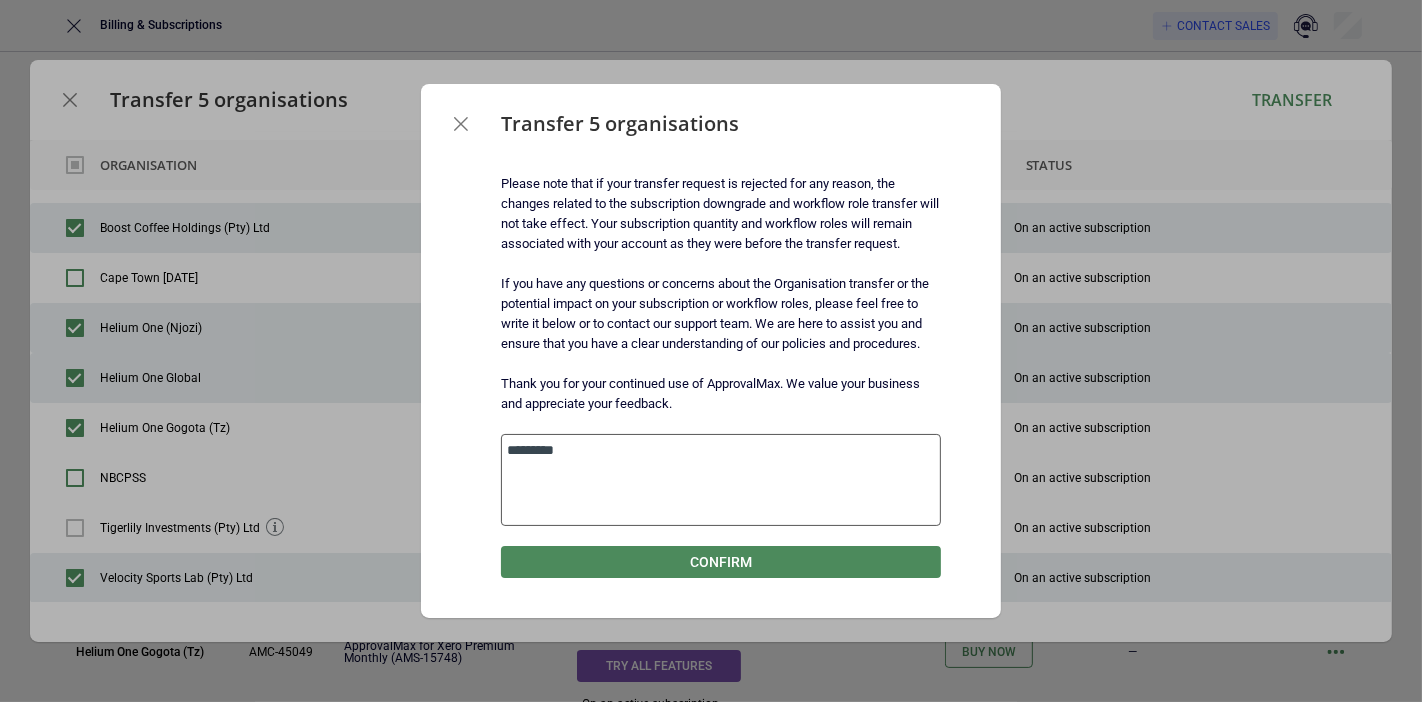 type on "*" 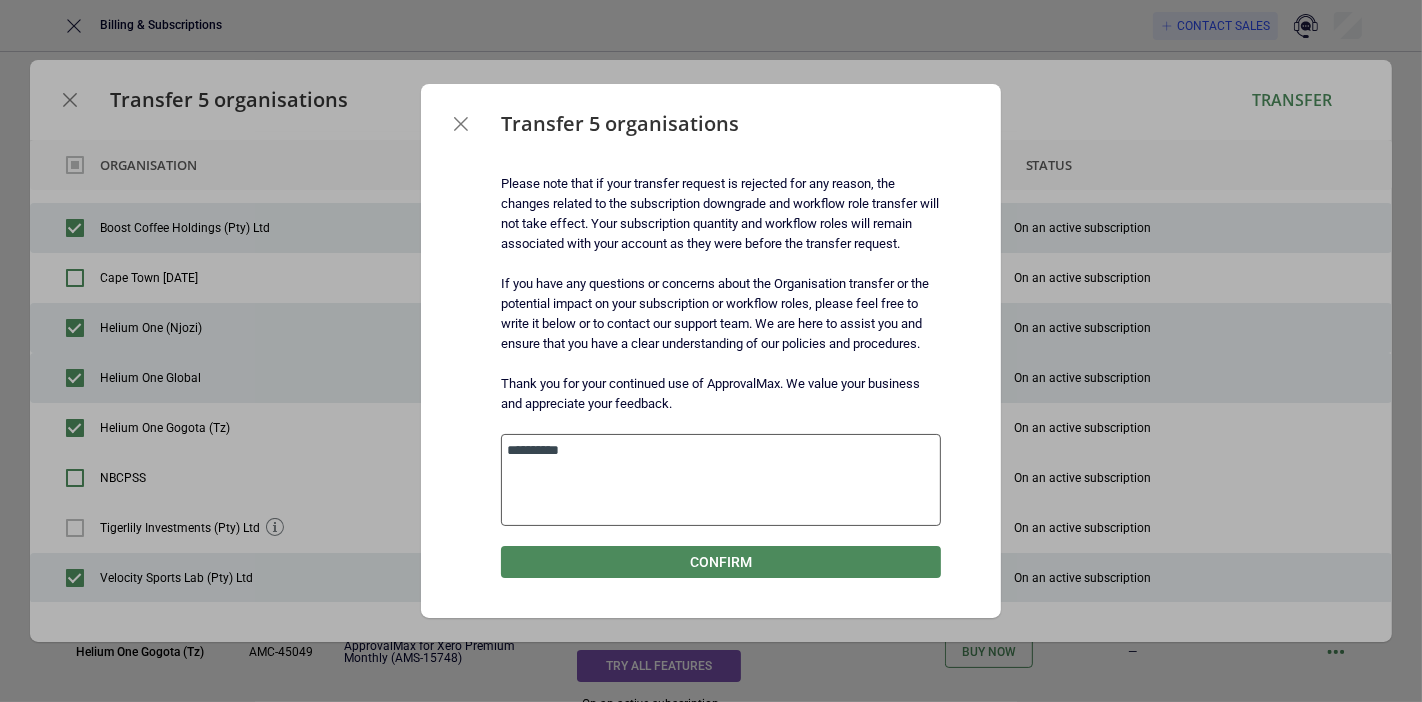 type on "*" 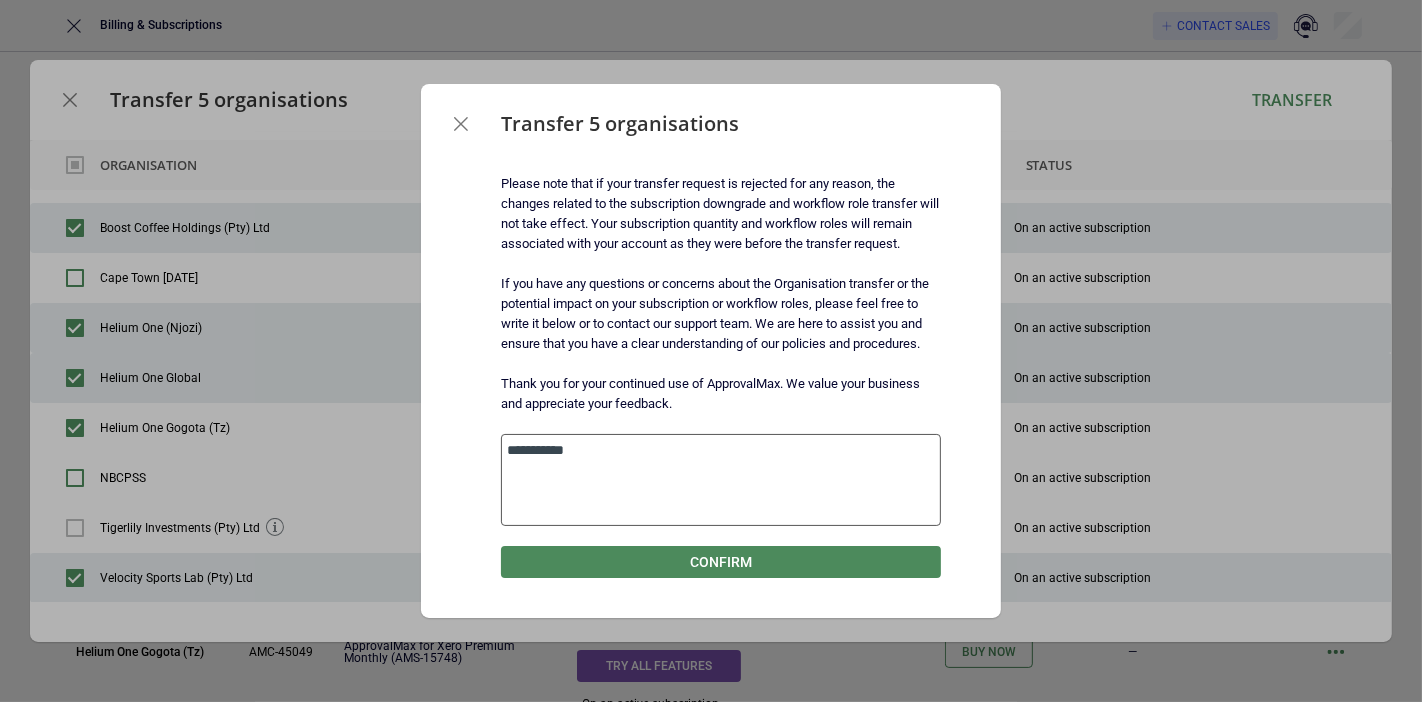 type on "*" 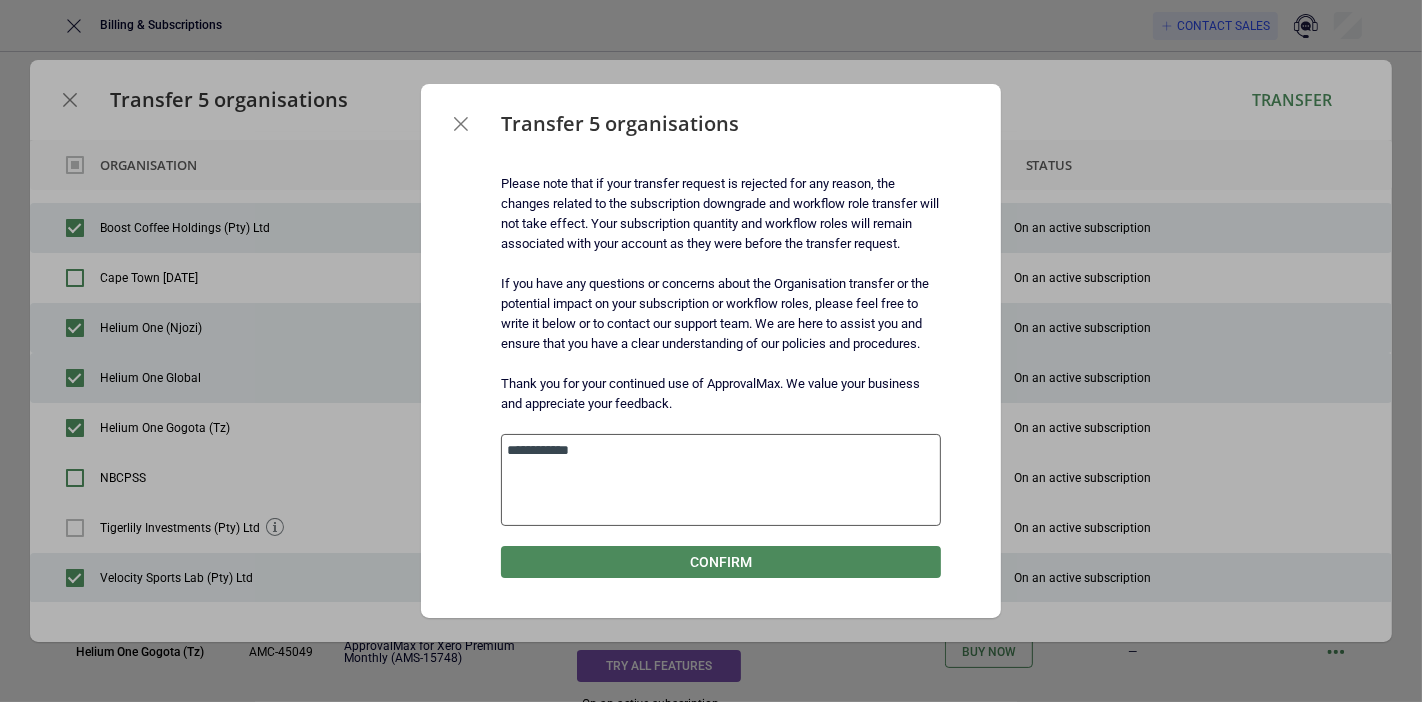 type on "**********" 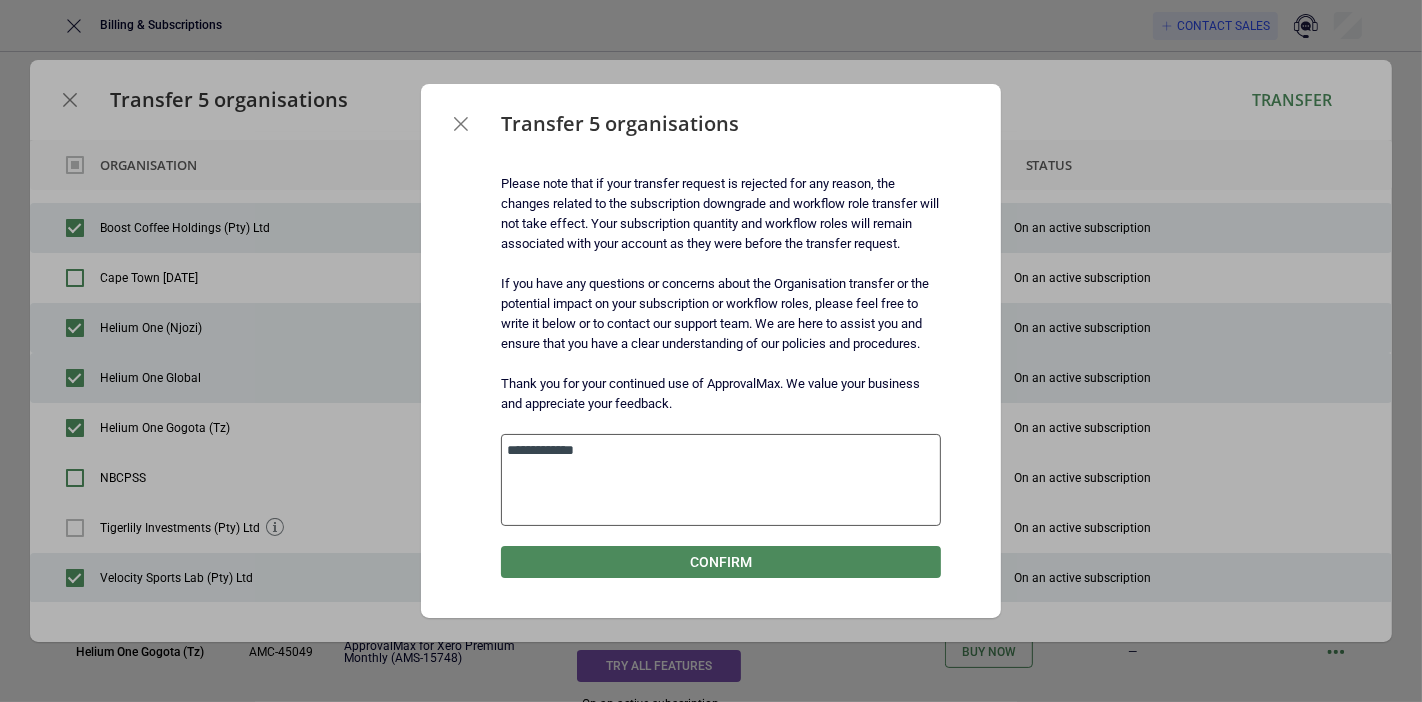 type on "*" 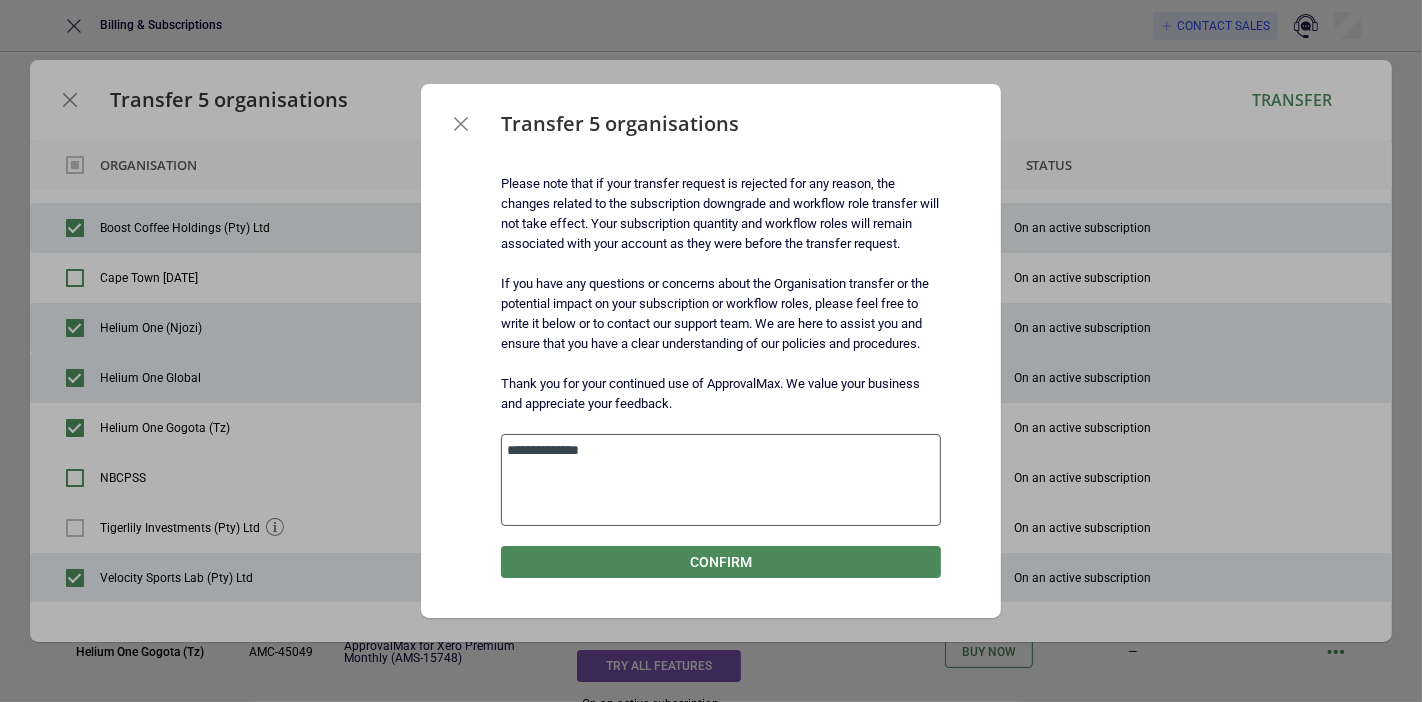 type on "*" 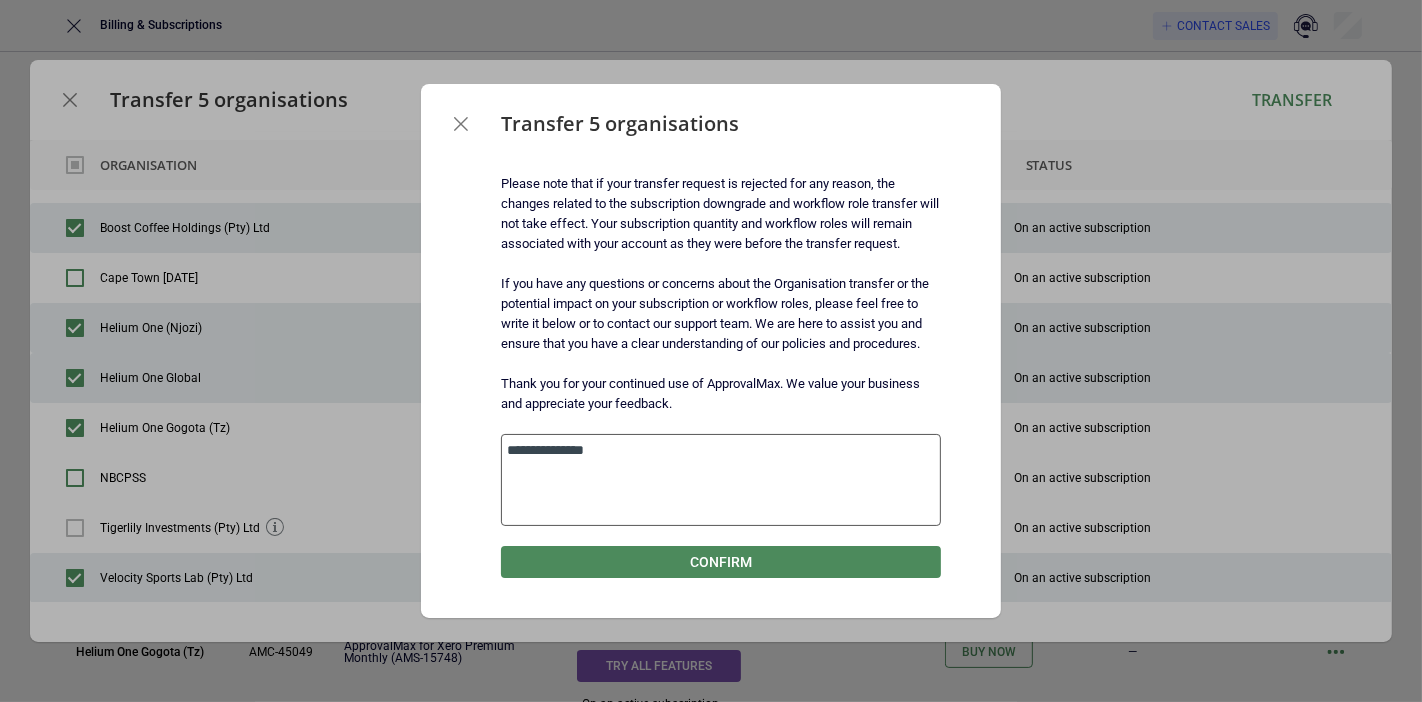 type on "*" 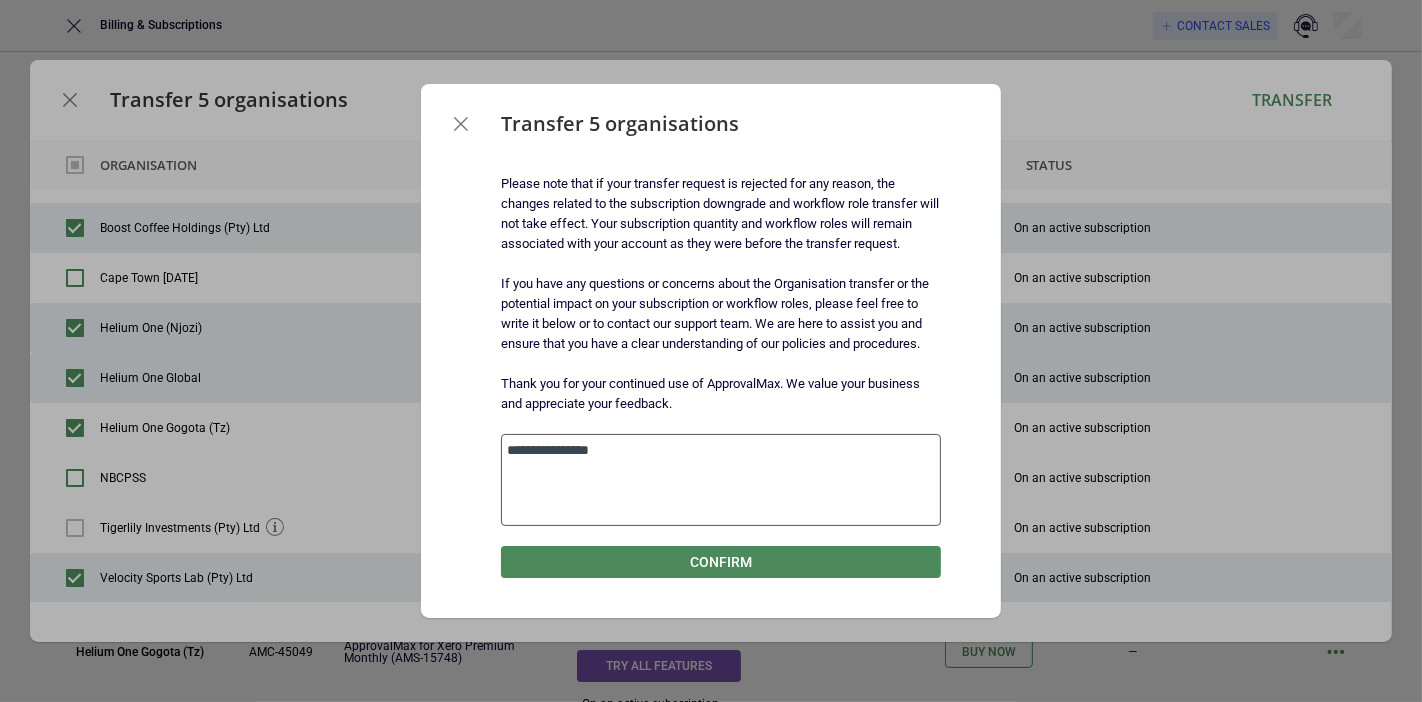 type on "*" 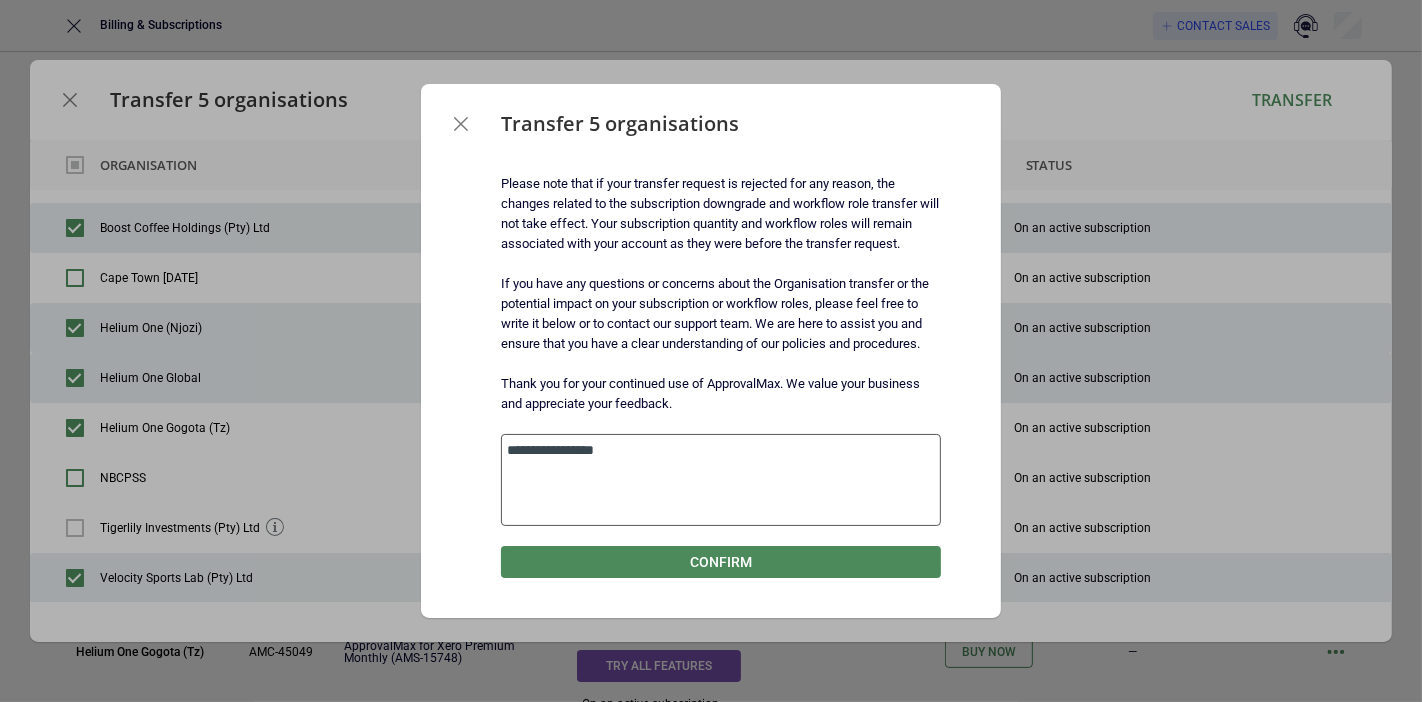type on "*" 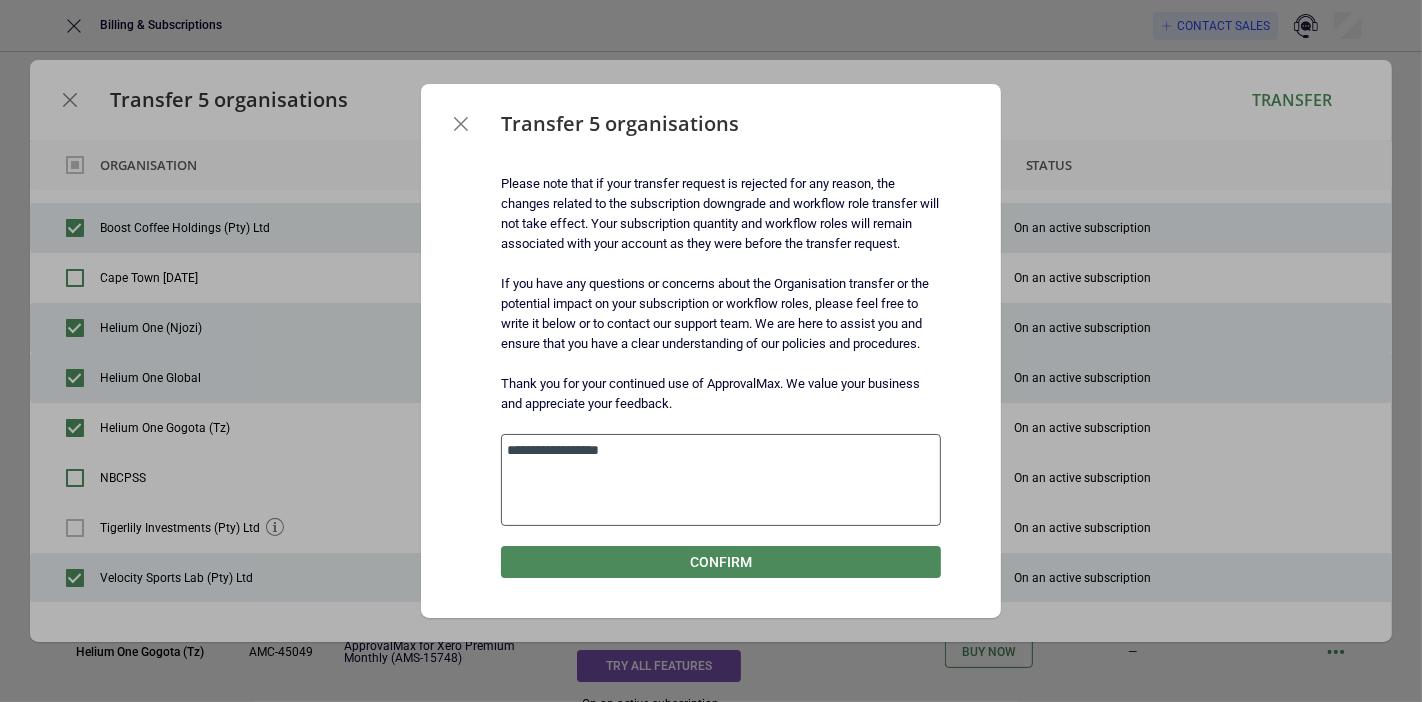 type on "*" 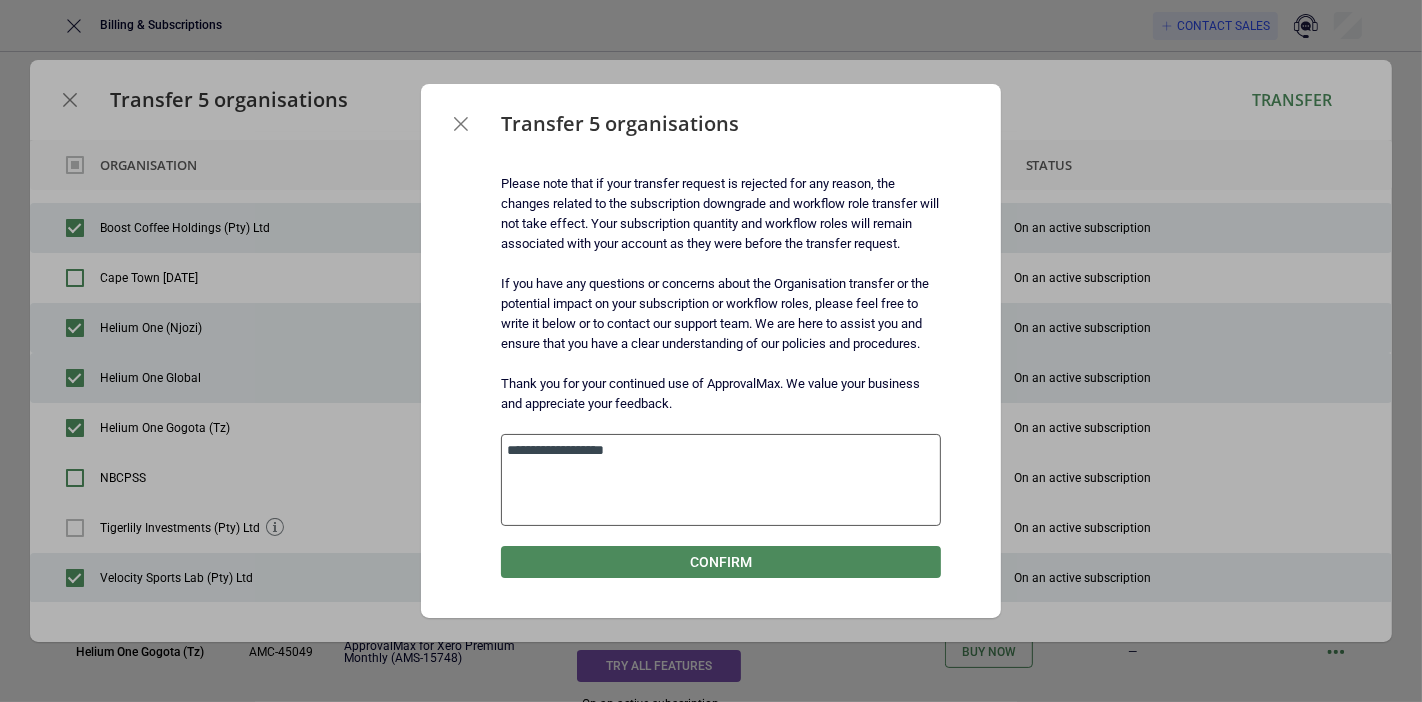 type on "*" 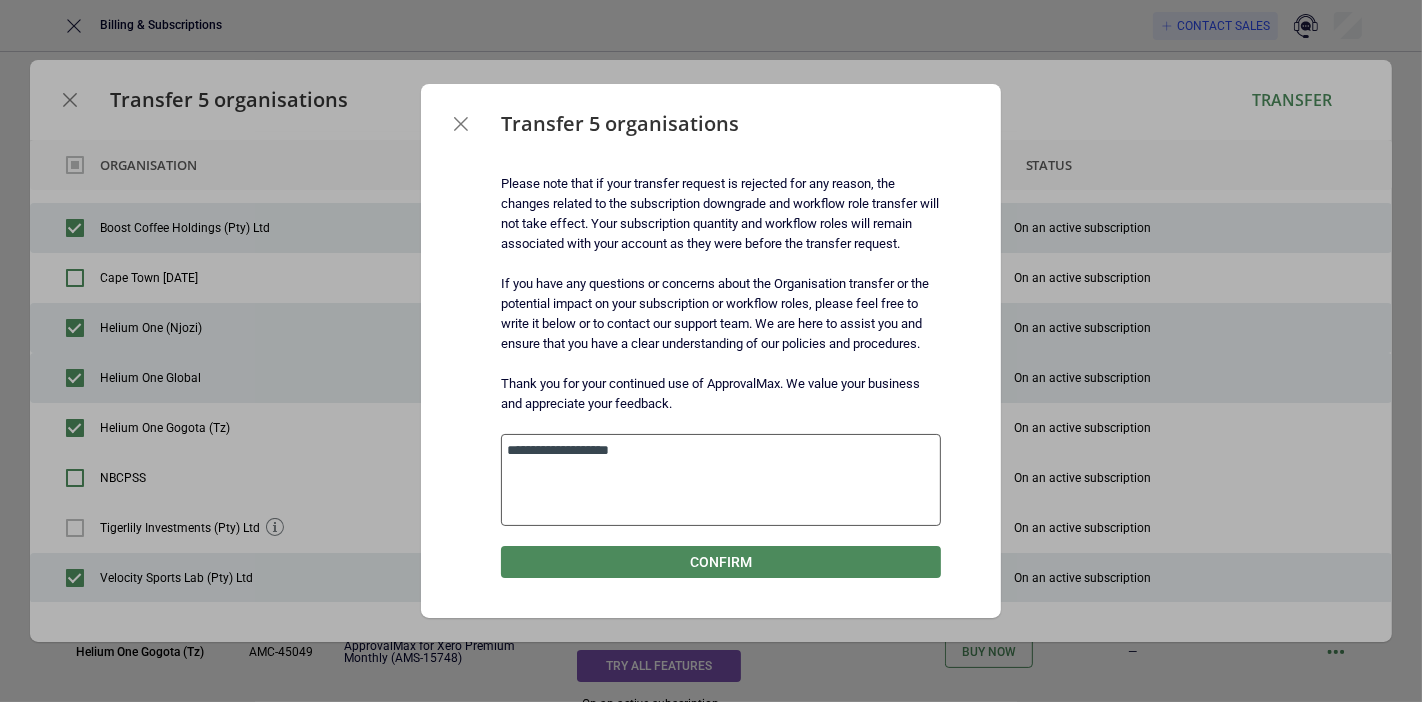 type on "*" 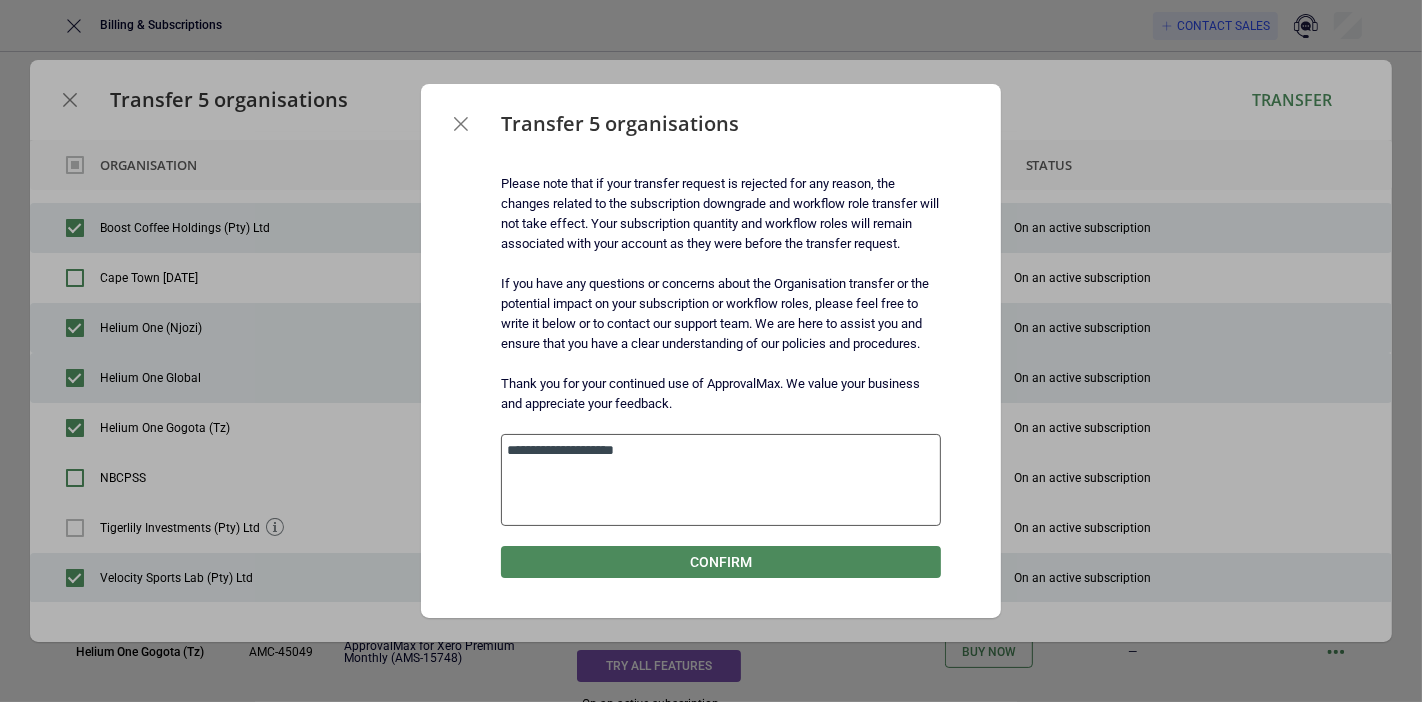 type on "*" 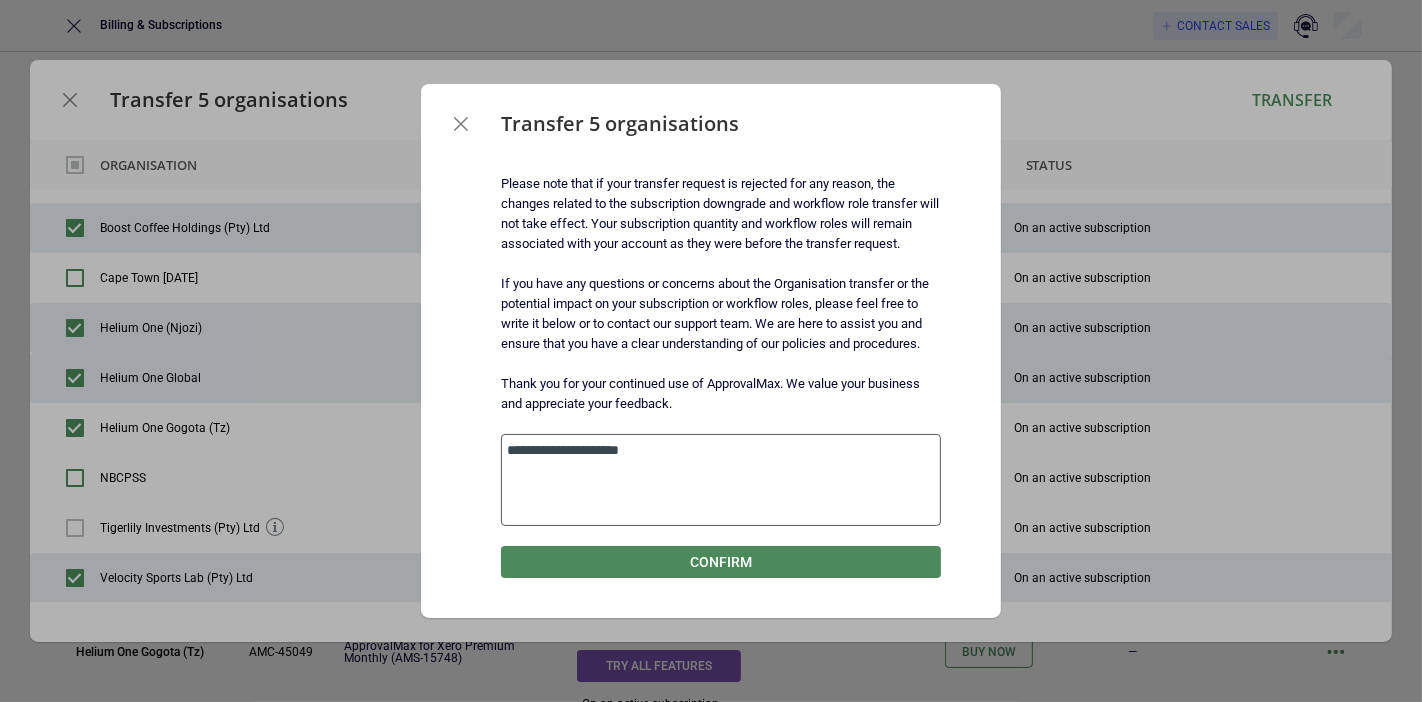 type on "*" 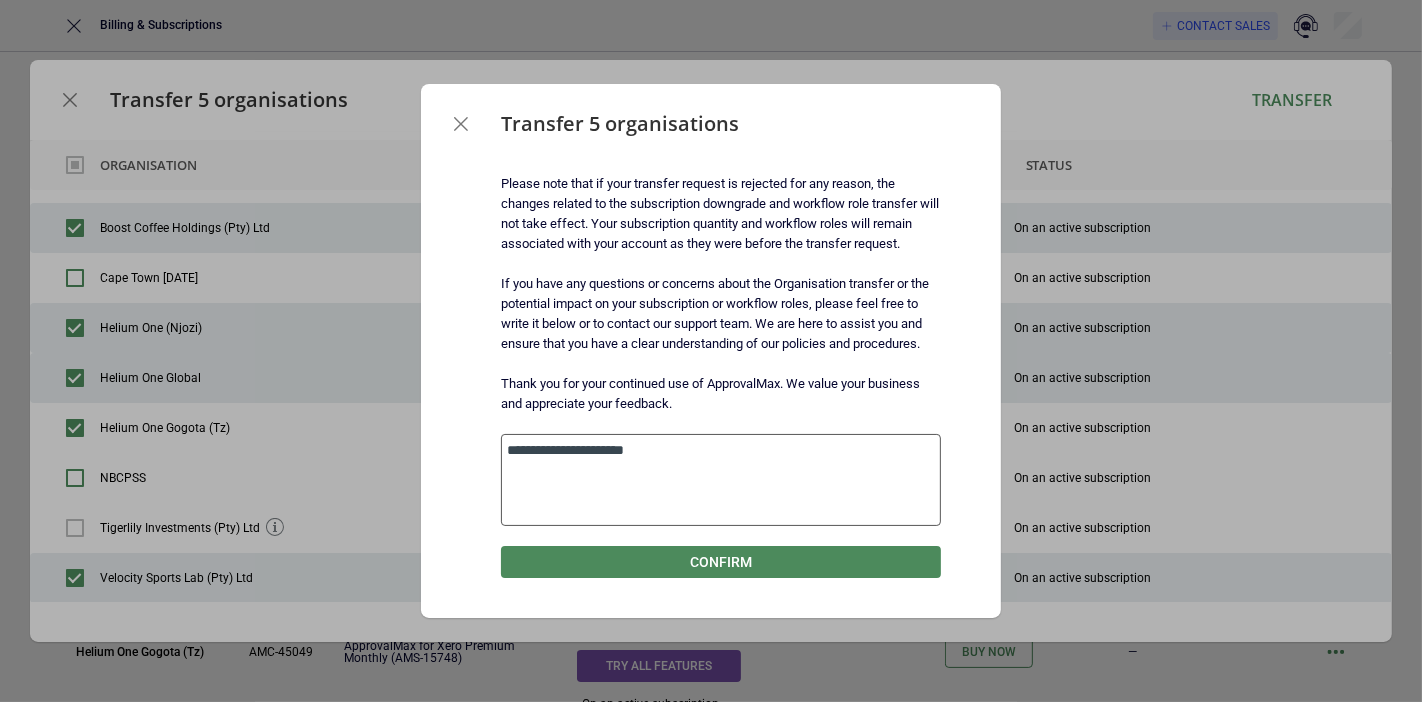 type on "*" 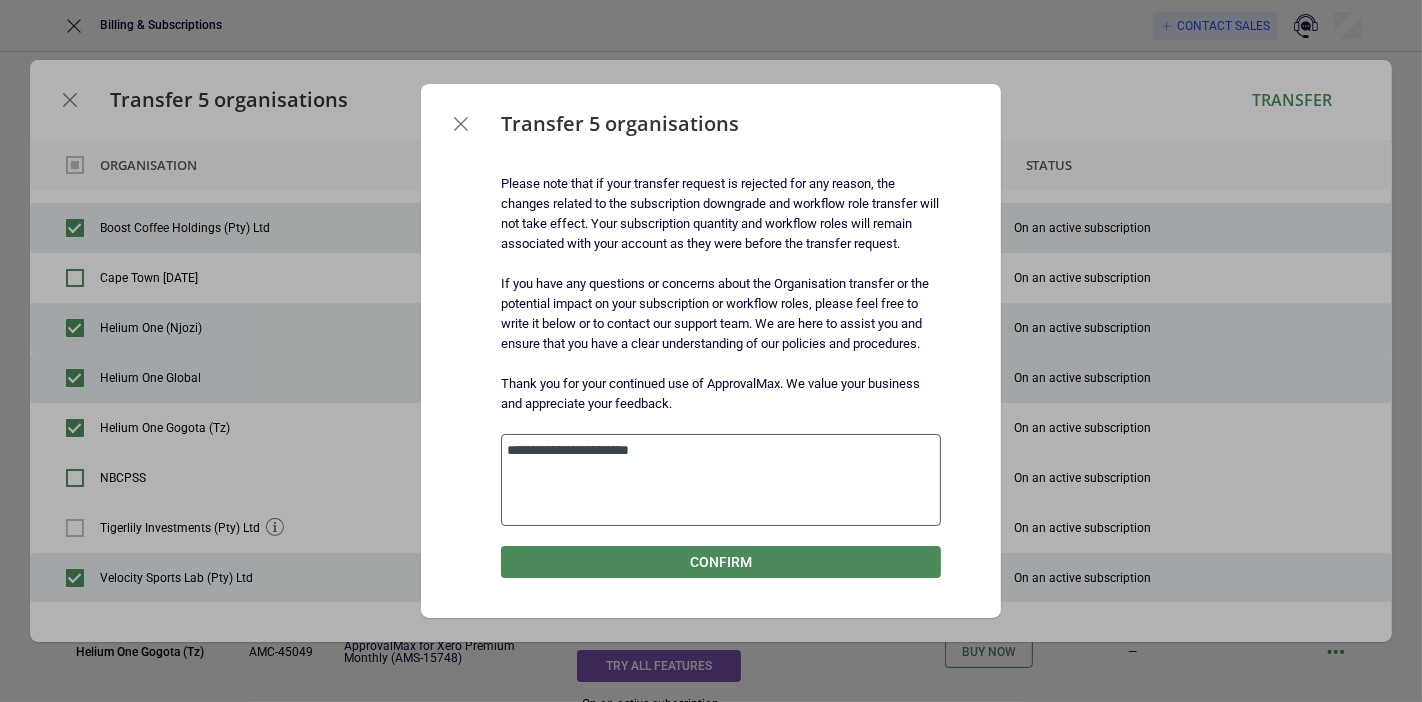 type on "*" 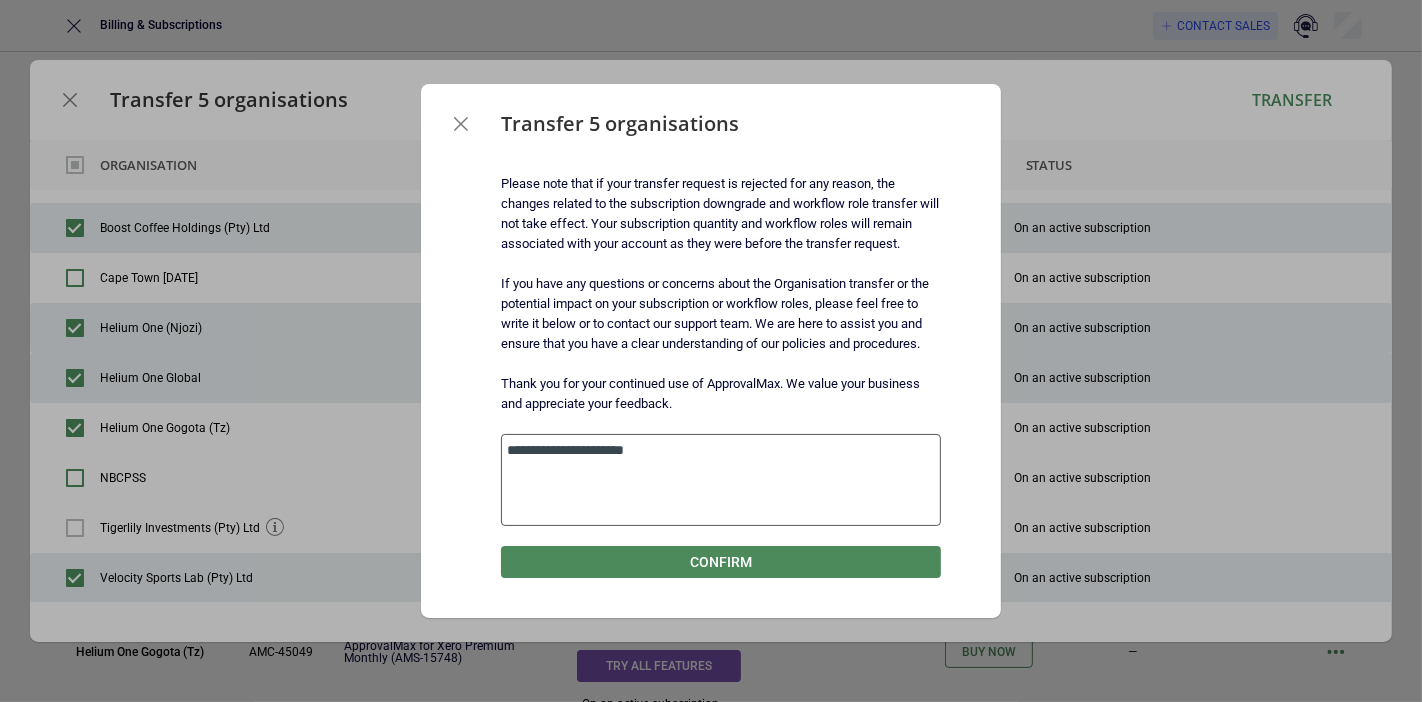 click on "**********" at bounding box center (721, 479) 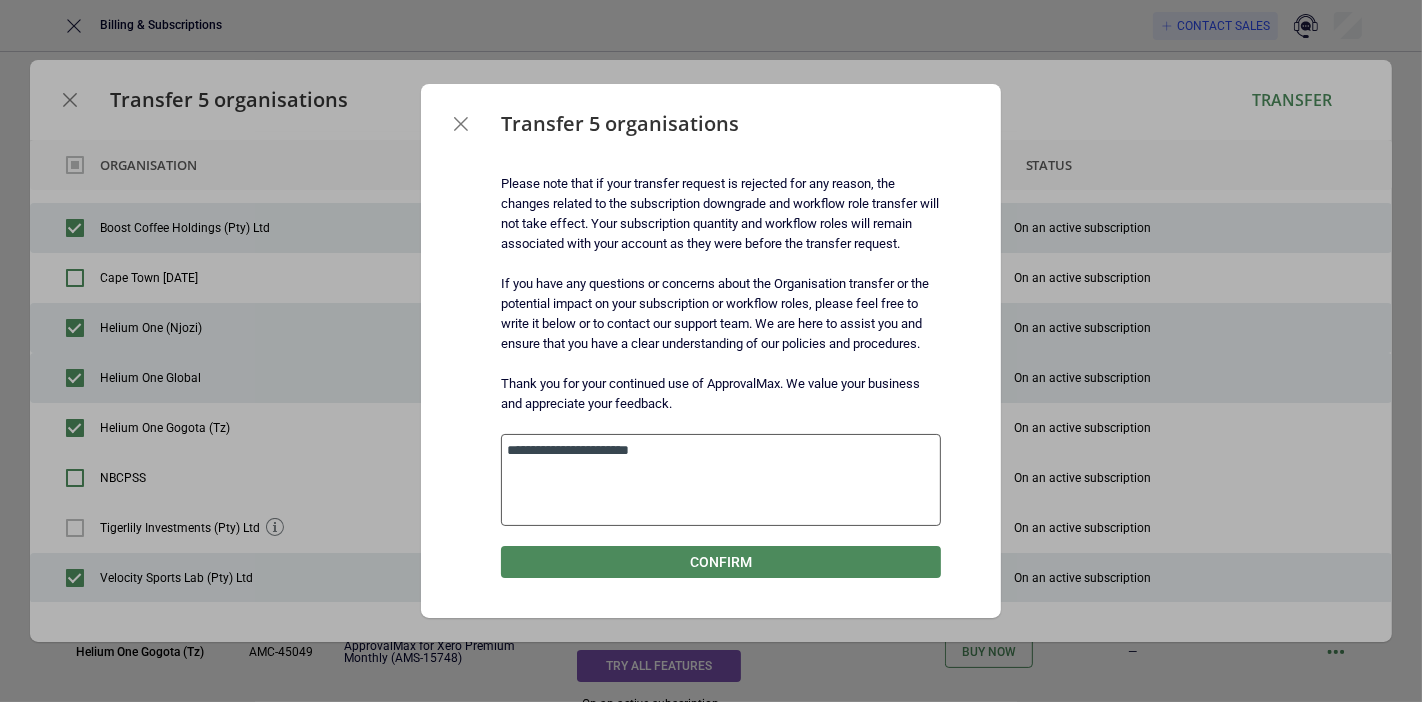 click on "**********" at bounding box center [721, 479] 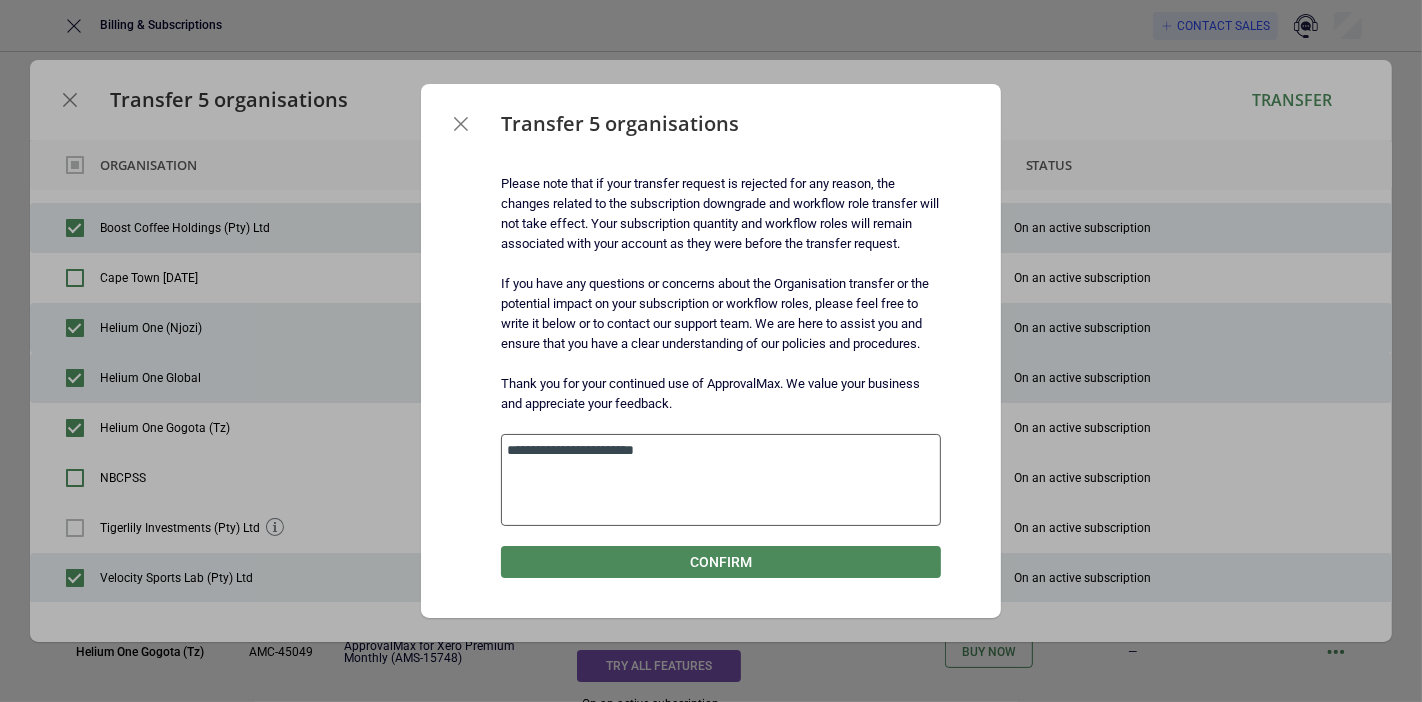 type on "*" 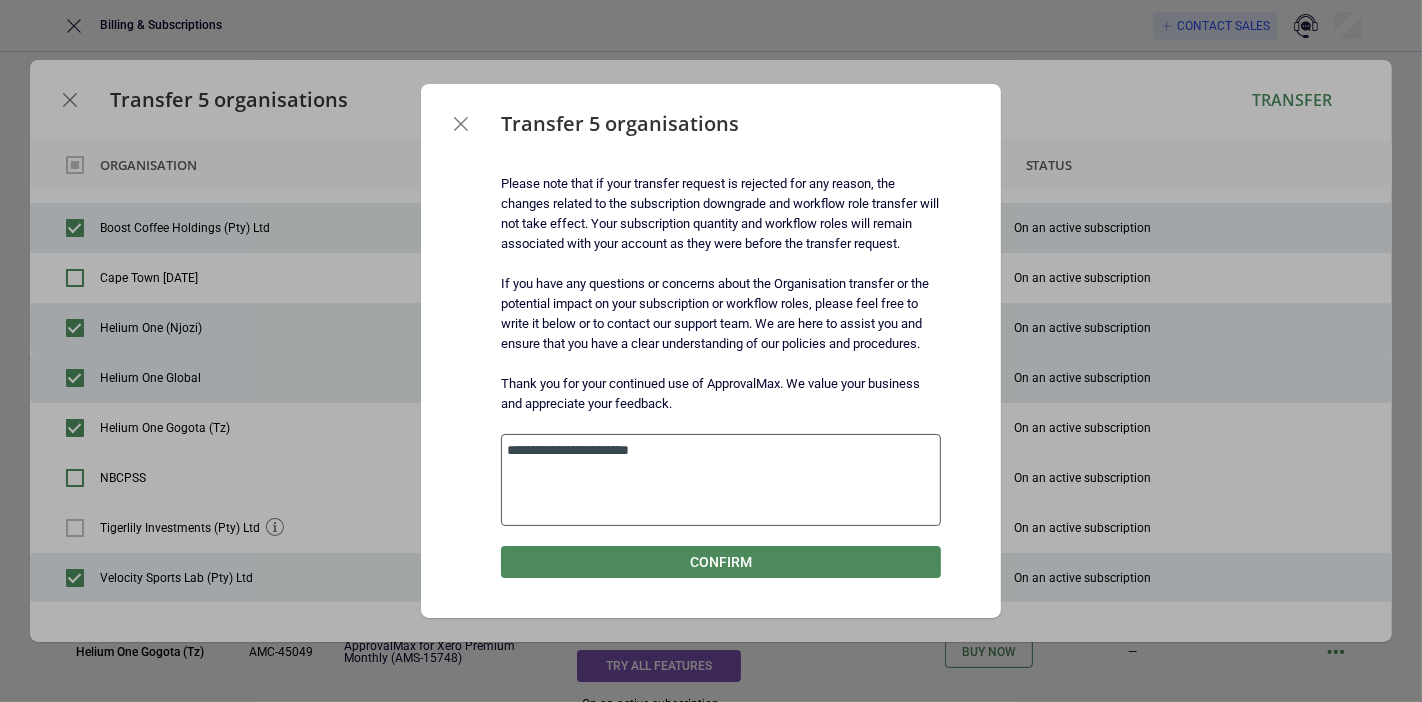 type on "*" 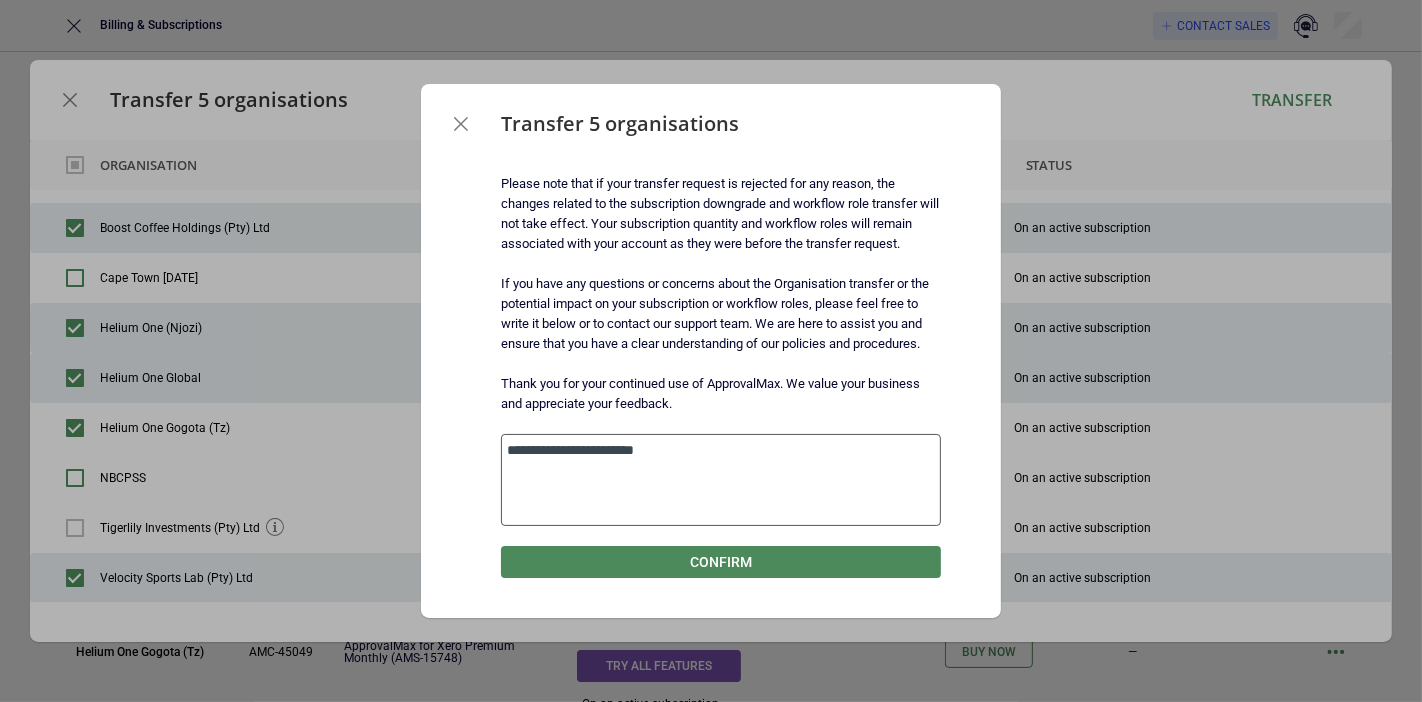 type on "*" 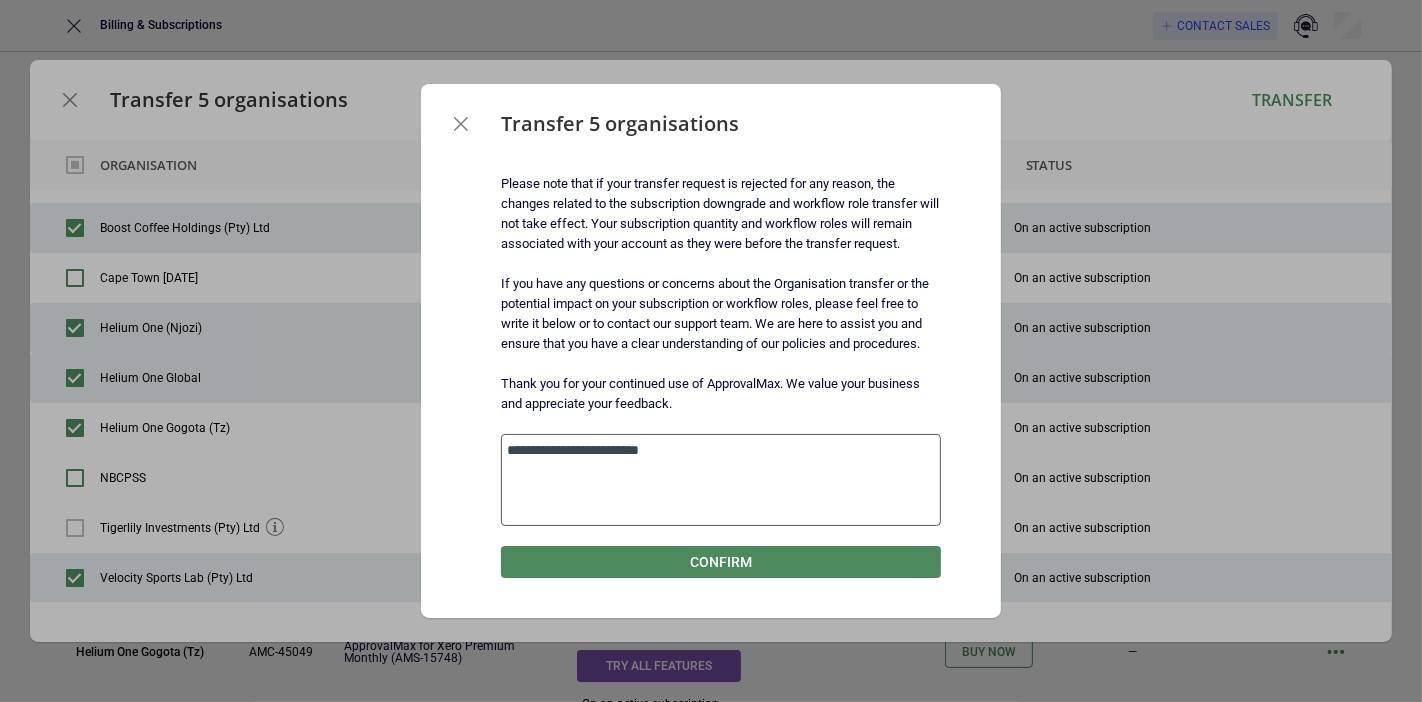 click on "**********" at bounding box center (721, 479) 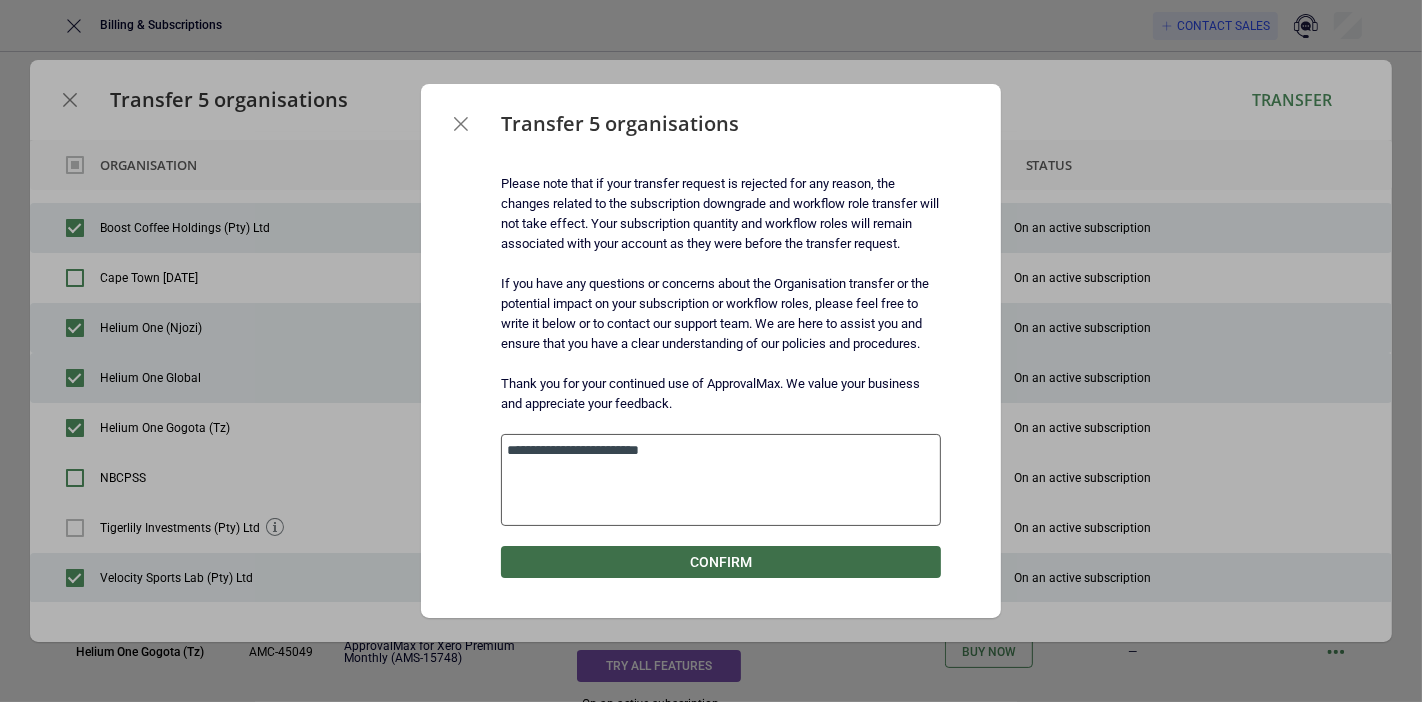 type on "**********" 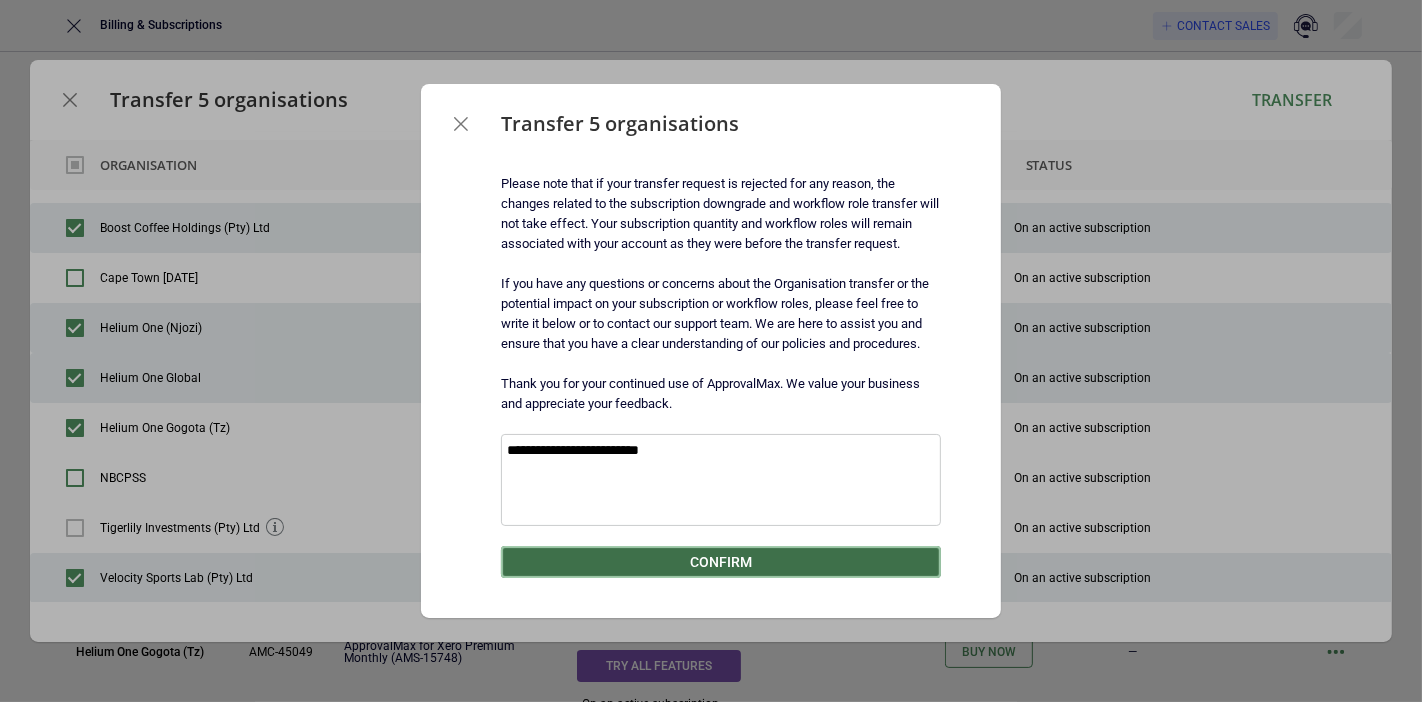 click on "Confirm" at bounding box center [721, 562] 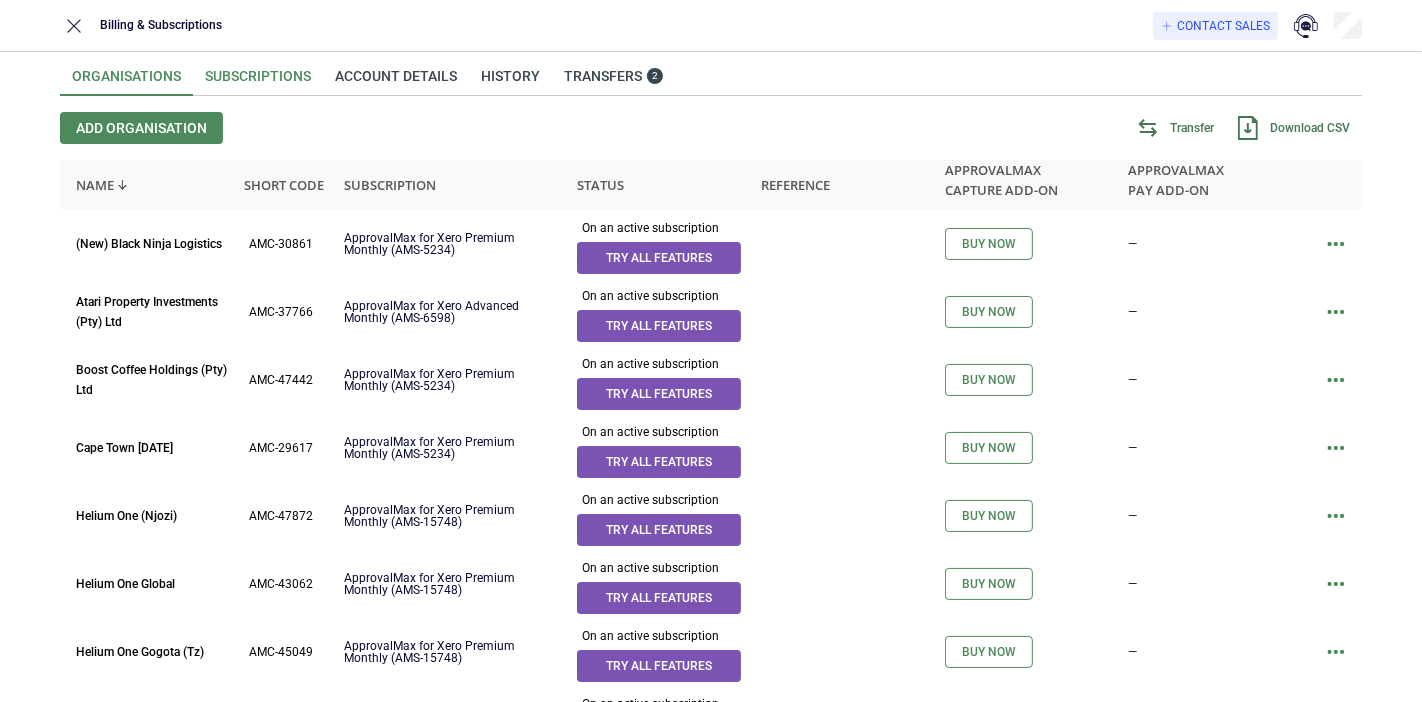 click on "Subscriptions" at bounding box center (258, 82) 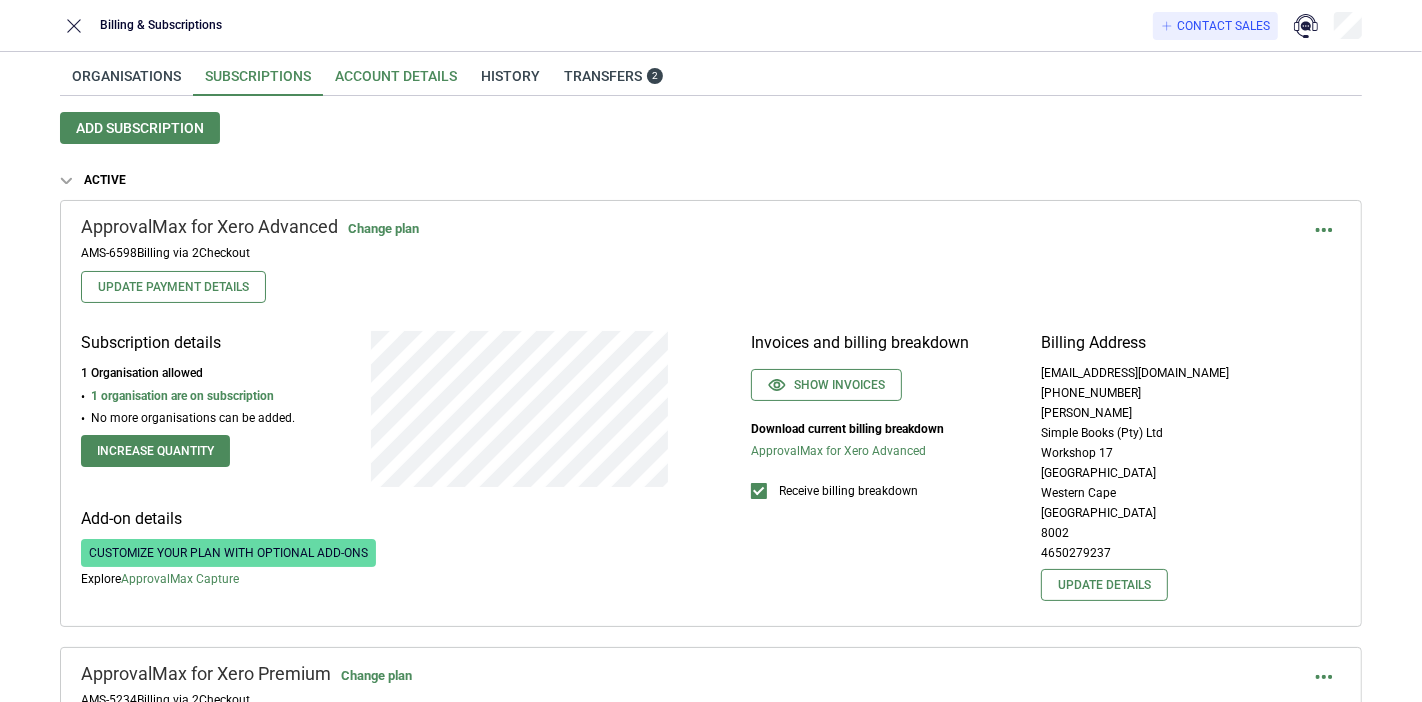click on "Account details" at bounding box center (396, 82) 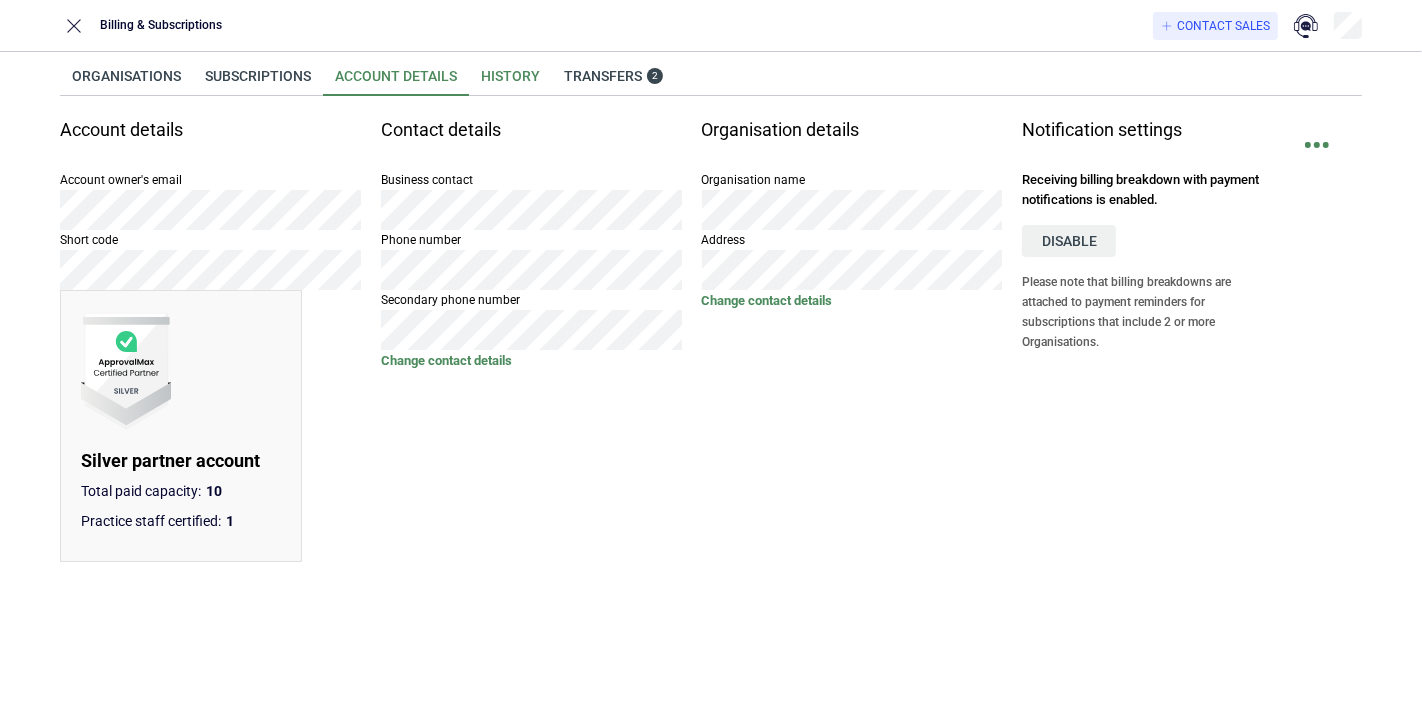 click on "History" at bounding box center [510, 82] 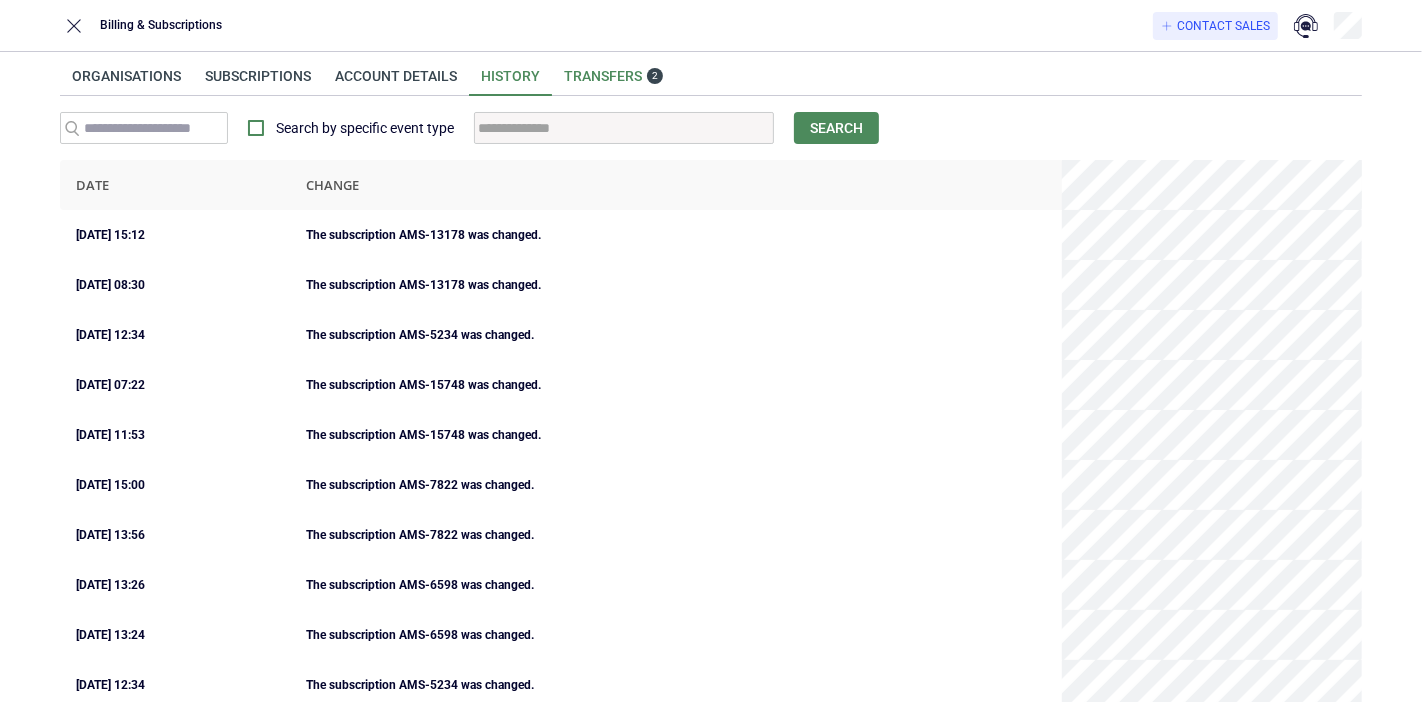click on "Transfers 2" at bounding box center (613, 76) 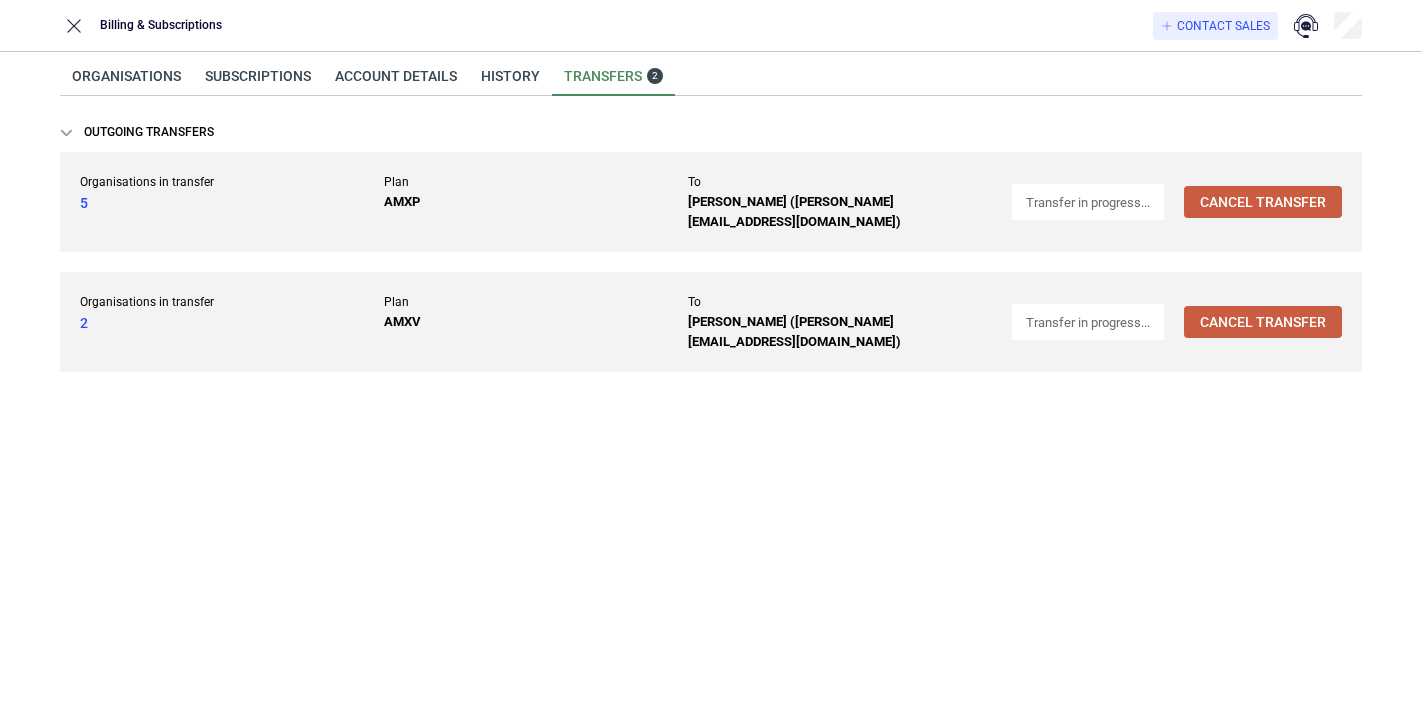 scroll, scrollTop: 0, scrollLeft: 0, axis: both 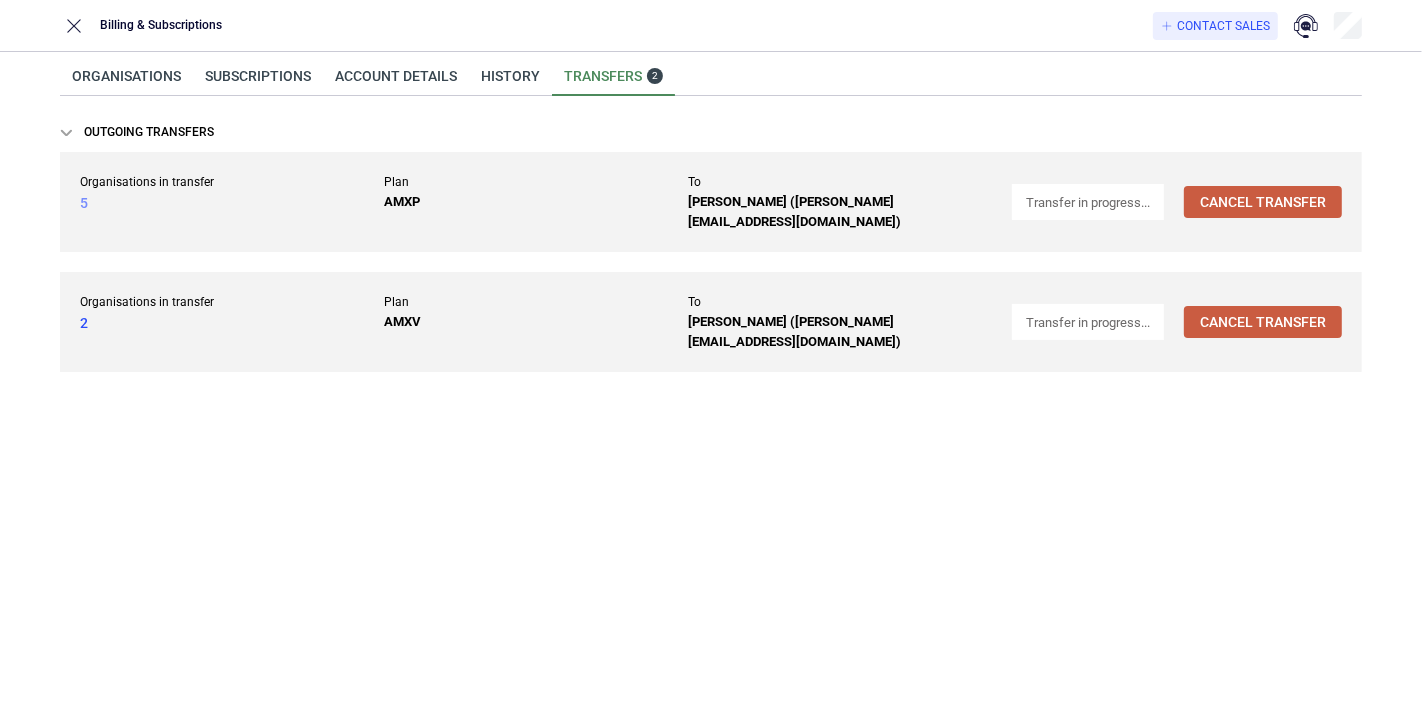 click on "5" at bounding box center [84, 203] 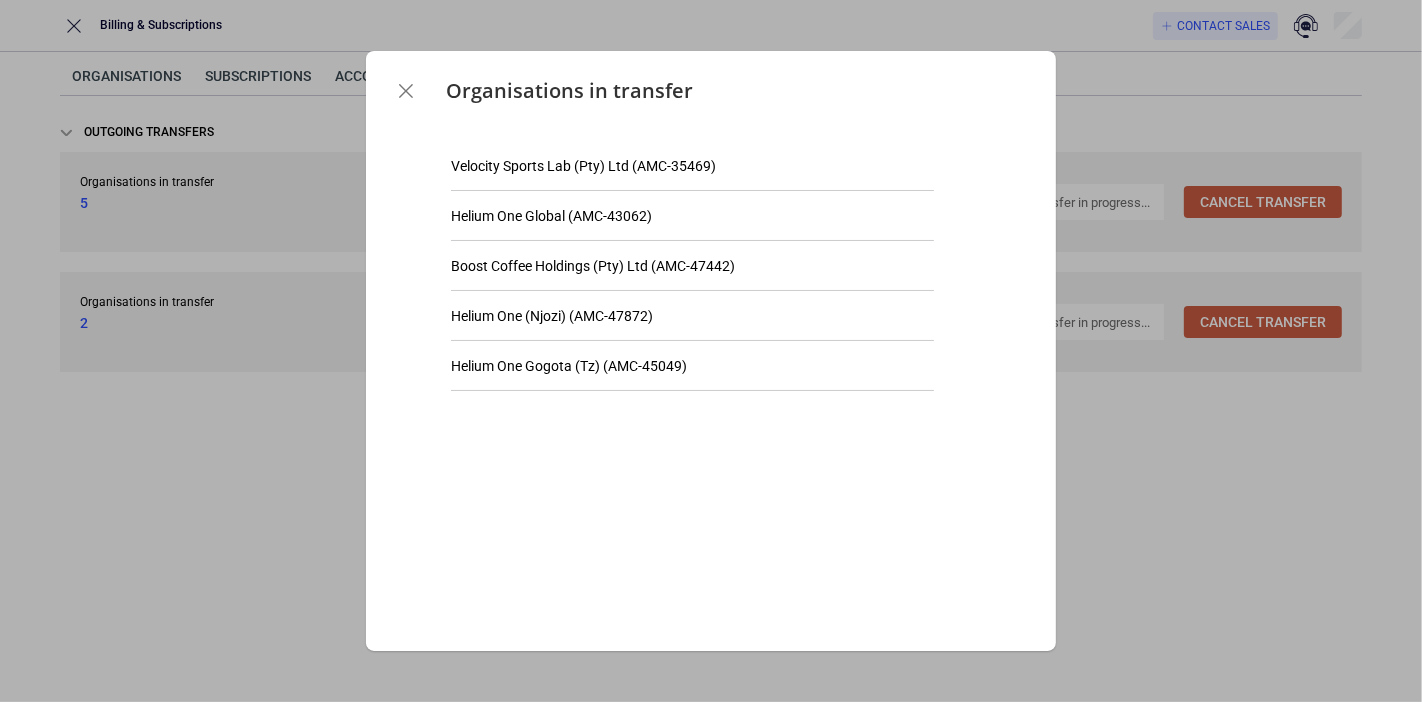 click on "Organisations in transfer Velocity Sports Lab (Pty) Ltd (AMC-35469) Helium One Global (AMC-43062) Boost Coffee Holdings (Pty) Ltd (AMC-47442) Helium One (Njozi) (AMC-47872) Helium One Gogota (Tz) (AMC-45049)" at bounding box center (711, 351) 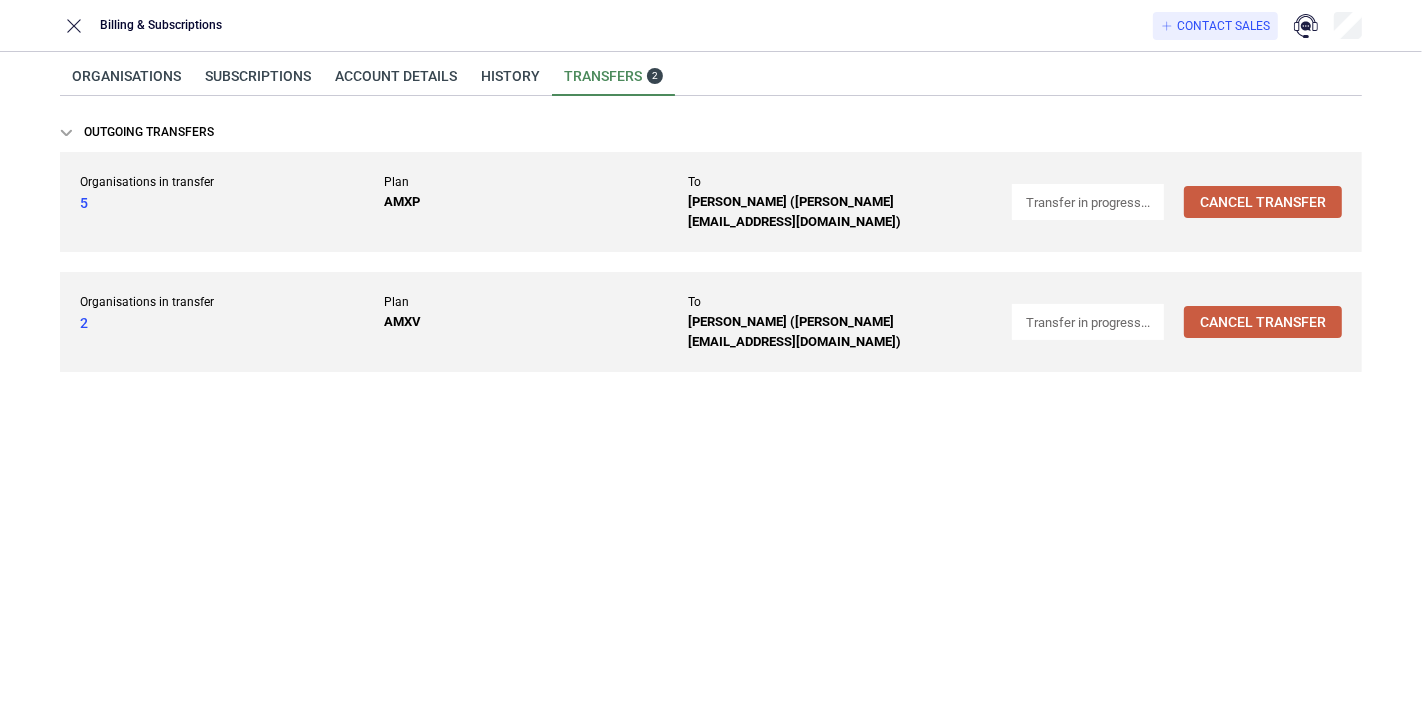 click on "2" at bounding box center (84, 323) 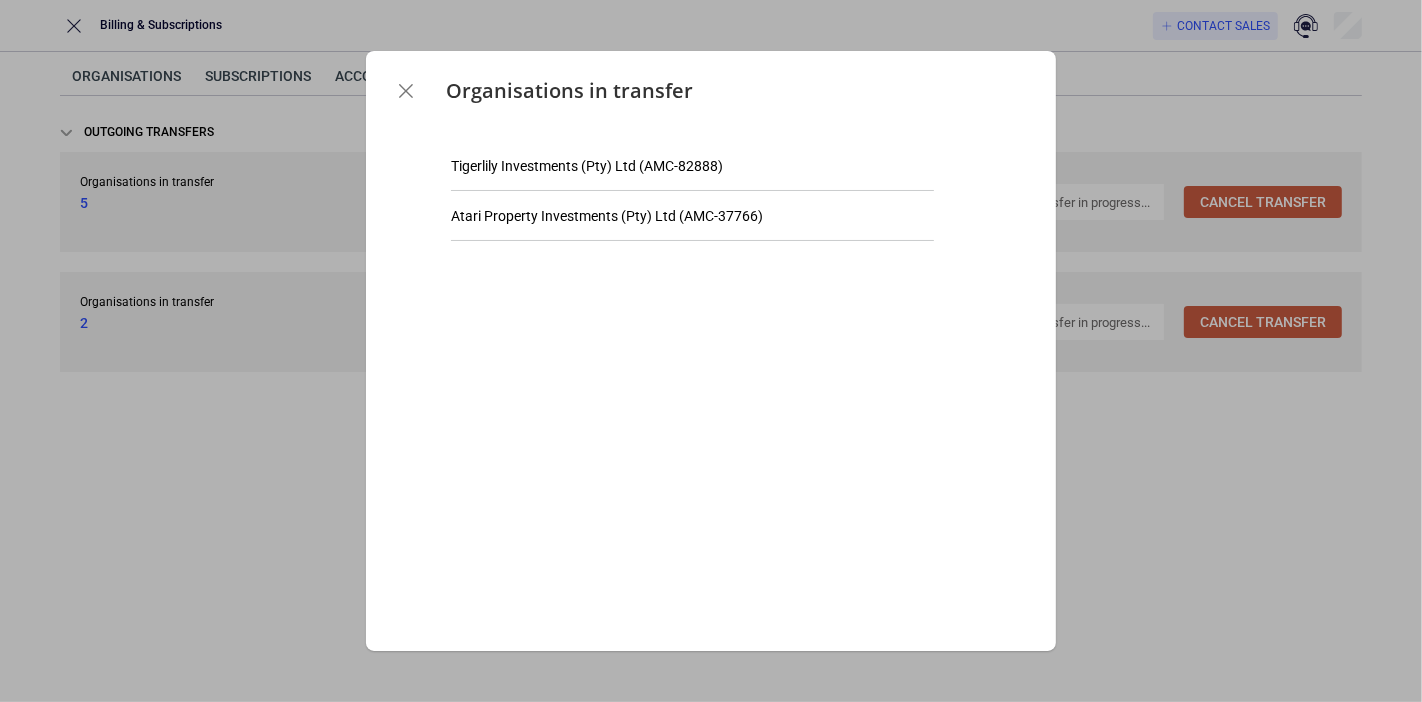 click on "Organisations in transfer Tigerlily Investments (Pty) Ltd (AMC-82888) Atari Property Investments (Pty) Ltd (AMC-37766)" at bounding box center (711, 351) 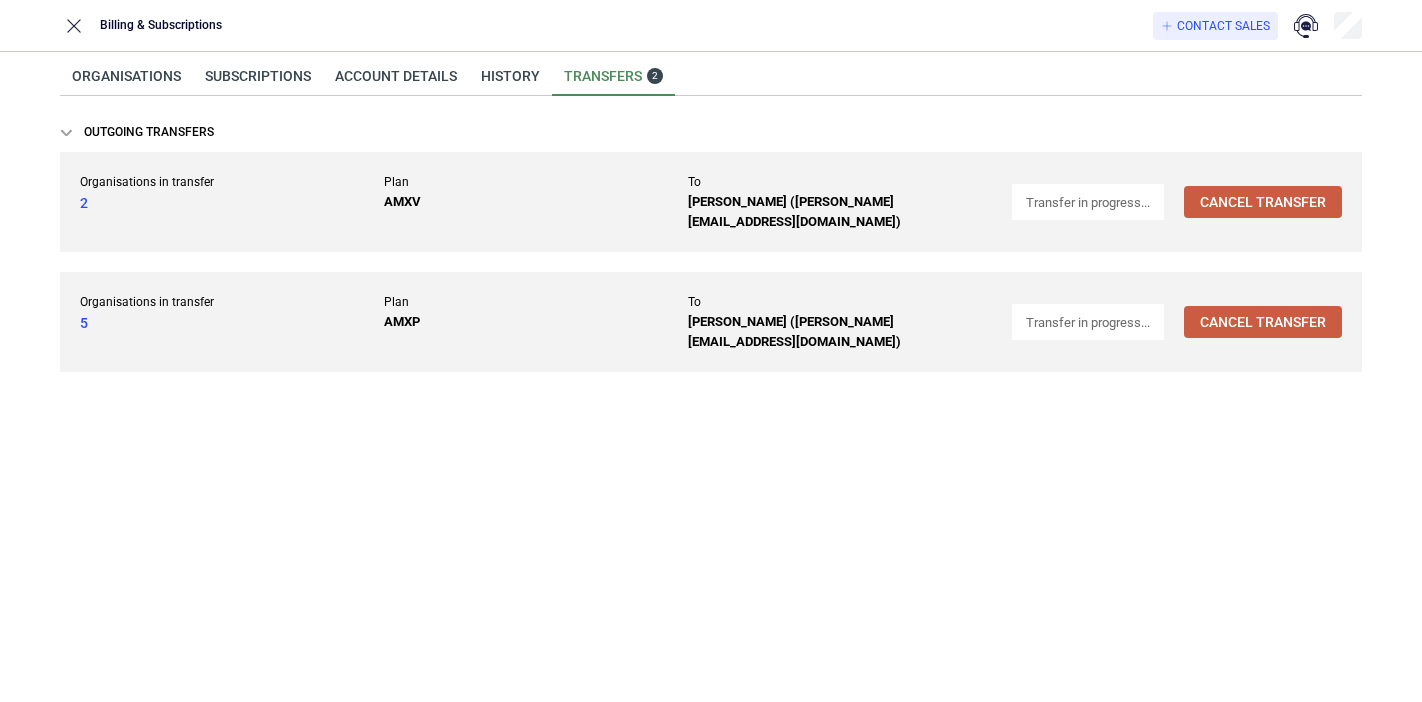 scroll, scrollTop: 0, scrollLeft: 0, axis: both 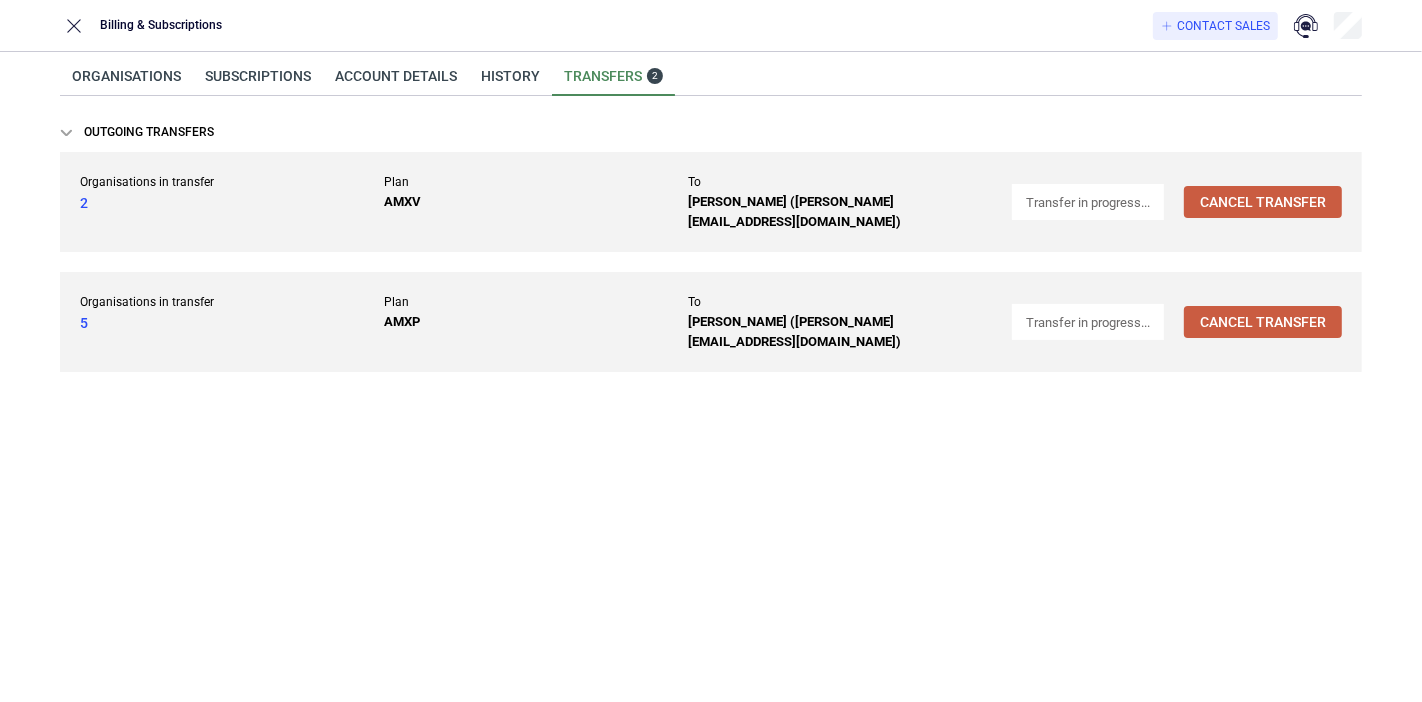 click on "Transfers 2" at bounding box center [613, 76] 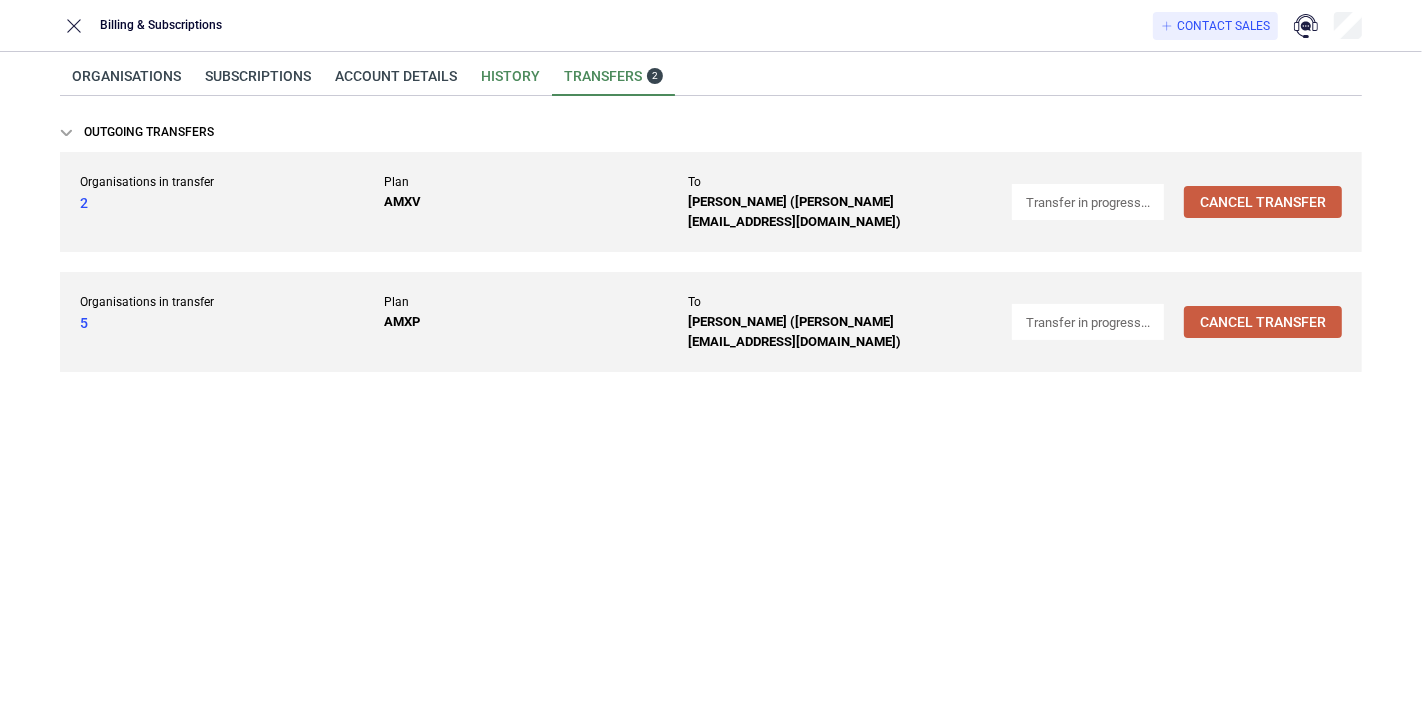 click on "History" at bounding box center (510, 82) 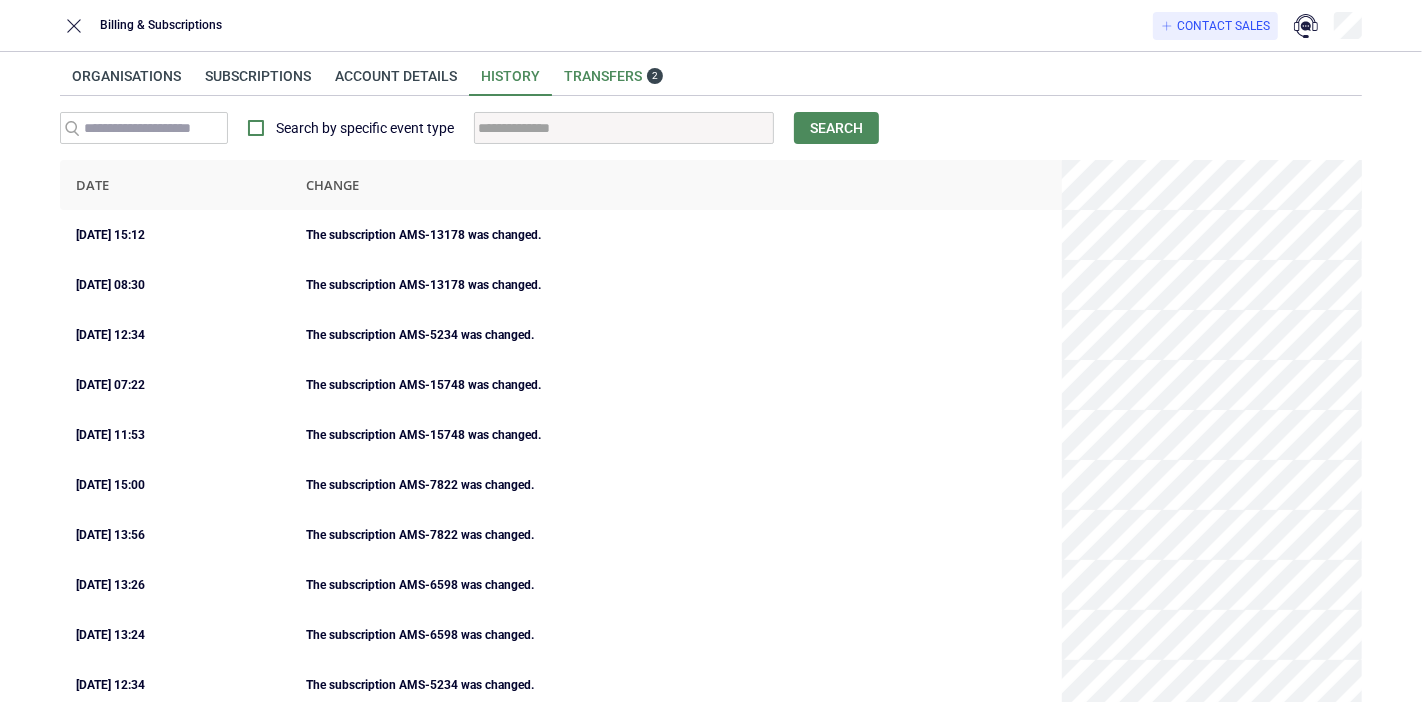 click on "Transfers 2" at bounding box center (613, 76) 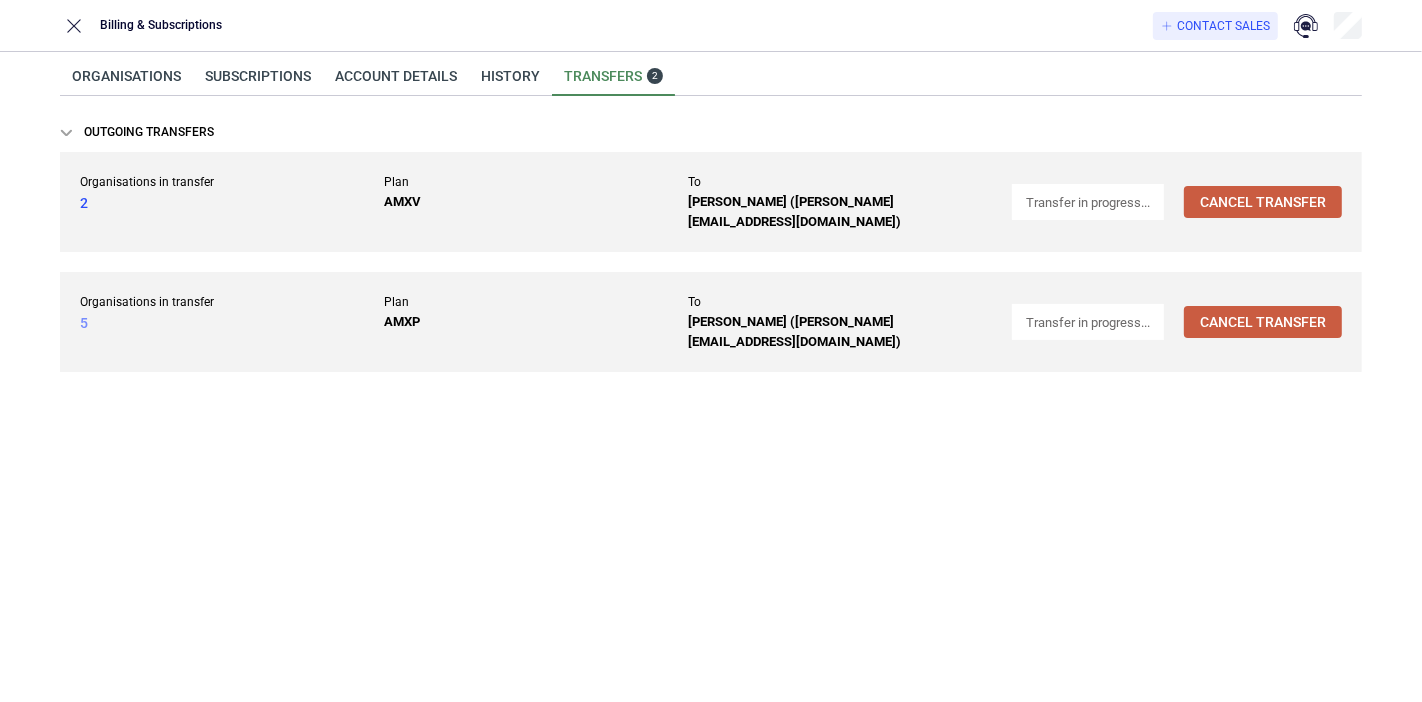 click on "5" at bounding box center [84, 323] 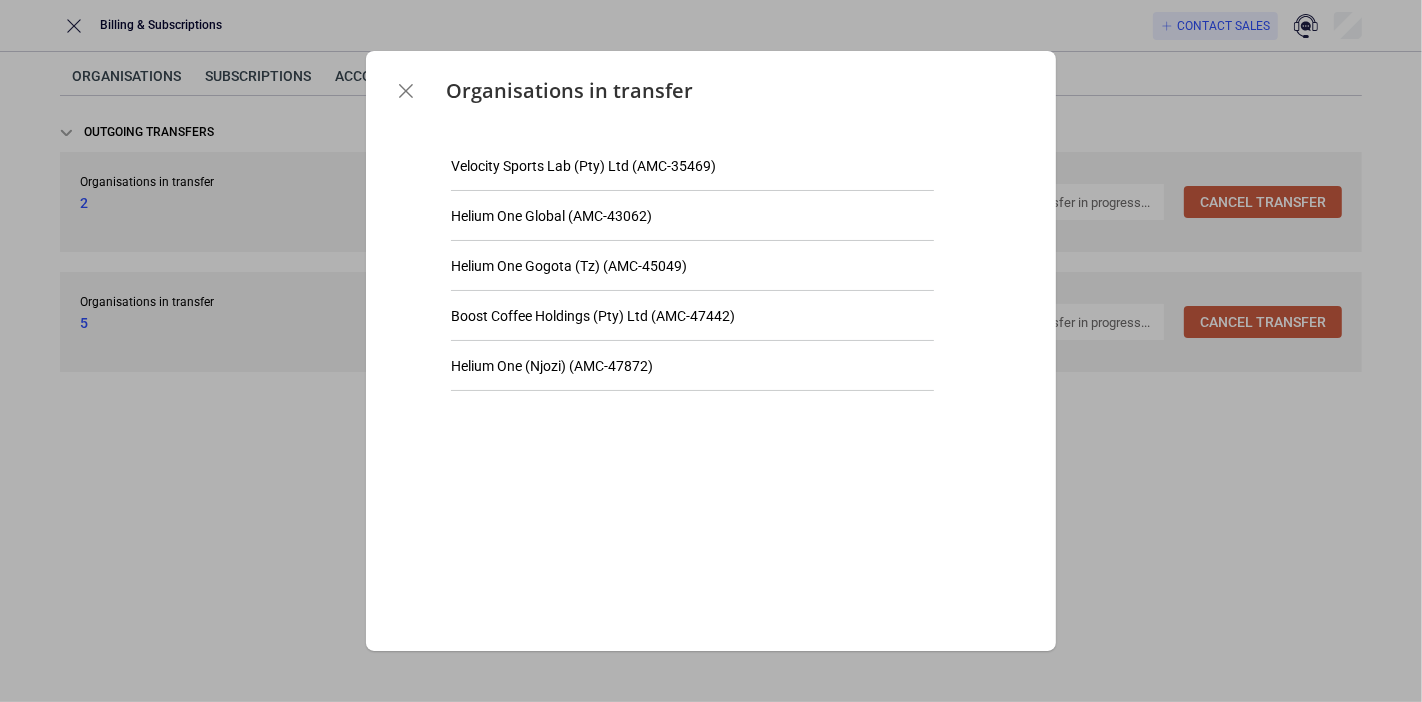 click on "Organisations in transfer Velocity Sports Lab (Pty) Ltd (AMC-35469) Helium One Global (AMC-43062) Helium One Gogota (Tz) (AMC-45049) Boost Coffee Holdings (Pty) Ltd (AMC-47442) Helium One (Njozi) (AMC-47872)" at bounding box center (711, 351) 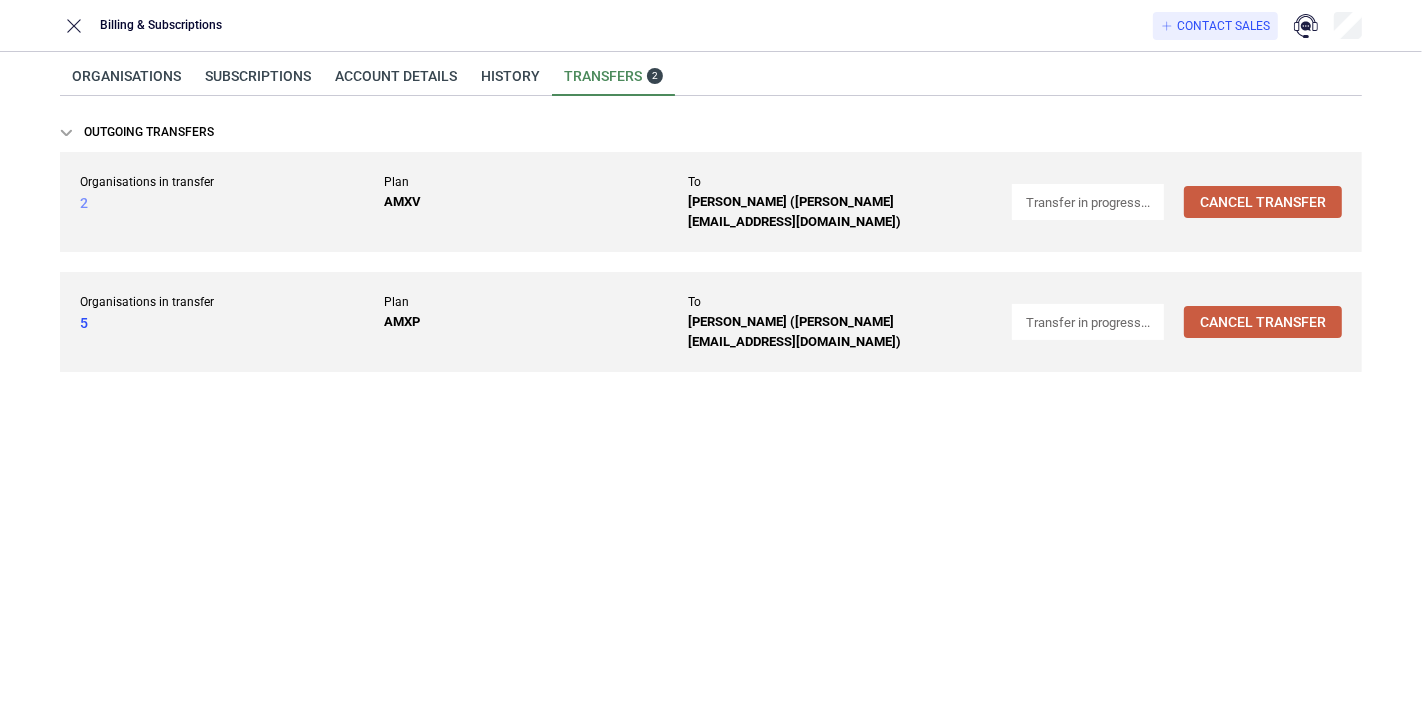 click on "2" at bounding box center (84, 203) 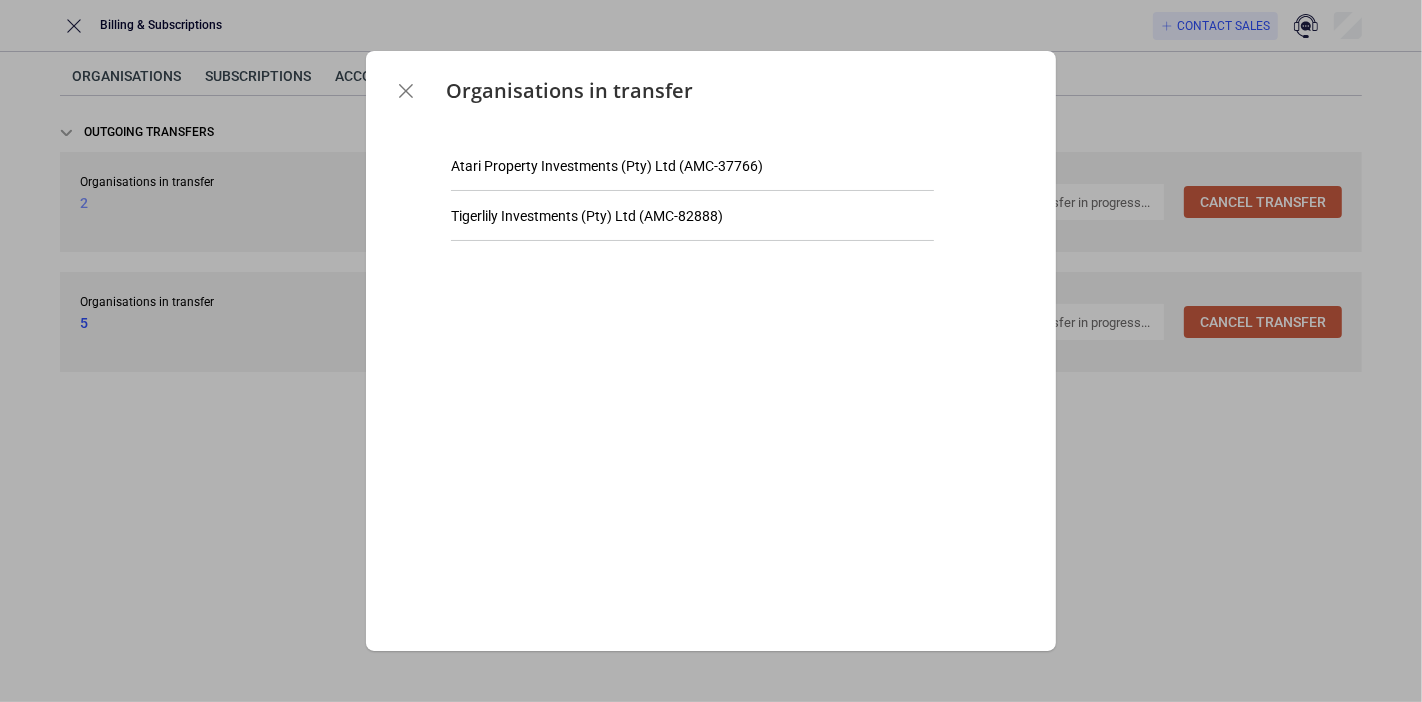 click on "Organisations in transfer Atari Property Investments (Pty) Ltd (AMC-37766) Tigerlily Investments (Pty) Ltd (AMC-82888)" at bounding box center [711, 351] 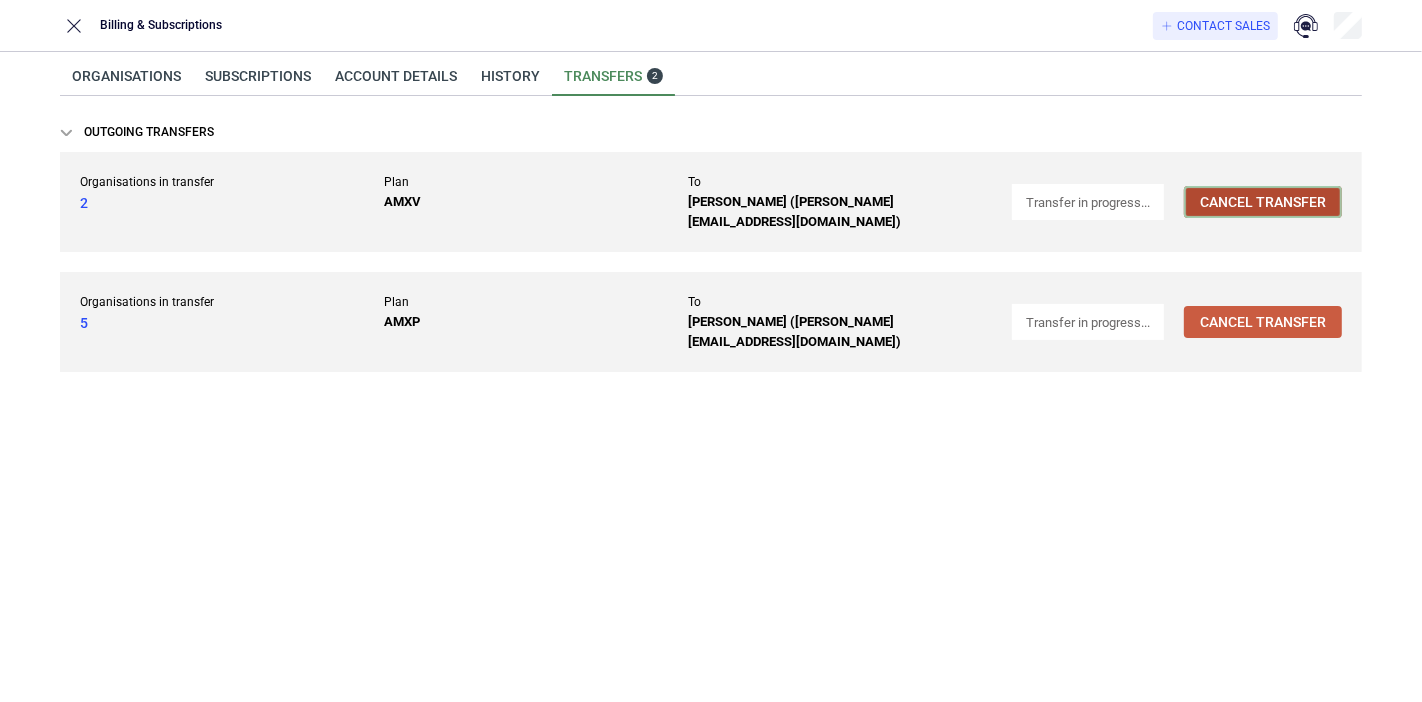 click on "Cancel transfer" at bounding box center (1263, 202) 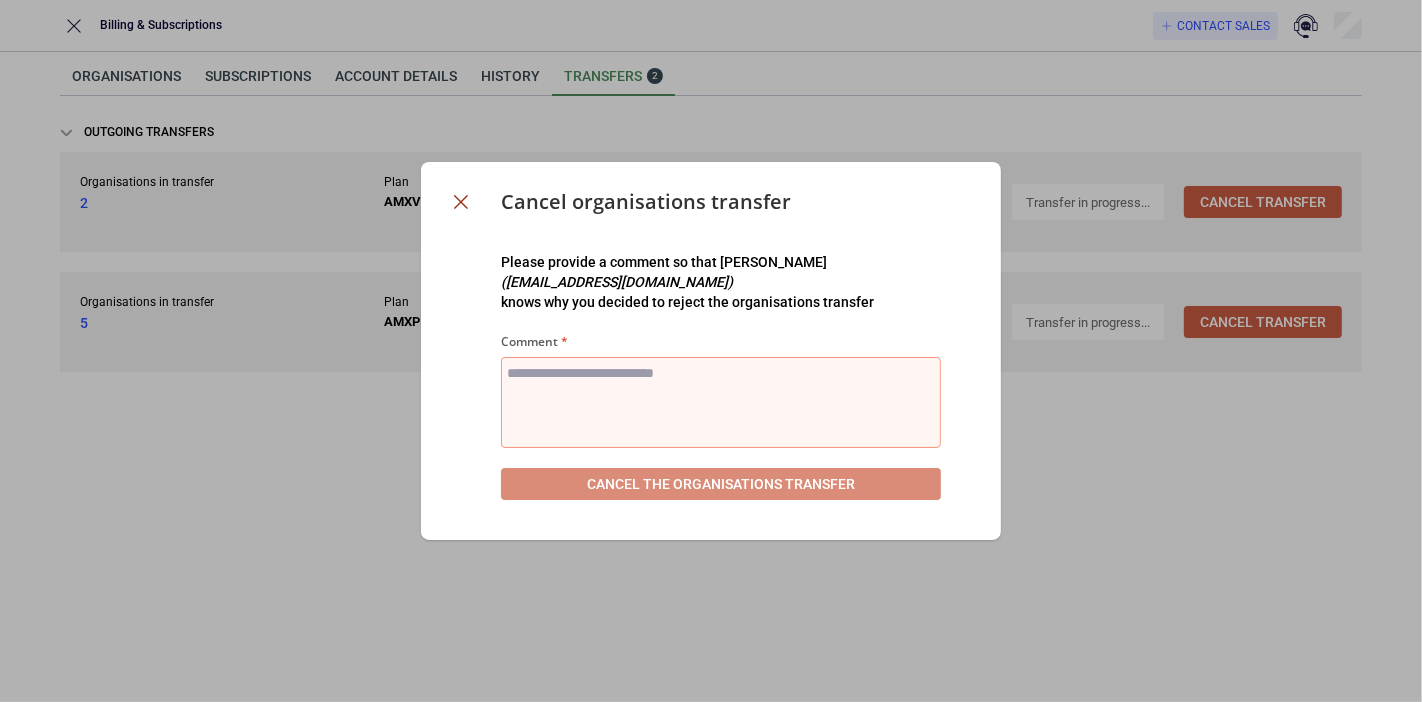 click 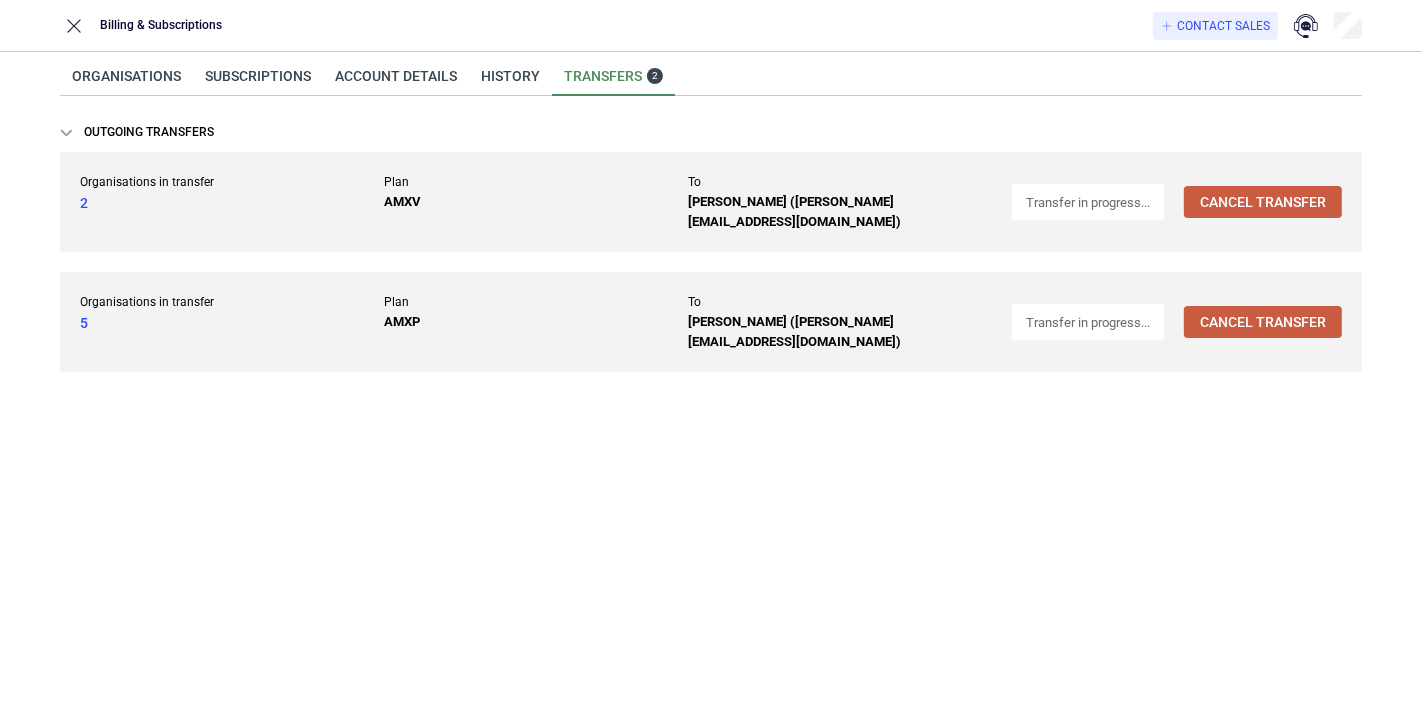 click on "Organisations Subscriptions Account details History Transfers 2 Outgoing transfers Organisations in transfer 2 Plan AMXV To Bronwen Cuthbert (bronwen@braamcor.co.za) Transfer in progress... Cancel transfer Organisations in transfer 5 Plan AMXP To Bronwen Cuthbert (bronwen@braamcor.co.za) Transfer in progress... Cancel transfer" at bounding box center [711, 377] 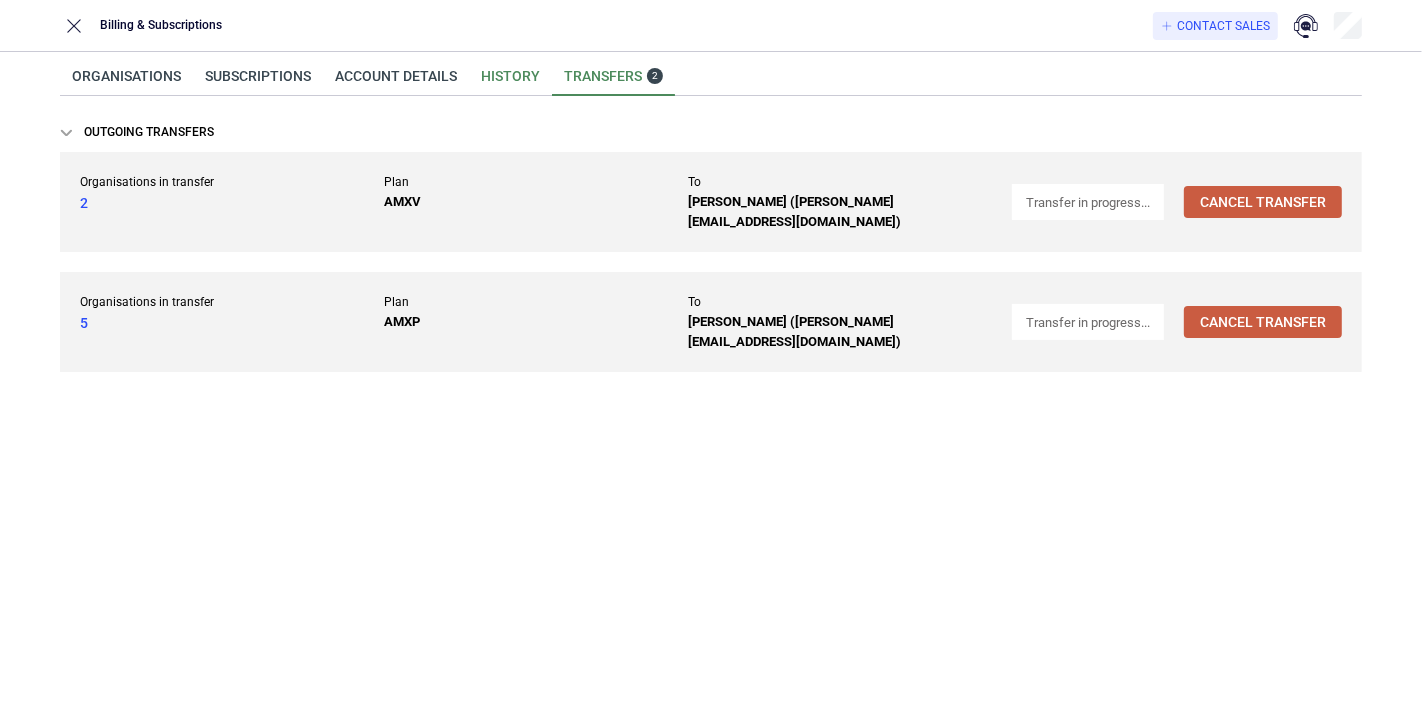 click on "History" at bounding box center (510, 82) 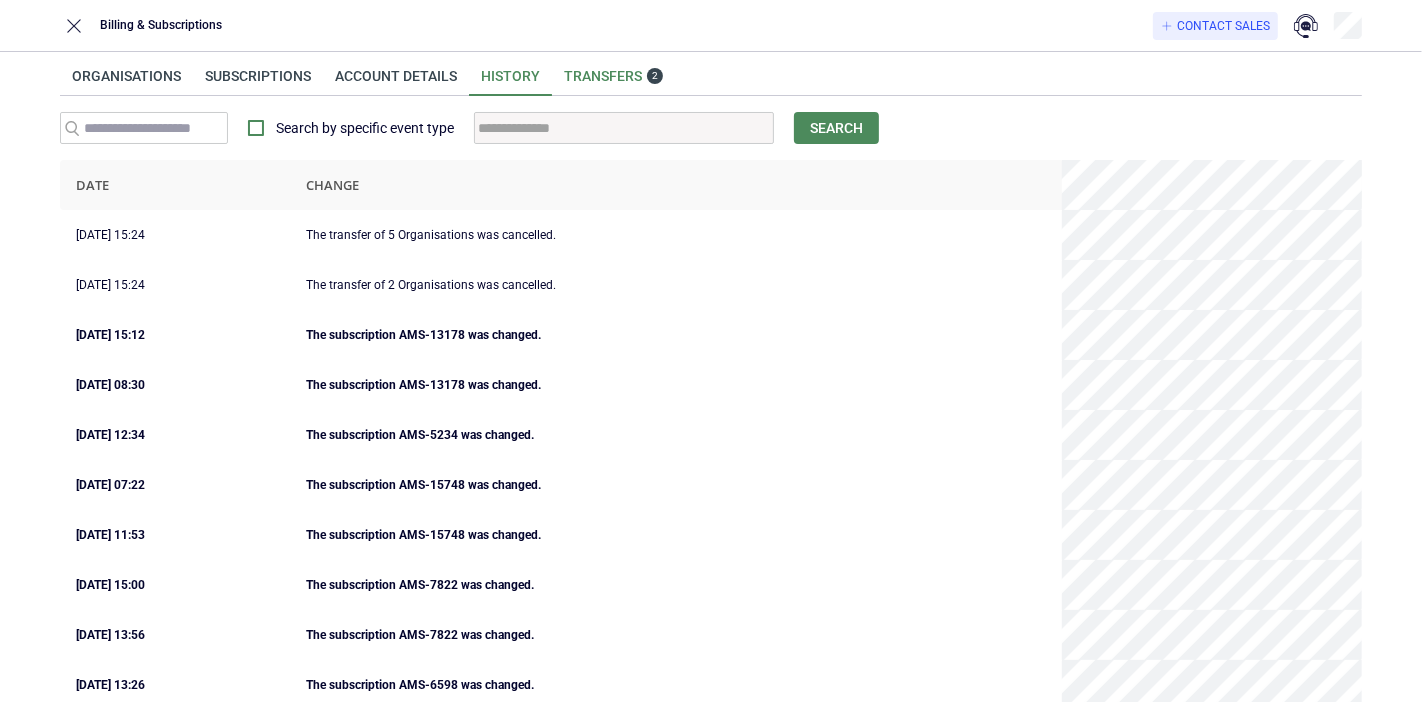 click on "Transfers 2" at bounding box center (613, 76) 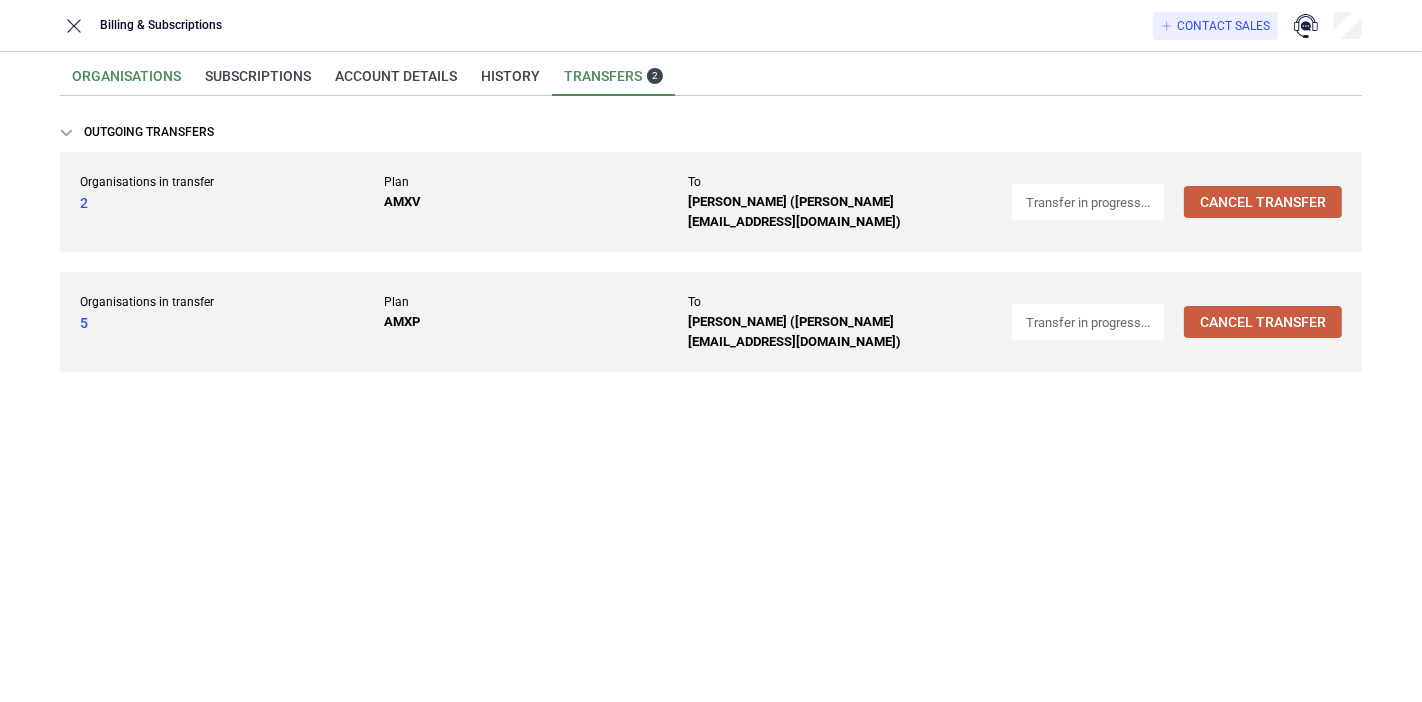 click on "Organisations" at bounding box center (126, 82) 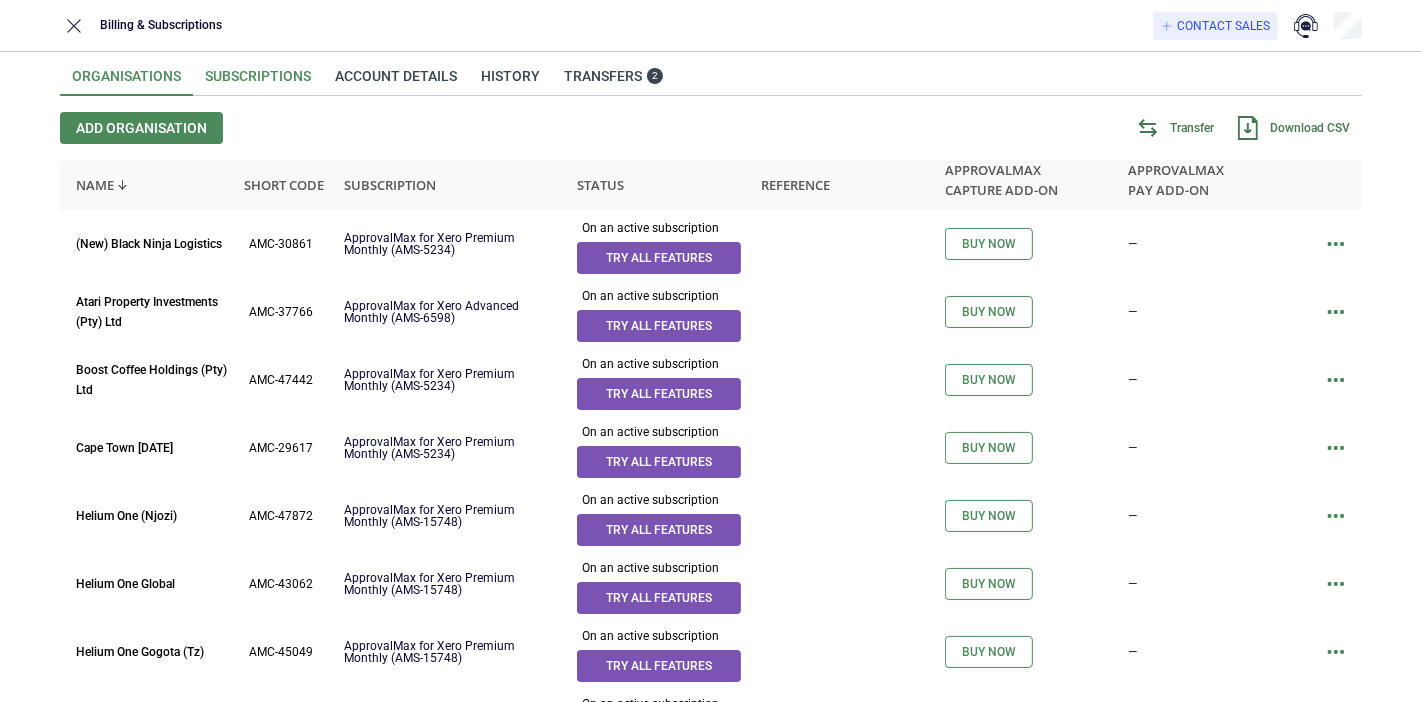 click on "Subscriptions" at bounding box center (258, 82) 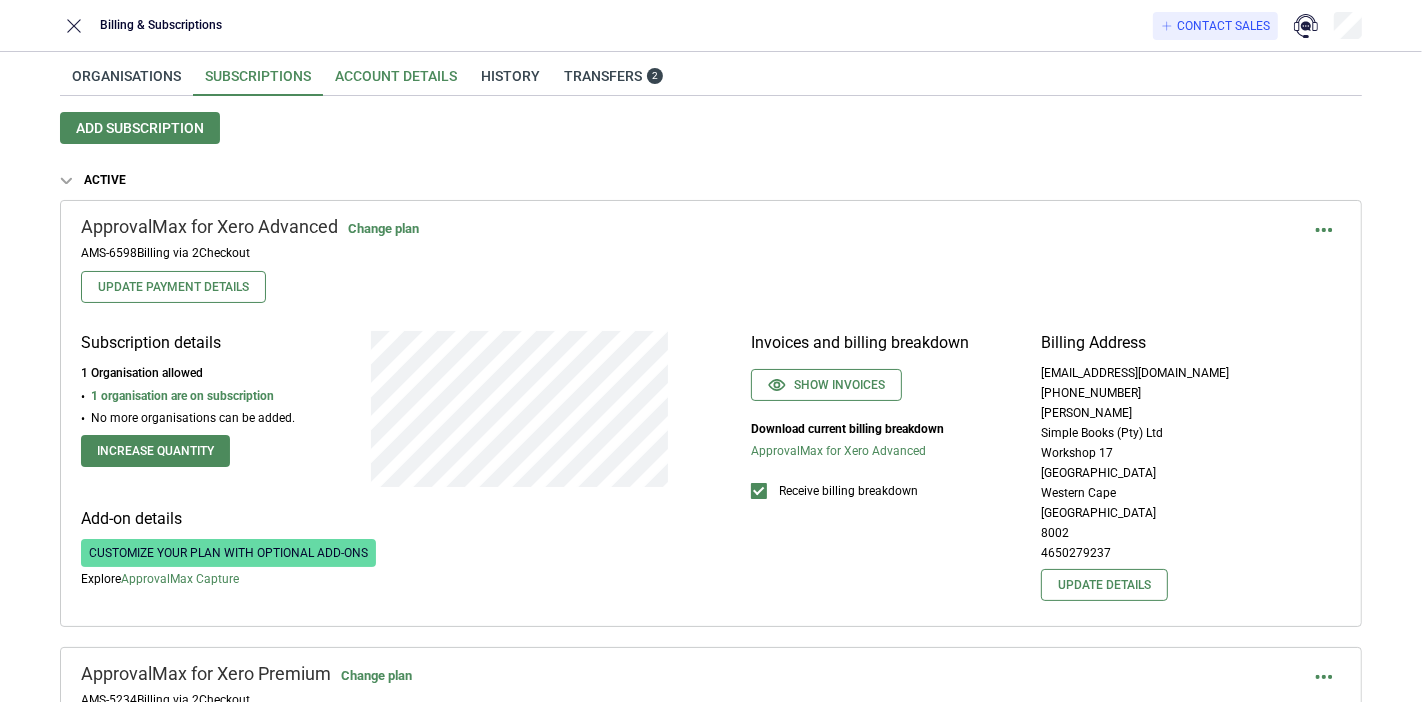 click on "Account details" at bounding box center [396, 82] 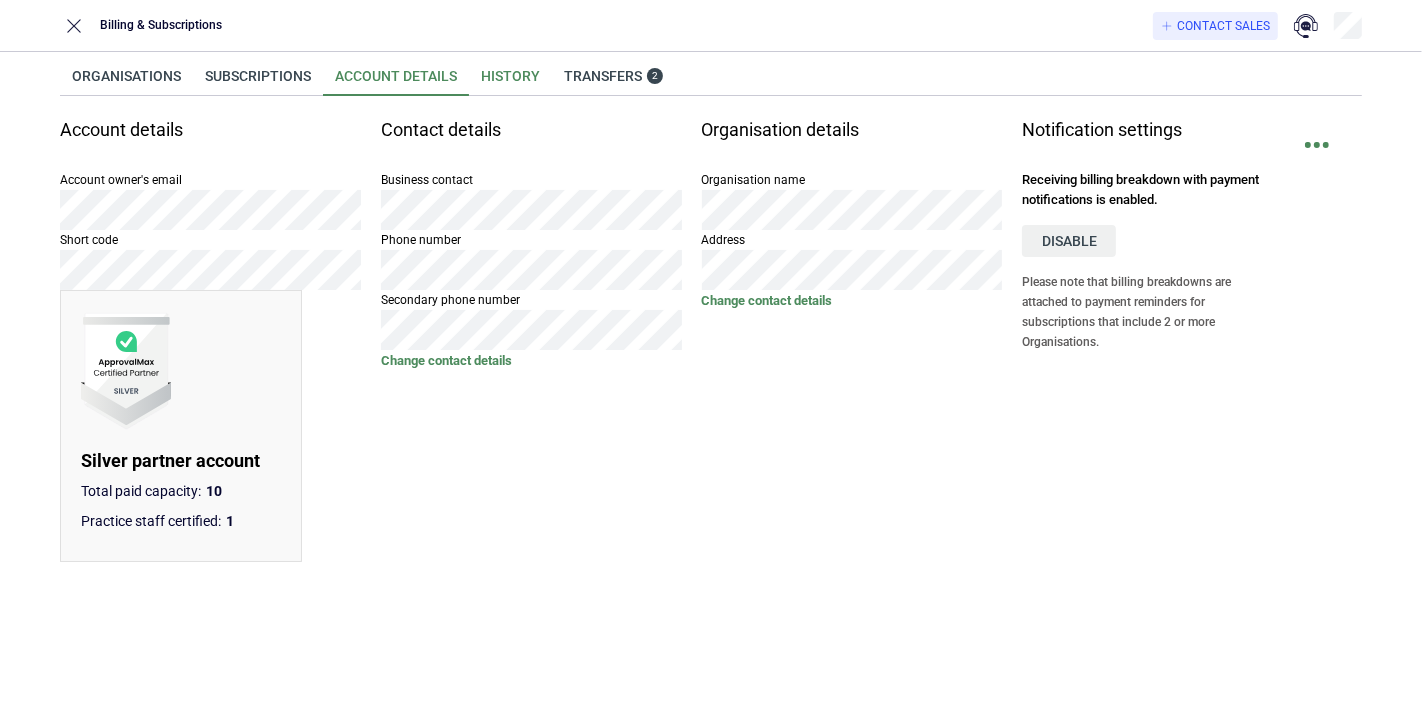 click on "History" at bounding box center [510, 82] 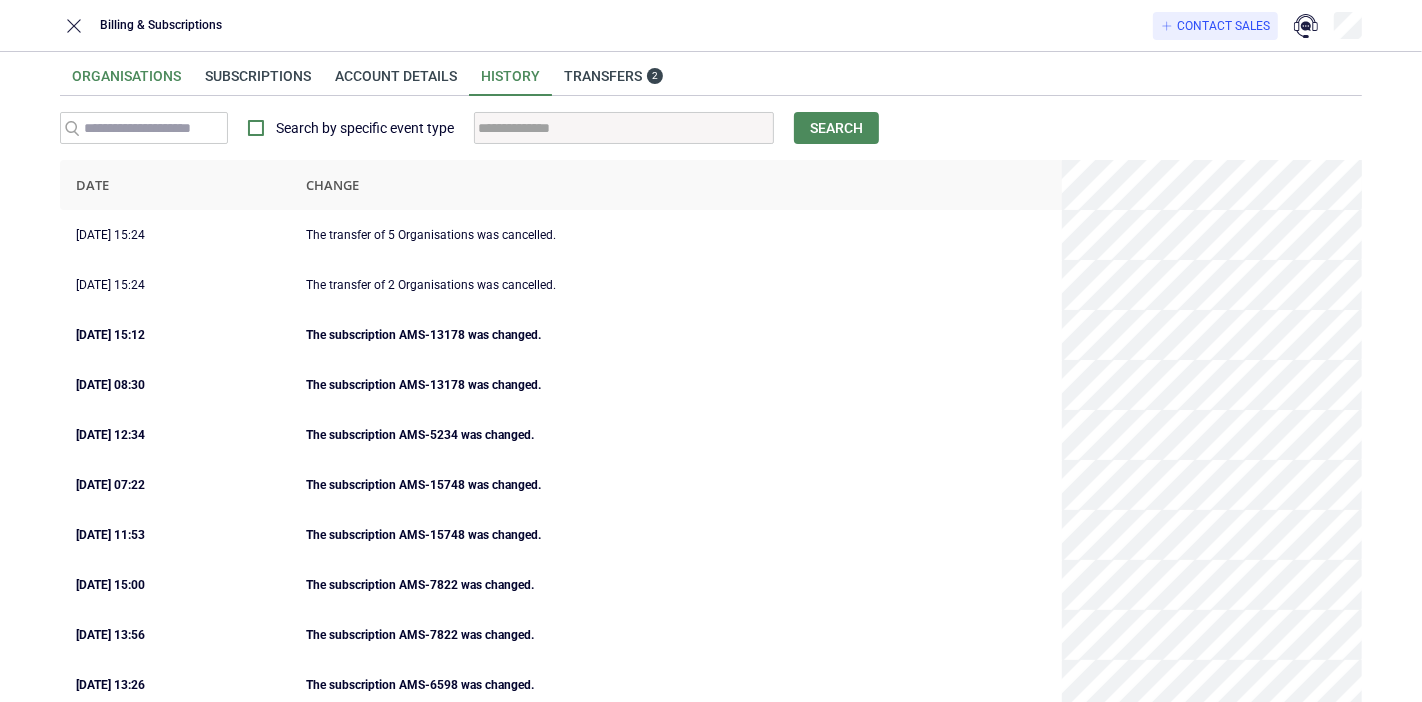 click on "Organisations" at bounding box center (126, 82) 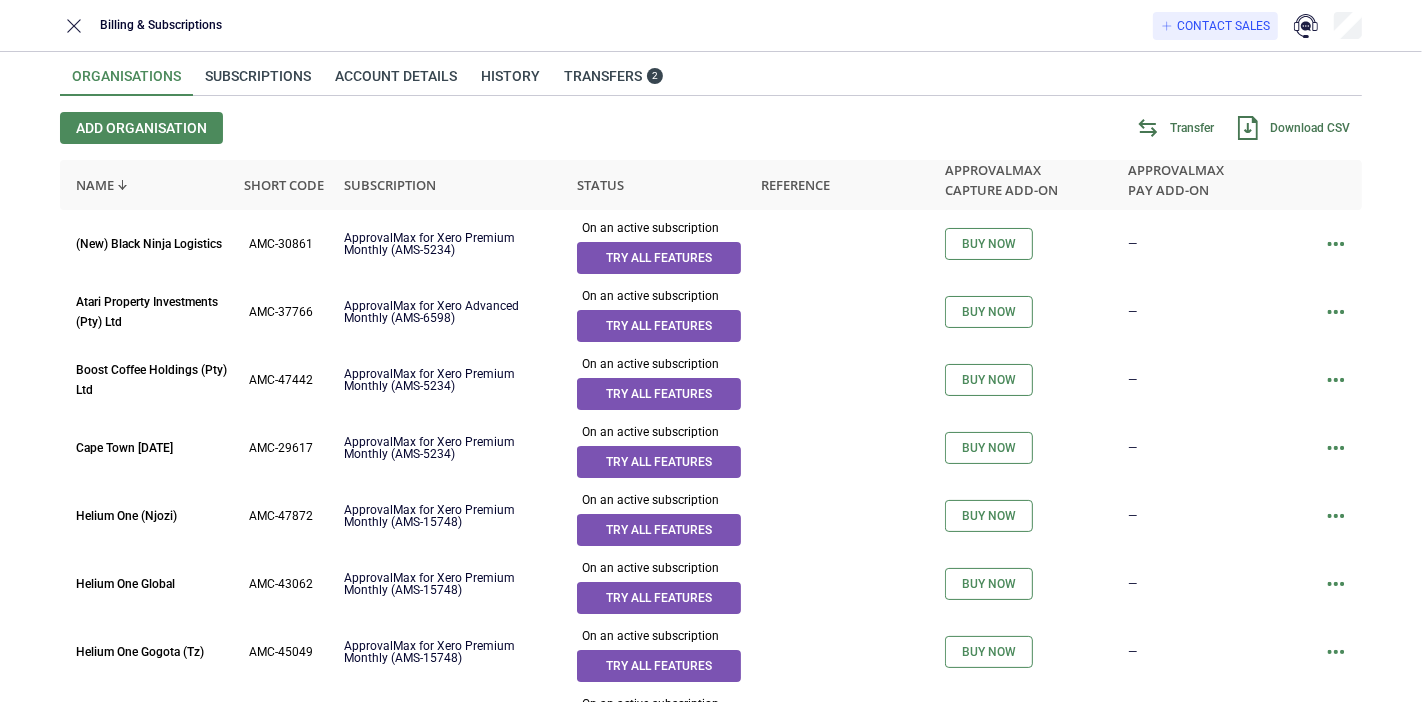 click 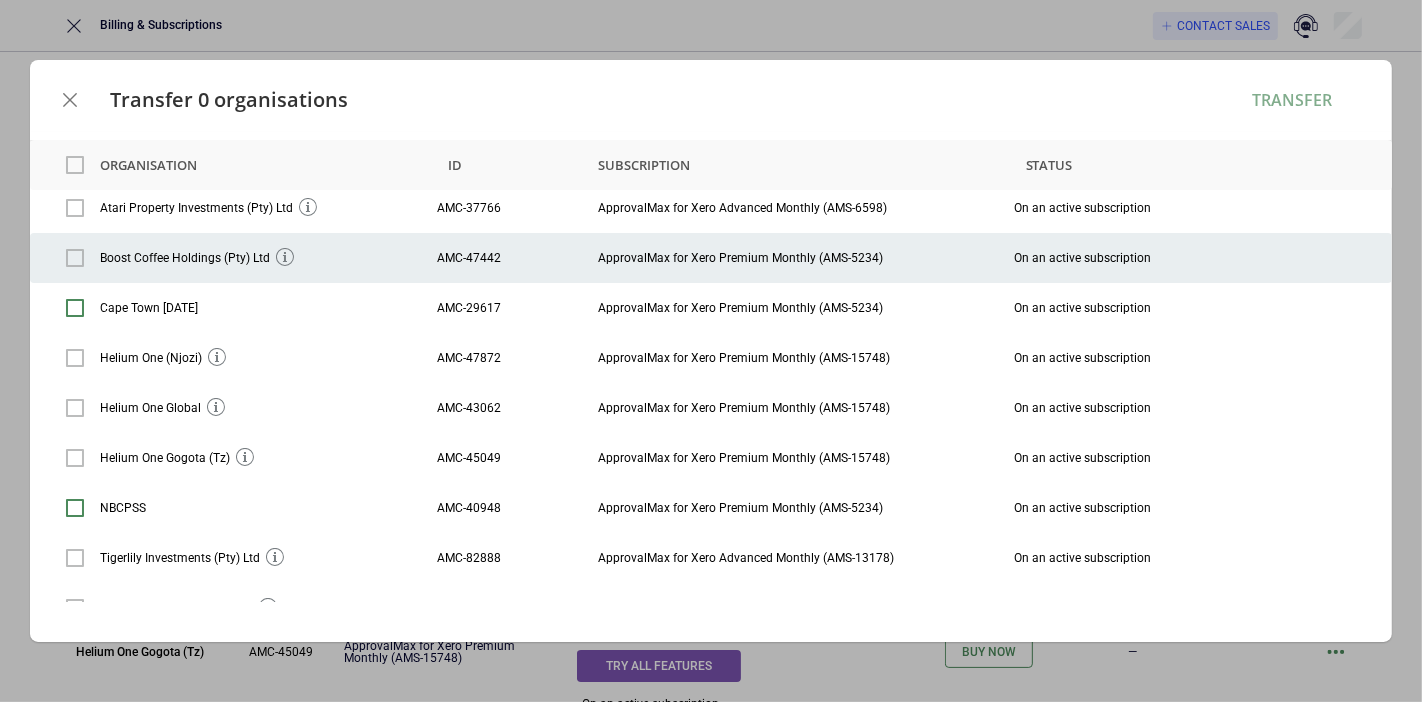 scroll, scrollTop: 87, scrollLeft: 0, axis: vertical 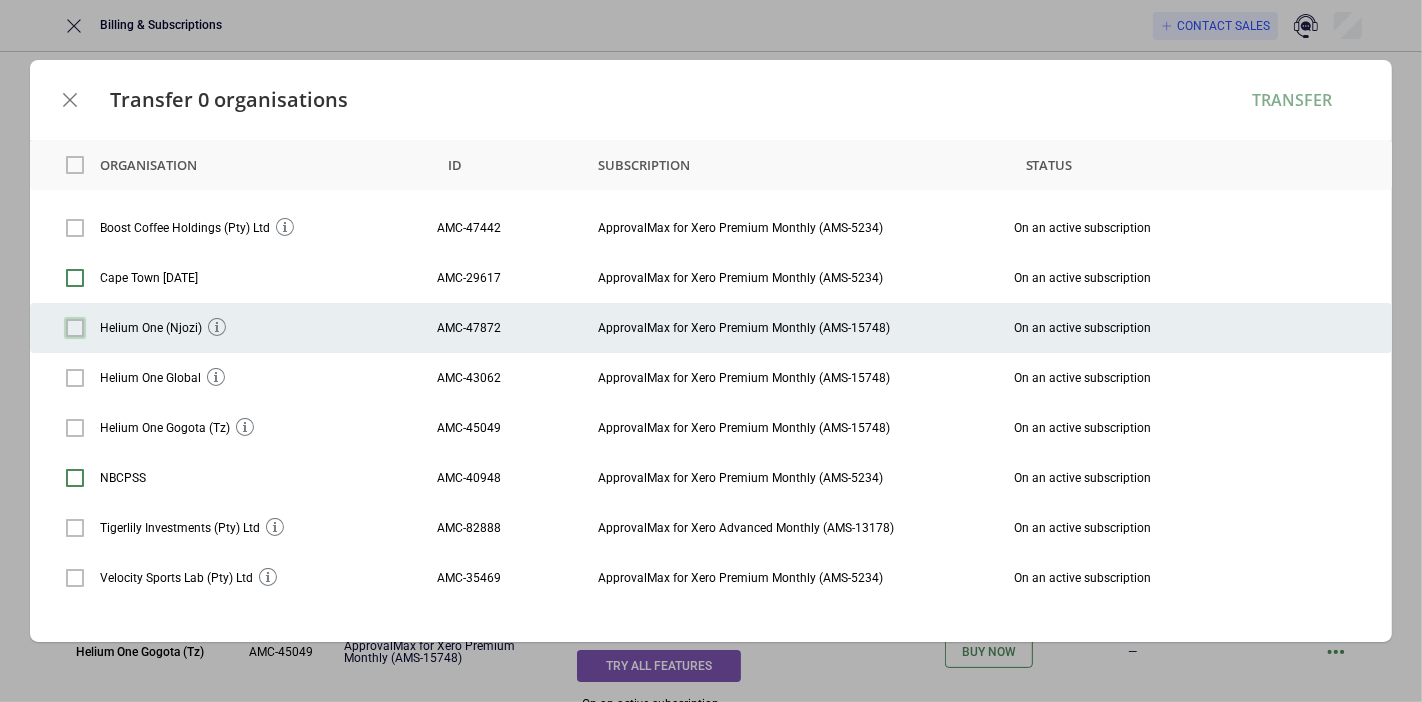 click at bounding box center (75, 328) 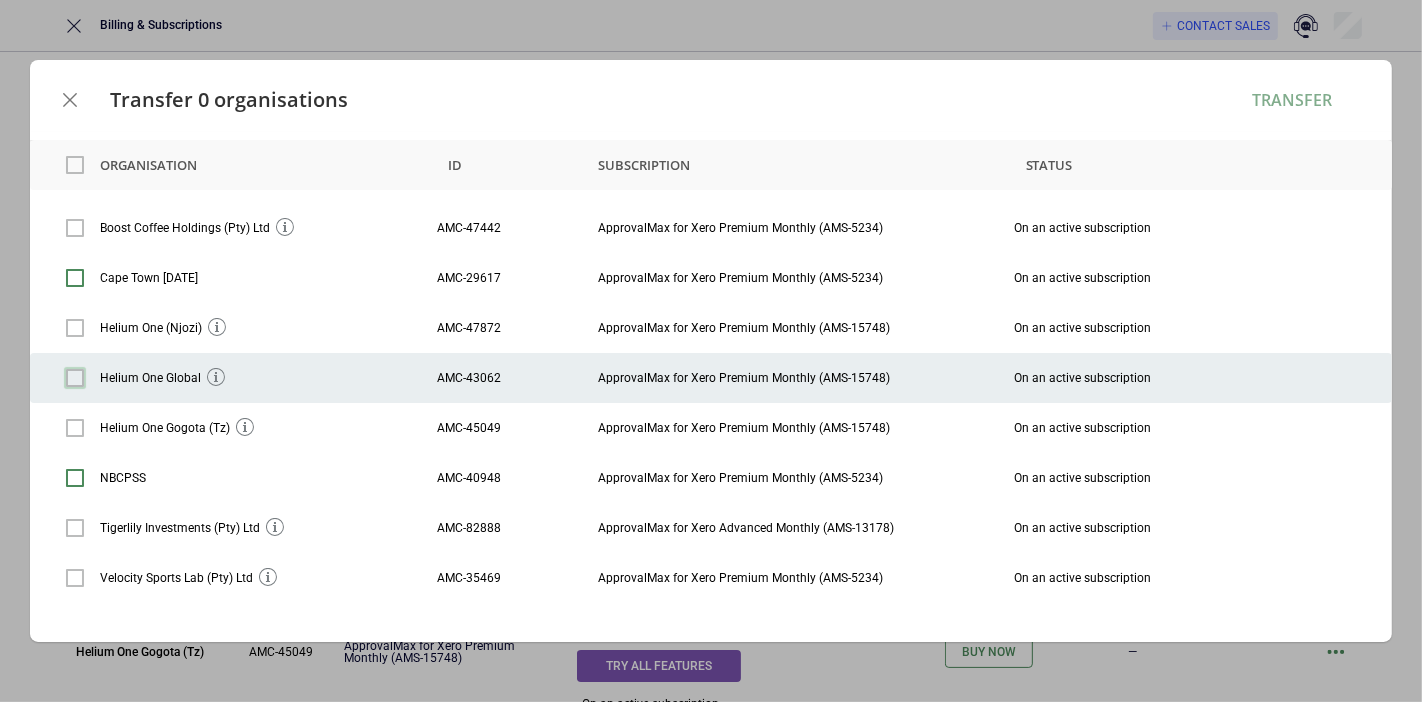 click at bounding box center (75, 378) 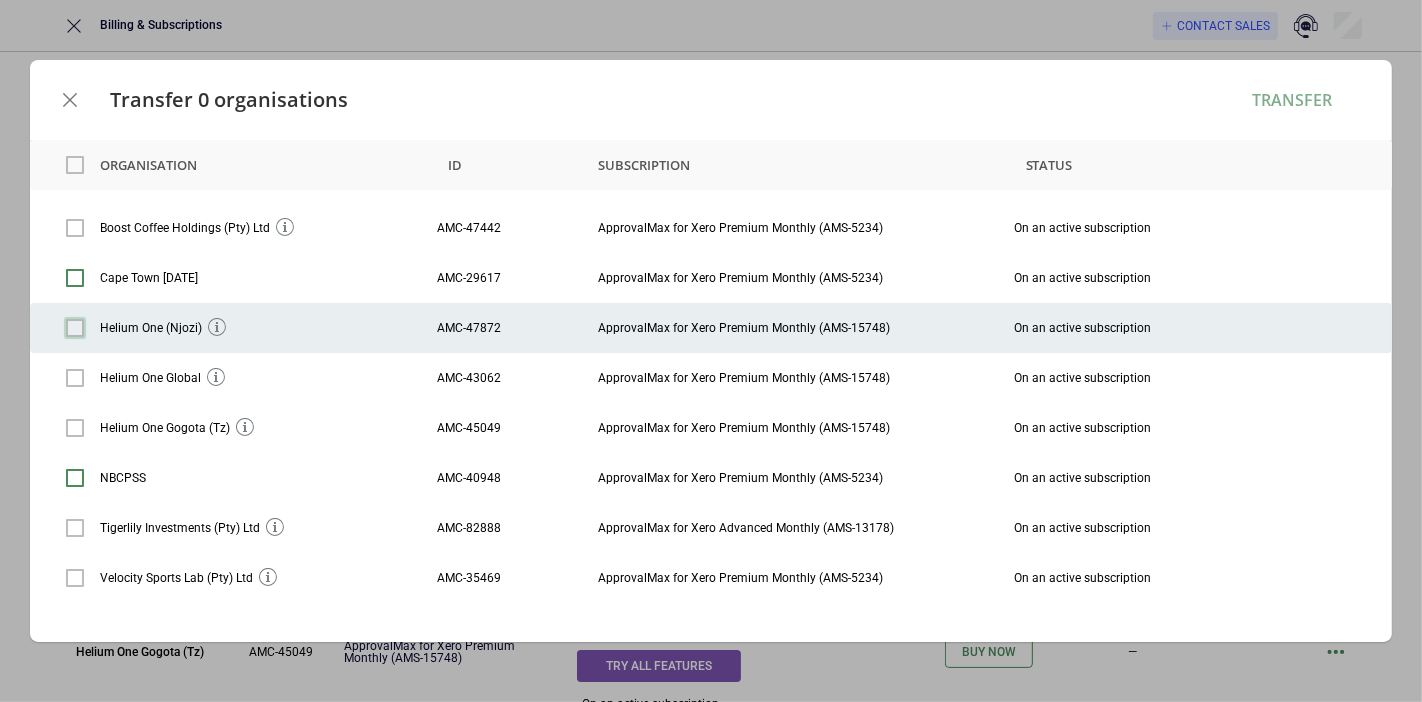click at bounding box center (75, 328) 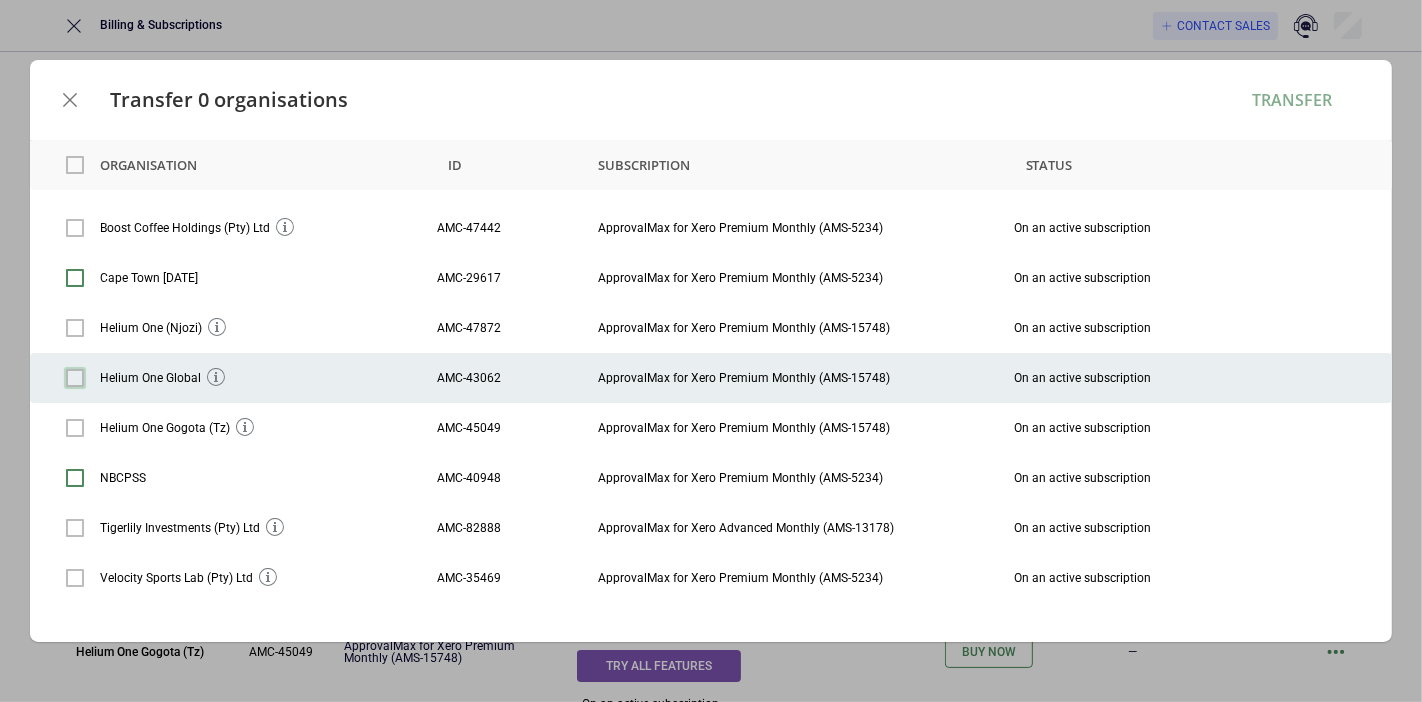 click at bounding box center (75, 378) 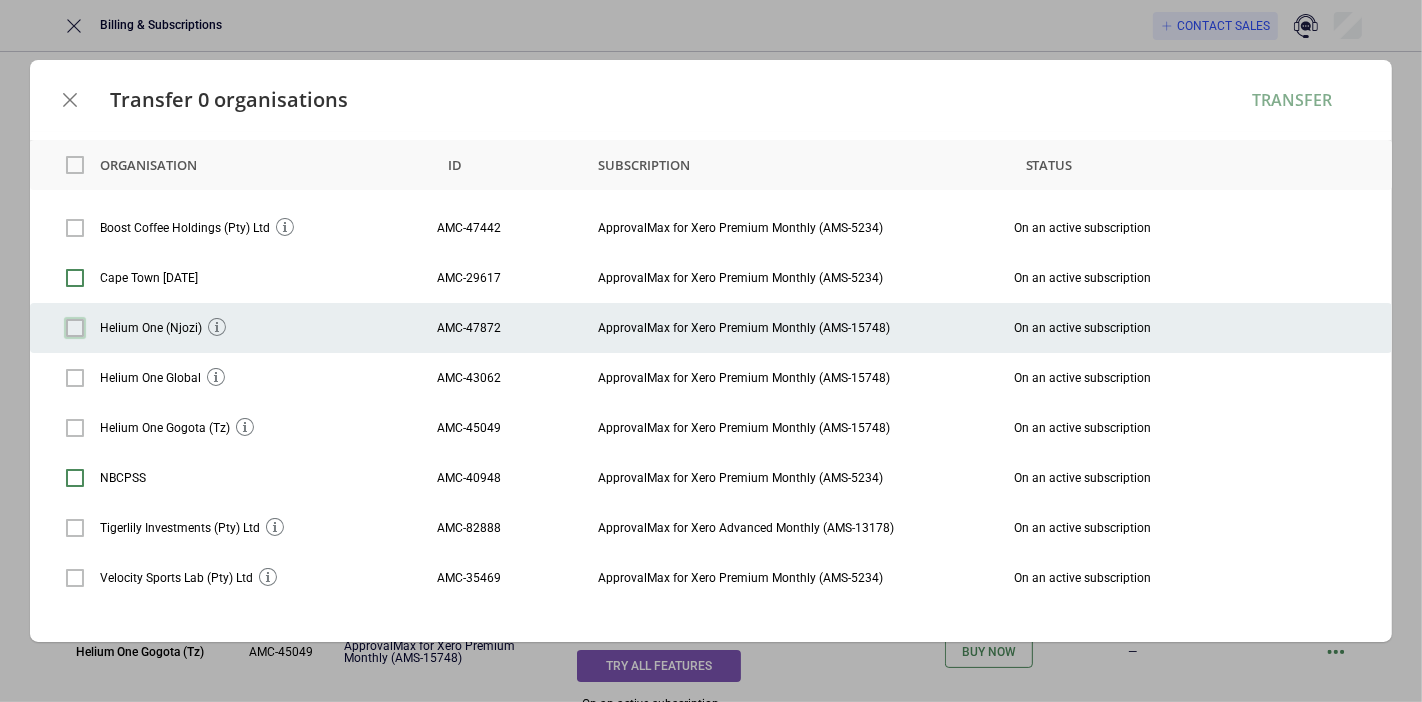 click at bounding box center [75, 328] 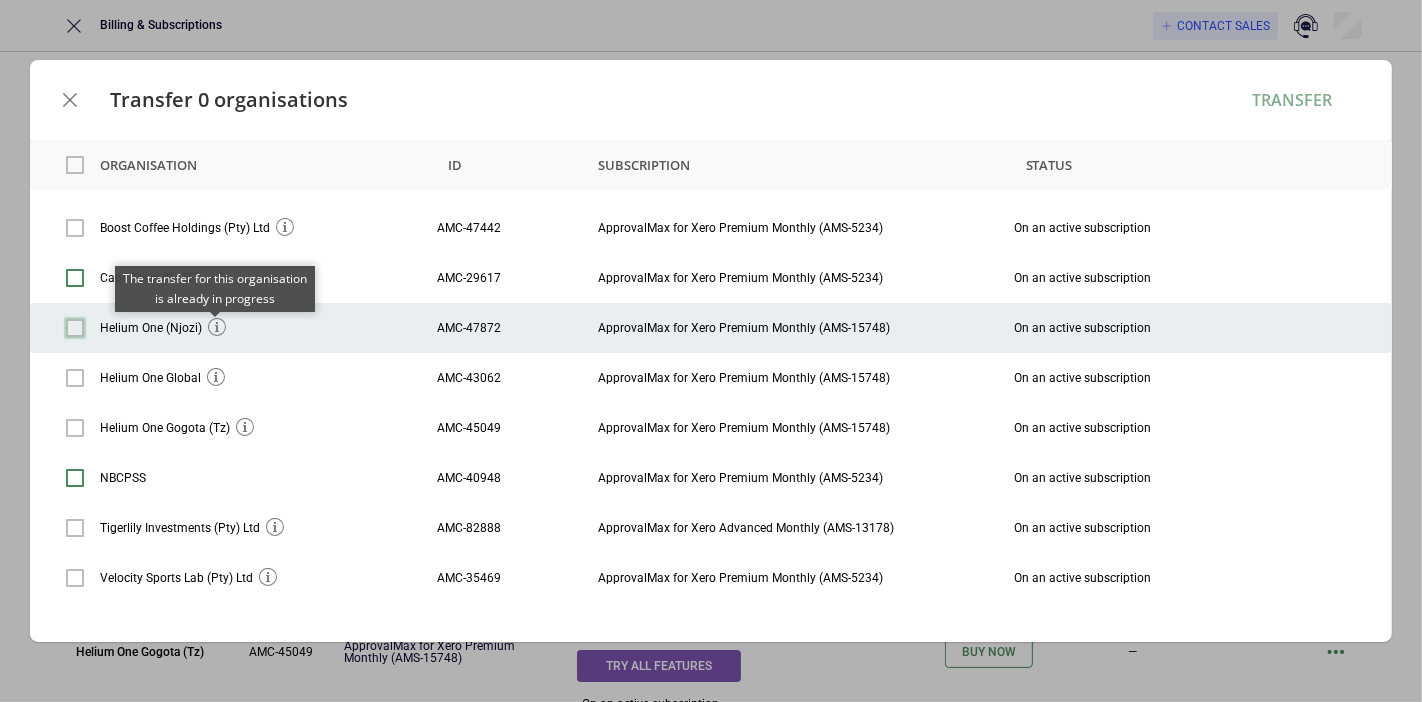 scroll, scrollTop: 0, scrollLeft: 0, axis: both 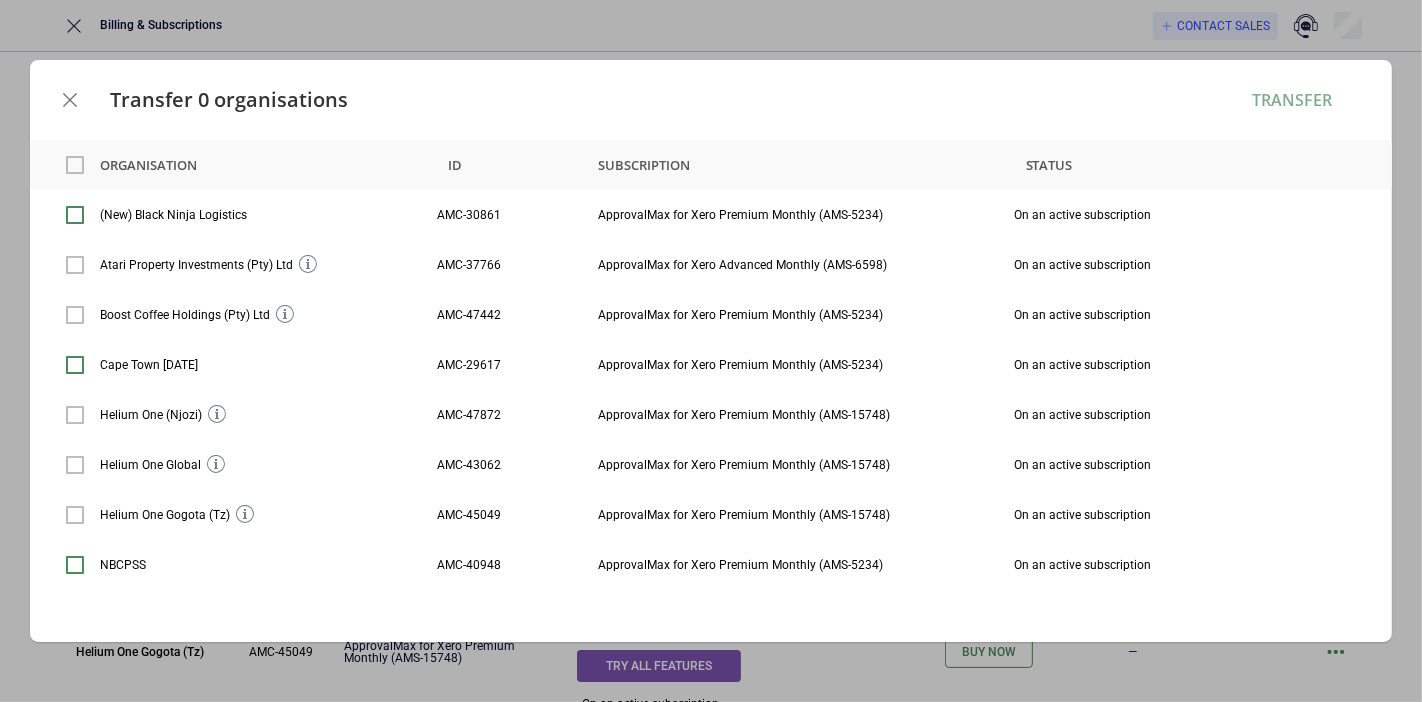 drag, startPoint x: 71, startPoint y: 94, endPoint x: 88, endPoint y: 103, distance: 19.235384 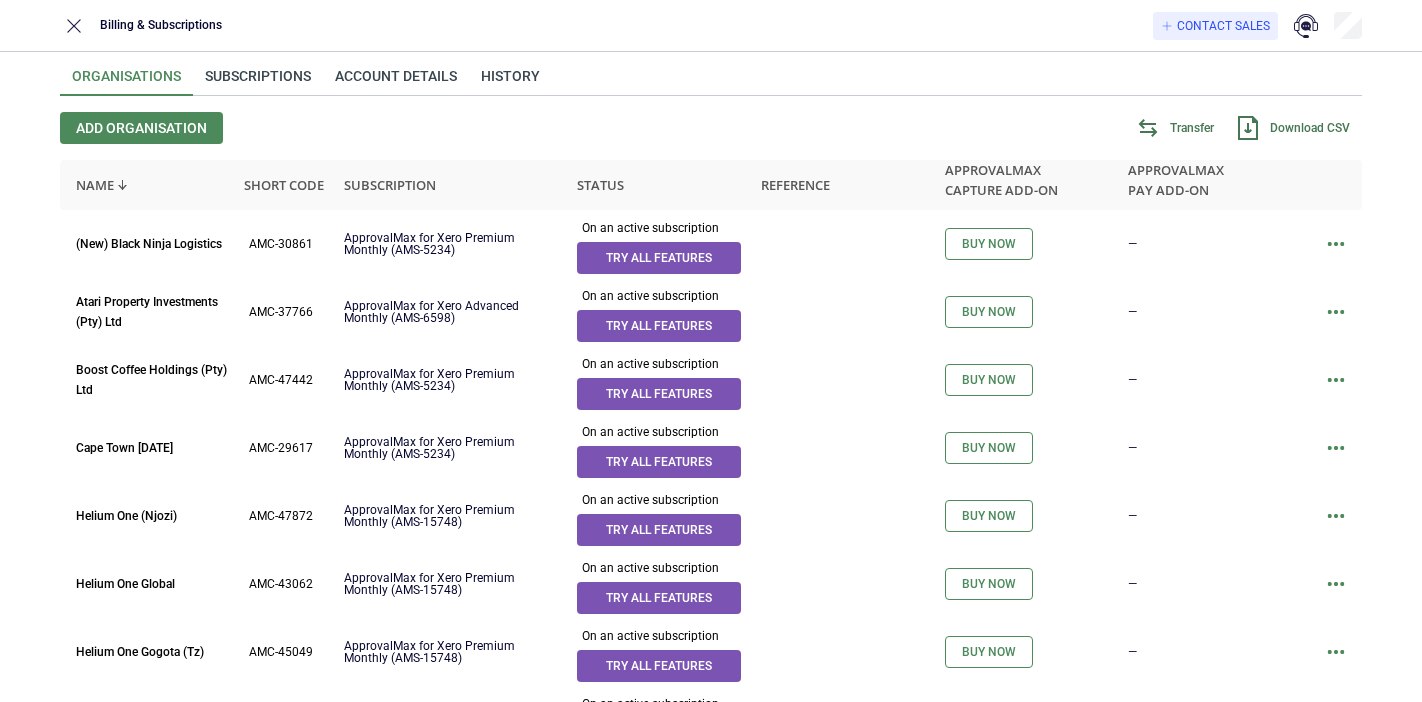 scroll, scrollTop: 0, scrollLeft: 0, axis: both 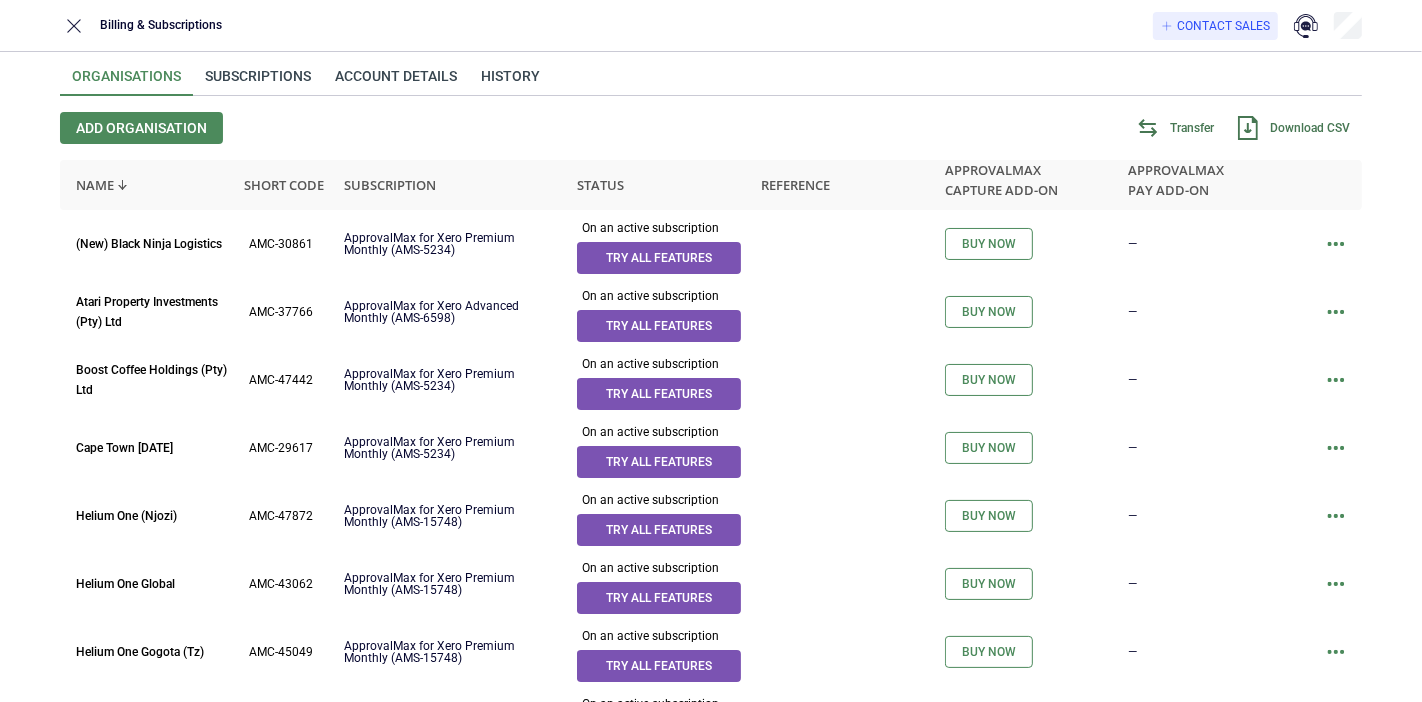 click on "Transfer" at bounding box center [1176, 128] 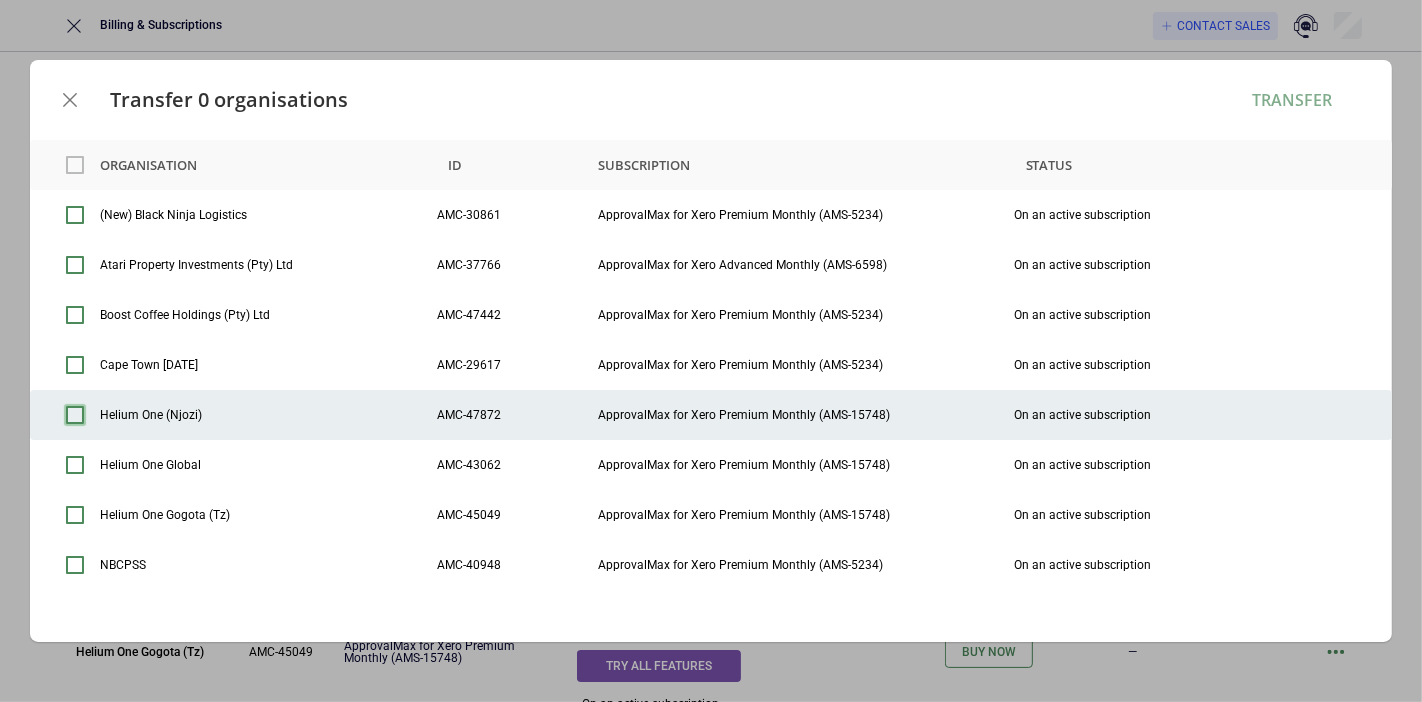 click at bounding box center (75, 415) 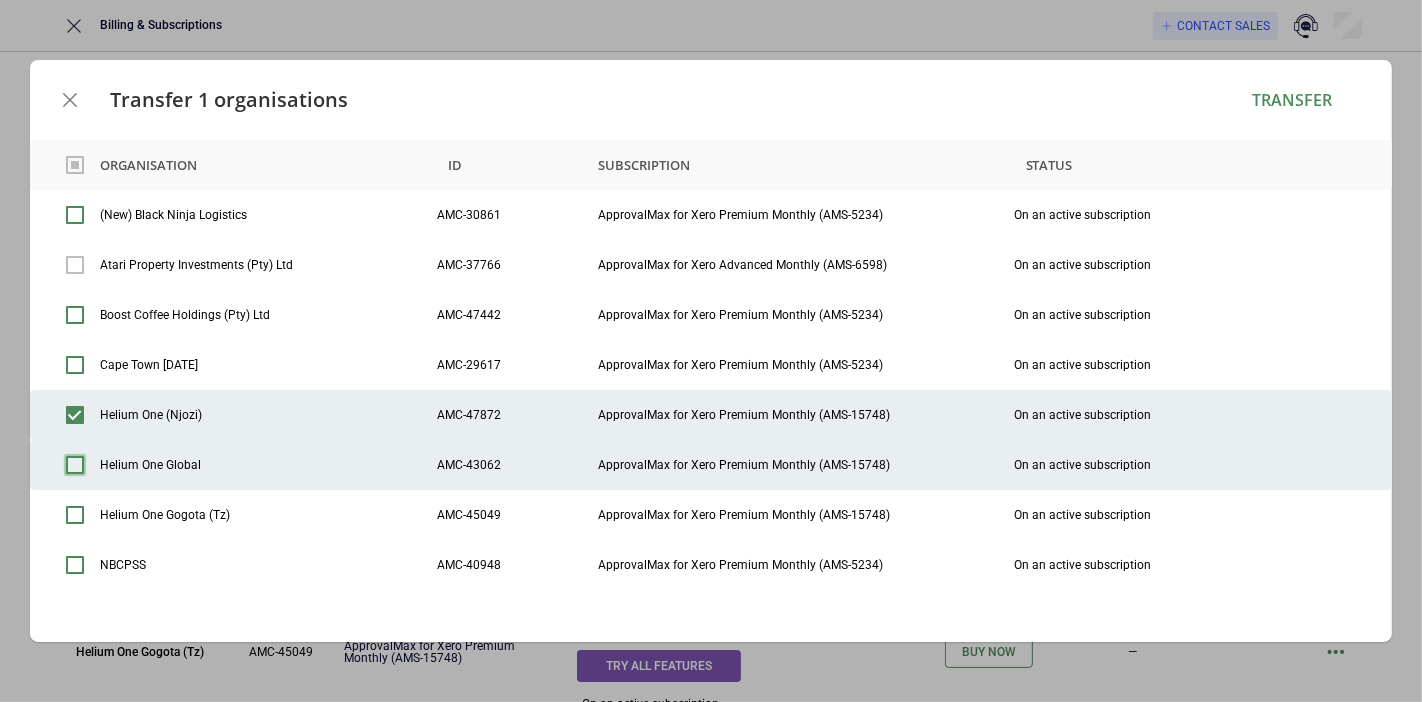 click at bounding box center [75, 465] 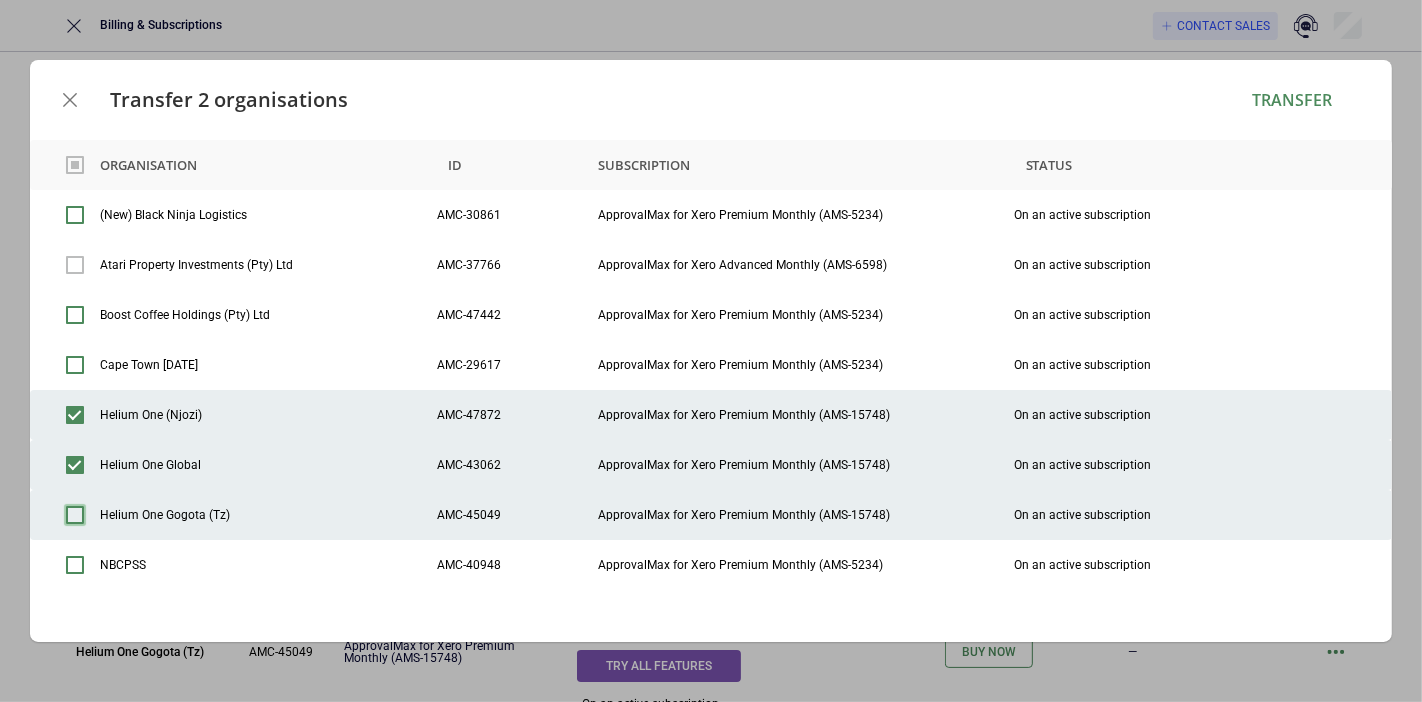 click at bounding box center [75, 515] 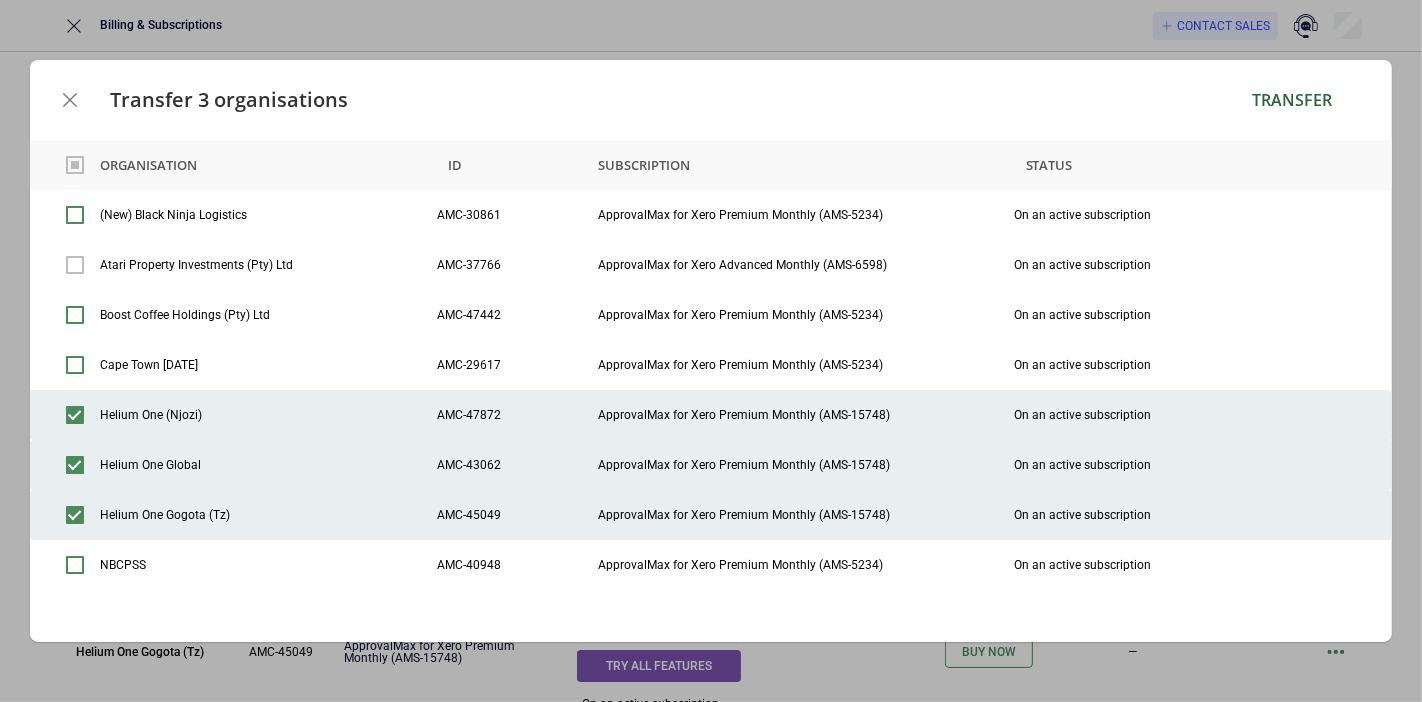 click on "Transfer" at bounding box center [1292, 100] 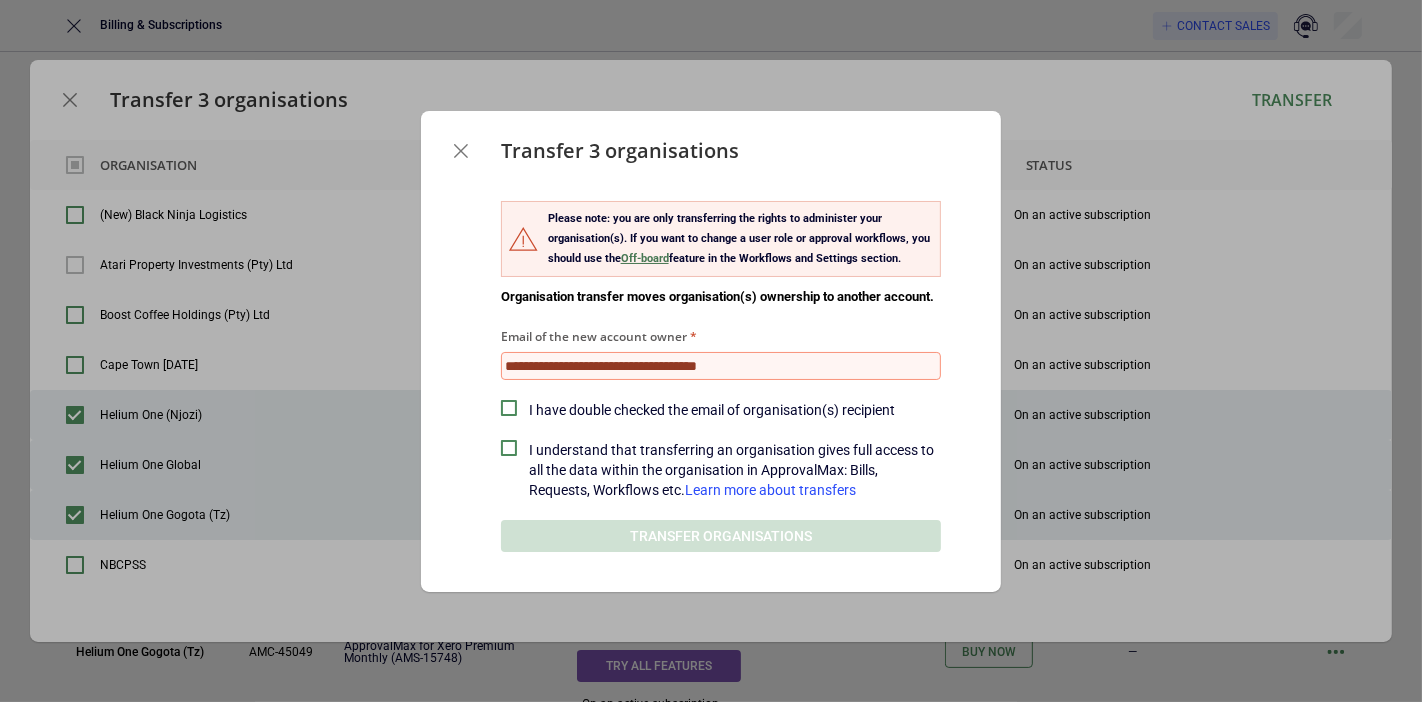 click on "Please note: you are only transferring the rights to administer your organisation(s). If you want to change a user role or approval workflows, you should use the  Off-board  feature in the Workflows and Settings section. Organisation transfer moves organisation(s) ownership to another account. Email of the new account owner I have double checked the email of organisation(s) recipient I understand that transferring an organisation gives full access to all the data within the organisation in ApprovalMax: Bills, Requests, Workflows etc.  Learn more about transfers Transfer organisations" at bounding box center (711, 391) 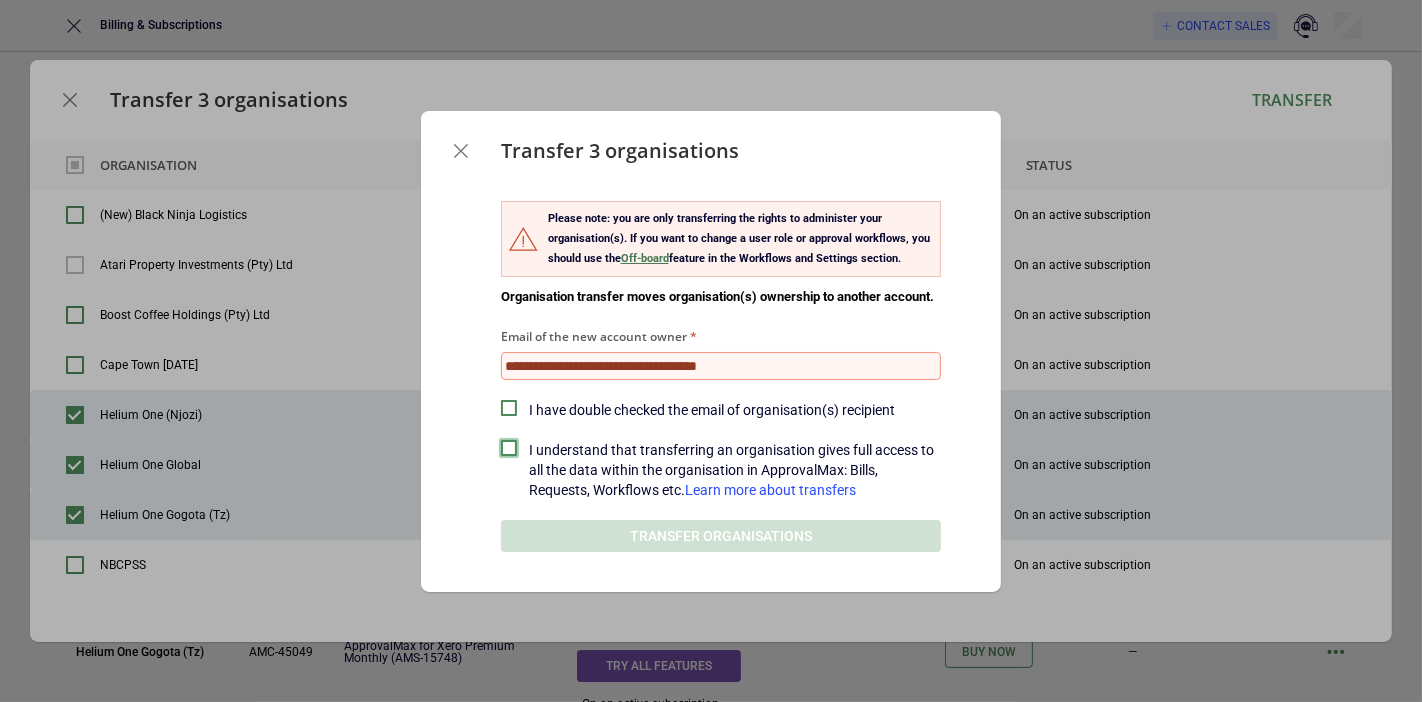 drag, startPoint x: 507, startPoint y: 442, endPoint x: 514, endPoint y: 415, distance: 27.89265 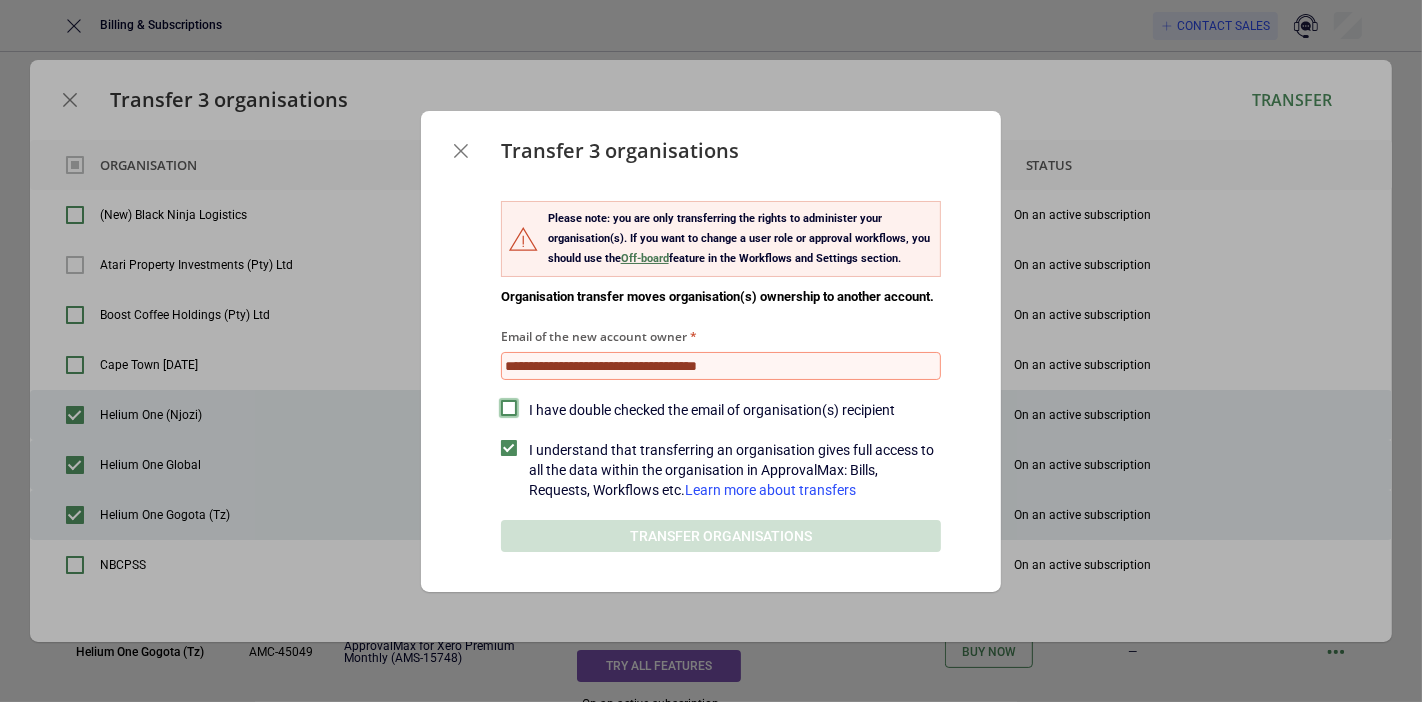 click at bounding box center [509, 408] 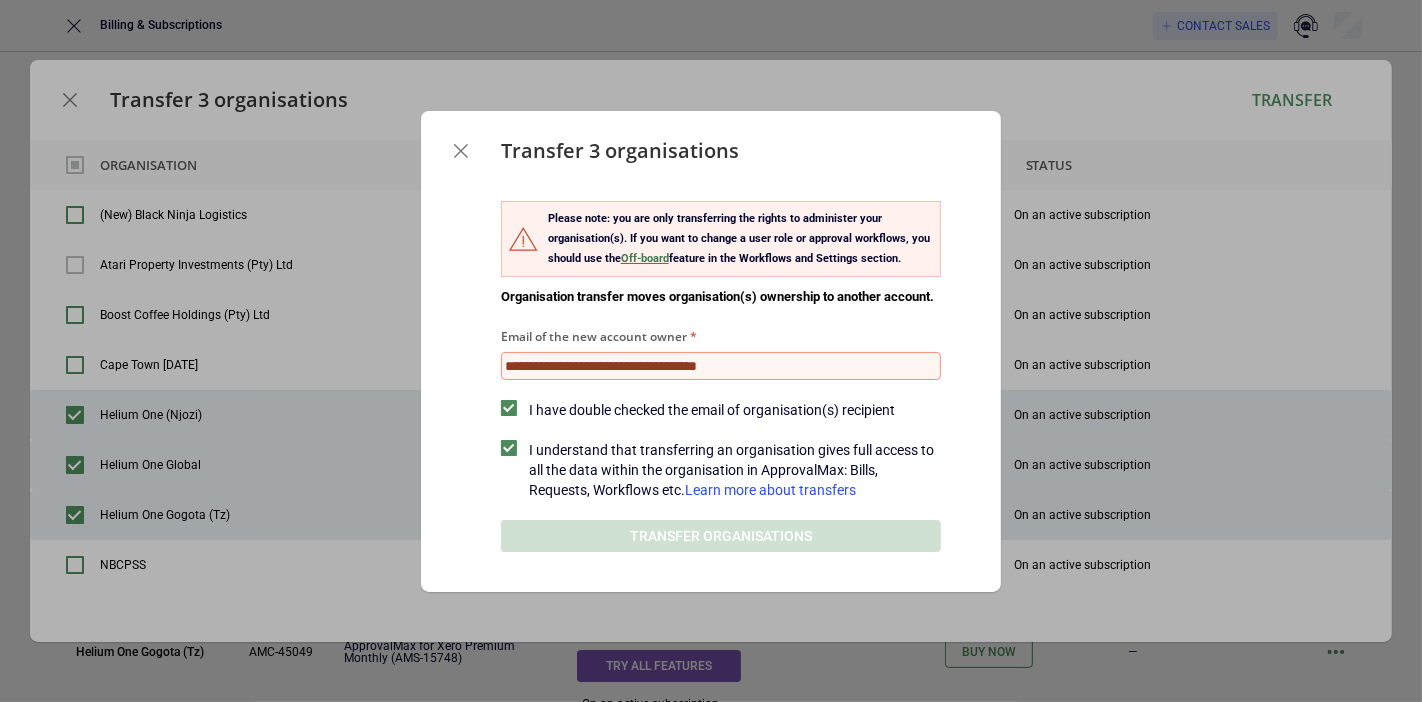 click on "Email of the new account owner" at bounding box center (721, 366) 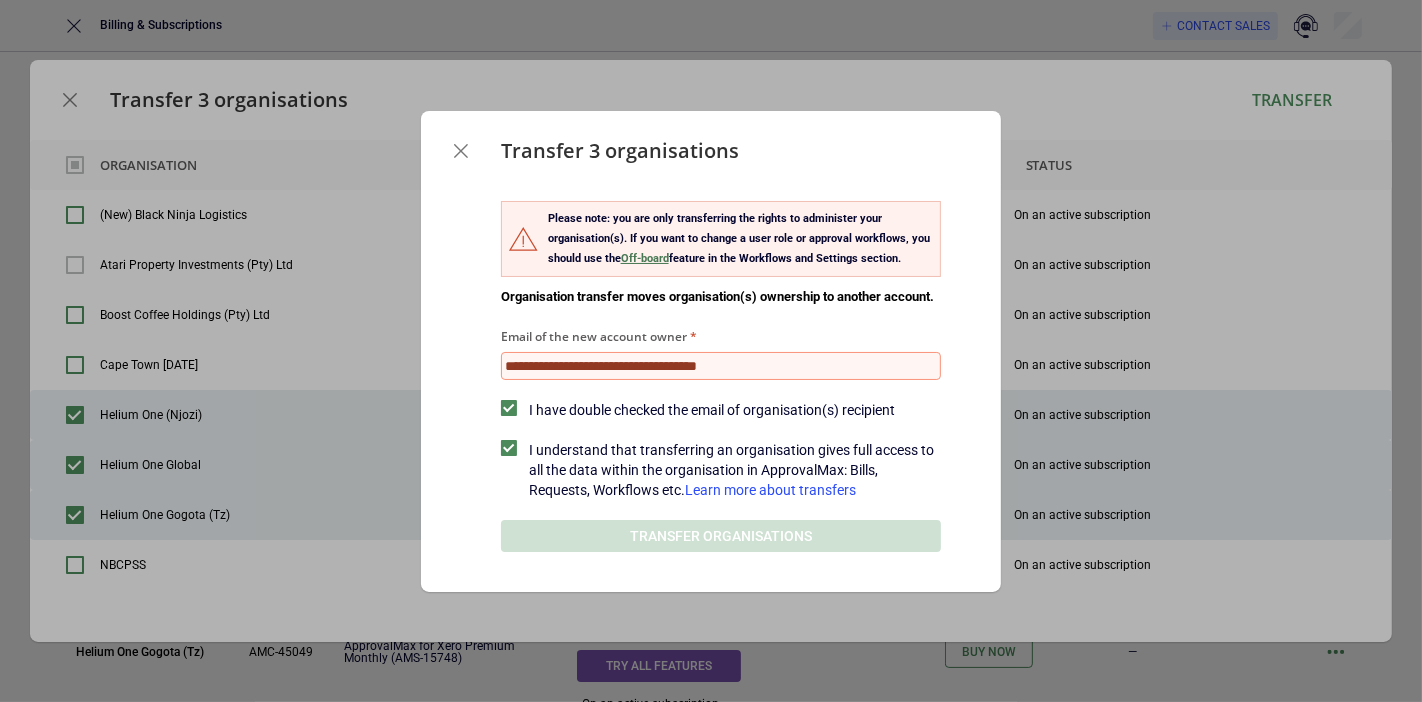 paste on "**********" 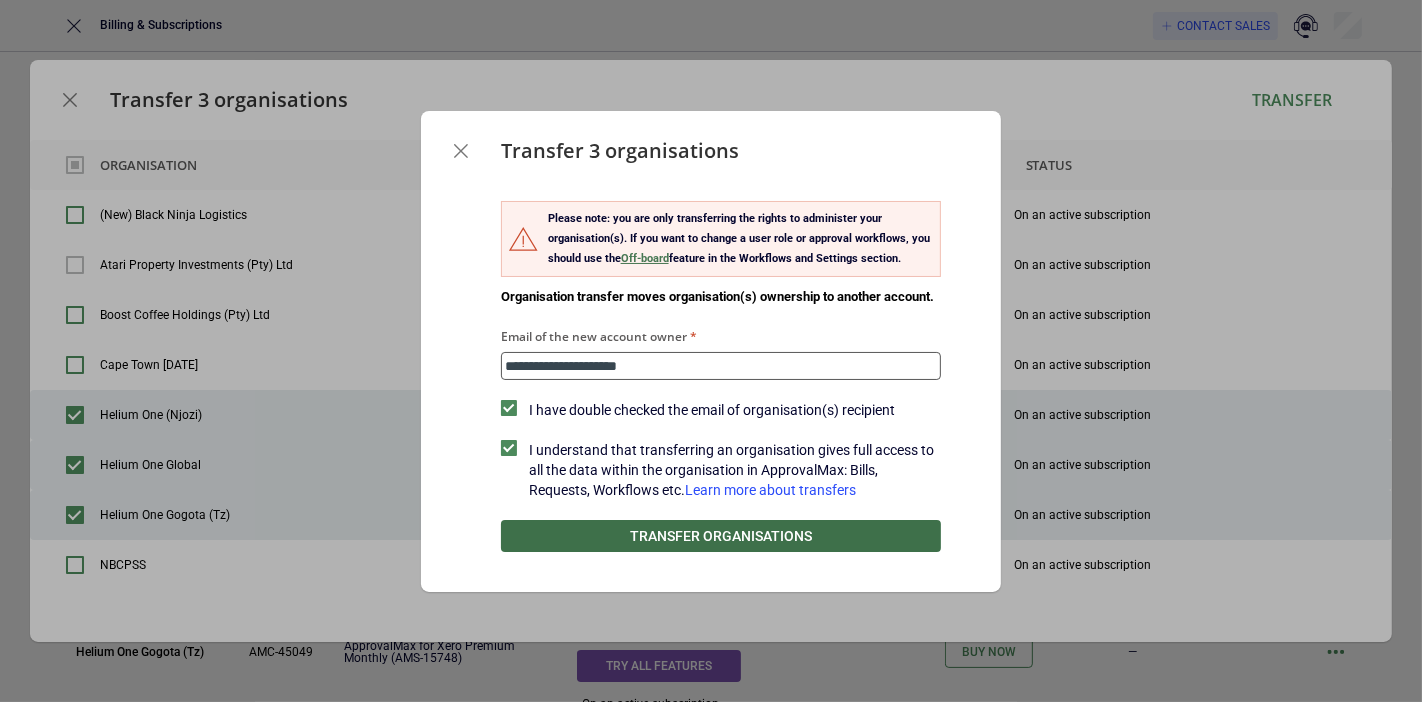 type on "**********" 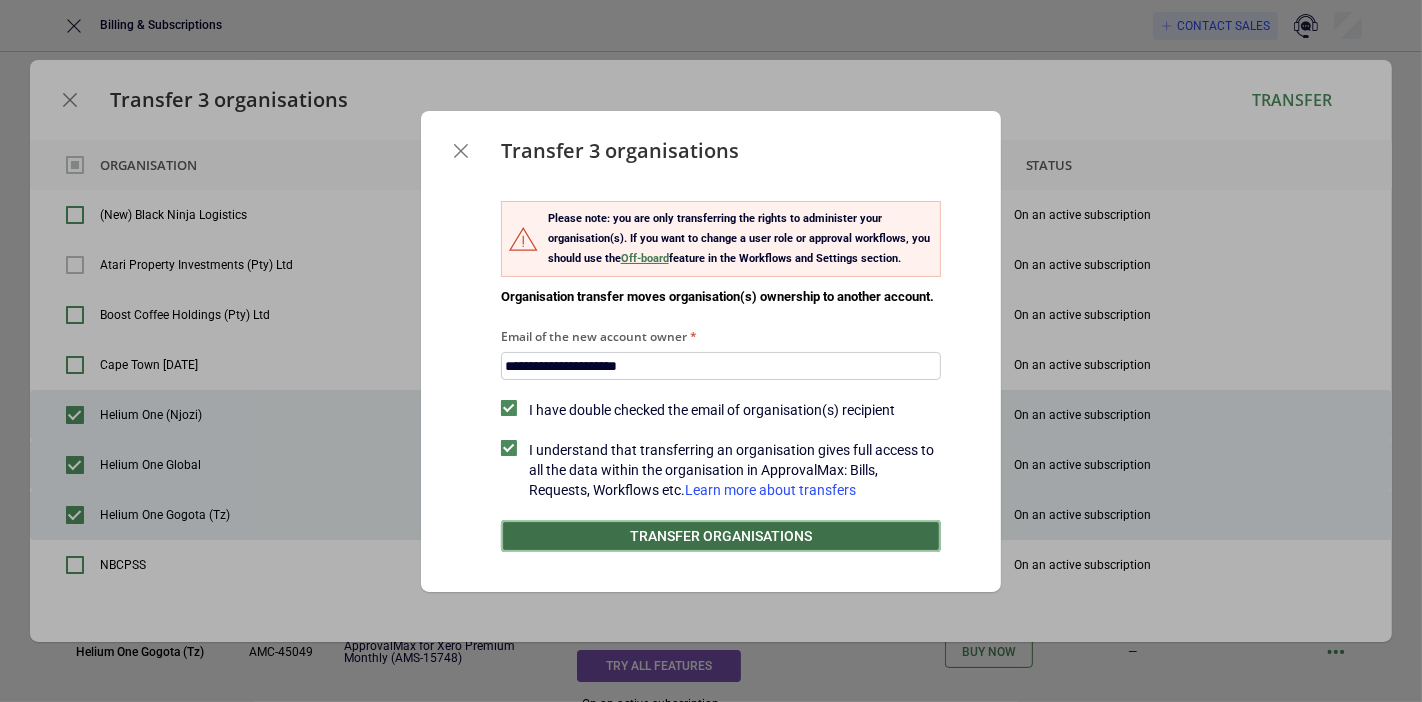 click on "Transfer organisations" at bounding box center [721, 536] 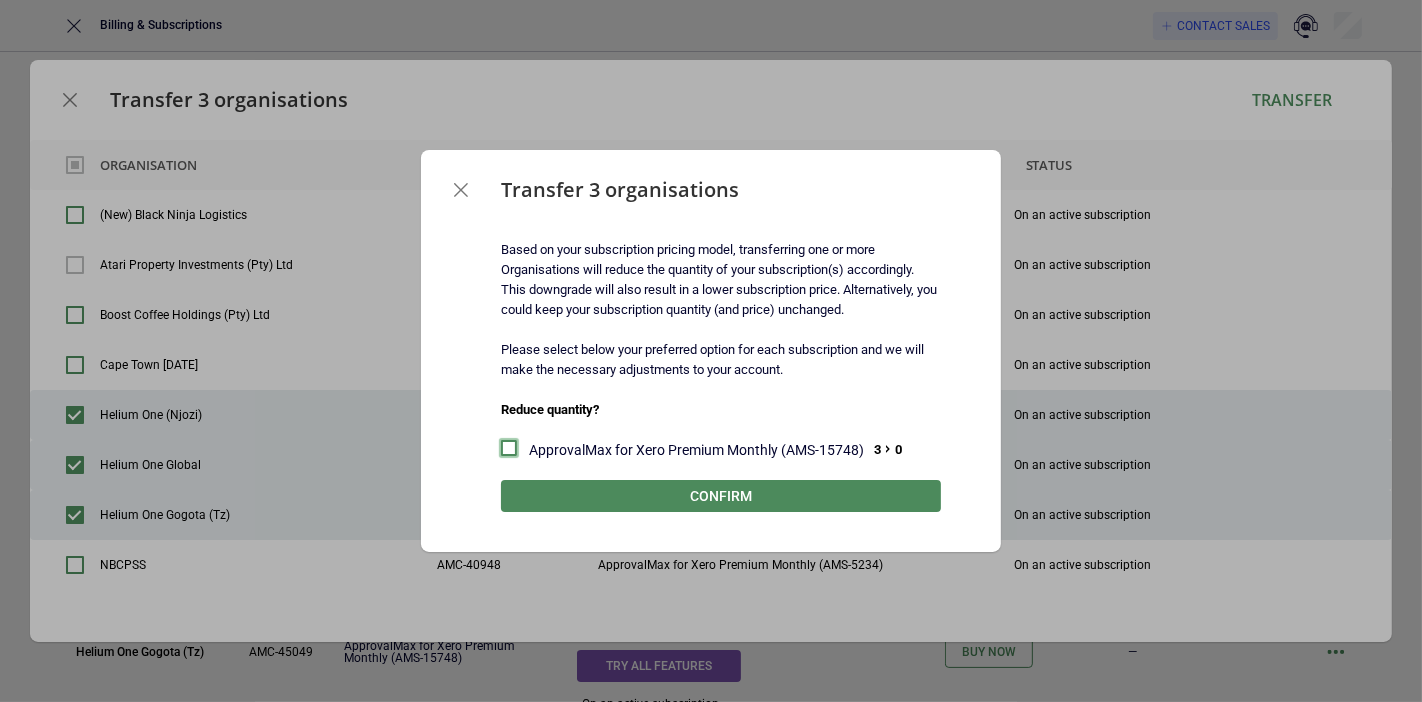 click at bounding box center (509, 448) 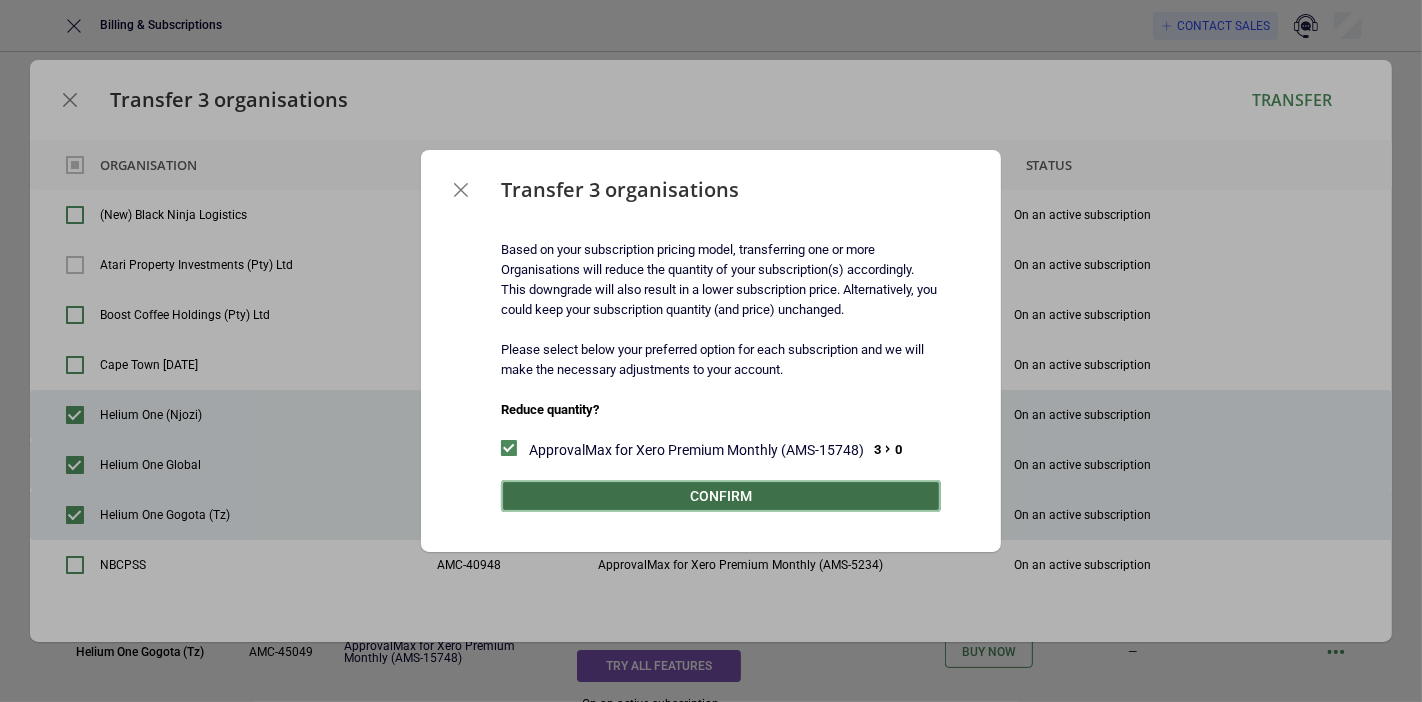 click on "Confirm" at bounding box center (721, 496) 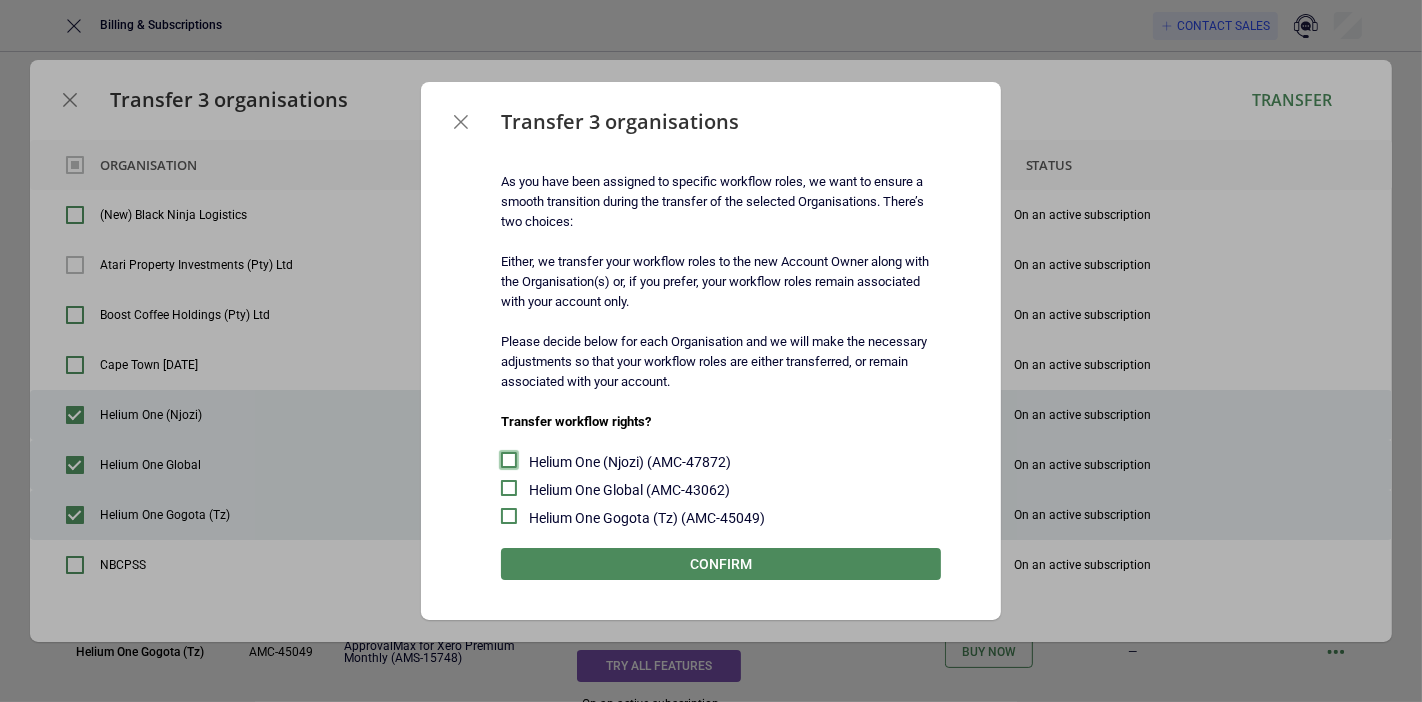 drag, startPoint x: 511, startPoint y: 456, endPoint x: 516, endPoint y: 467, distance: 12.083046 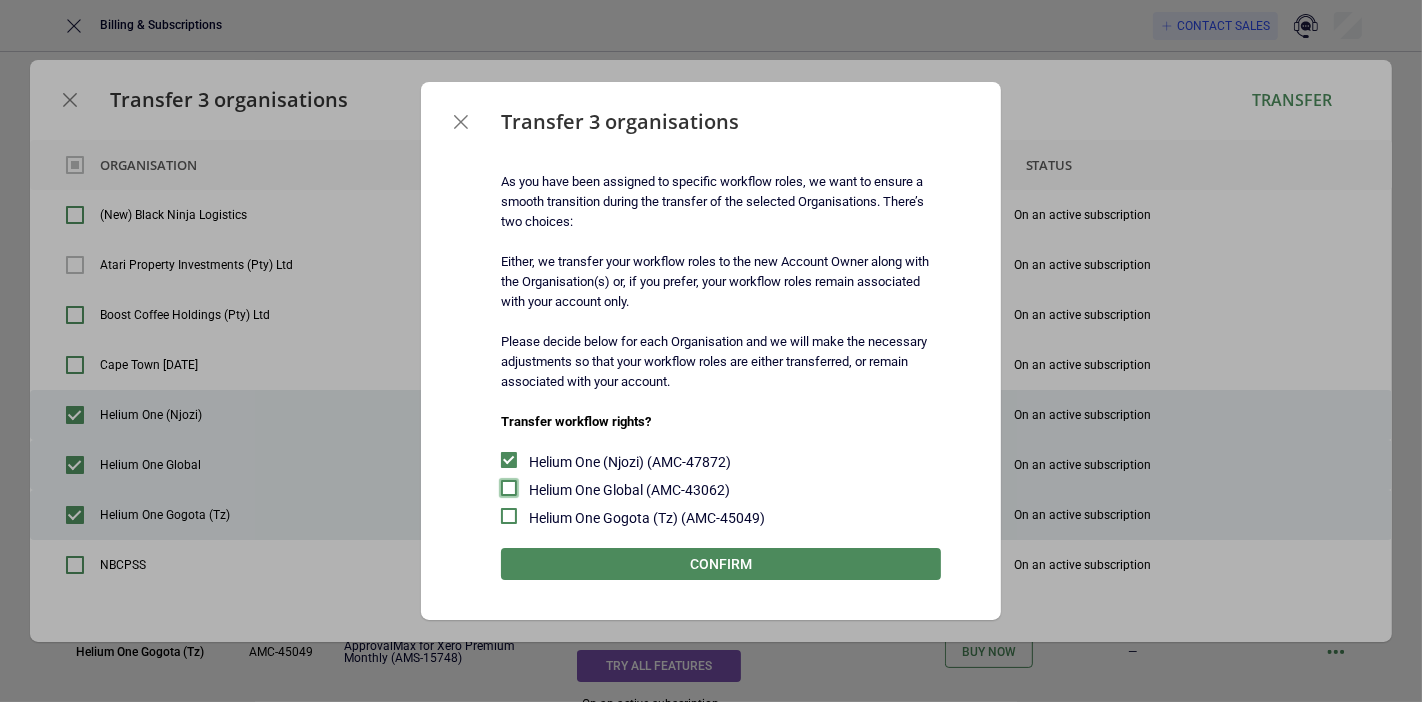 click at bounding box center (509, 488) 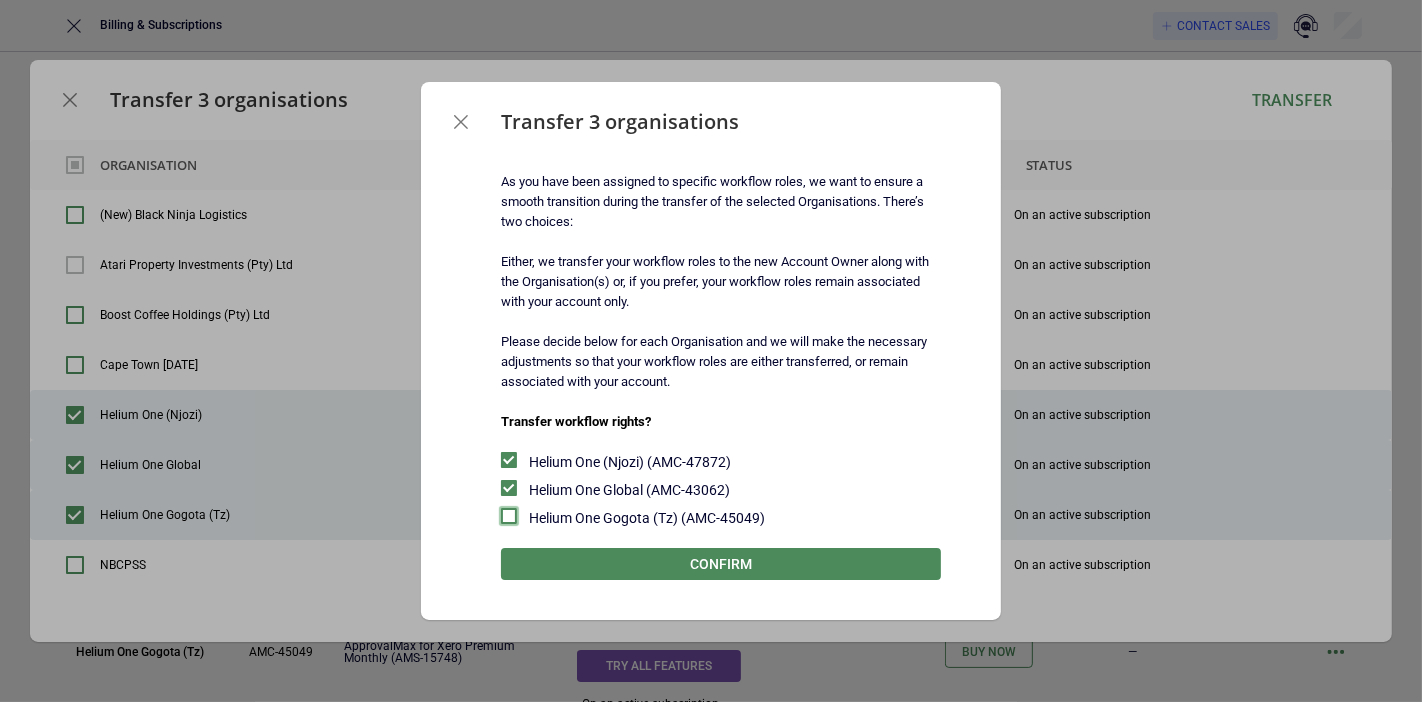 click at bounding box center [509, 516] 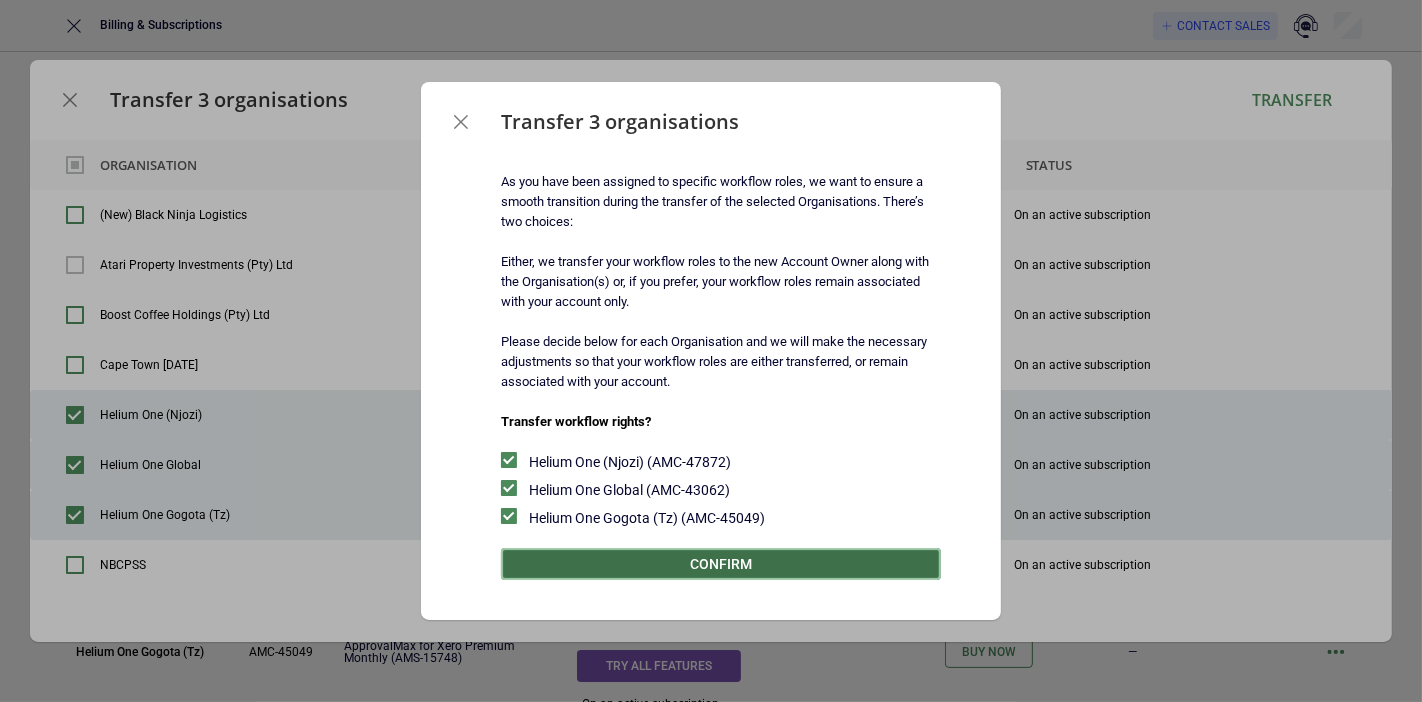 click on "Confirm" at bounding box center [721, 564] 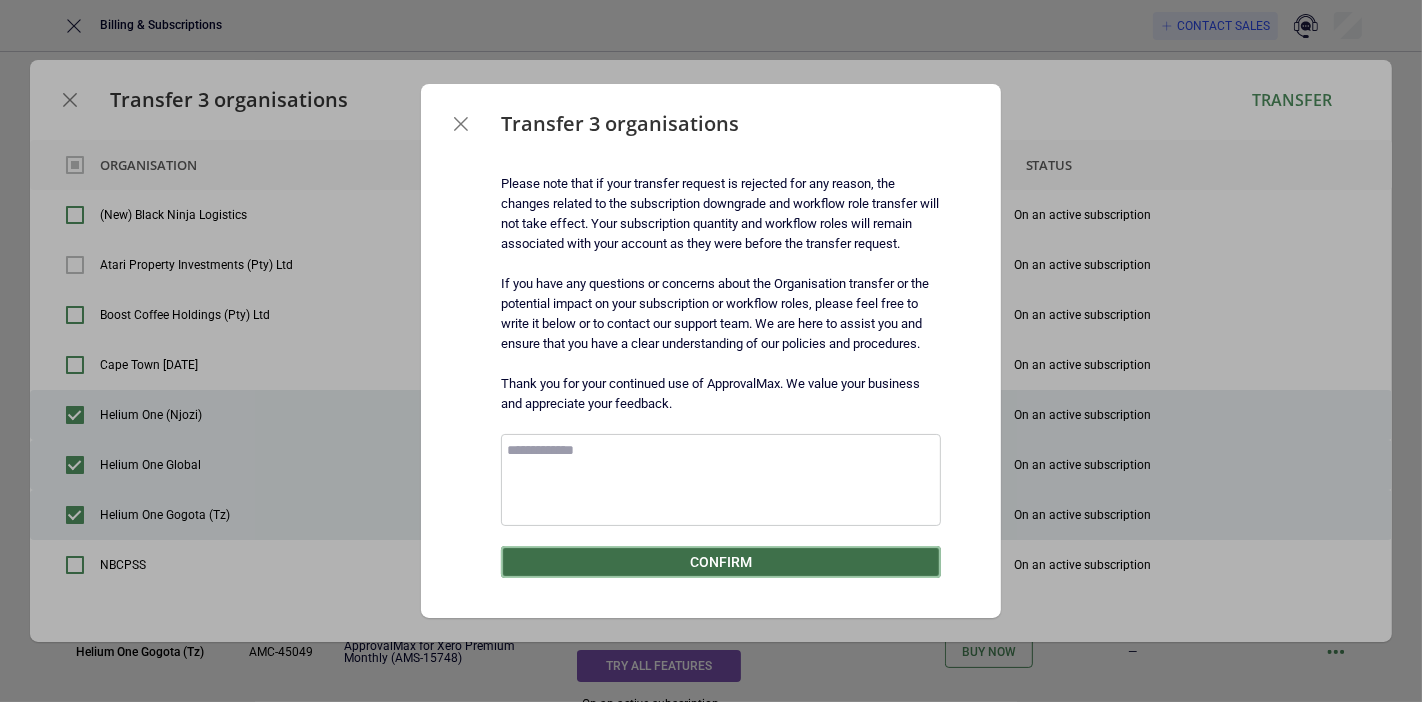 click on "Confirm" at bounding box center [721, 562] 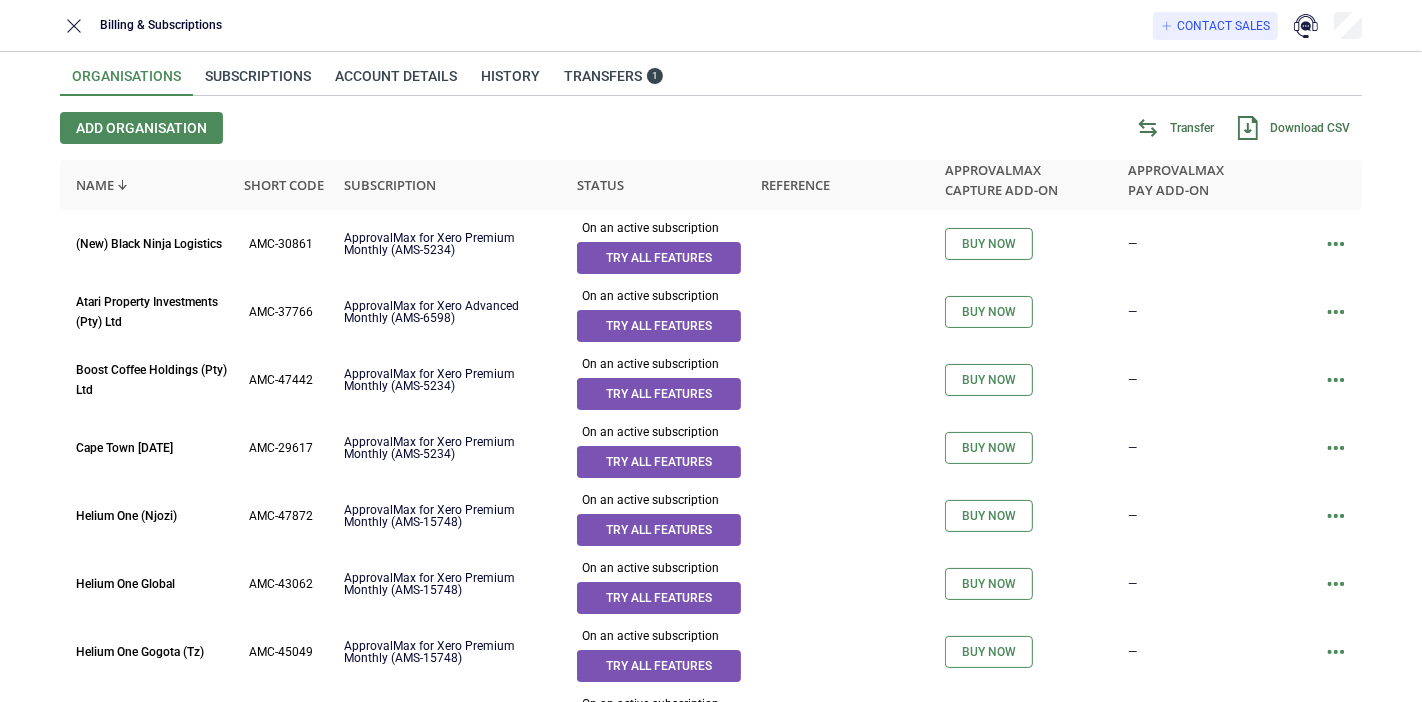 click on "Transfer" at bounding box center [1192, 128] 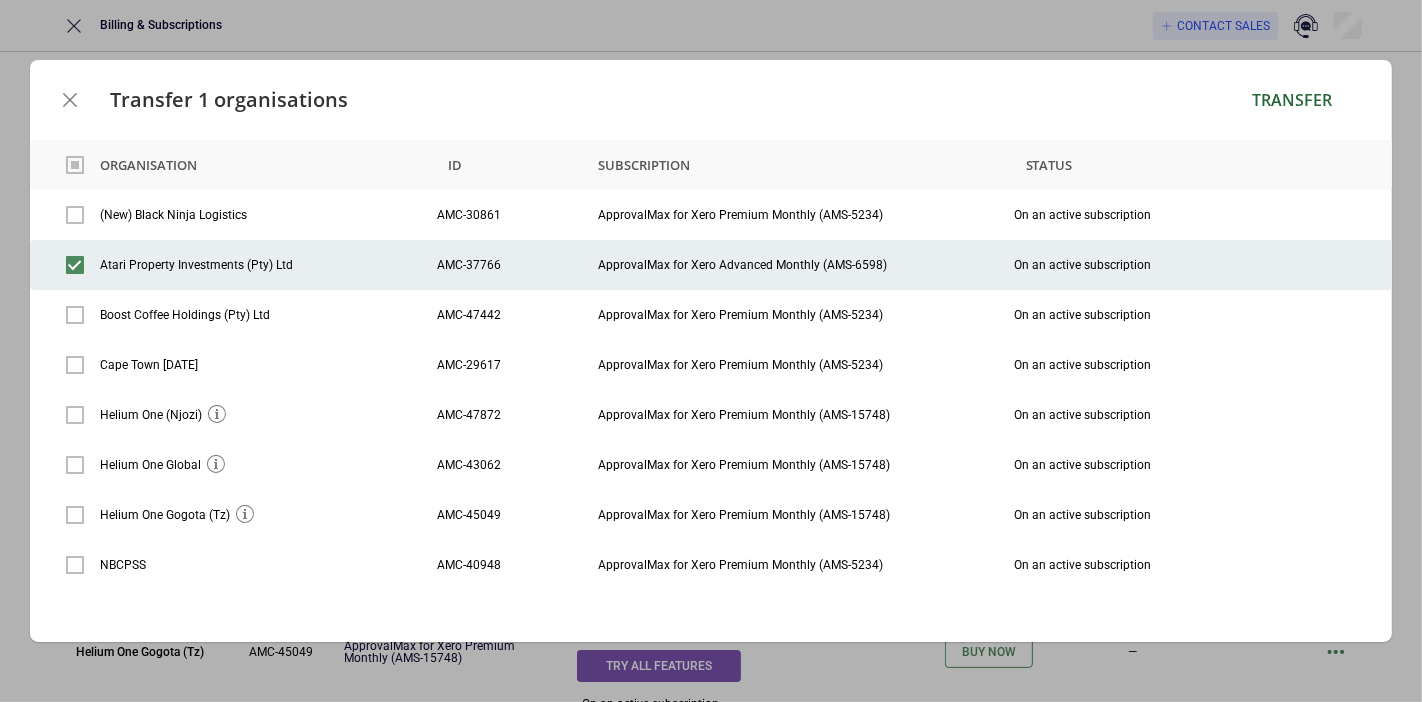 click on "Transfer" at bounding box center (1292, 100) 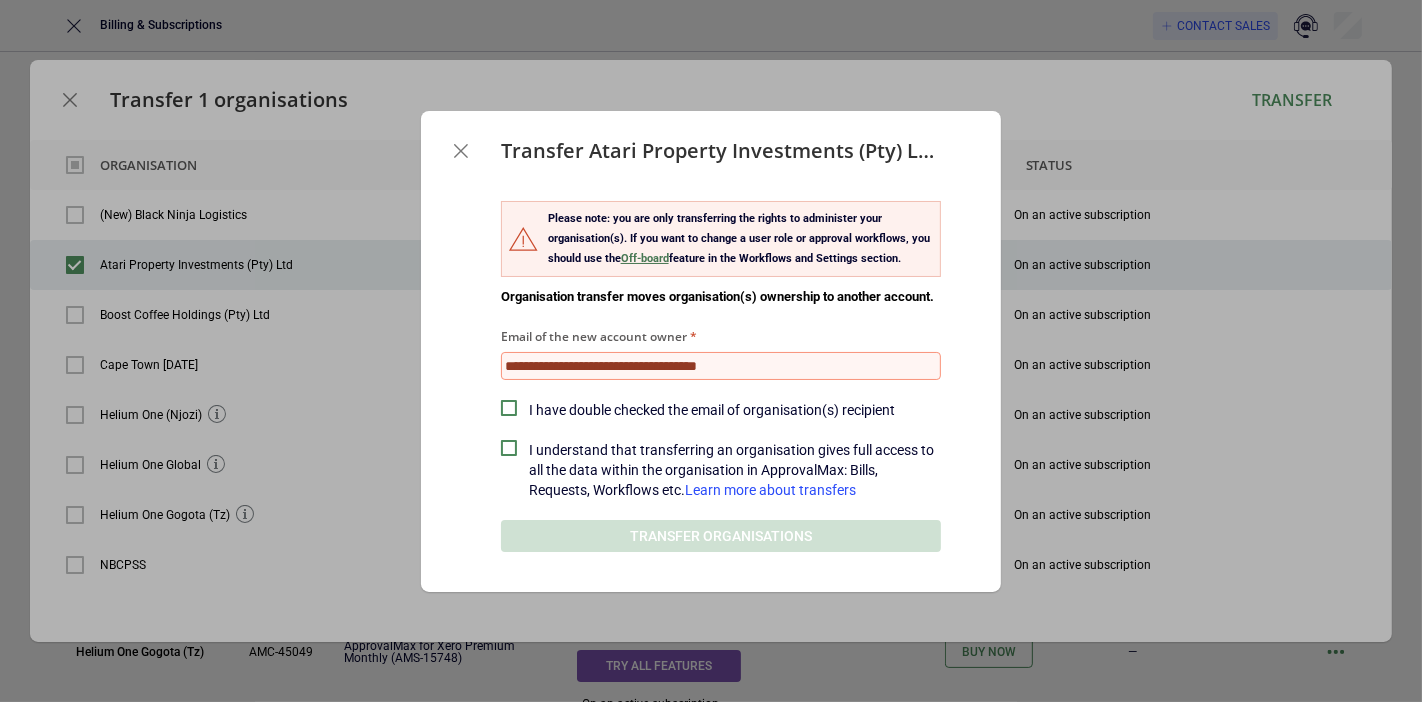 click on "Email of the new account owner" at bounding box center (721, 366) 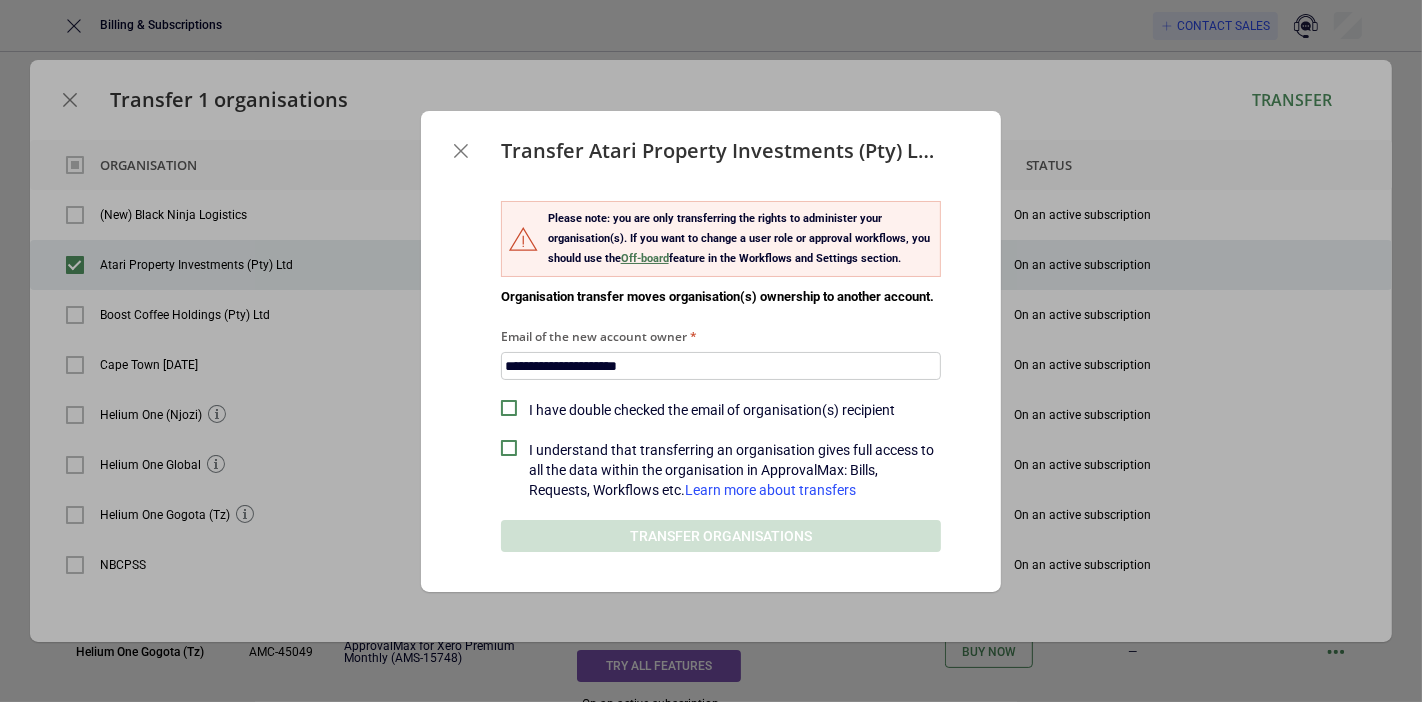 type on "**********" 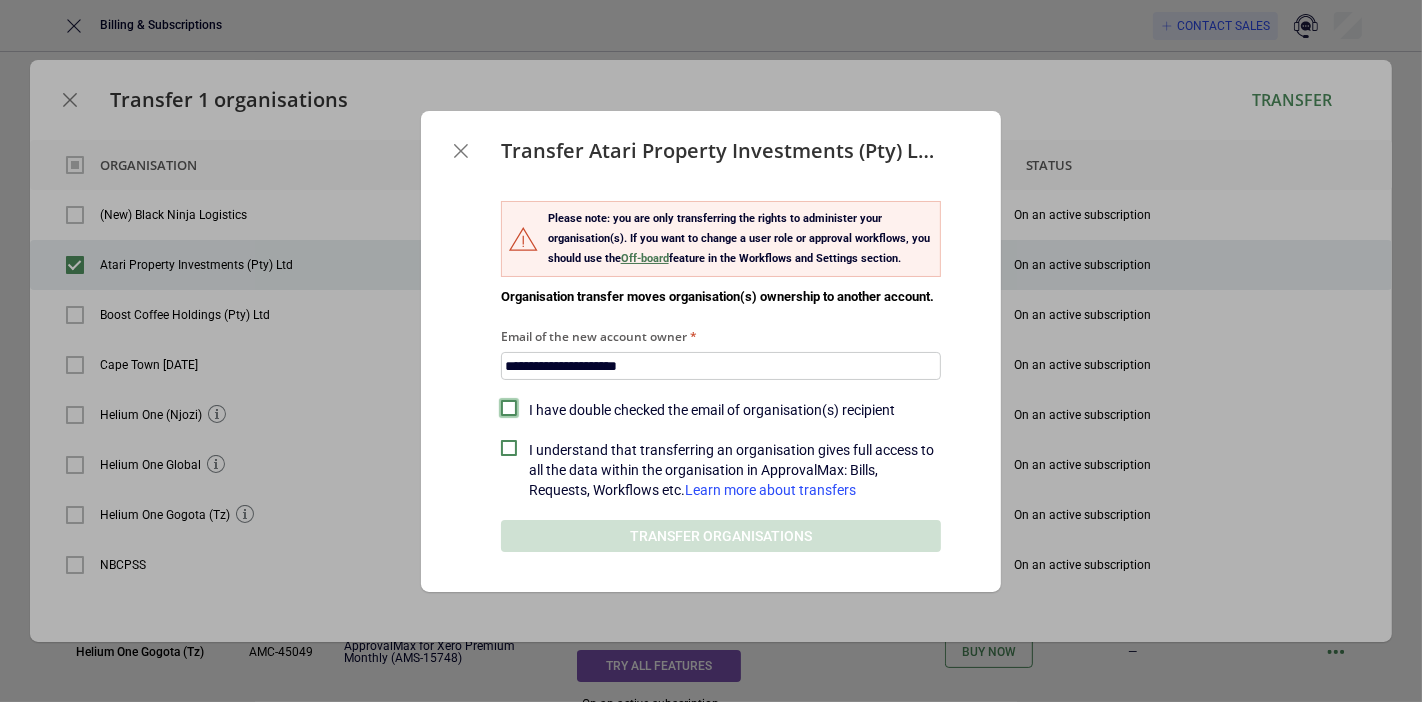click at bounding box center [509, 408] 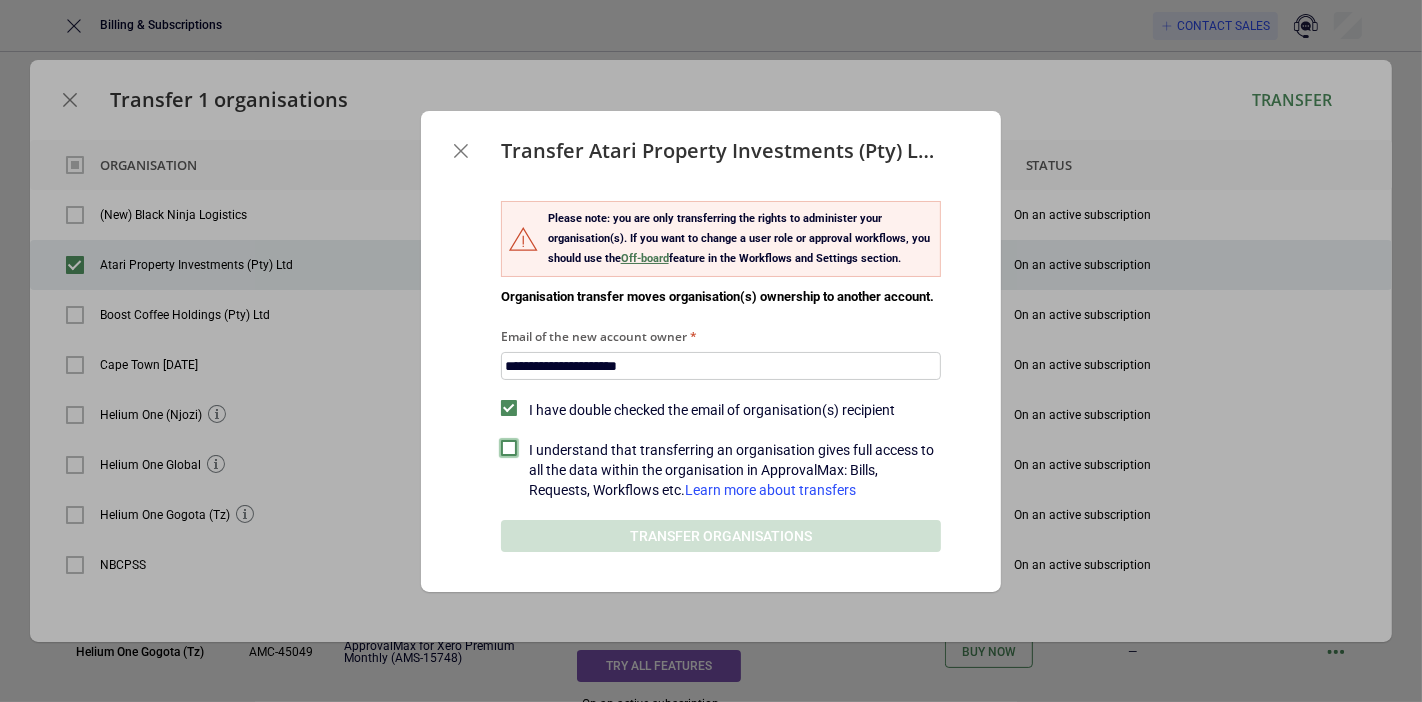 click at bounding box center (509, 448) 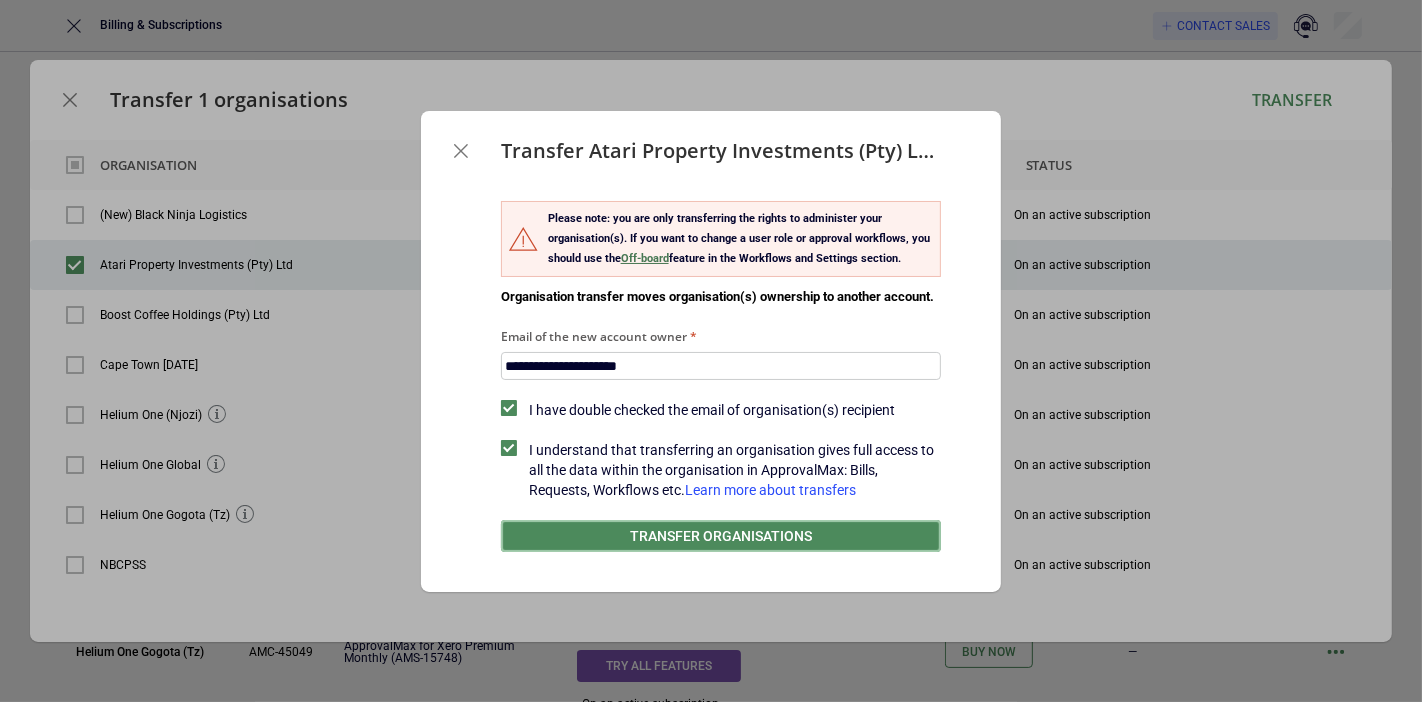click on "Transfer organisations" at bounding box center (721, 536) 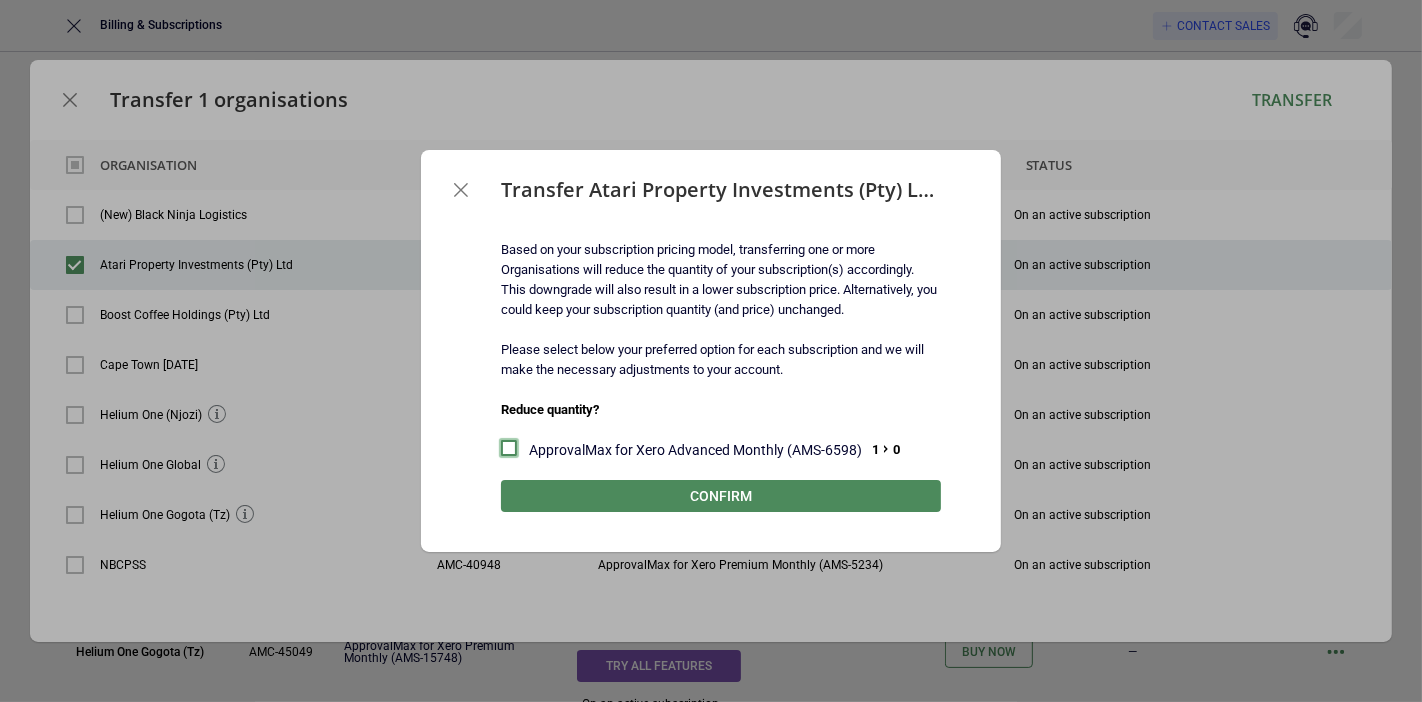 click at bounding box center (509, 448) 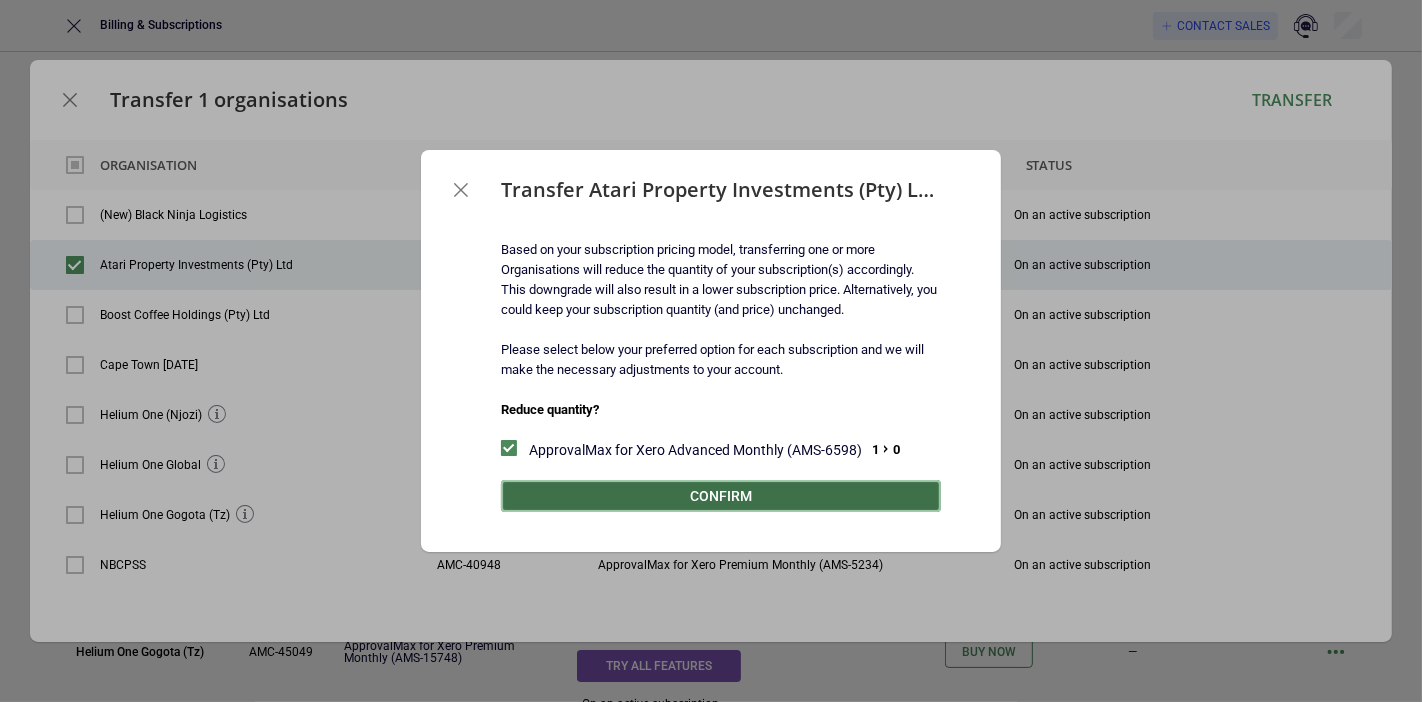 click on "Confirm" at bounding box center [721, 496] 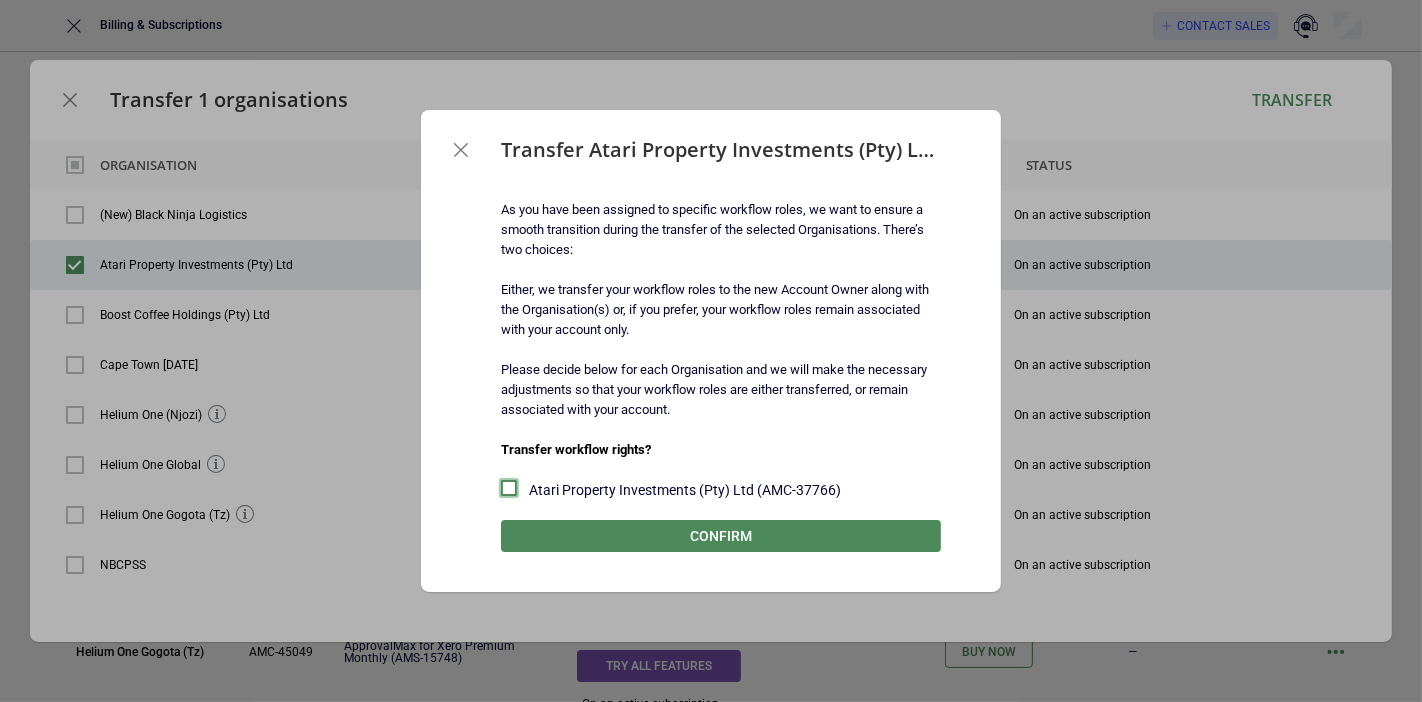 click at bounding box center [509, 488] 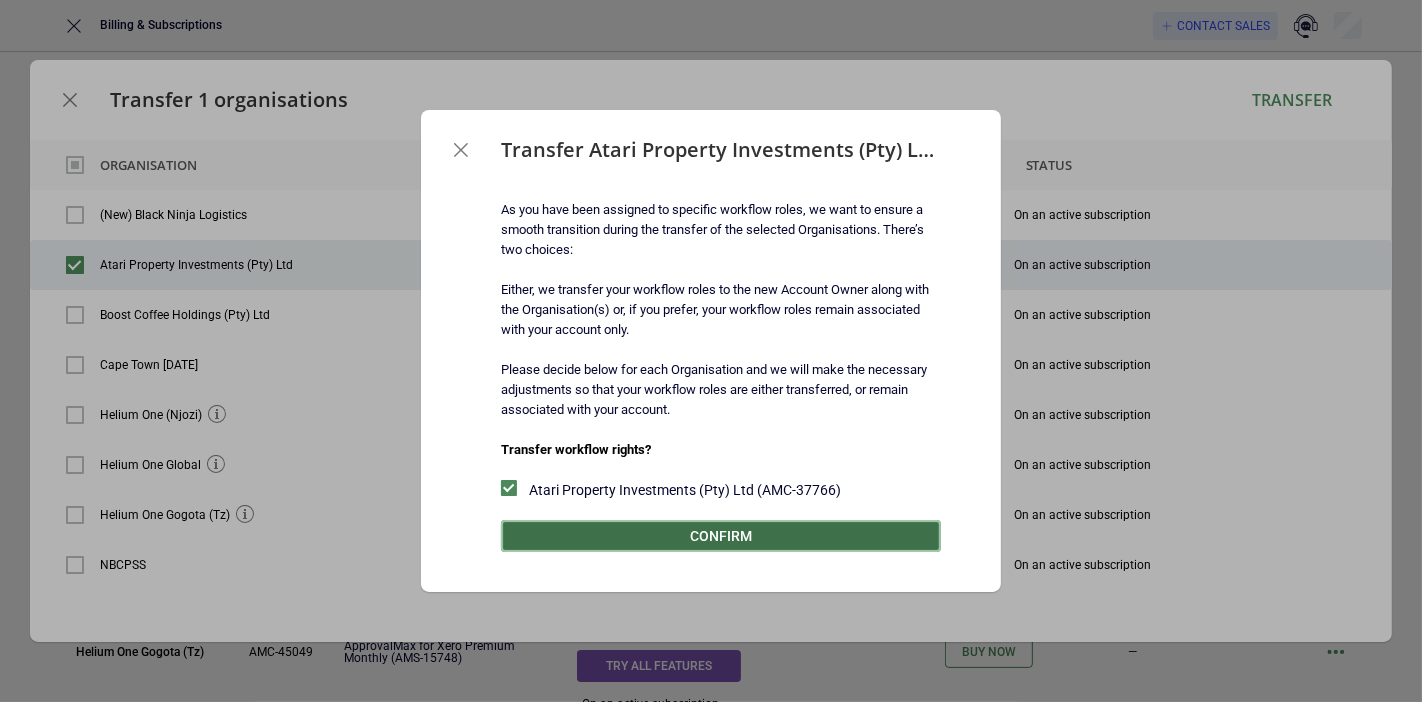 click on "Confirm" at bounding box center (721, 536) 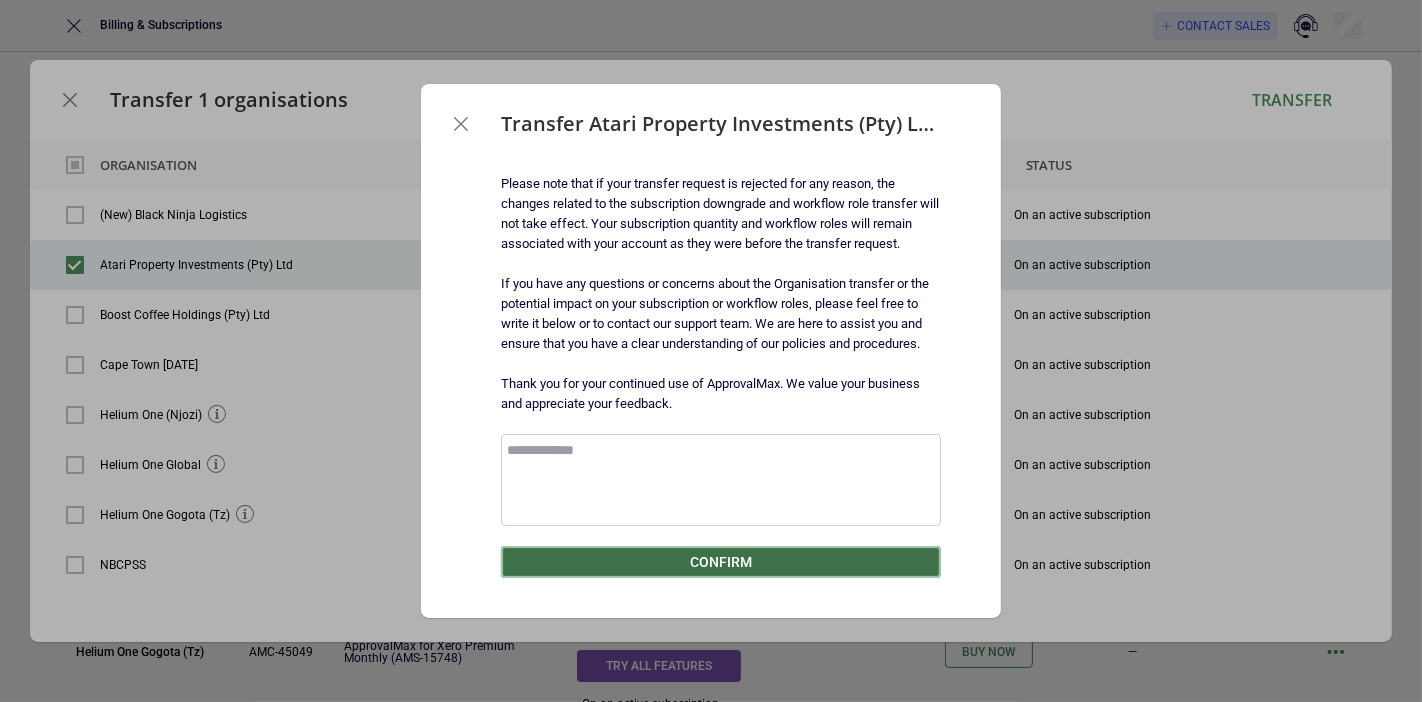 click on "Confirm" at bounding box center [721, 562] 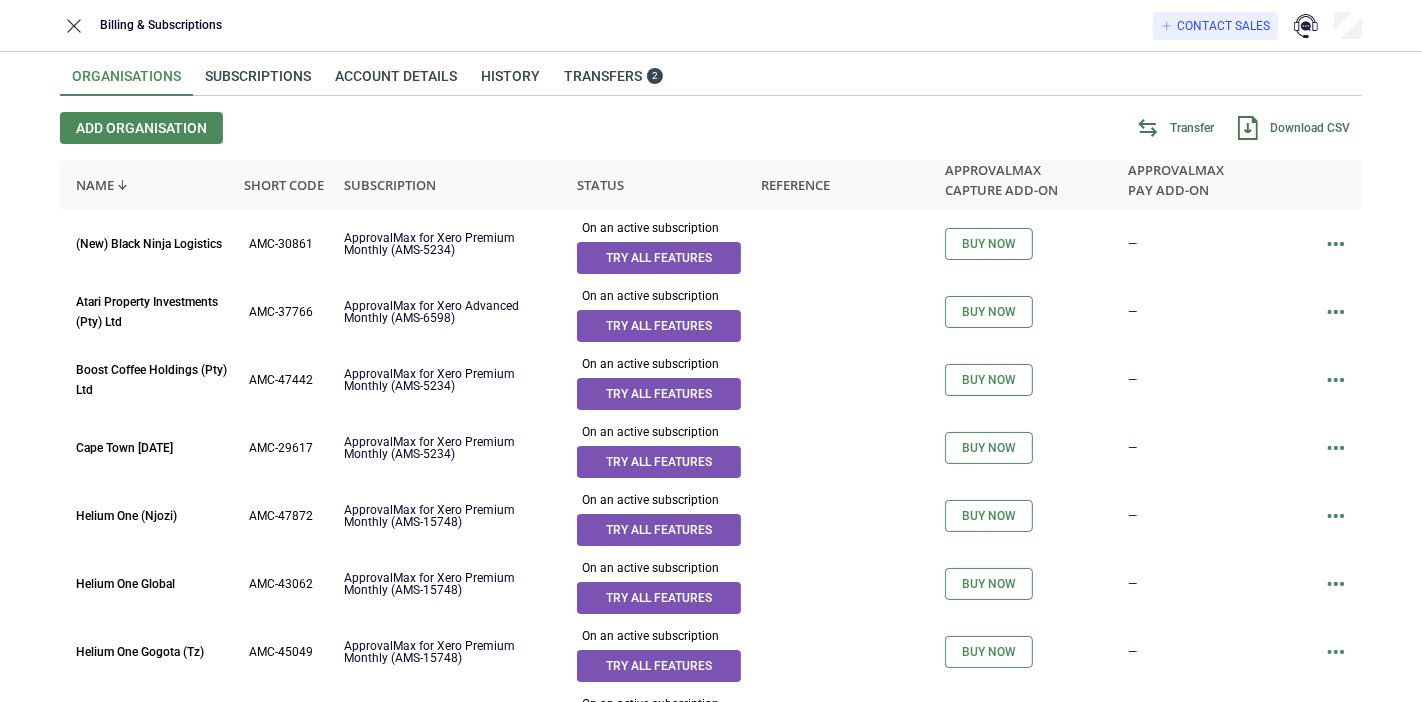 click on "Transfer" at bounding box center [1176, 128] 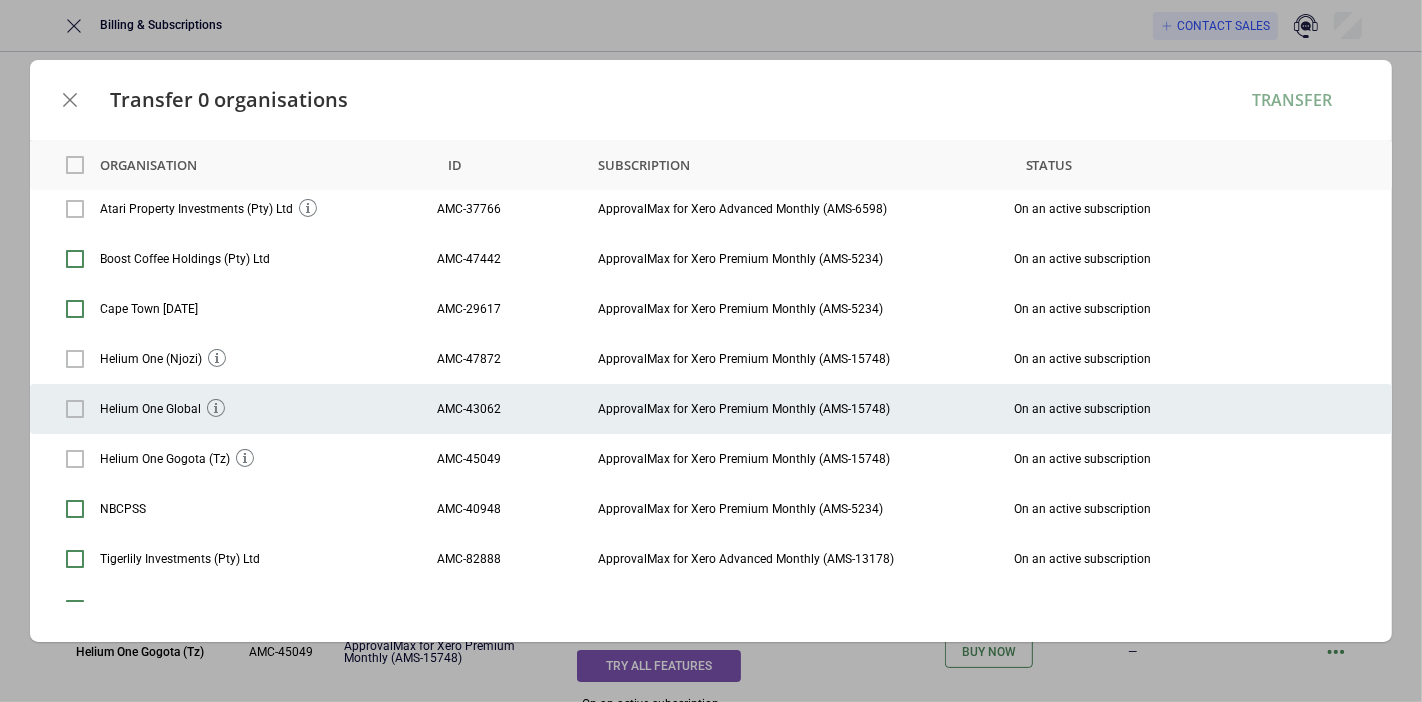 scroll, scrollTop: 87, scrollLeft: 0, axis: vertical 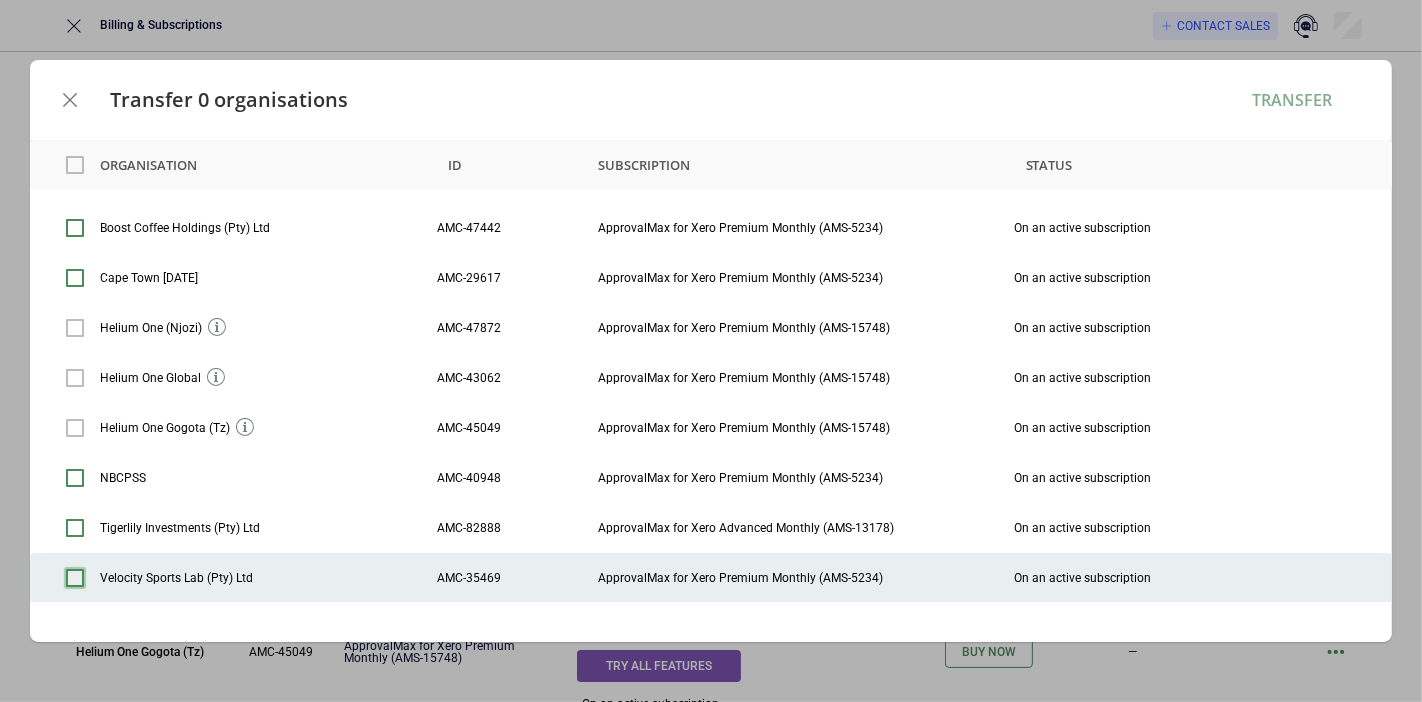 click at bounding box center [75, 578] 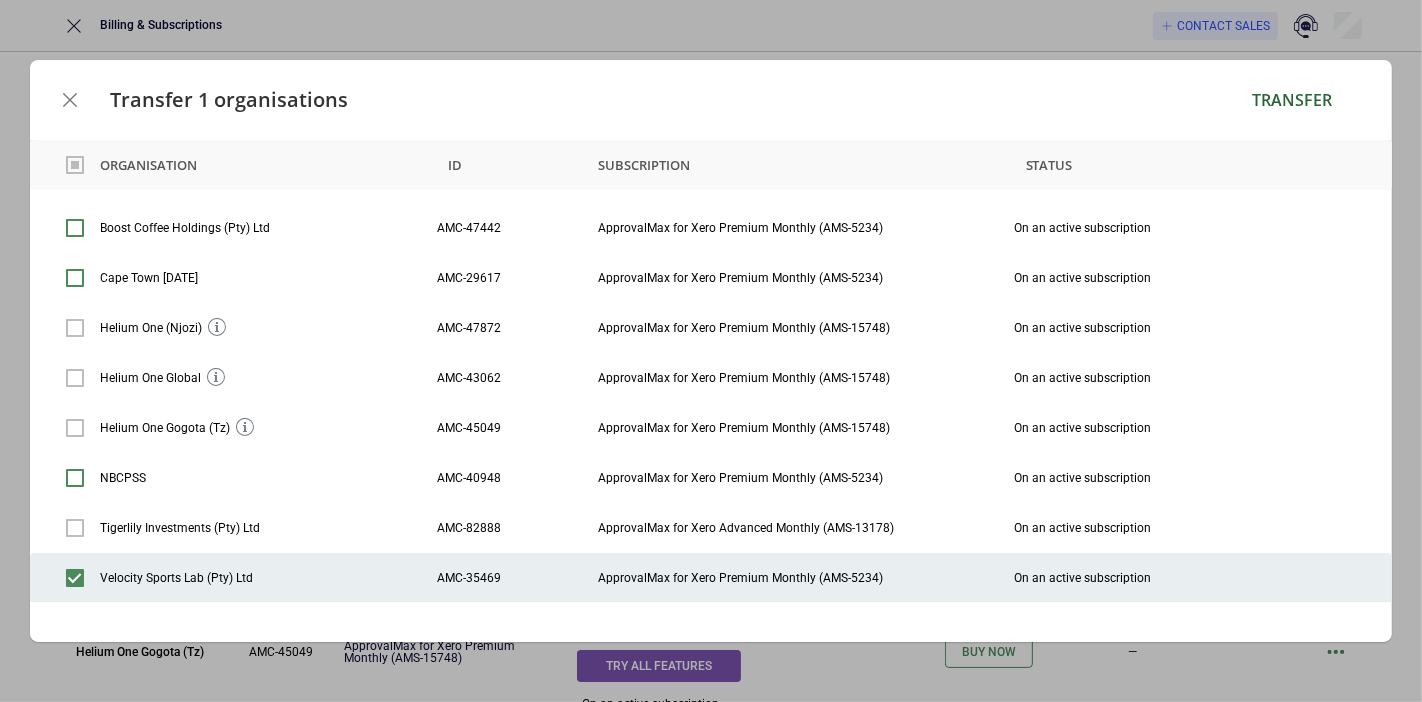 click on "Transfer" at bounding box center [1292, 100] 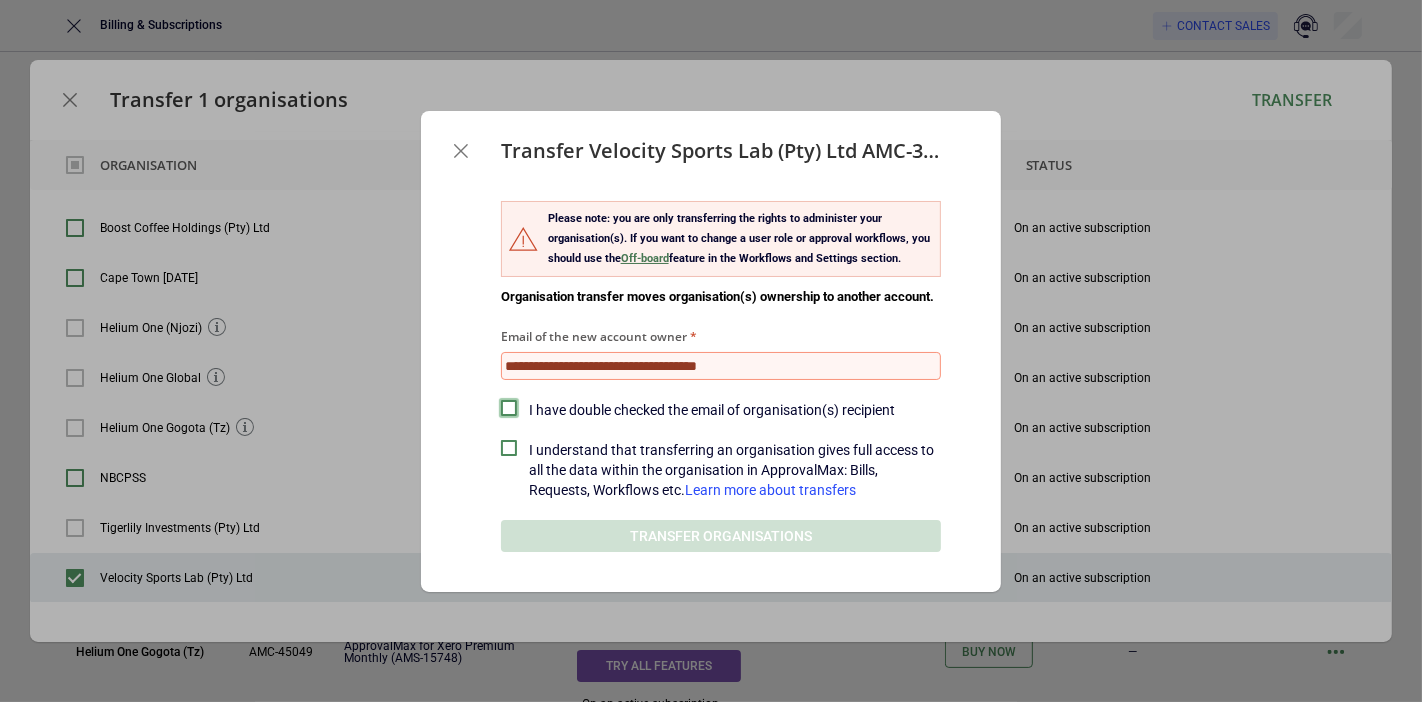 drag, startPoint x: 514, startPoint y: 400, endPoint x: 505, endPoint y: 440, distance: 41 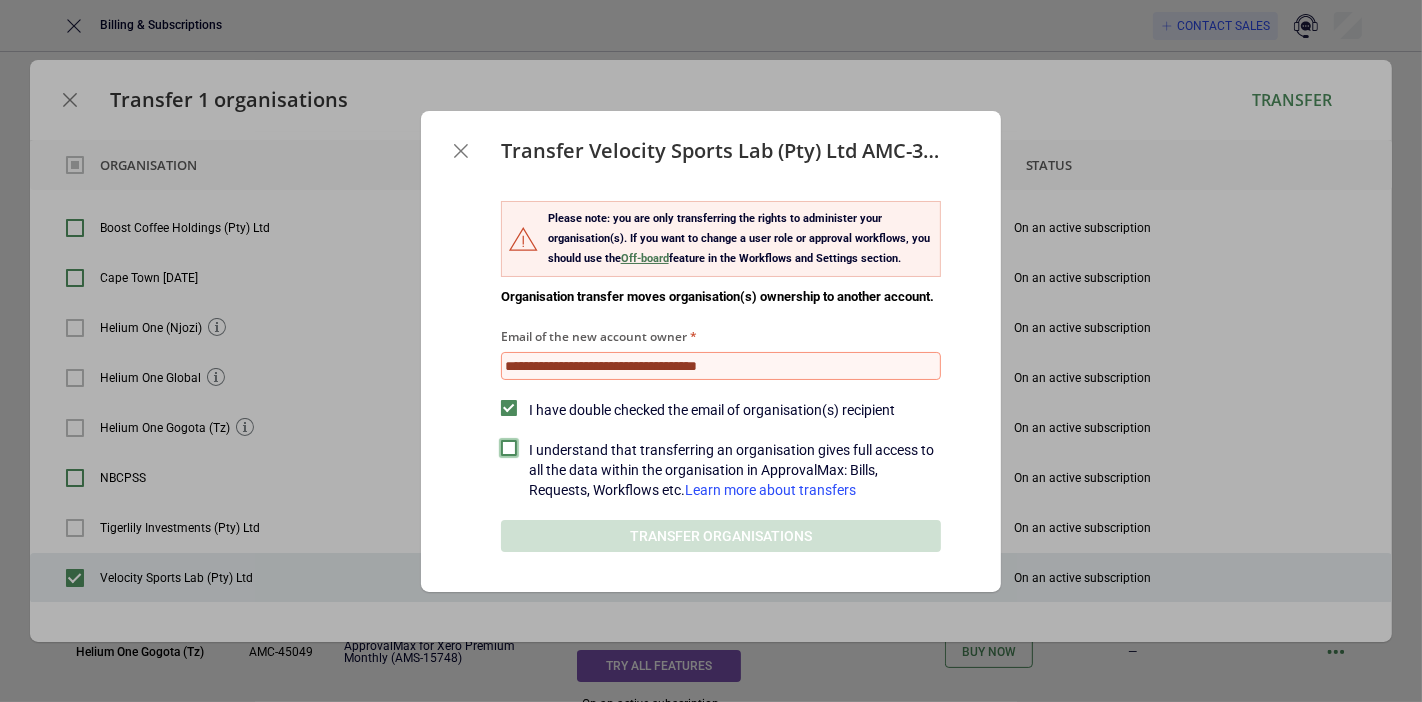 drag, startPoint x: 510, startPoint y: 443, endPoint x: 533, endPoint y: 423, distance: 30.479502 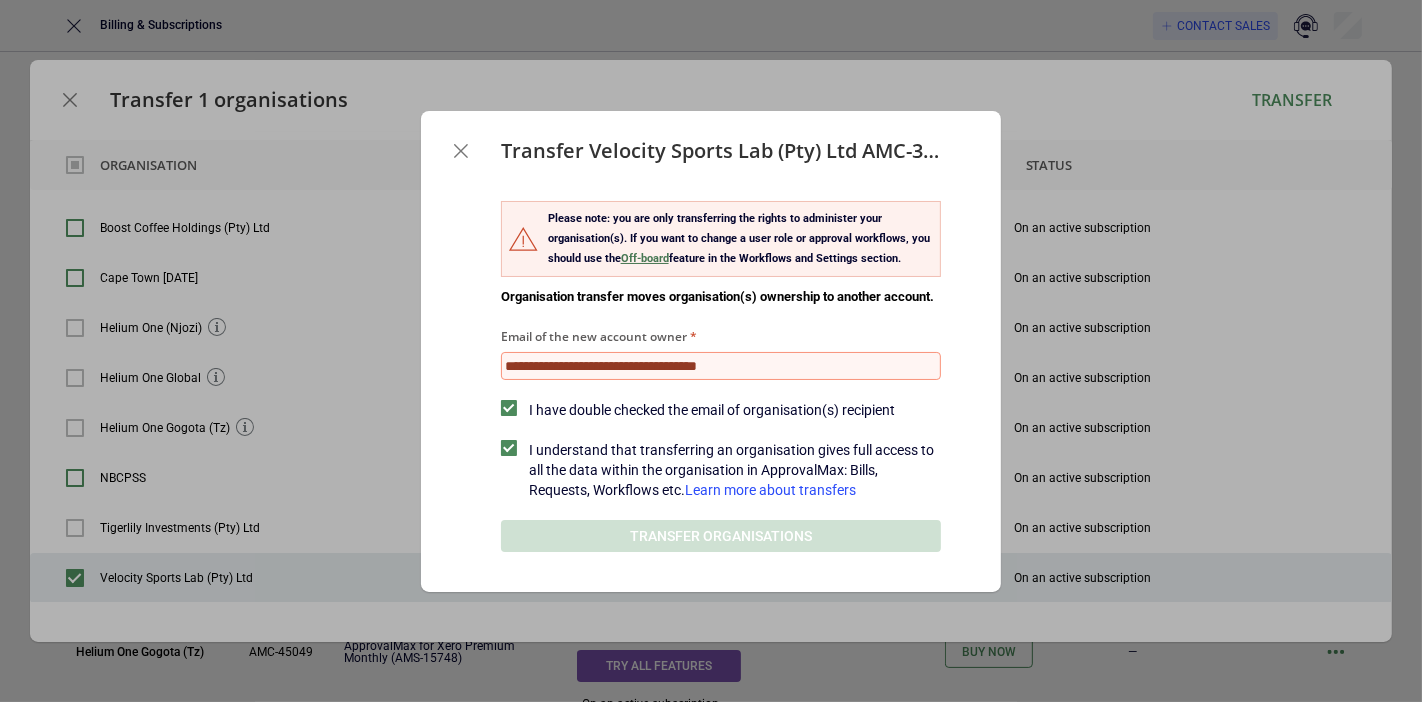 click on "Email of the new account owner" at bounding box center [721, 366] 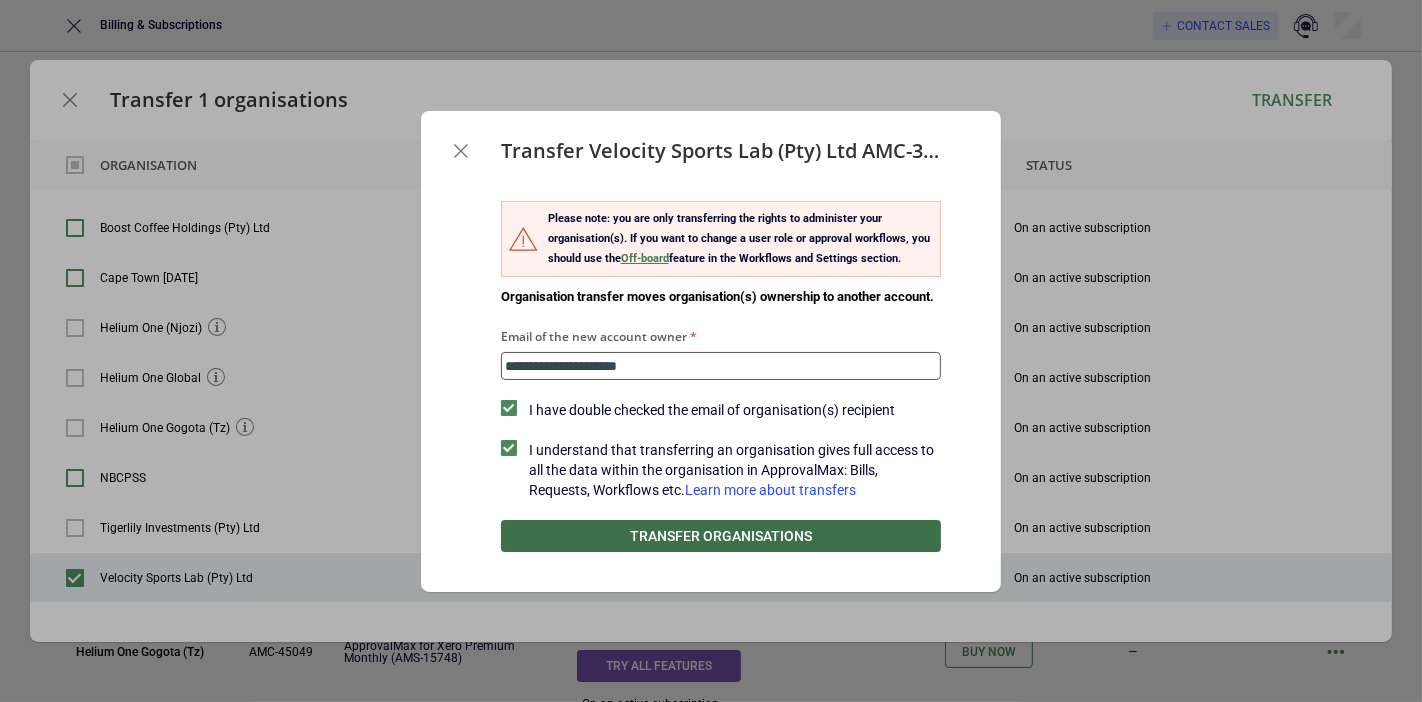 type on "**********" 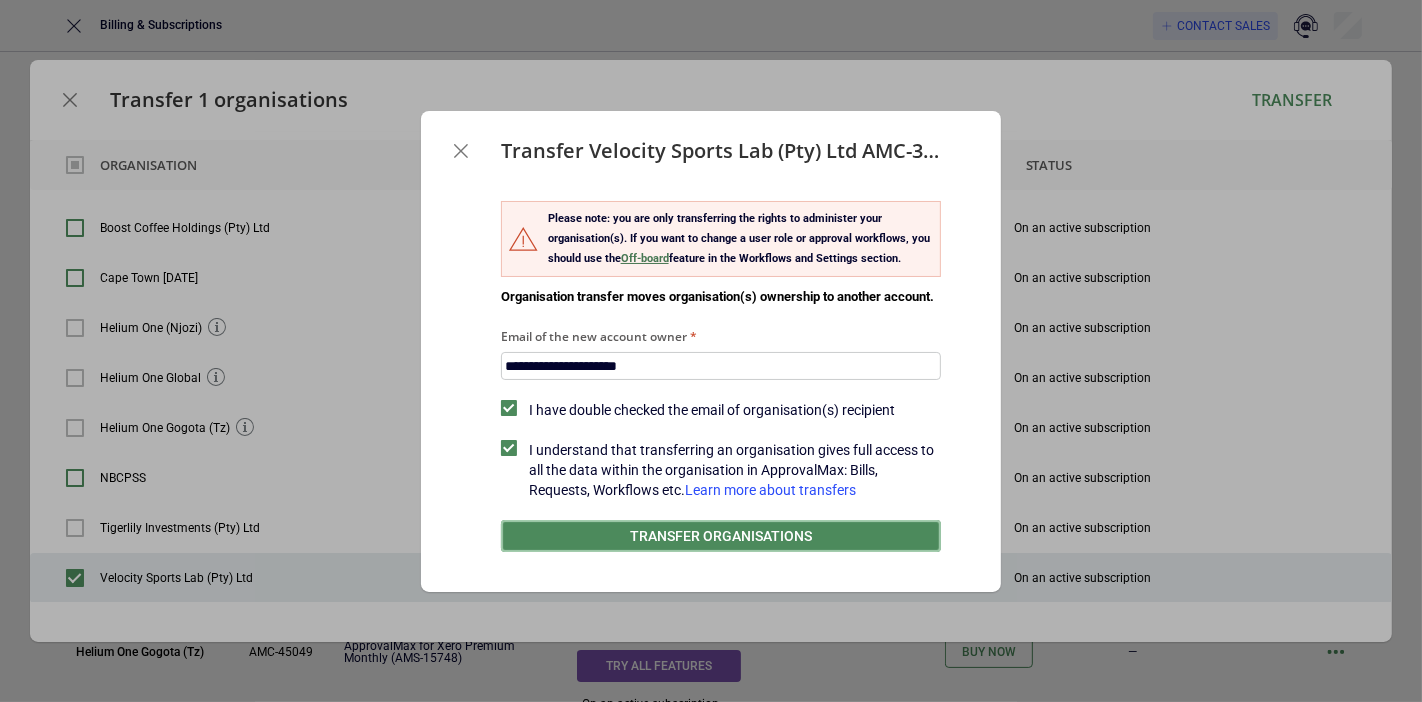 click on "Transfer organisations" at bounding box center [721, 536] 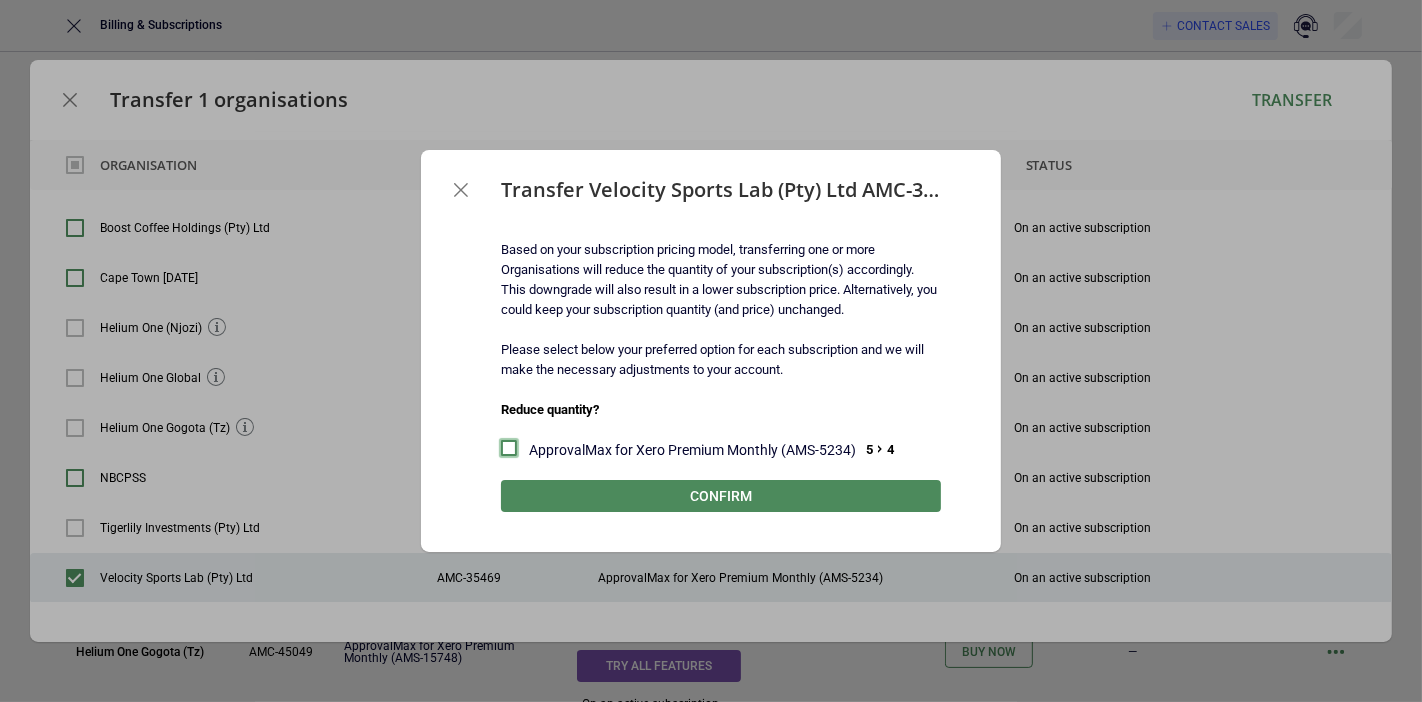 click at bounding box center [509, 448] 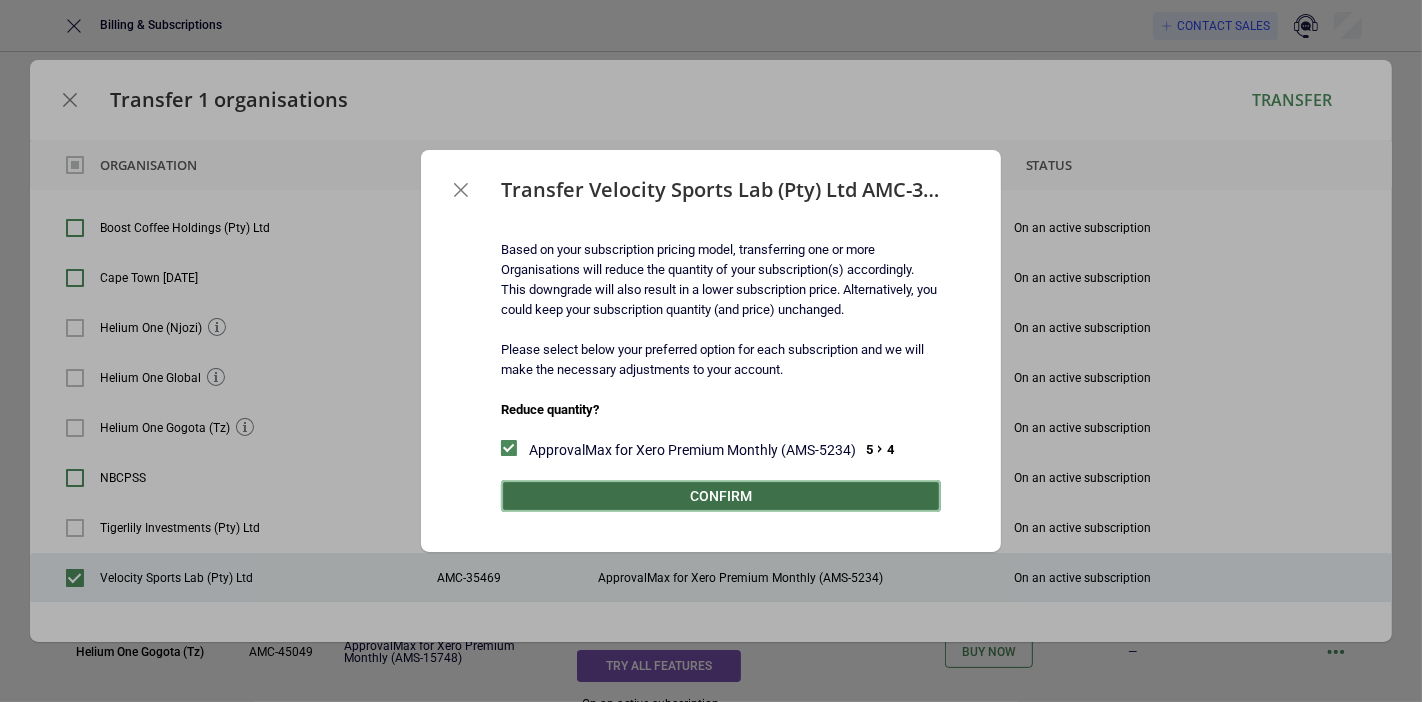 click on "Confirm" at bounding box center [721, 496] 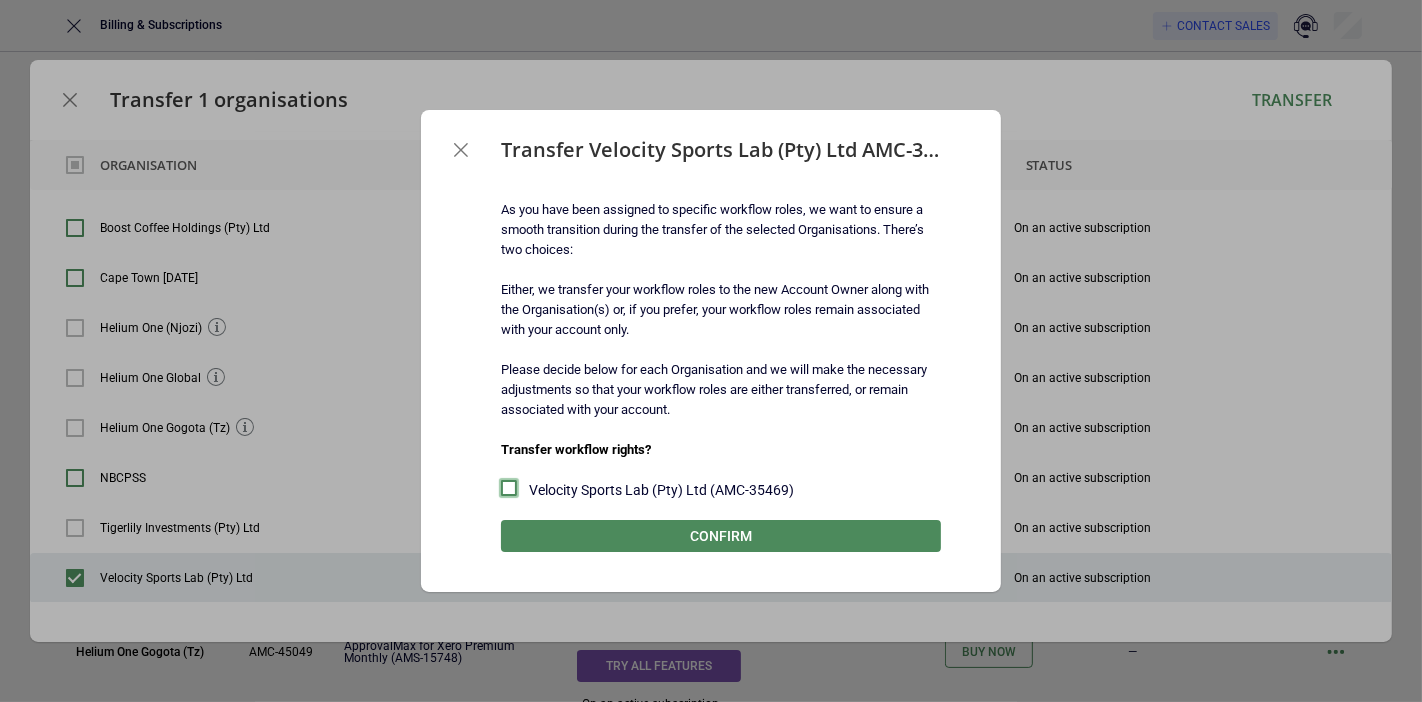 click at bounding box center (509, 488) 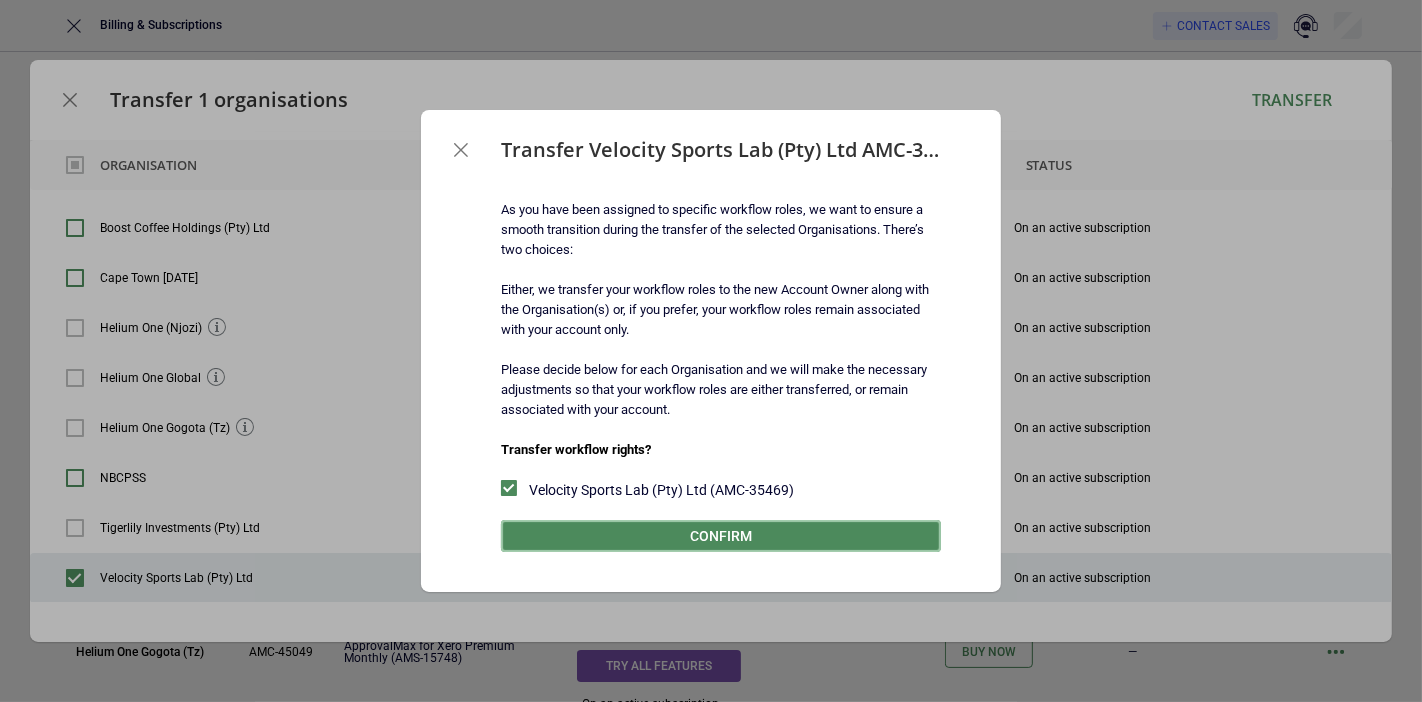 click on "Confirm" at bounding box center (721, 536) 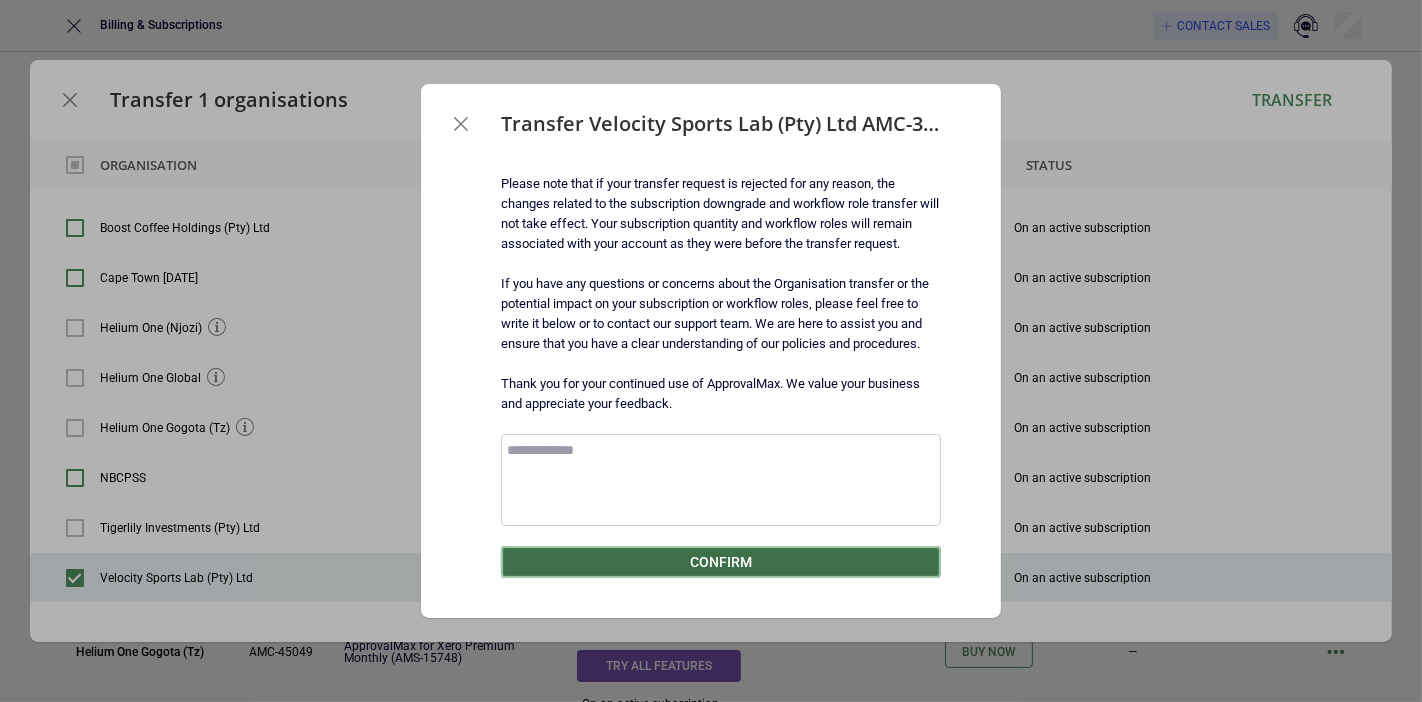 click on "Confirm" at bounding box center [721, 562] 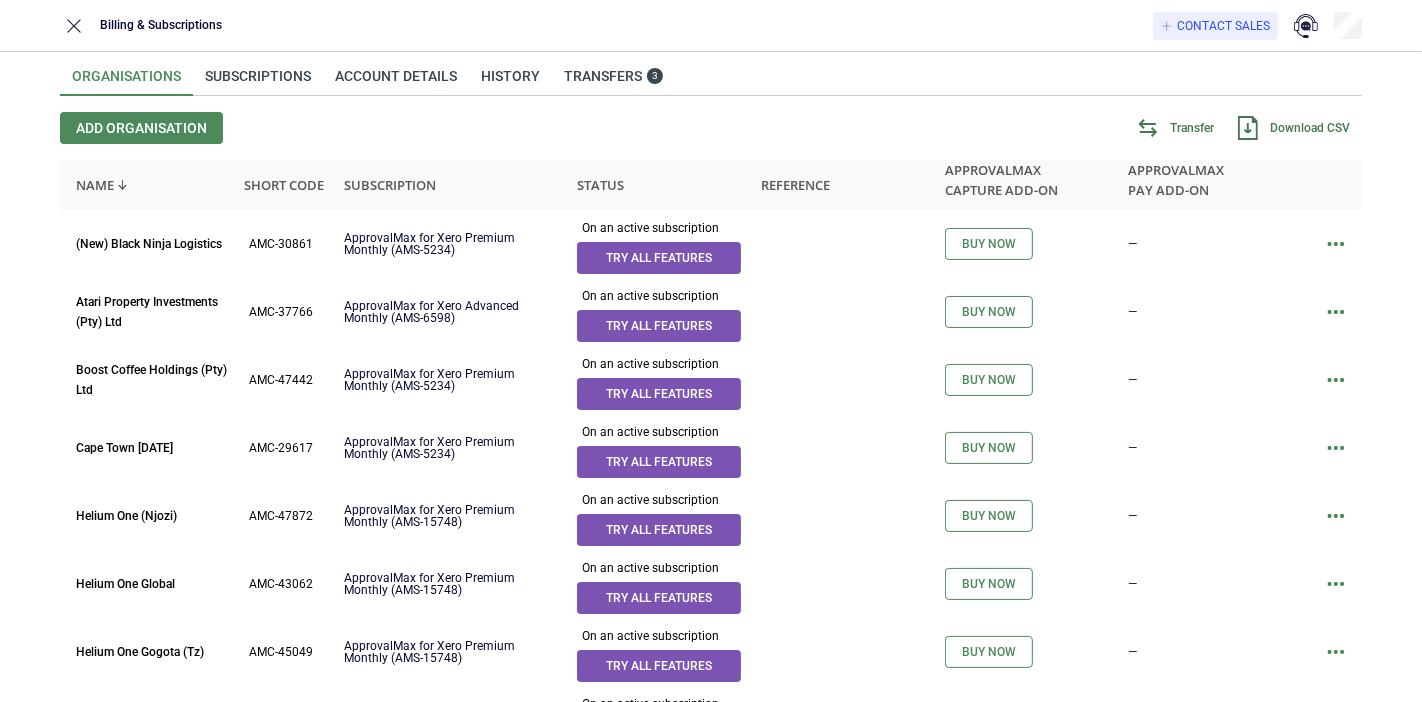 click on "Transfer" at bounding box center [1192, 128] 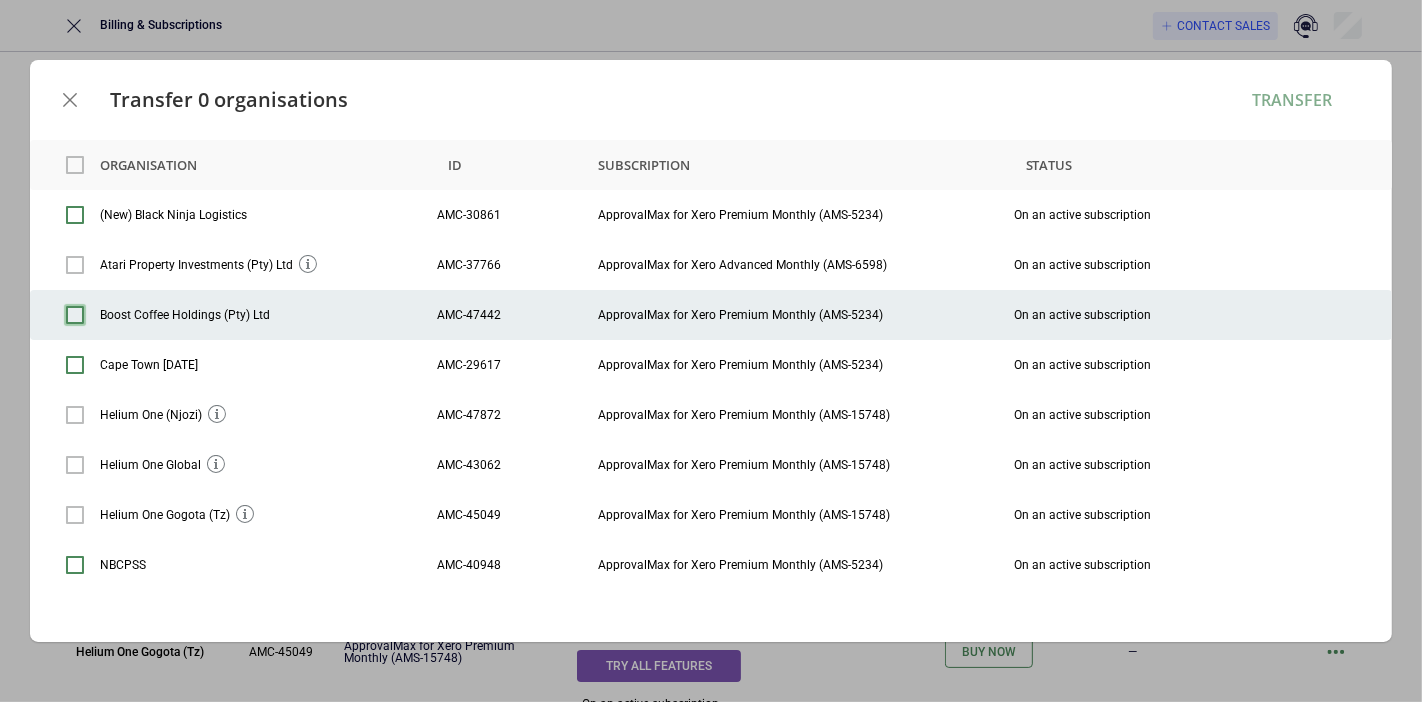 click at bounding box center [75, 315] 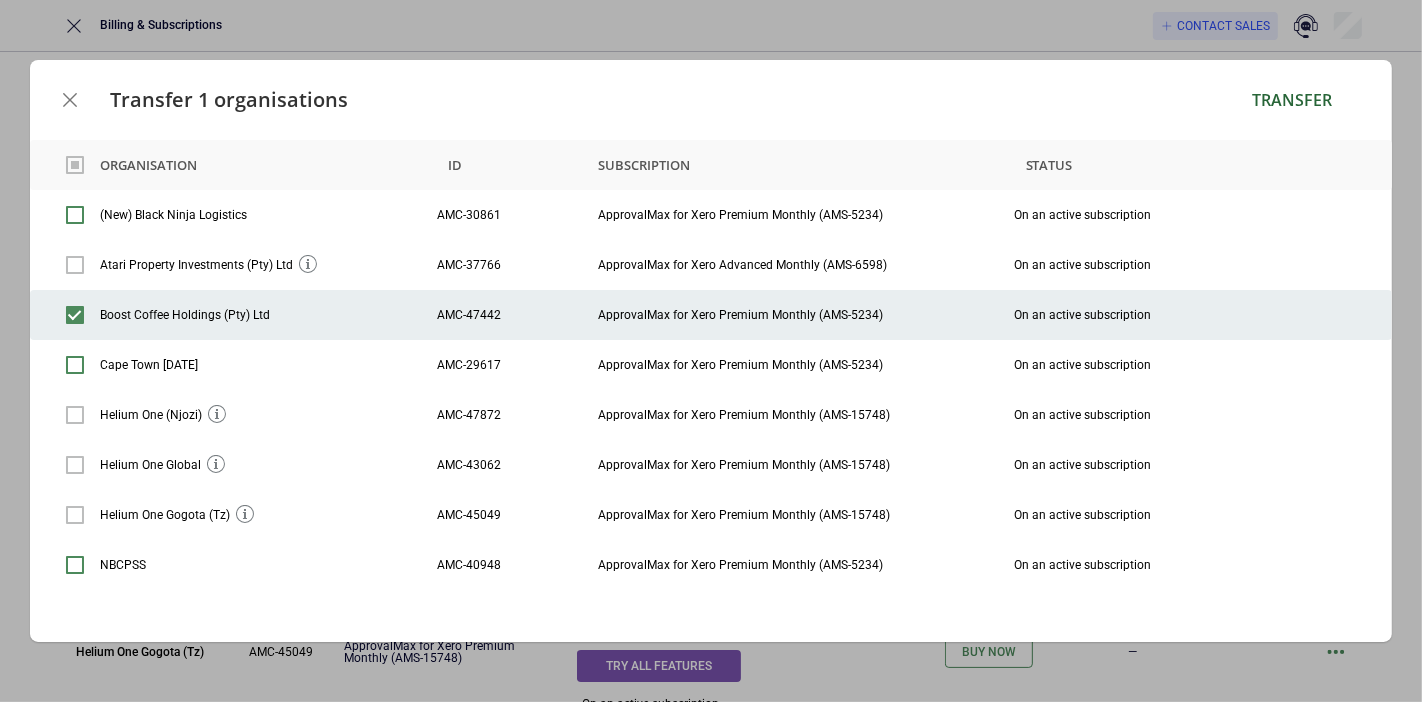 click on "Transfer" at bounding box center [1292, 100] 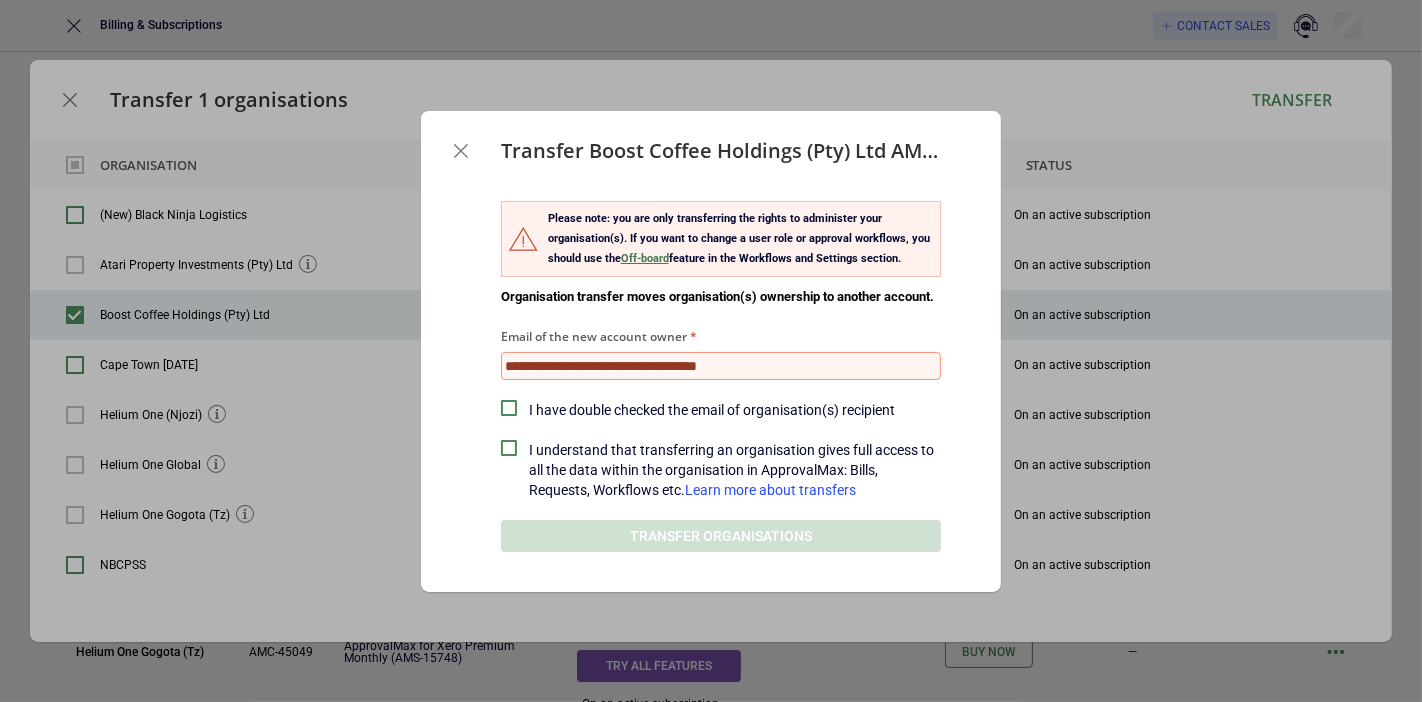 click on "Email of the new account owner" at bounding box center [721, 366] 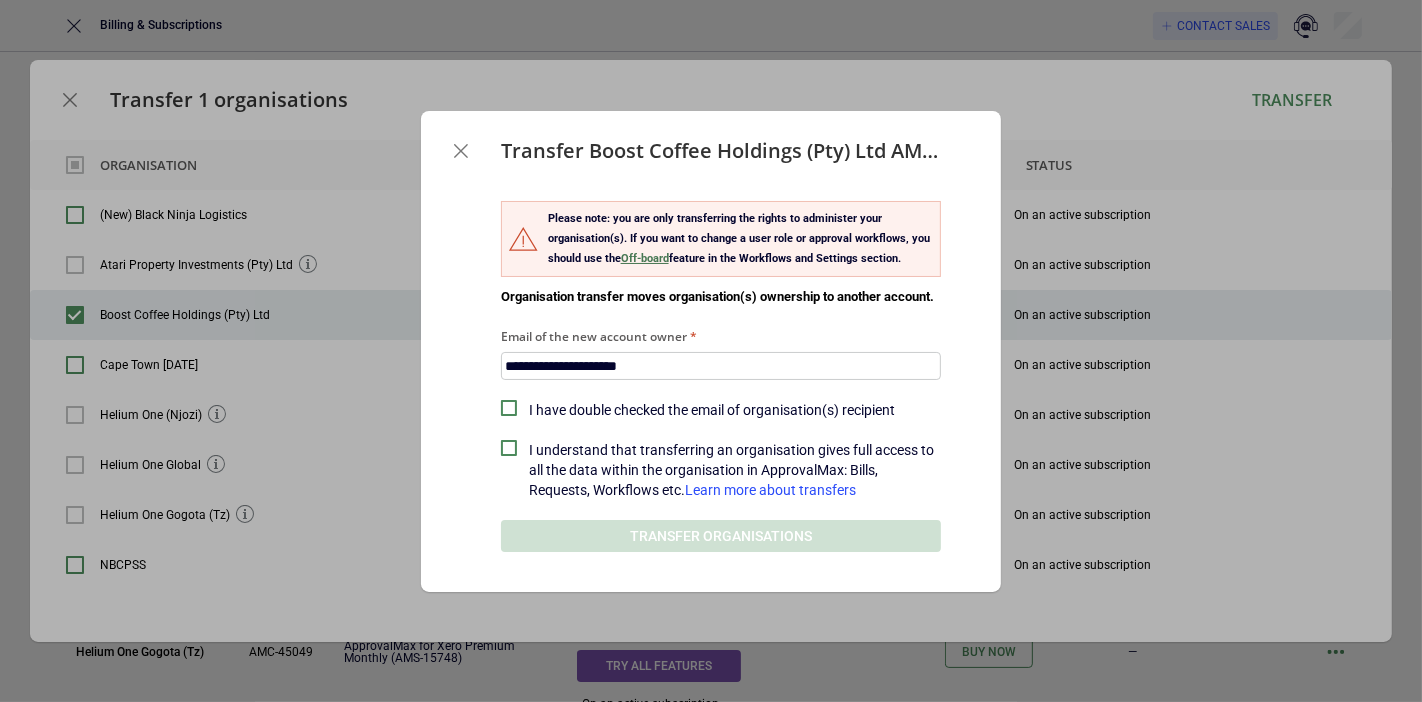 type on "**********" 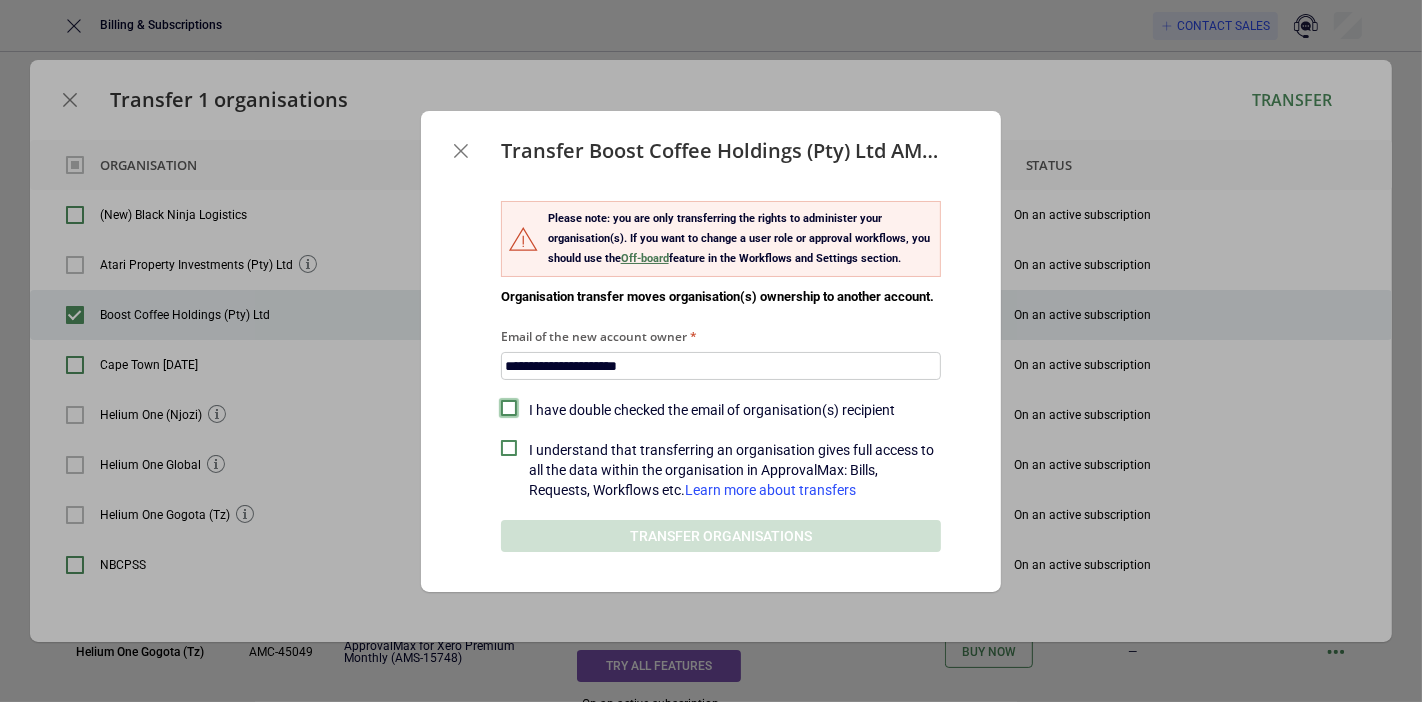 drag, startPoint x: 508, startPoint y: 405, endPoint x: 518, endPoint y: 422, distance: 19.723083 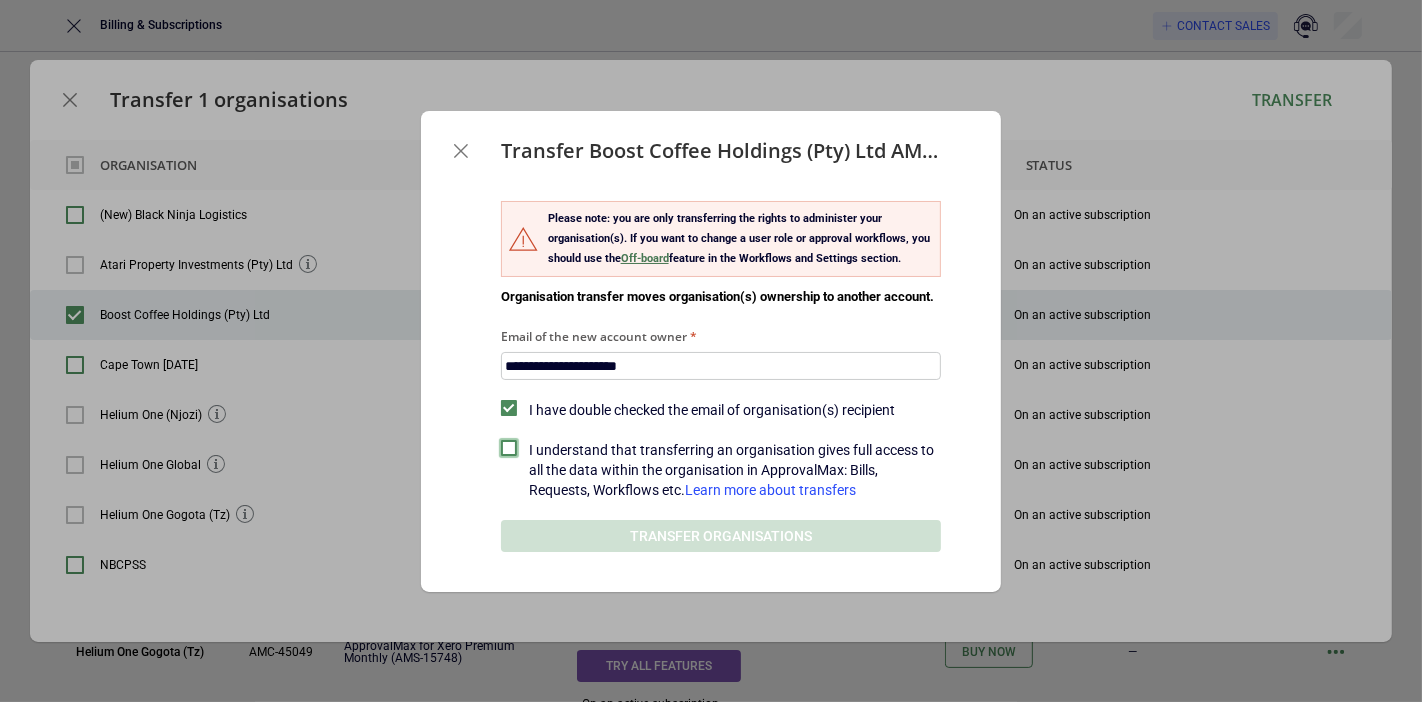 click at bounding box center [509, 448] 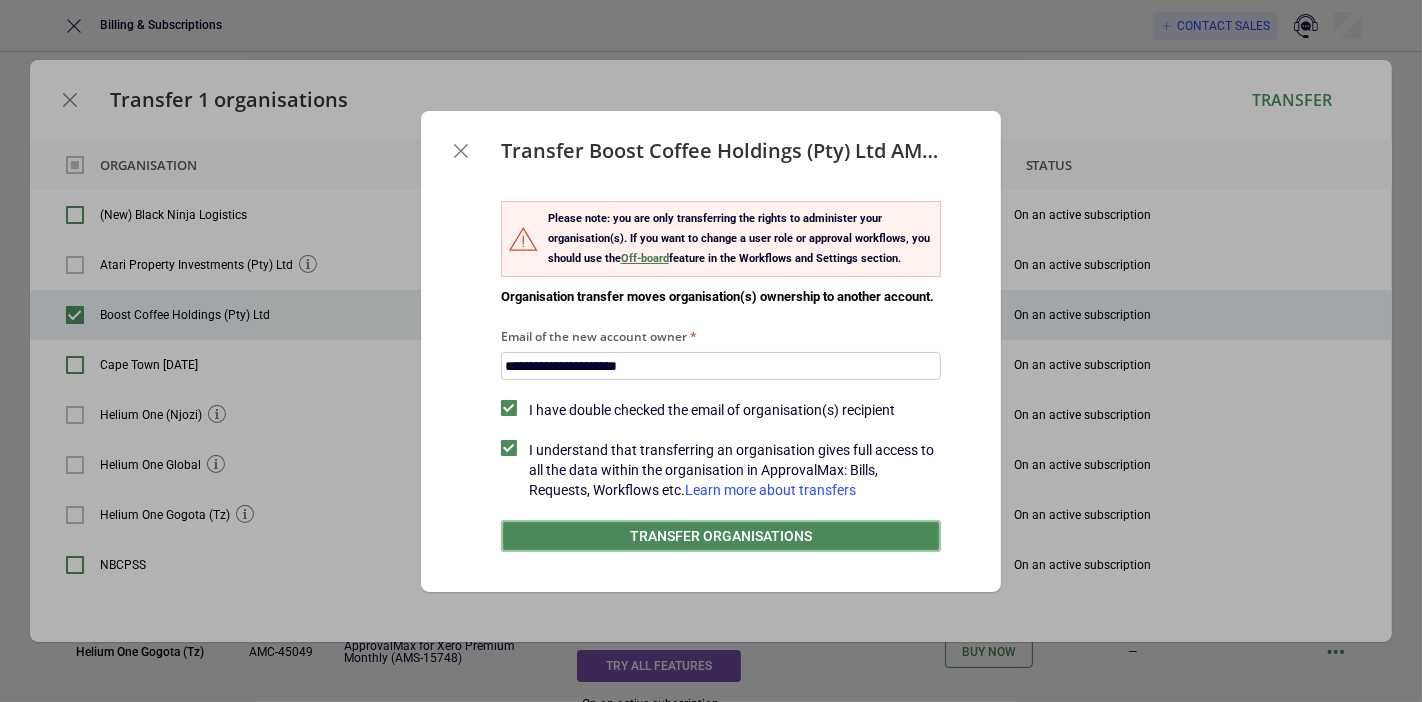 click on "Transfer organisations" at bounding box center (721, 536) 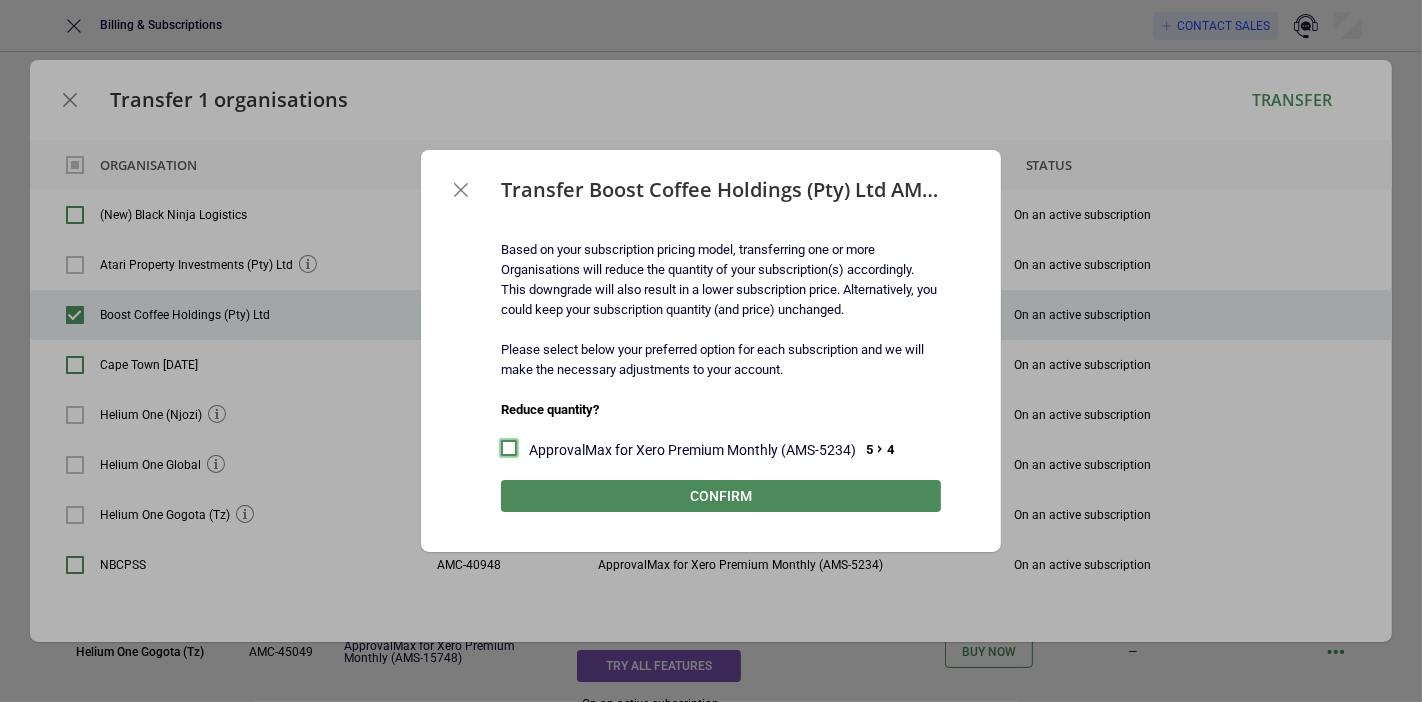 click at bounding box center (509, 448) 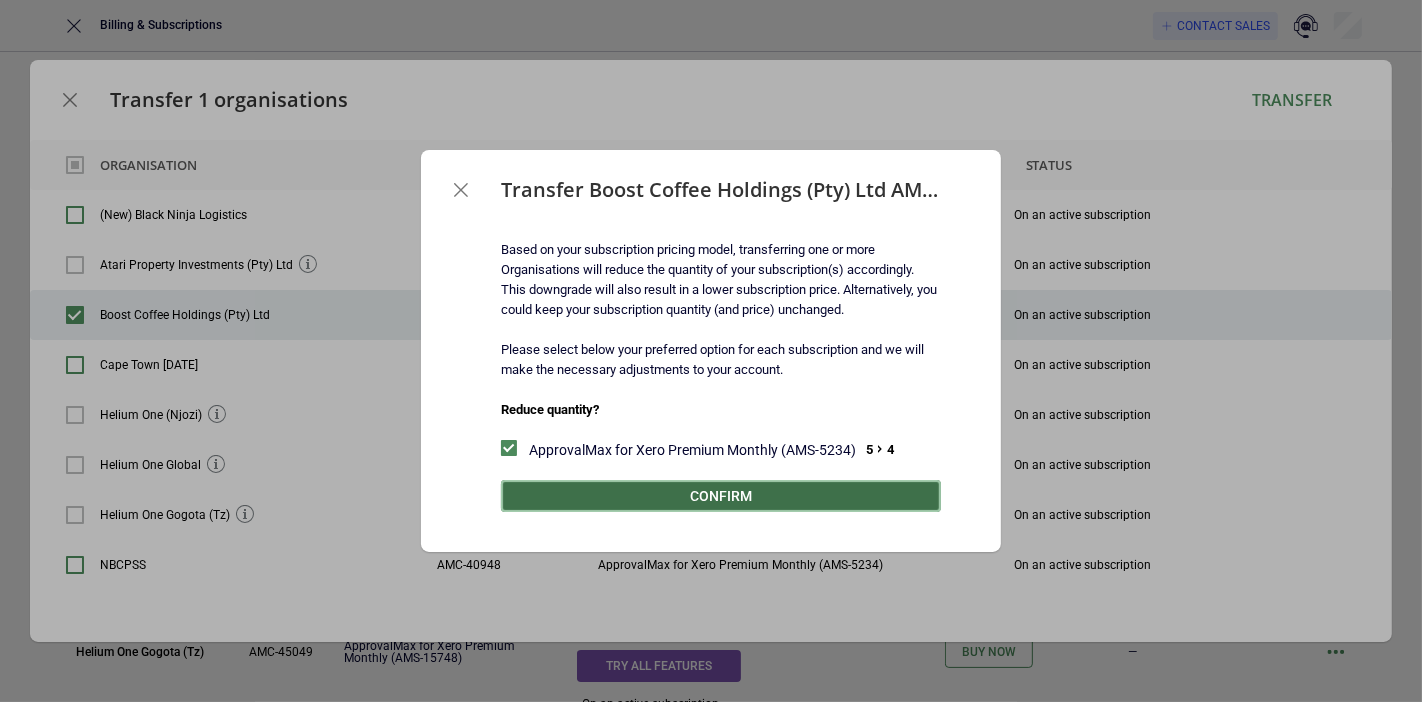 click on "Confirm" at bounding box center (721, 496) 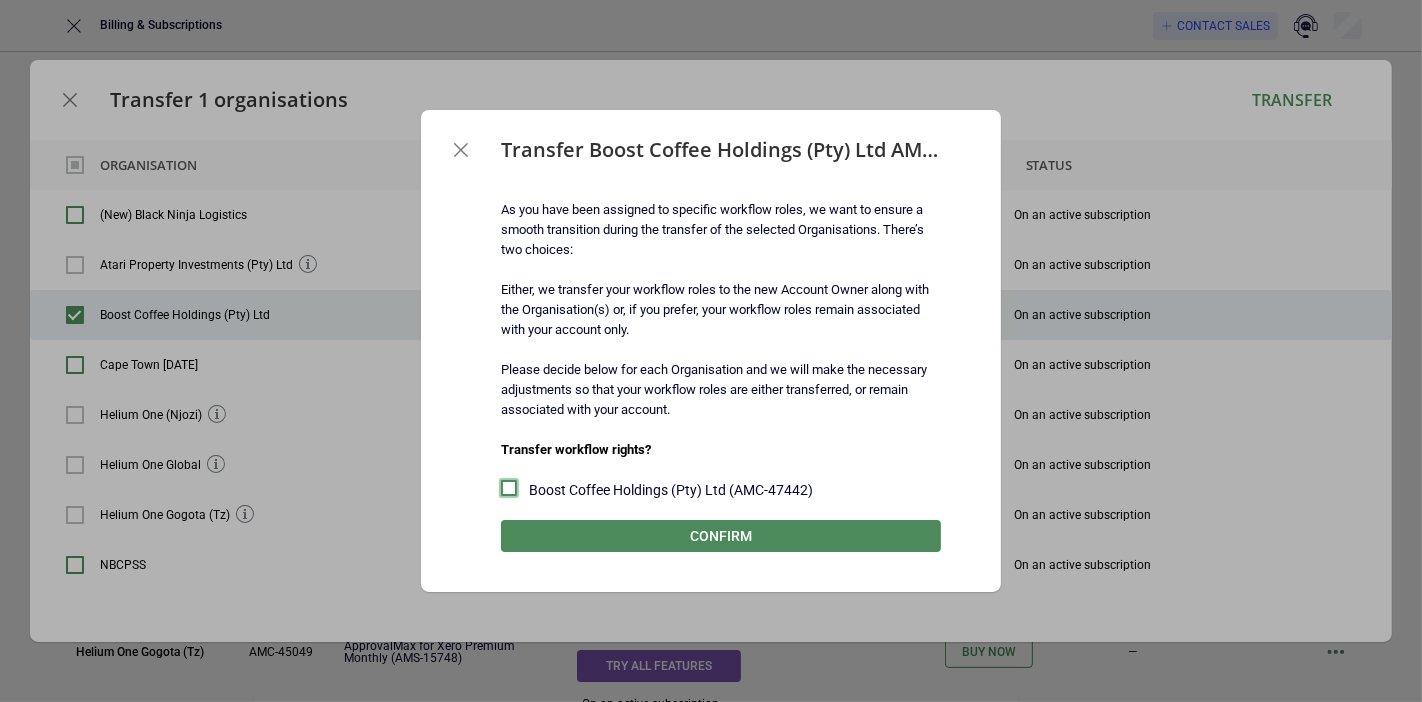 drag, startPoint x: 502, startPoint y: 480, endPoint x: 527, endPoint y: 501, distance: 32.649654 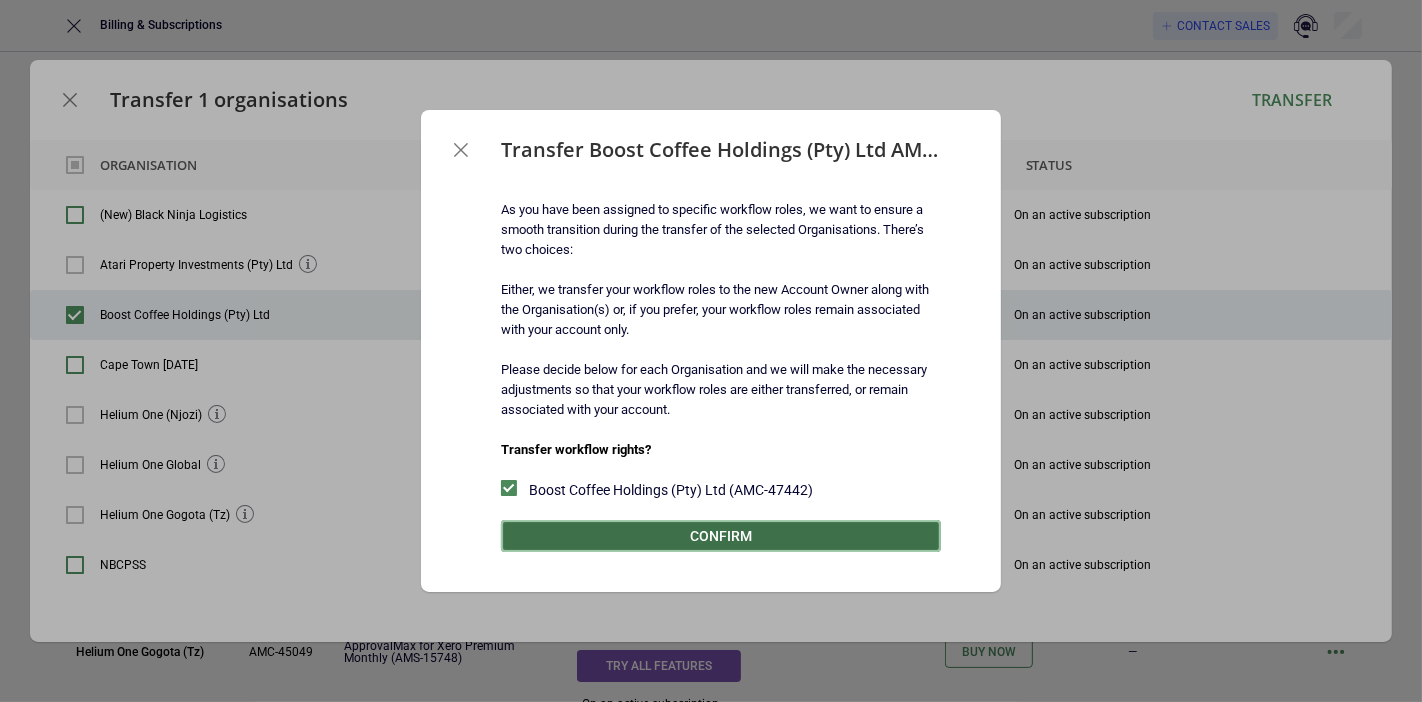 click on "Confirm" at bounding box center [721, 536] 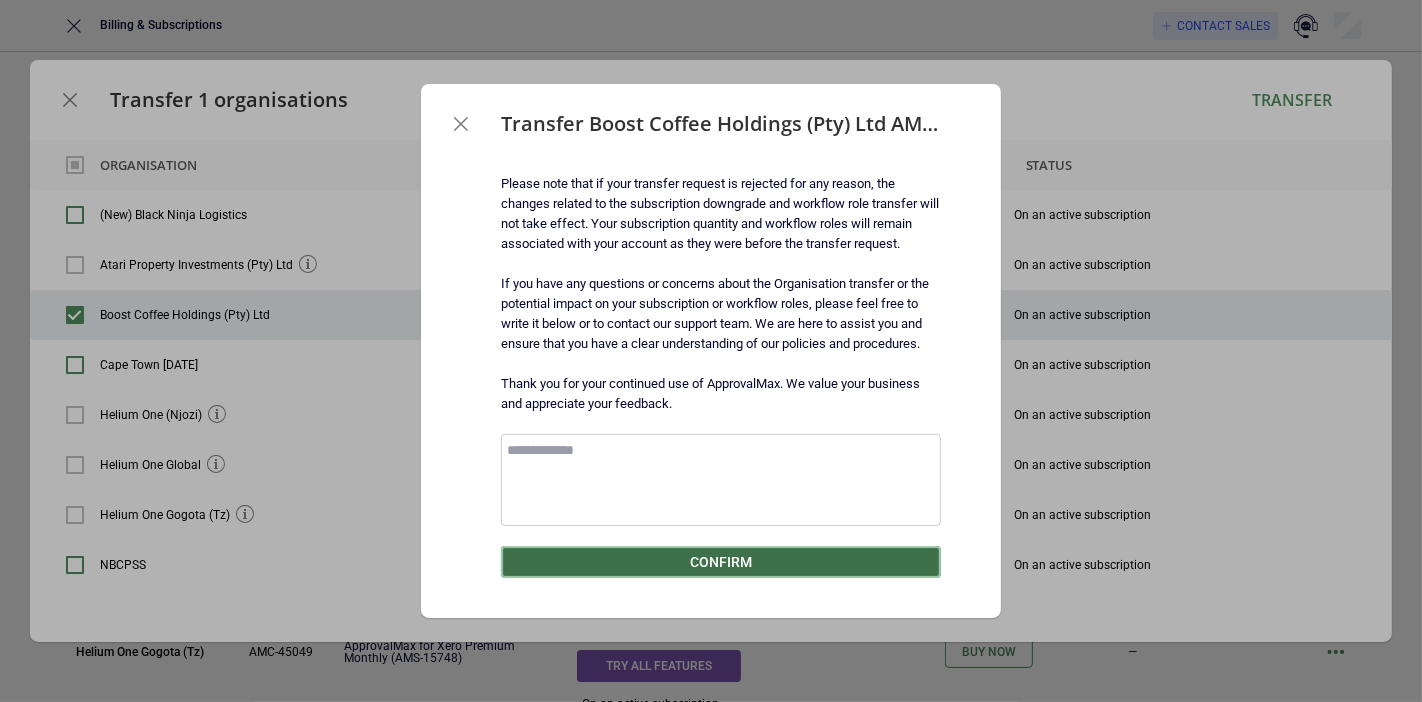 click on "Confirm" at bounding box center [721, 562] 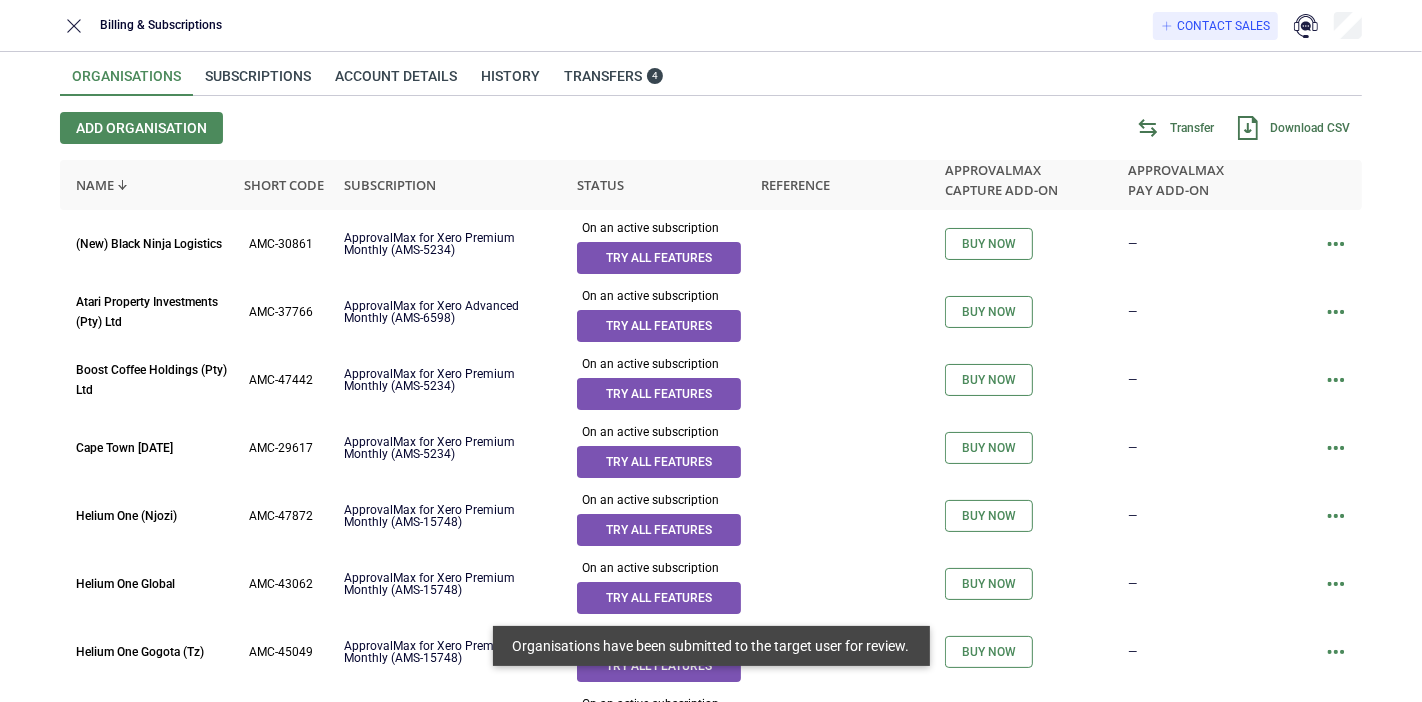 click on "Transfer" at bounding box center [1192, 128] 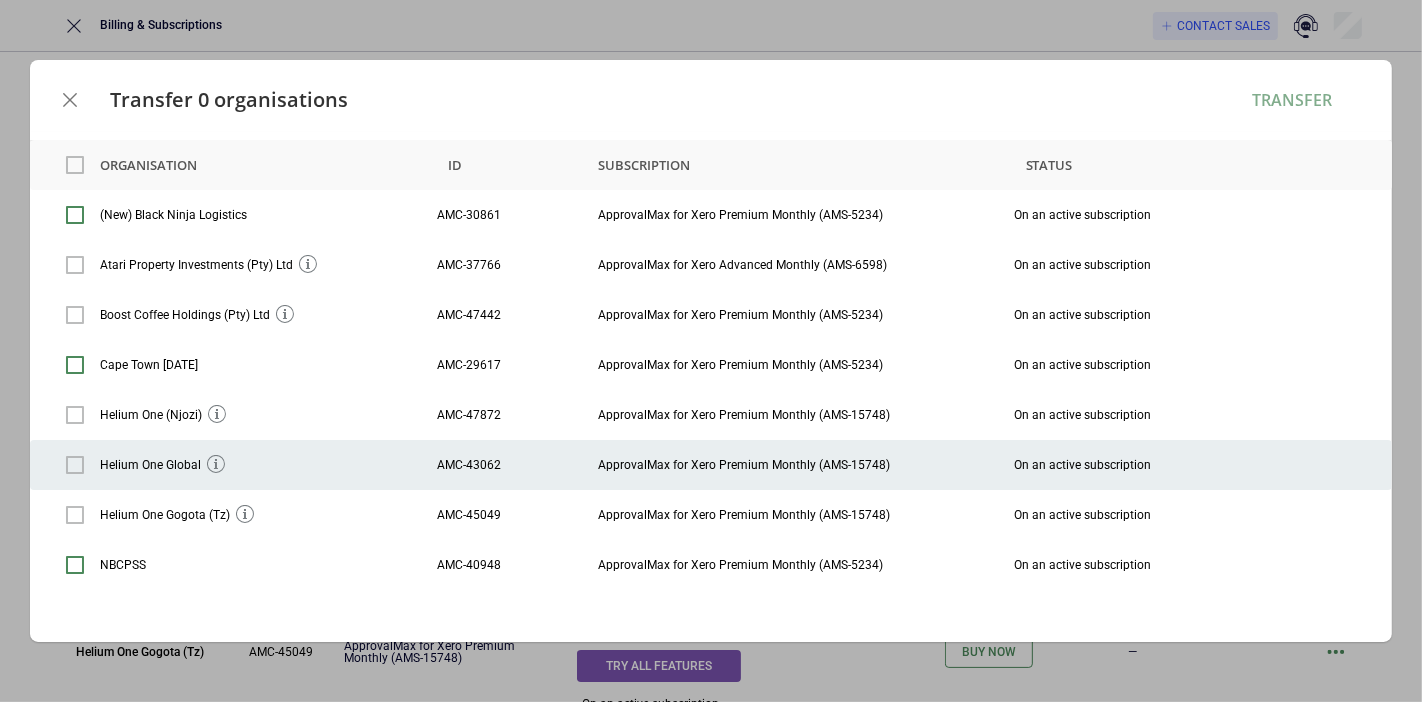 scroll, scrollTop: 87, scrollLeft: 0, axis: vertical 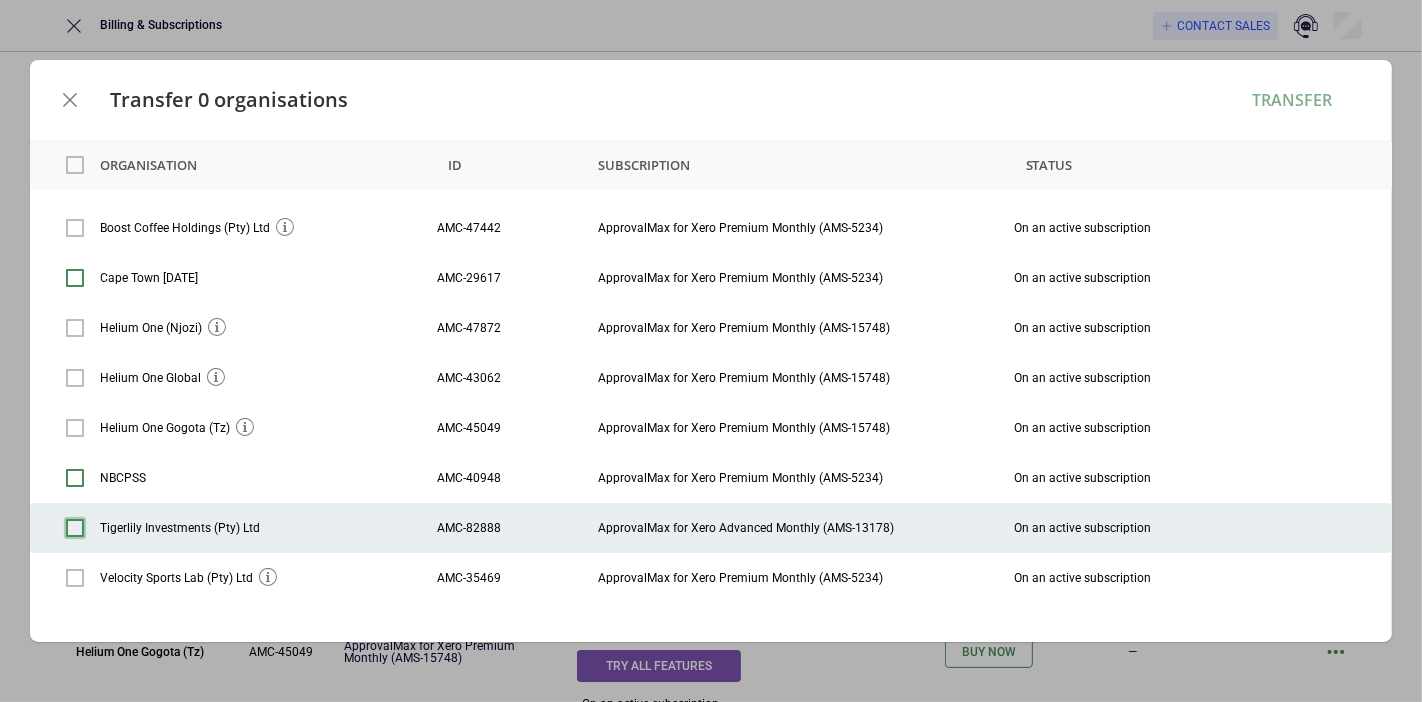 click at bounding box center [75, 528] 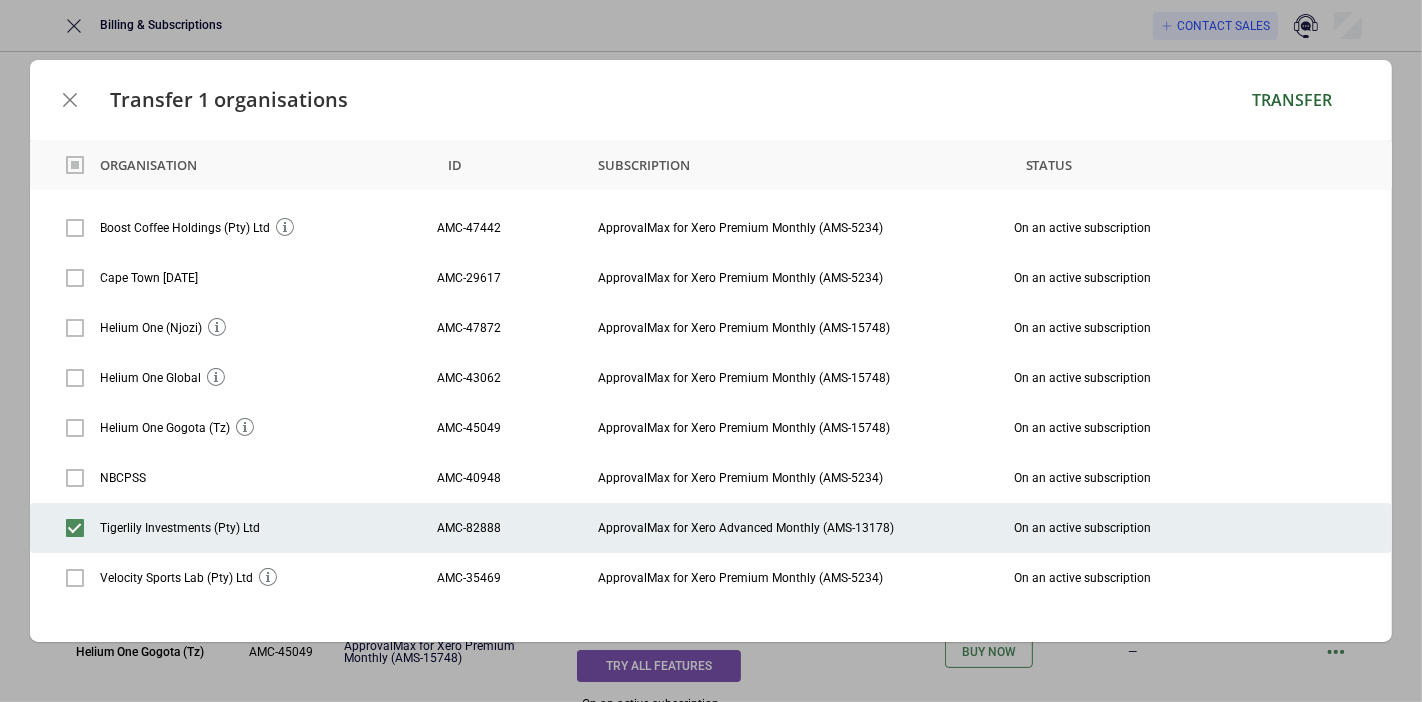 click on "Transfer" at bounding box center (1292, 100) 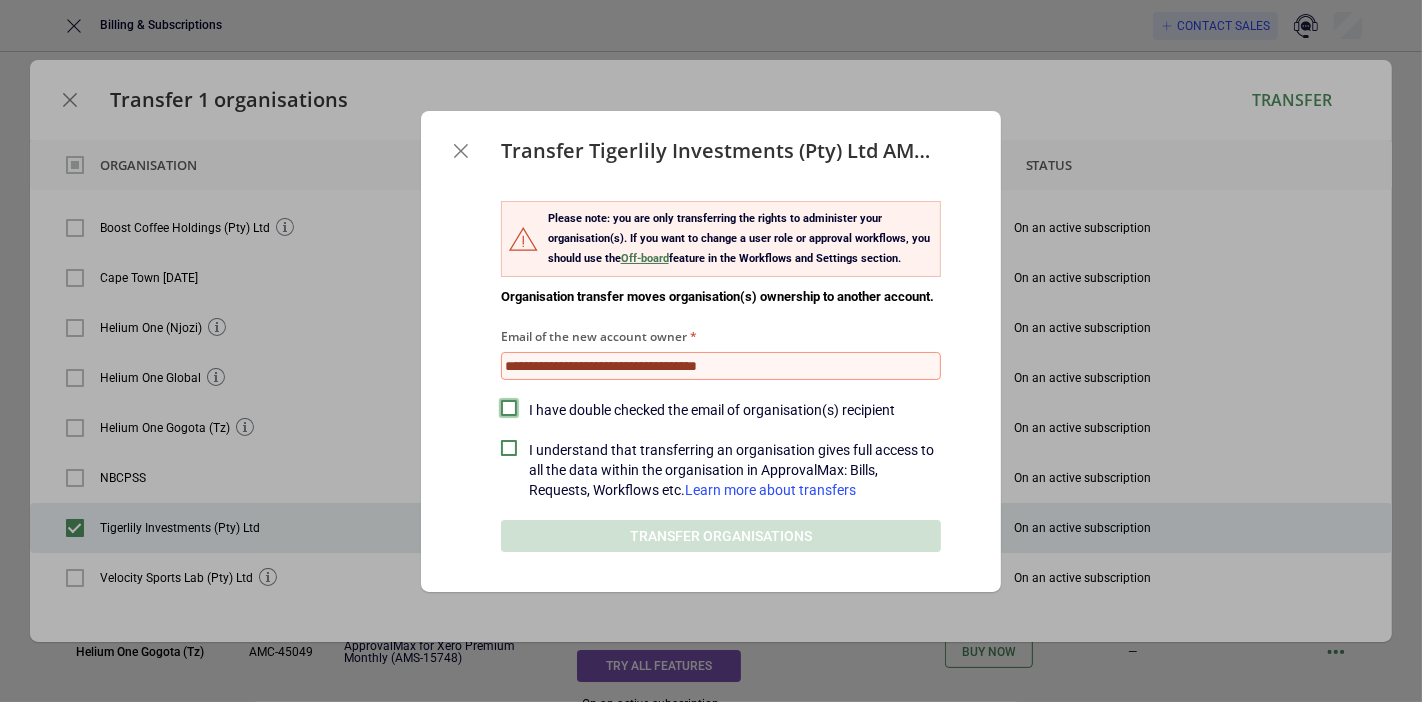 click on "I have double checked the email of organisation(s) recipient" at bounding box center (721, 410) 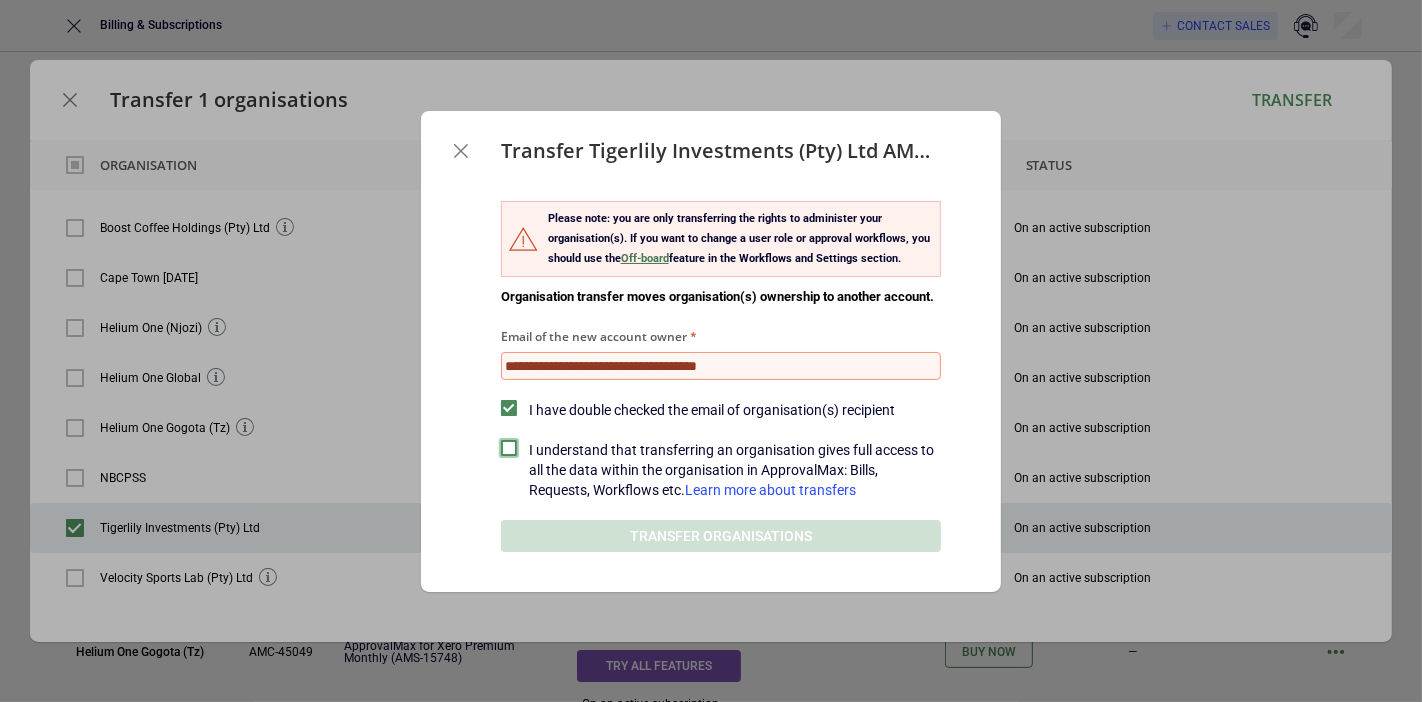 drag, startPoint x: 508, startPoint y: 450, endPoint x: 514, endPoint y: 439, distance: 12.529964 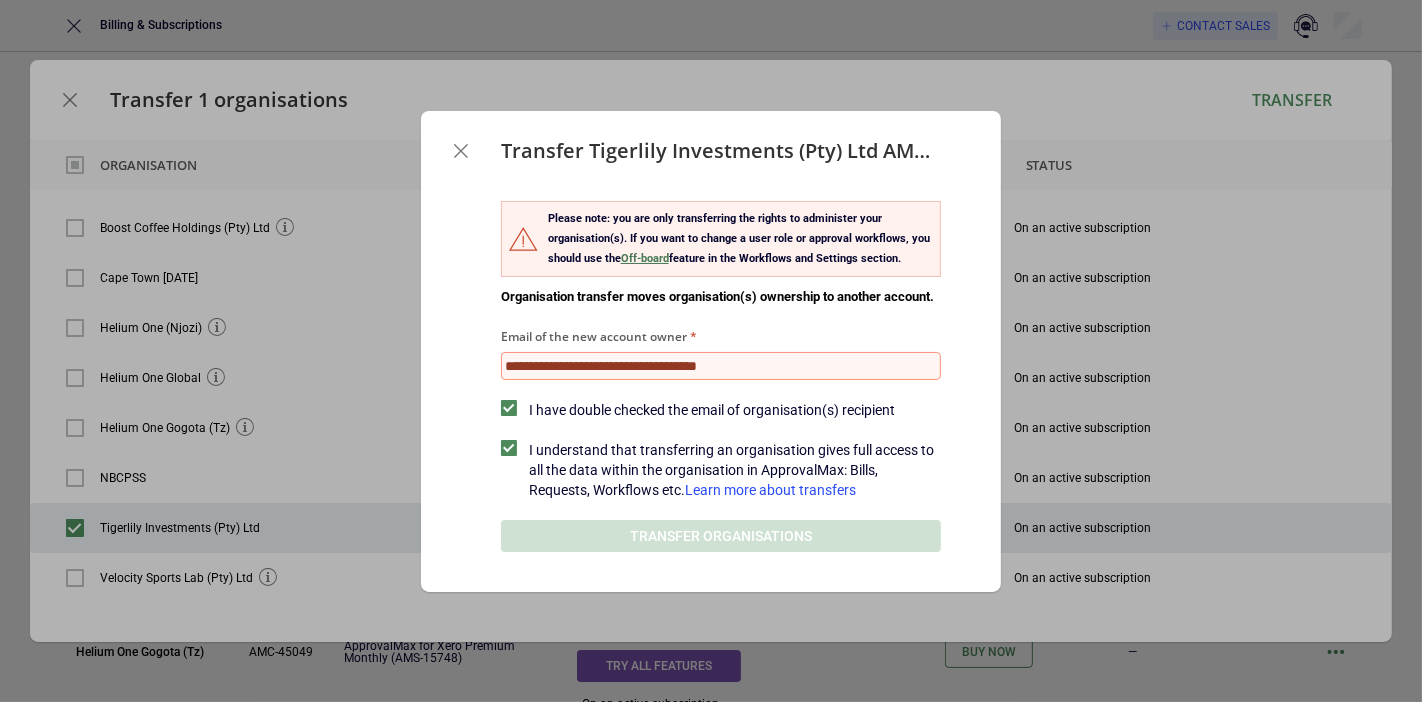 click on "Email of the new account owner" at bounding box center [721, 366] 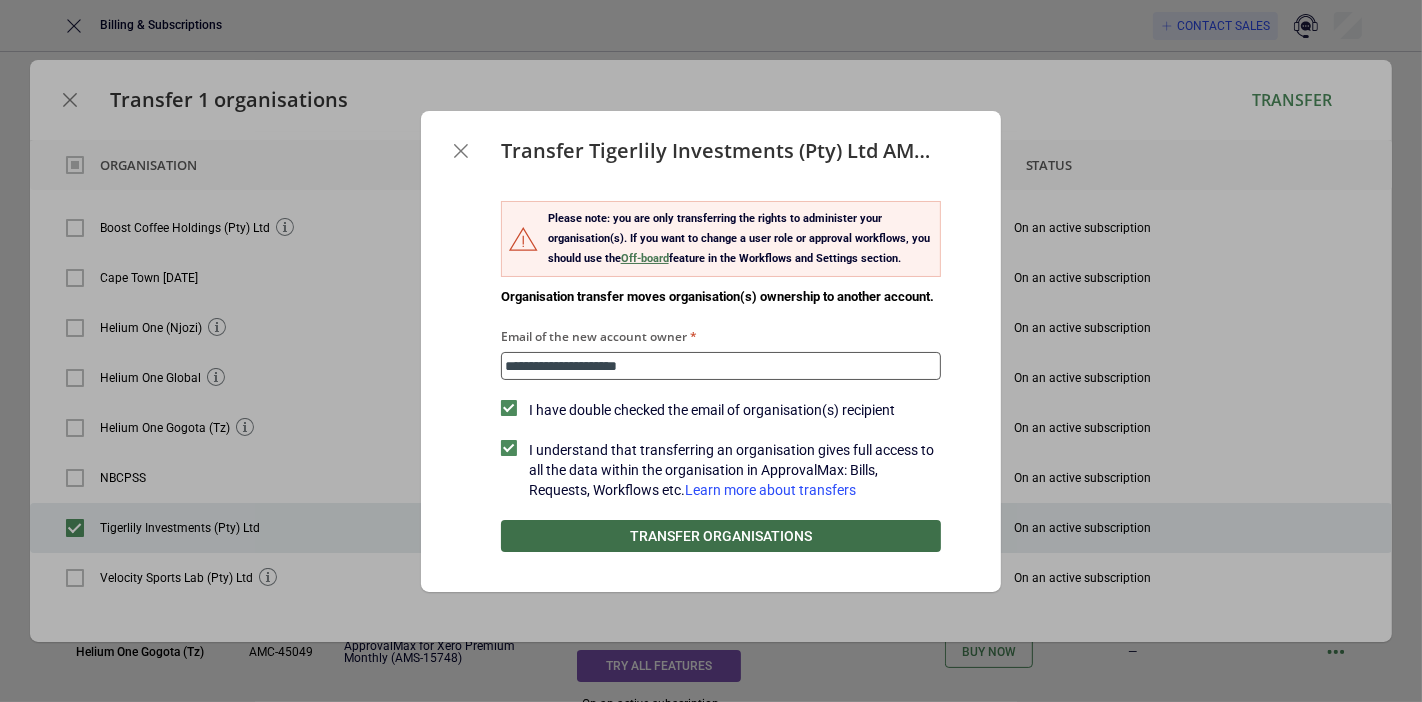 type on "**********" 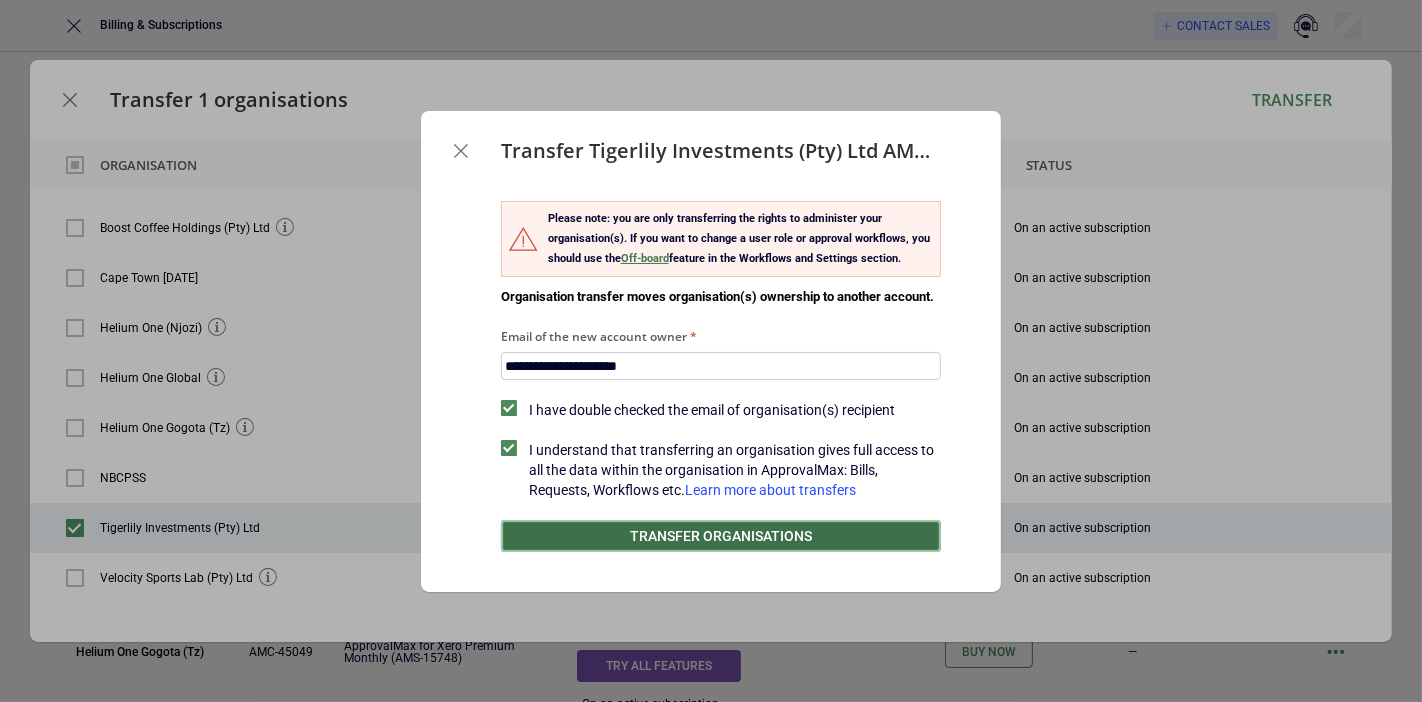 click on "Transfer organisations" at bounding box center (721, 536) 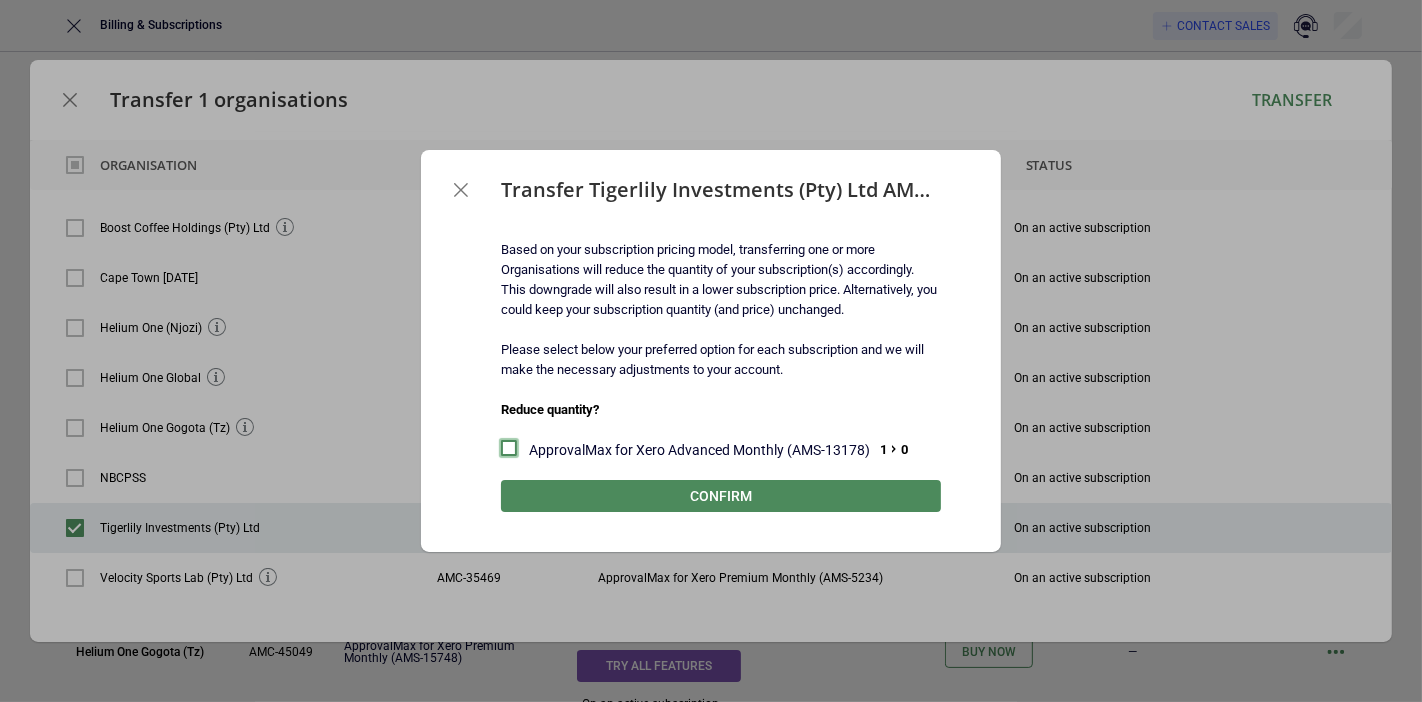 drag, startPoint x: 511, startPoint y: 447, endPoint x: 533, endPoint y: 469, distance: 31.112698 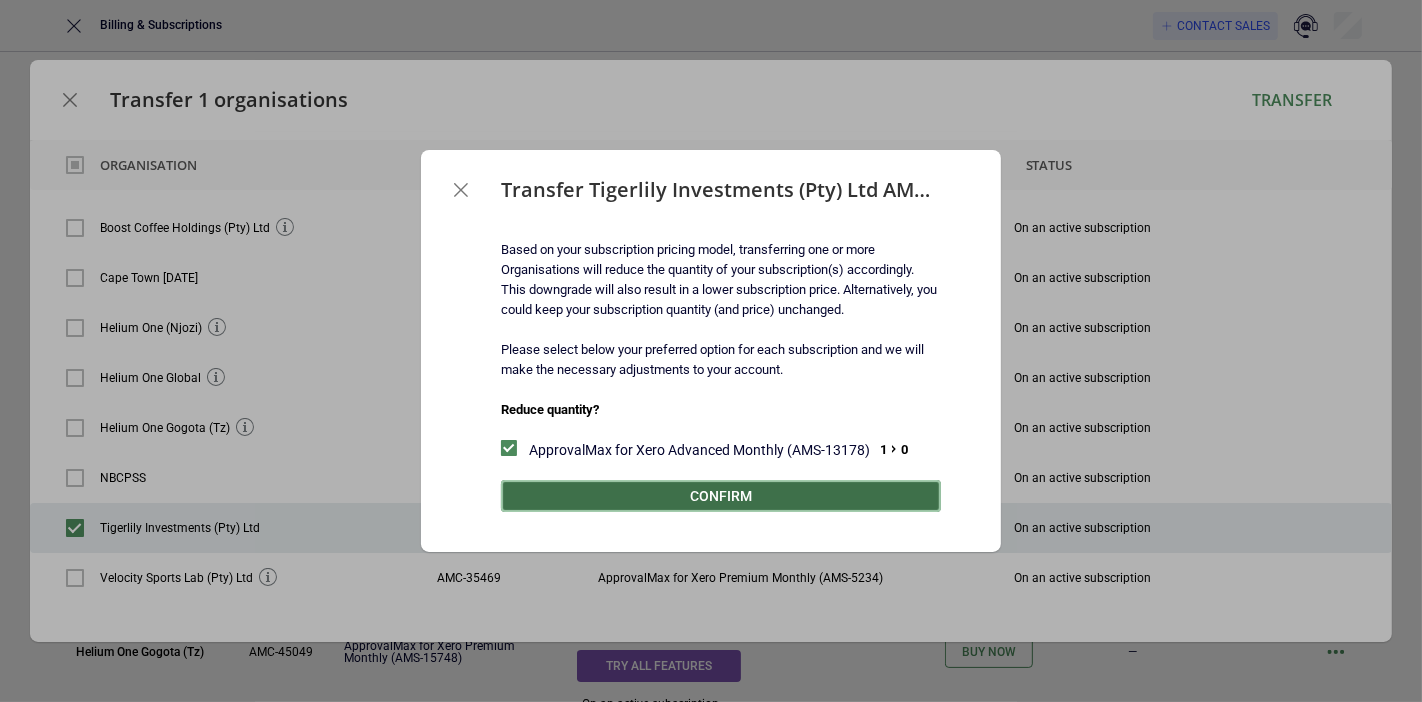 click on "Confirm" at bounding box center (721, 496) 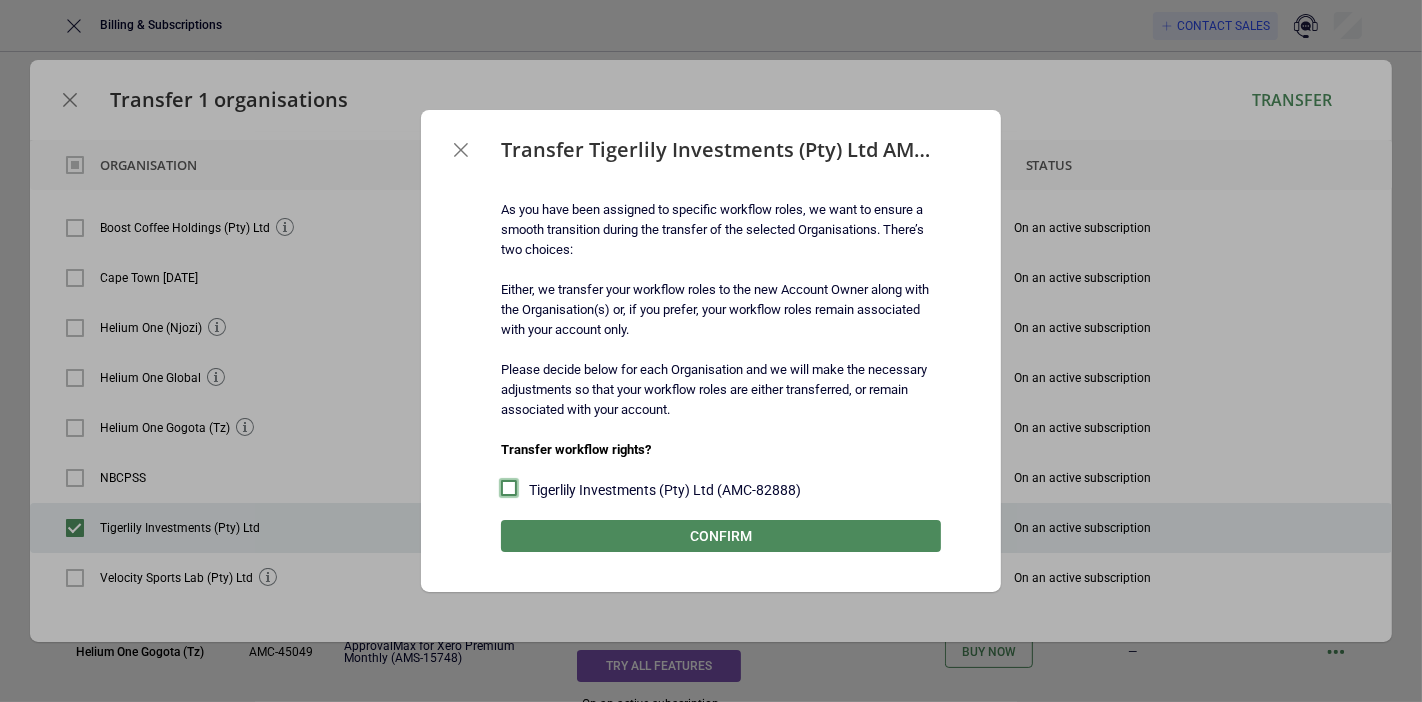 click at bounding box center (509, 488) 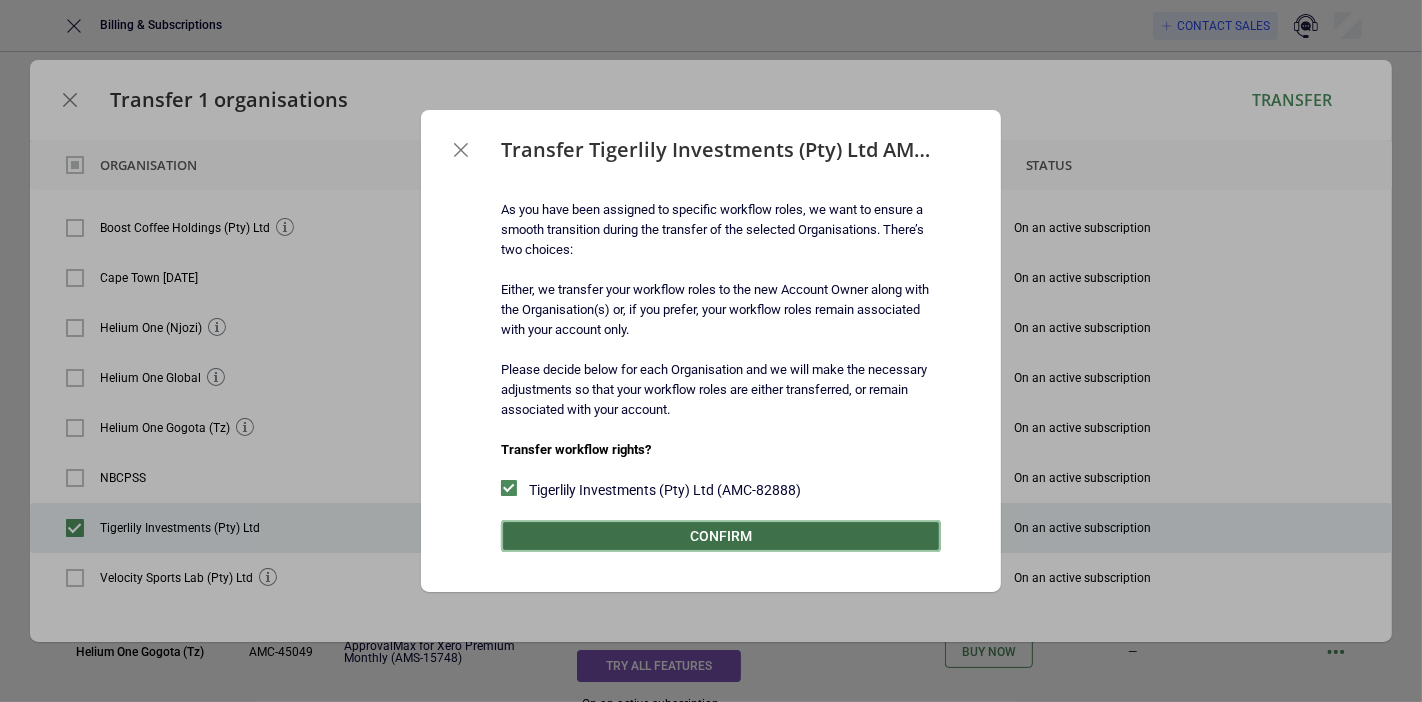 click on "Confirm" at bounding box center [721, 536] 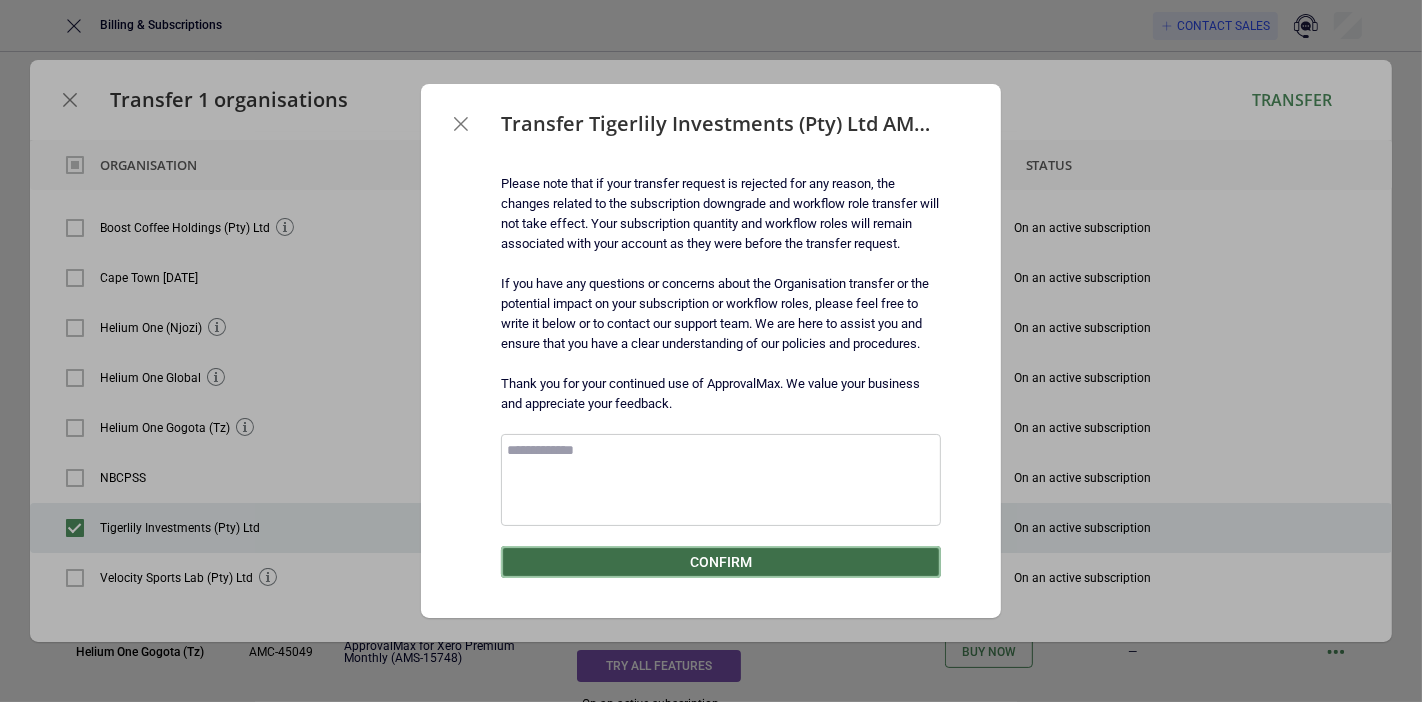 drag, startPoint x: 702, startPoint y: 572, endPoint x: 717, endPoint y: 570, distance: 15.132746 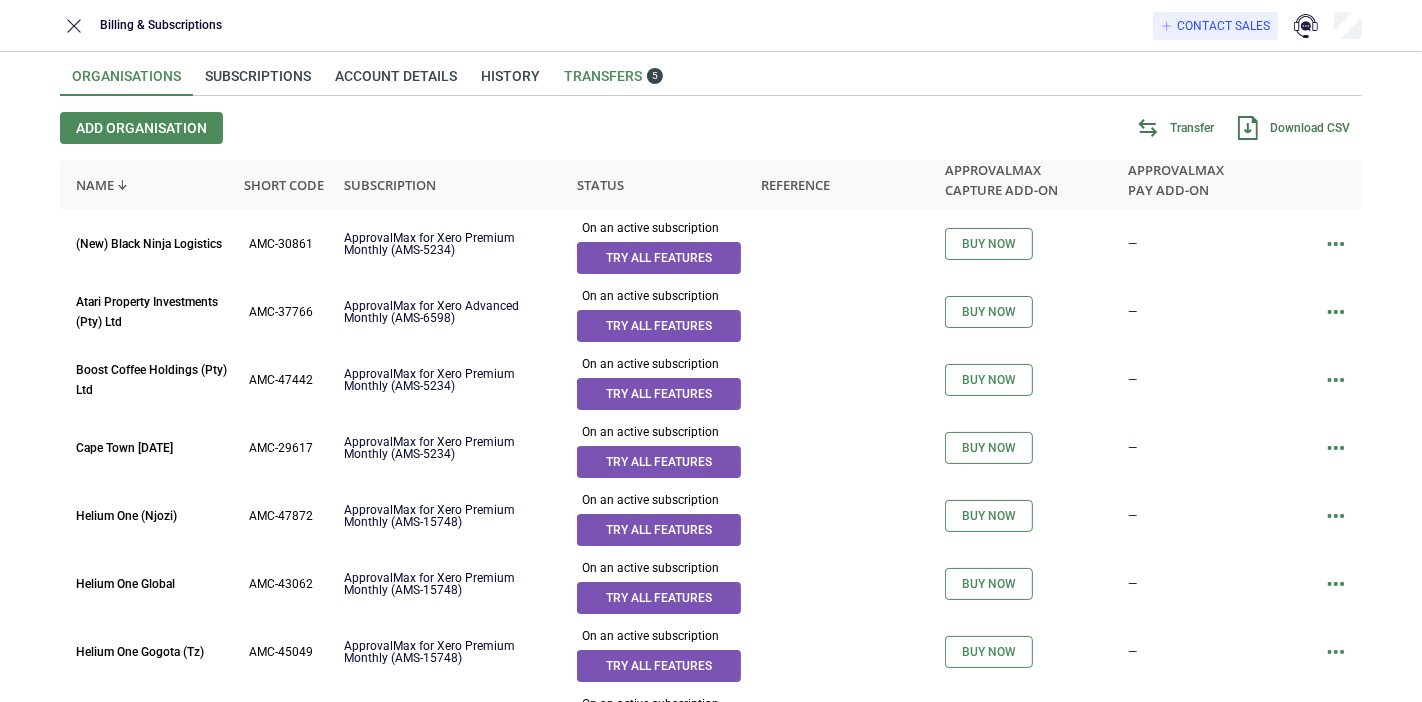 drag, startPoint x: 606, startPoint y: 68, endPoint x: 621, endPoint y: 78, distance: 18.027756 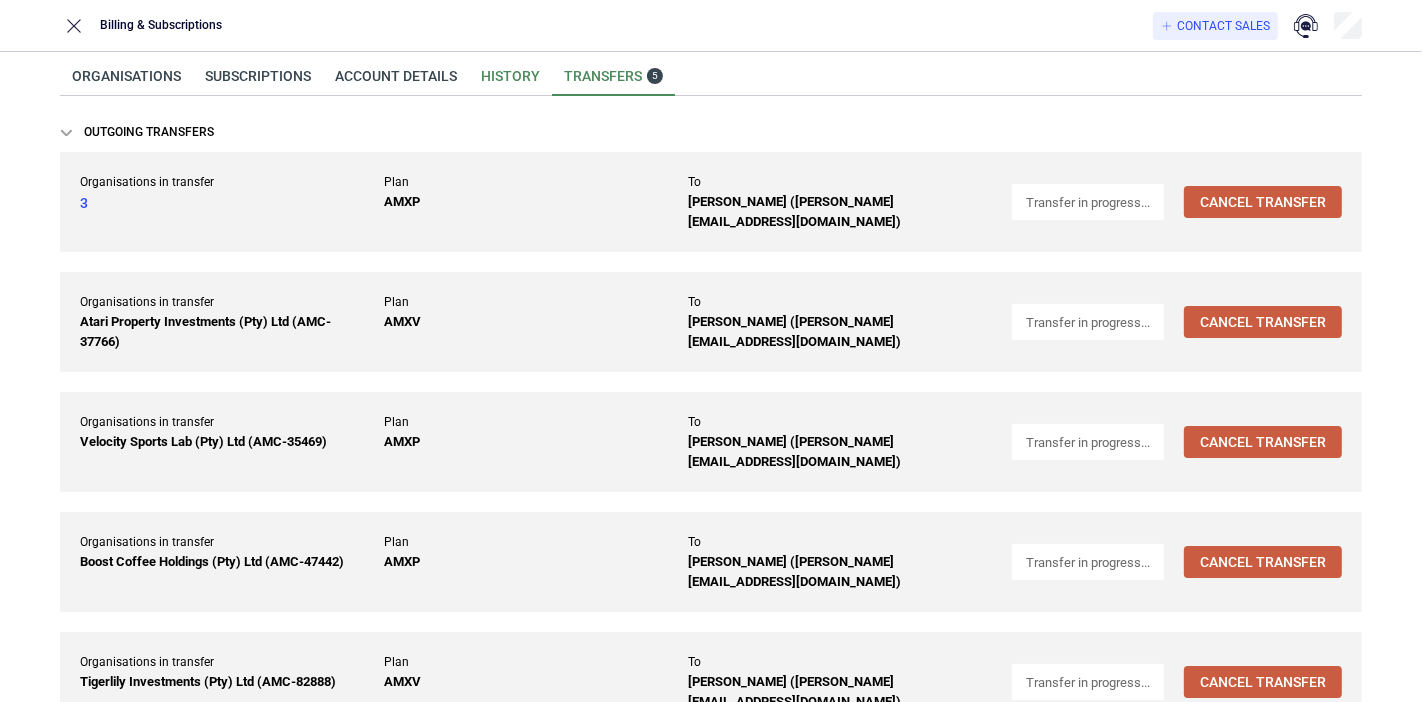 click on "History" at bounding box center (510, 82) 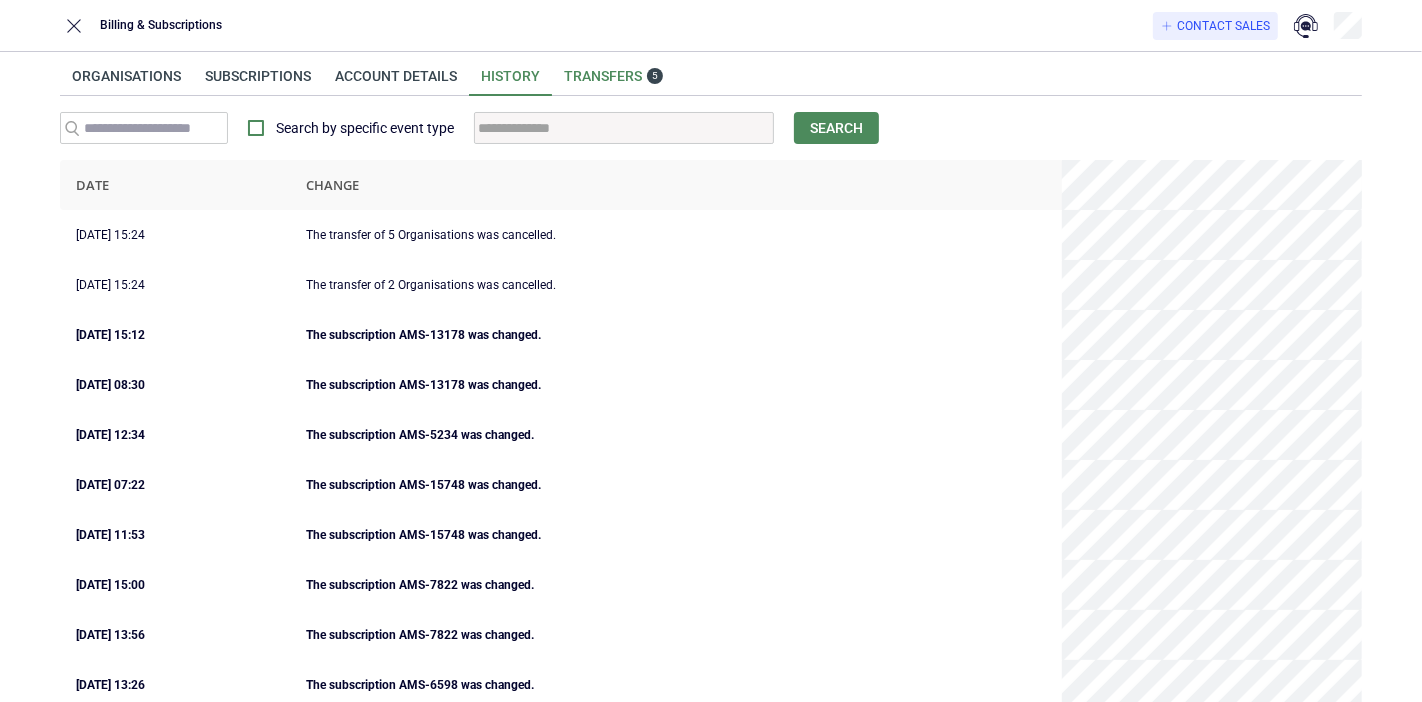 click on "Transfers 5" at bounding box center (613, 76) 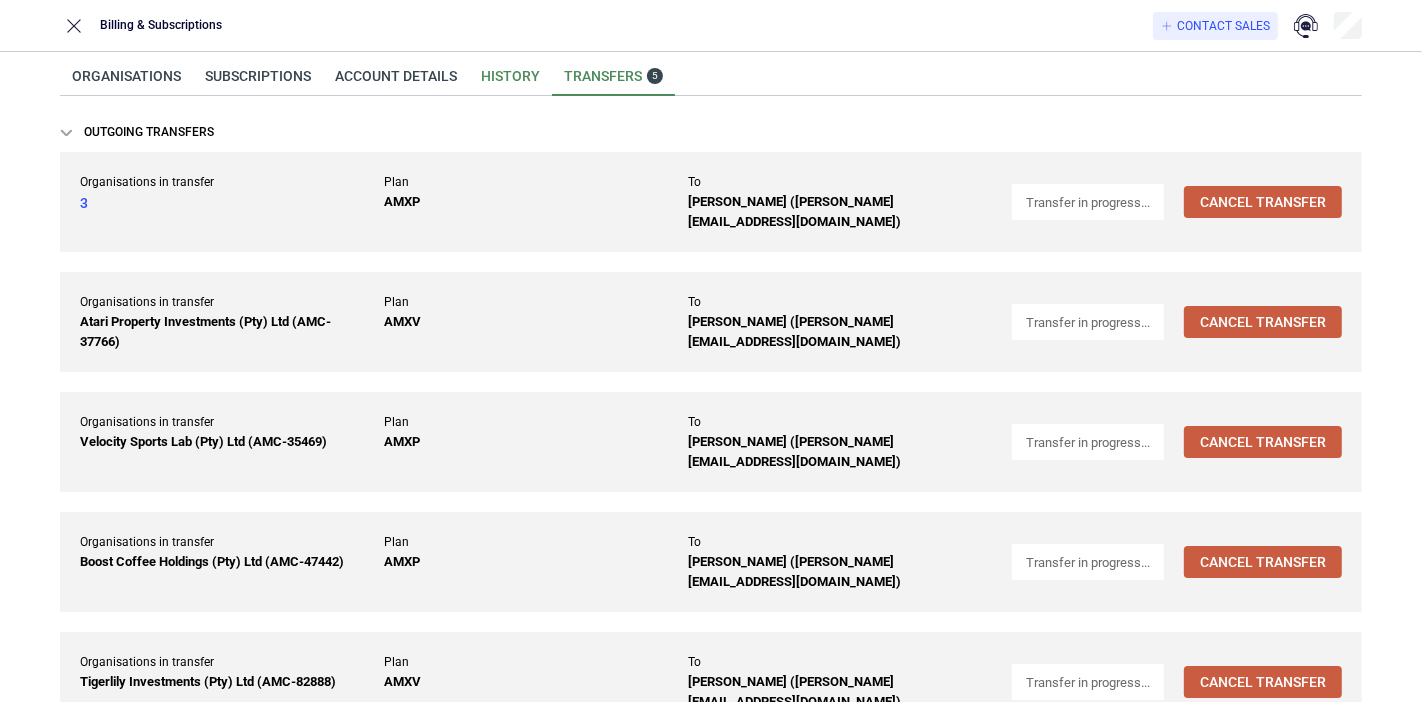 click on "History" at bounding box center [510, 82] 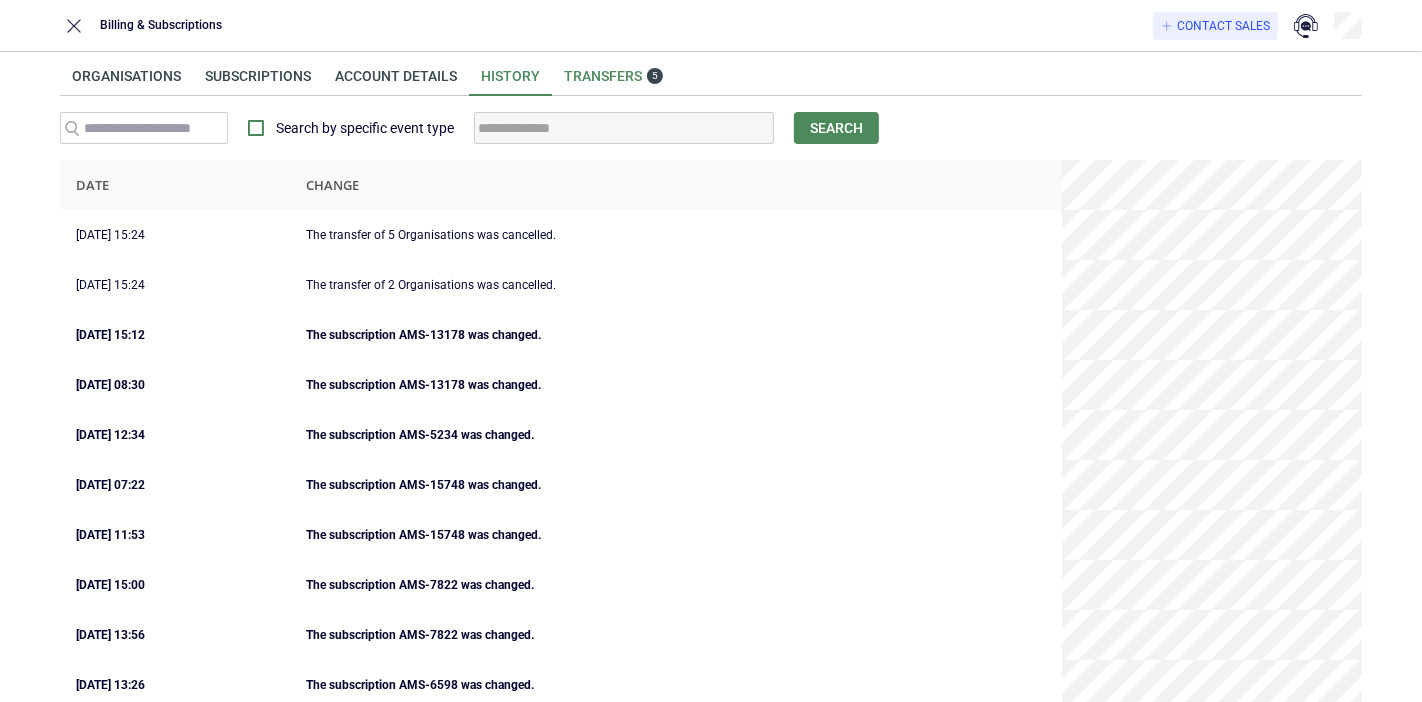 click on "Transfers 5" at bounding box center (613, 76) 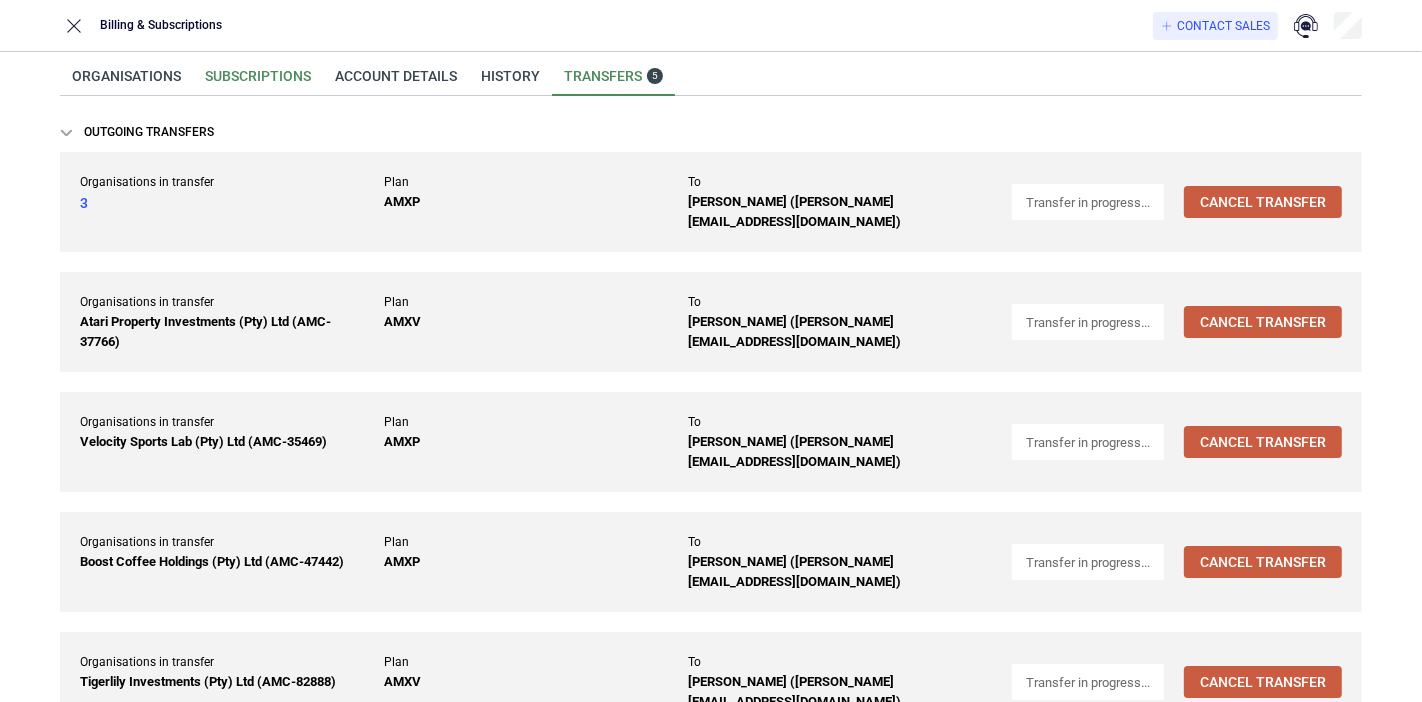 click on "Subscriptions" at bounding box center (258, 82) 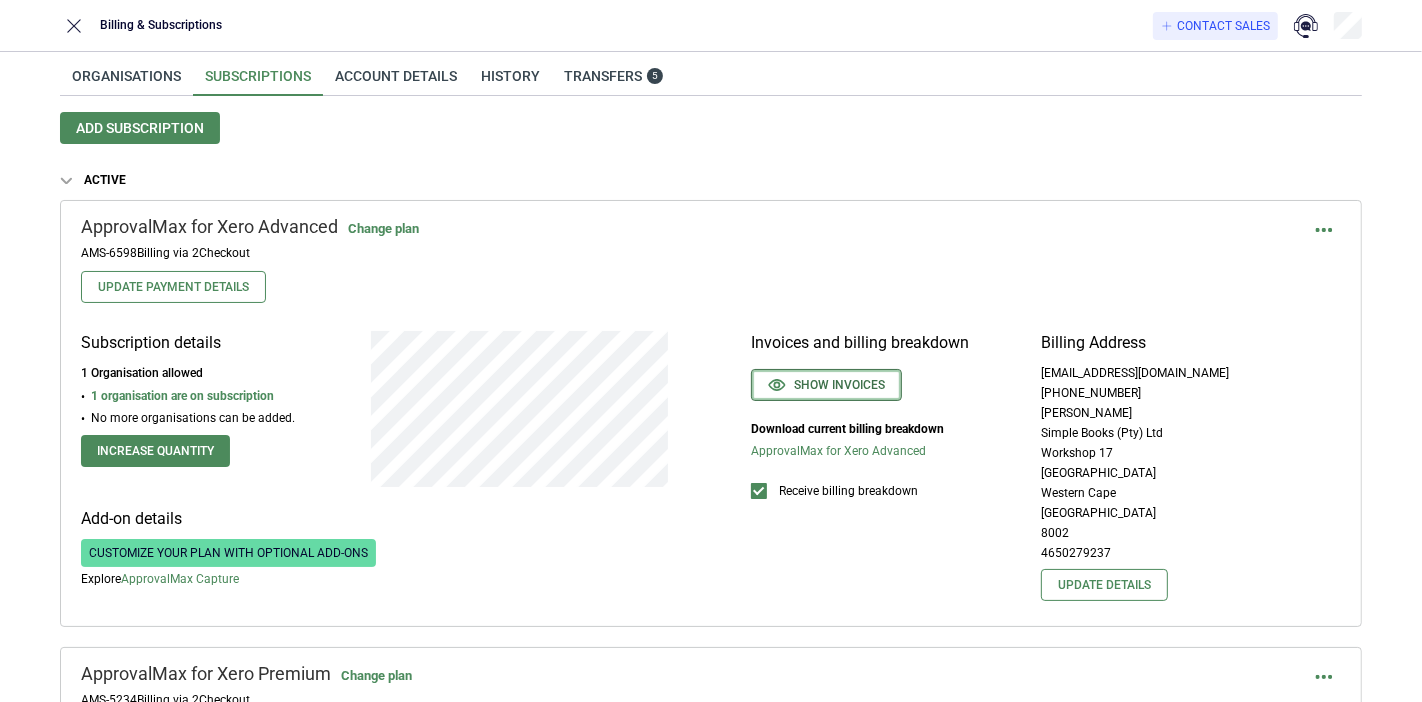 click on "Show invoices" at bounding box center (826, 385) 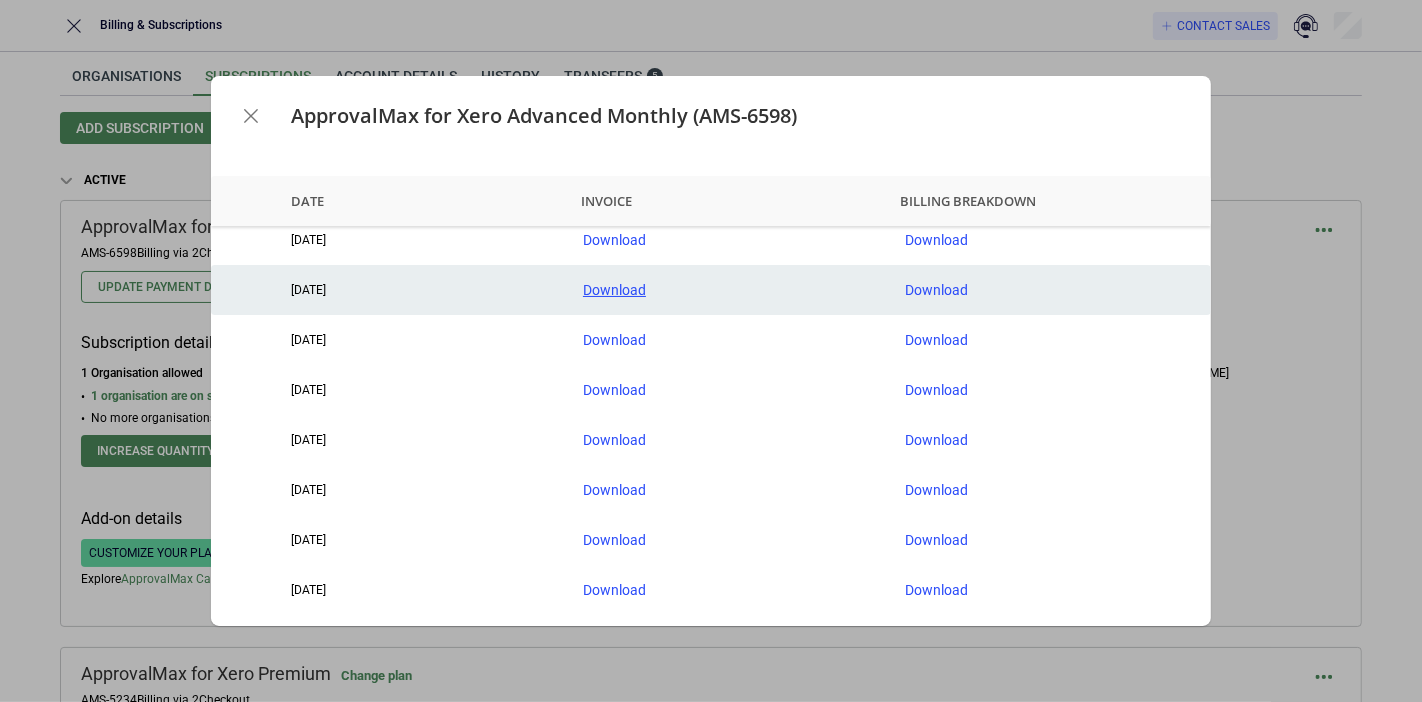 scroll, scrollTop: 0, scrollLeft: 0, axis: both 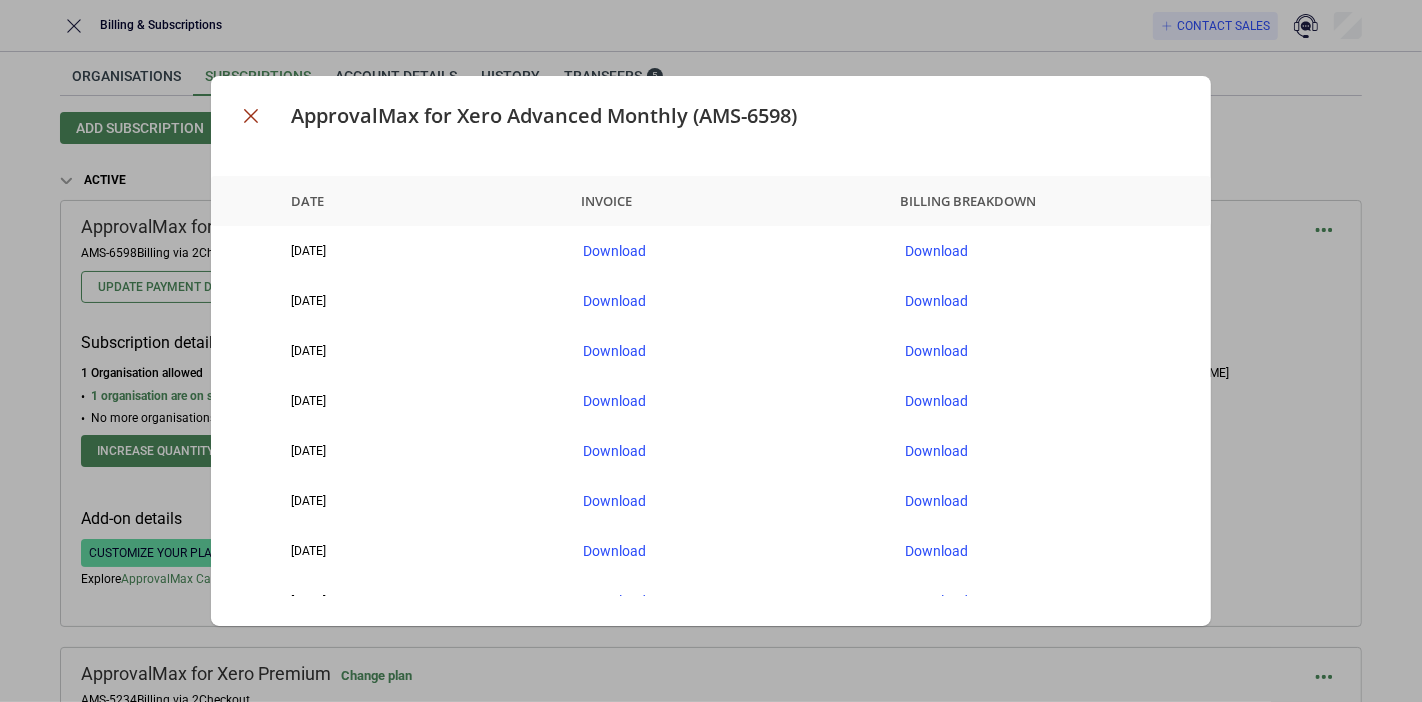 click 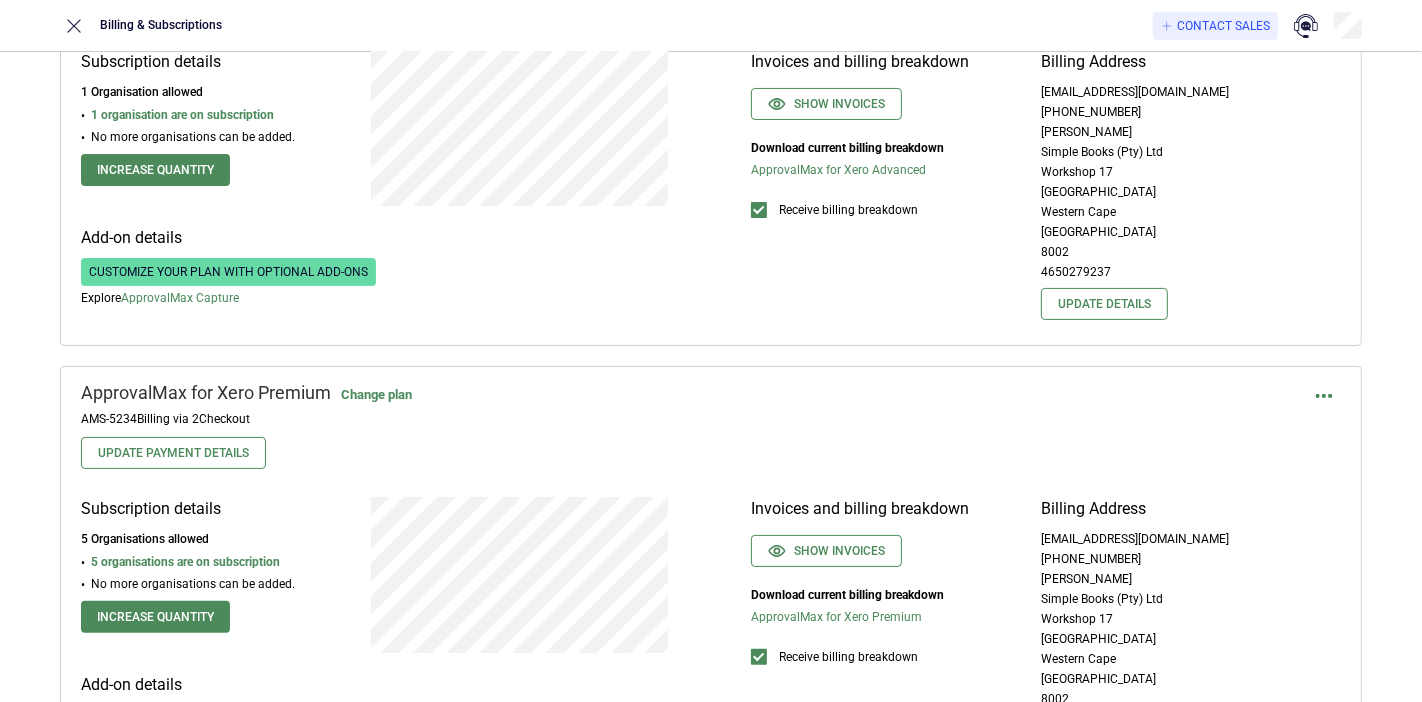 scroll, scrollTop: 333, scrollLeft: 0, axis: vertical 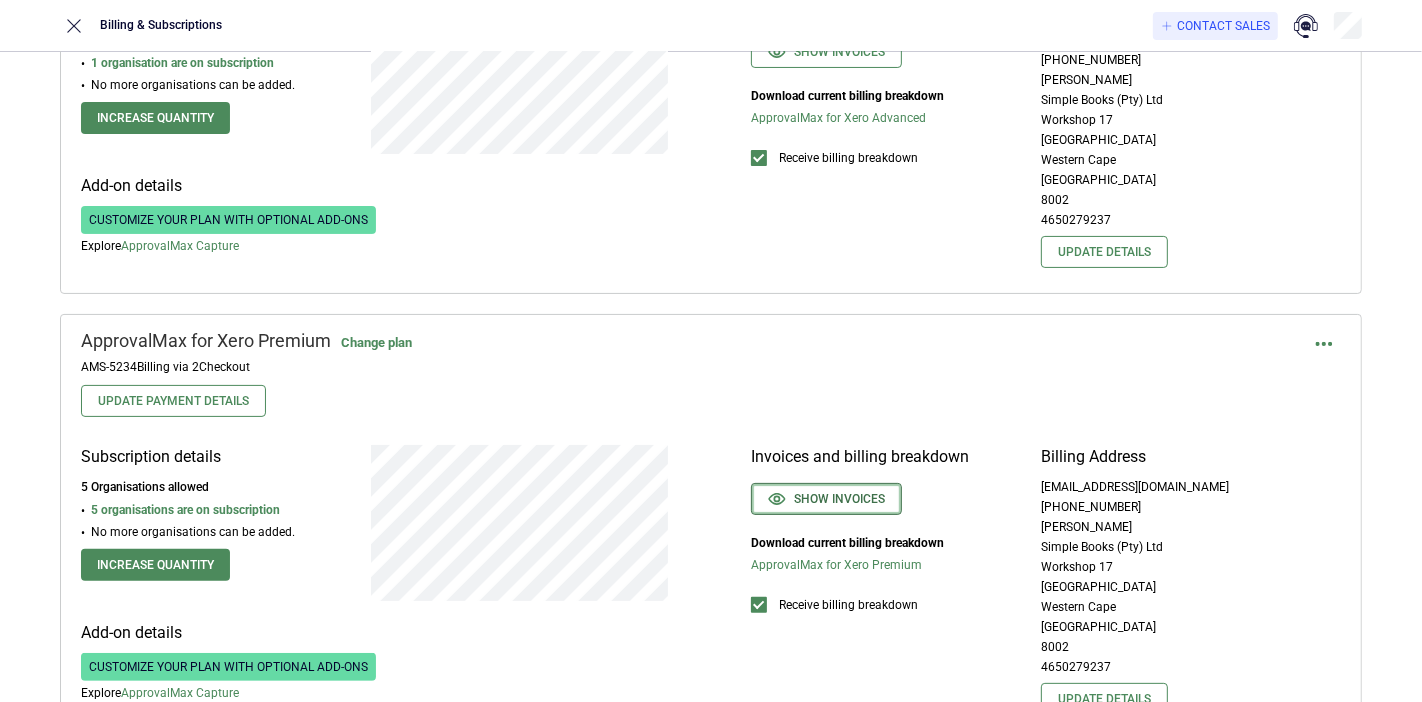 click on "Show invoices" at bounding box center [826, 499] 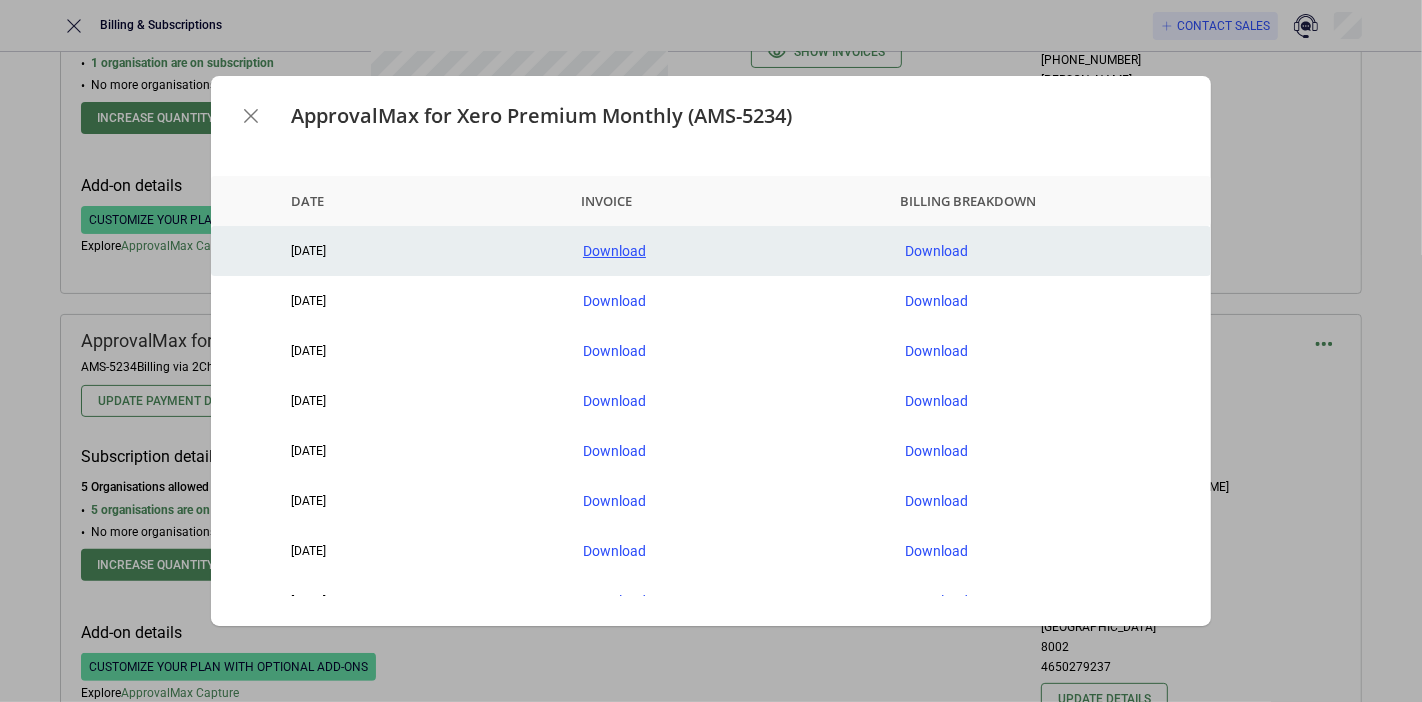 click on "Download" at bounding box center (728, 251) 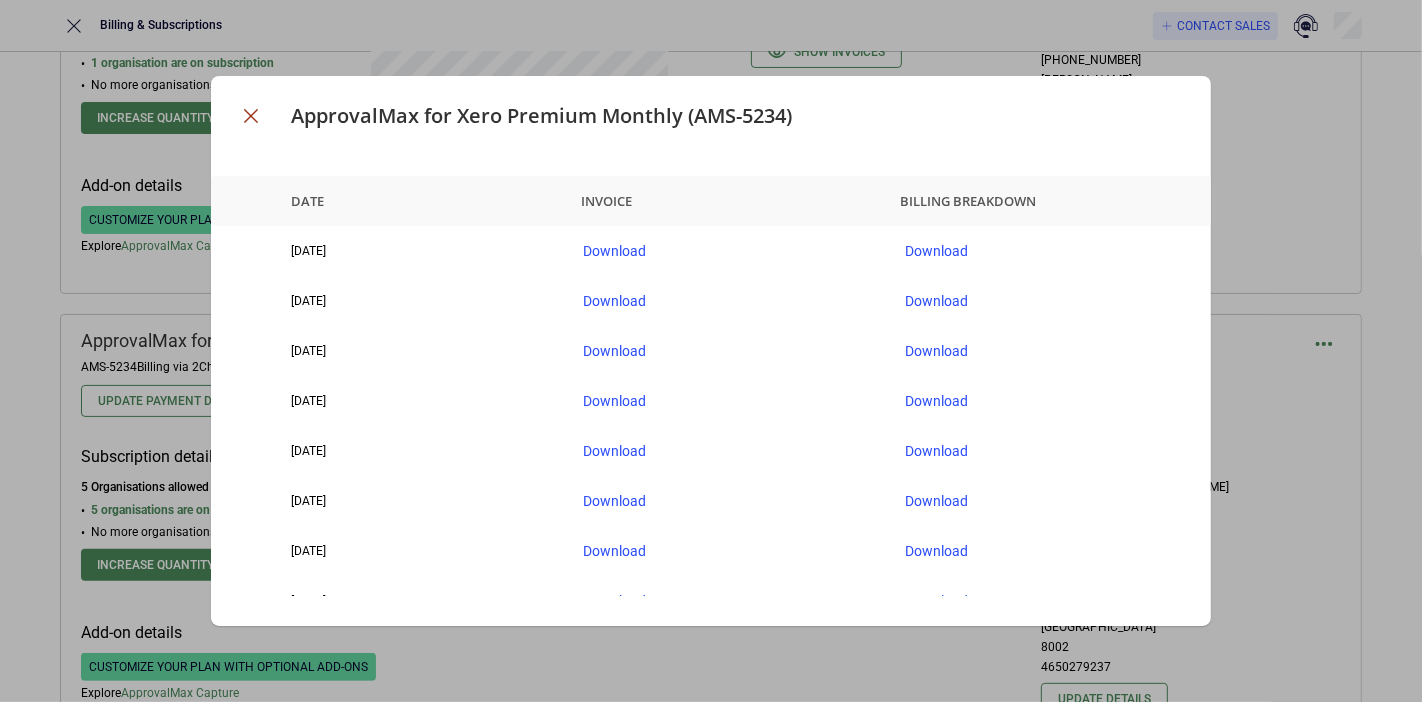 click 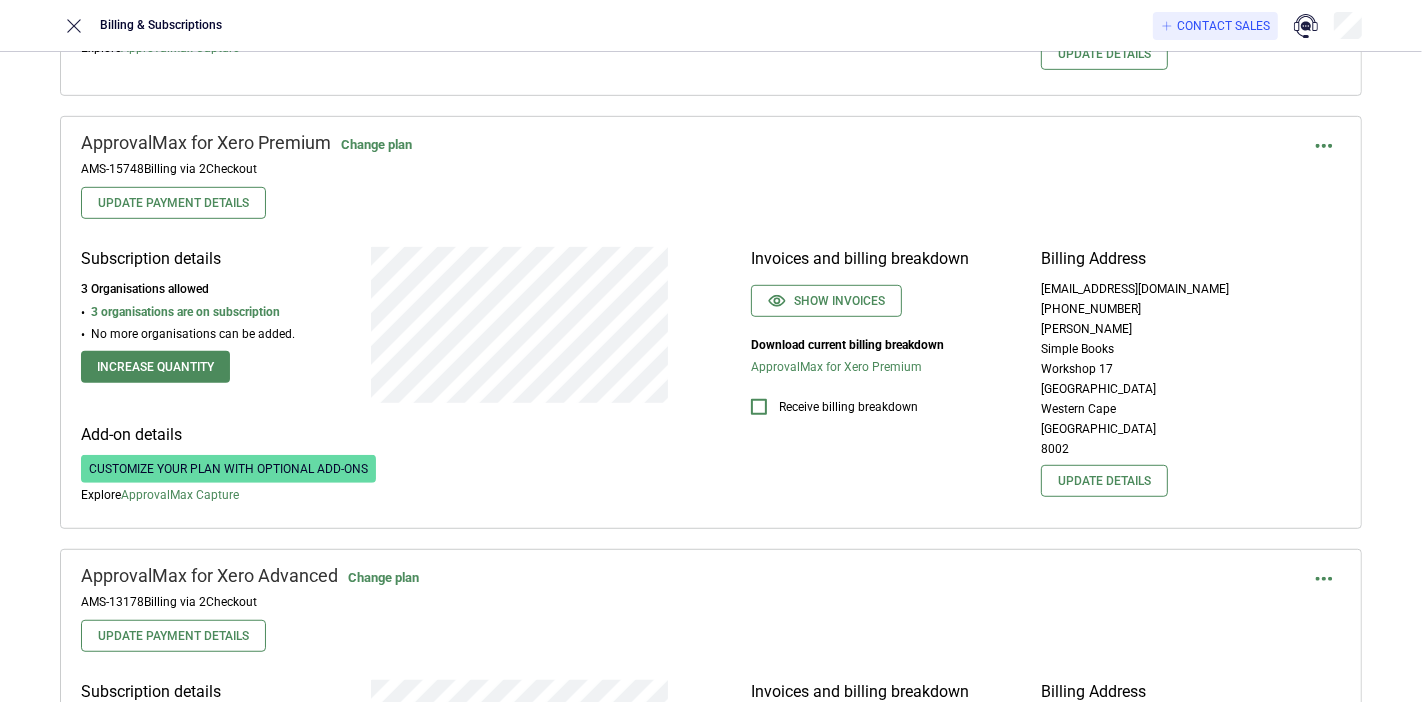 scroll, scrollTop: 1000, scrollLeft: 0, axis: vertical 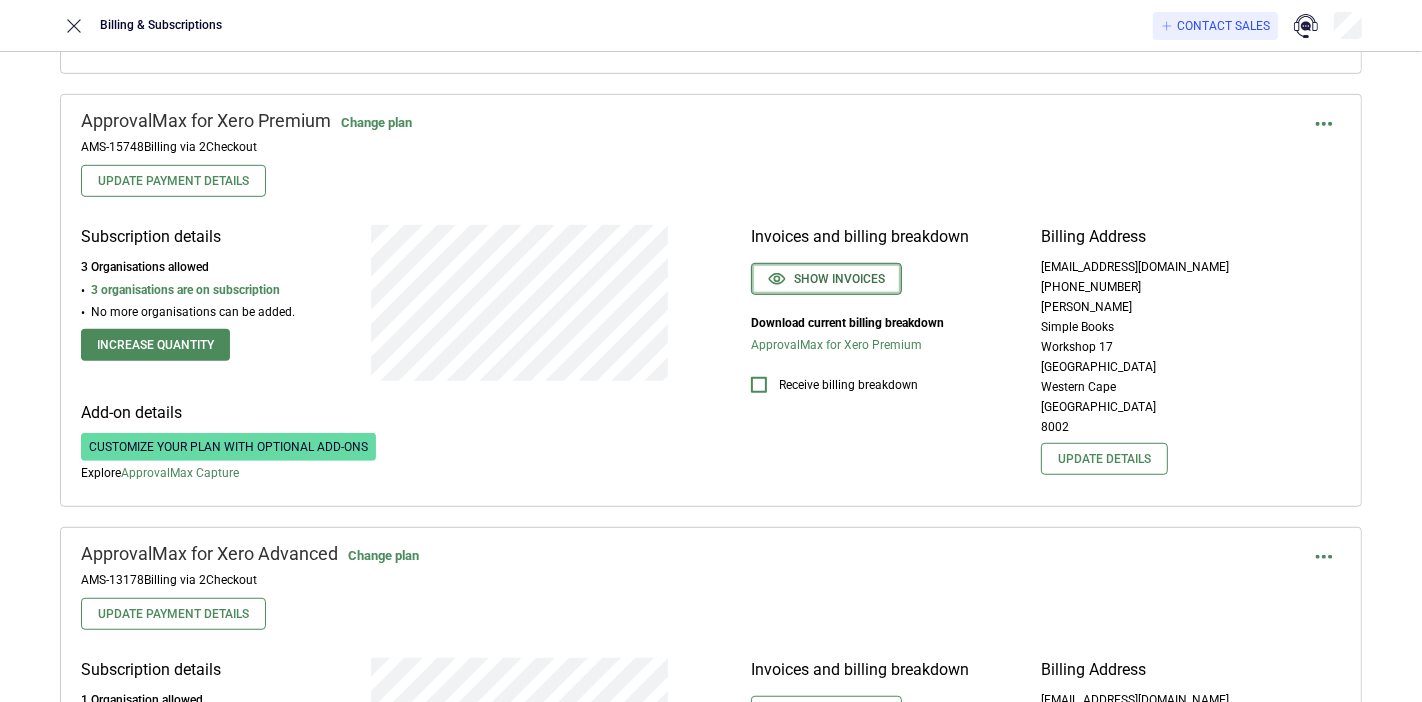 click on "Show invoices" at bounding box center [826, 279] 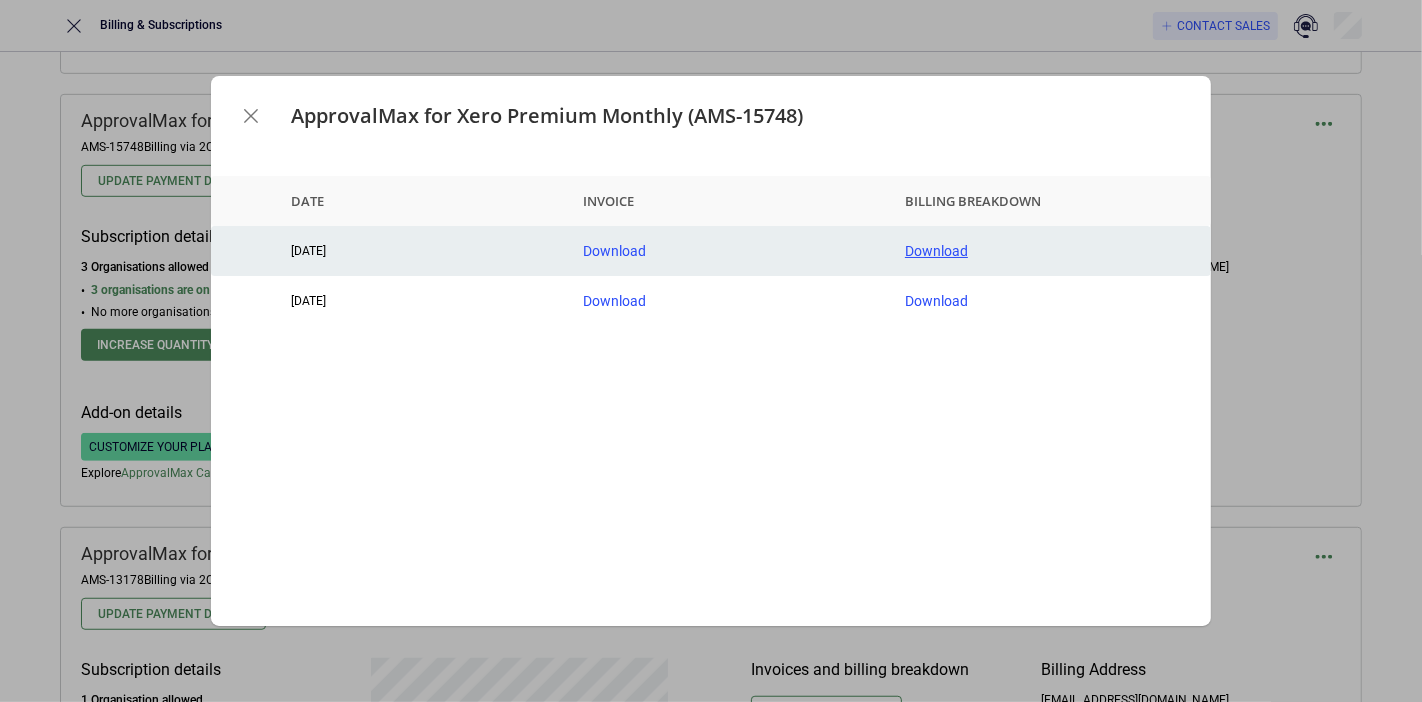 click on "Download" at bounding box center (1050, 251) 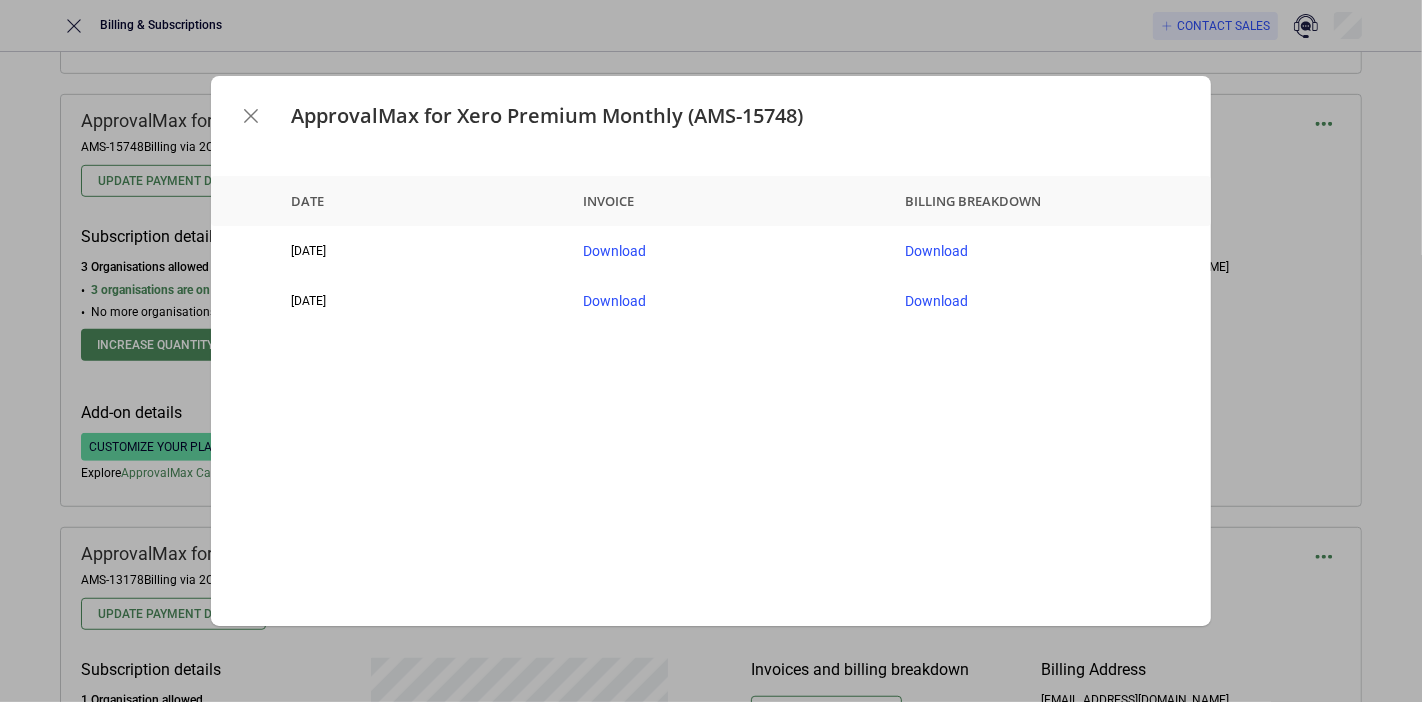 drag, startPoint x: 709, startPoint y: 140, endPoint x: 736, endPoint y: 135, distance: 27.45906 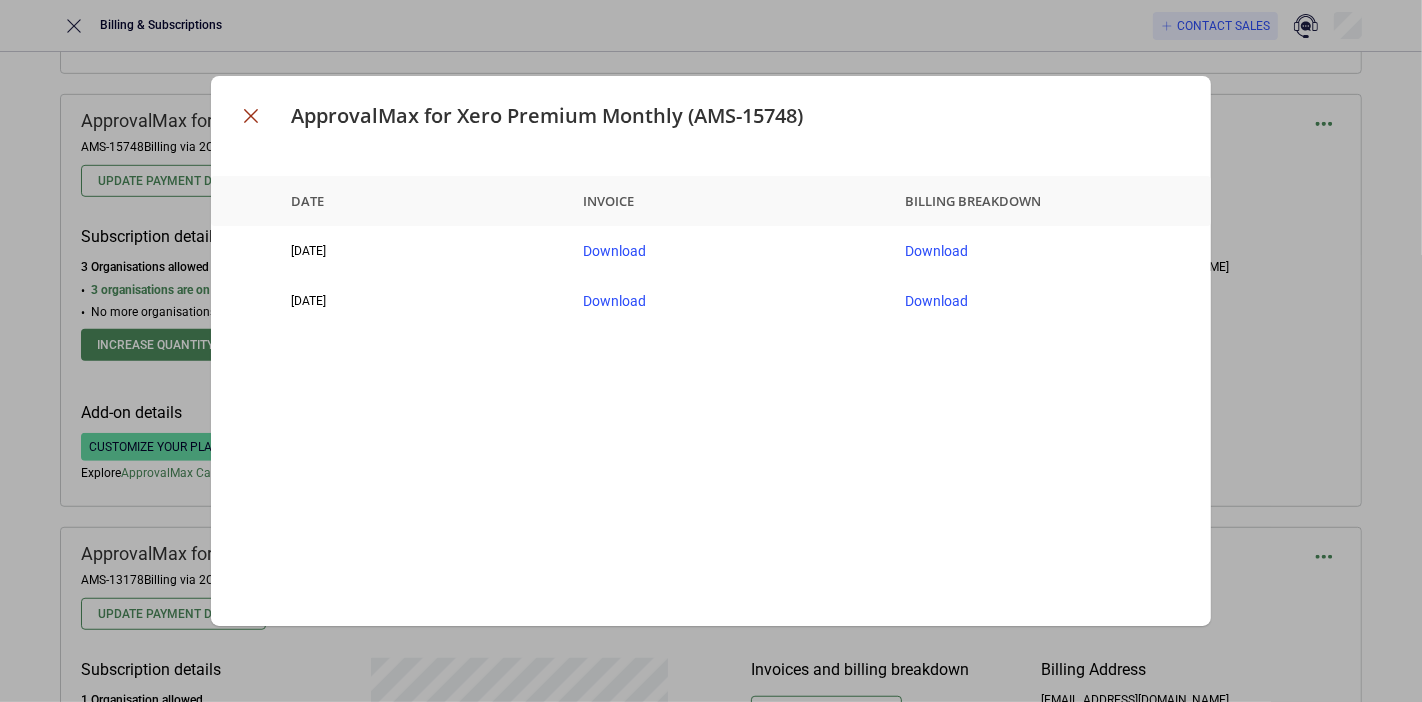 click 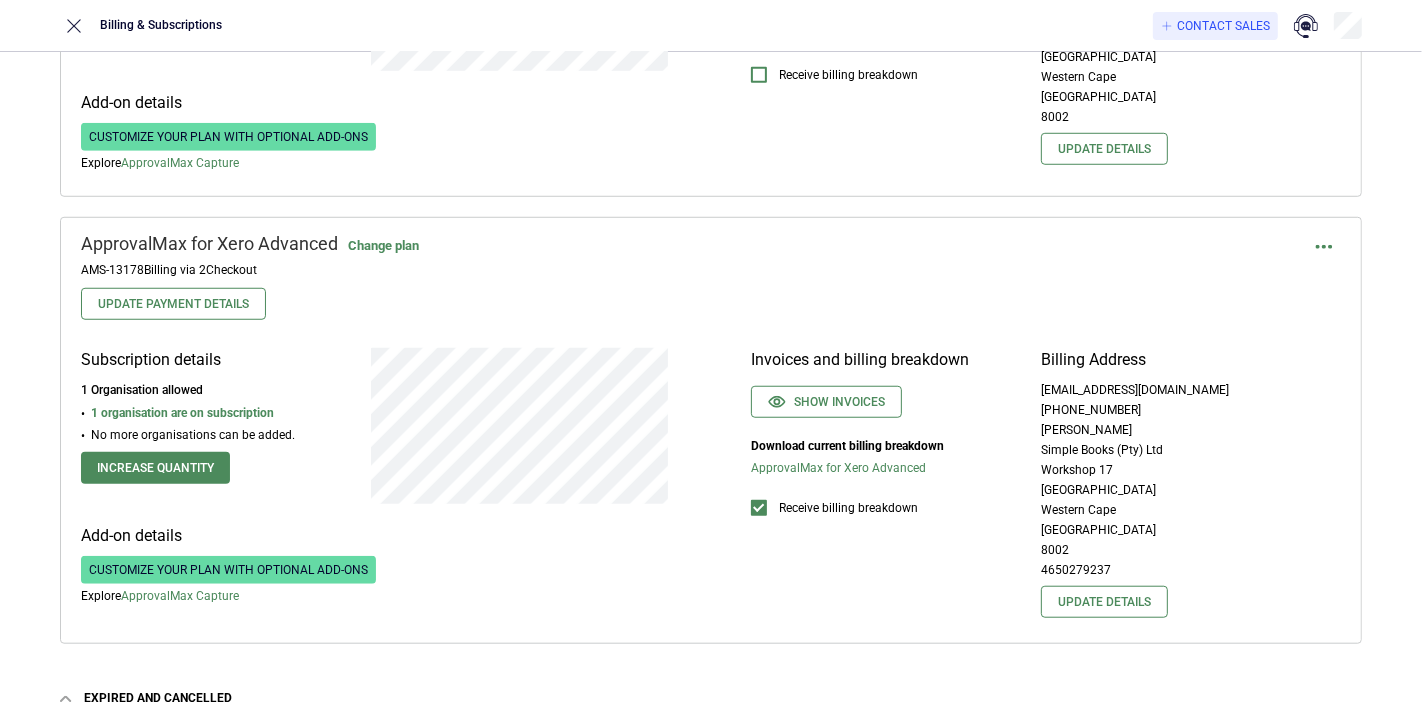 scroll, scrollTop: 1361, scrollLeft: 0, axis: vertical 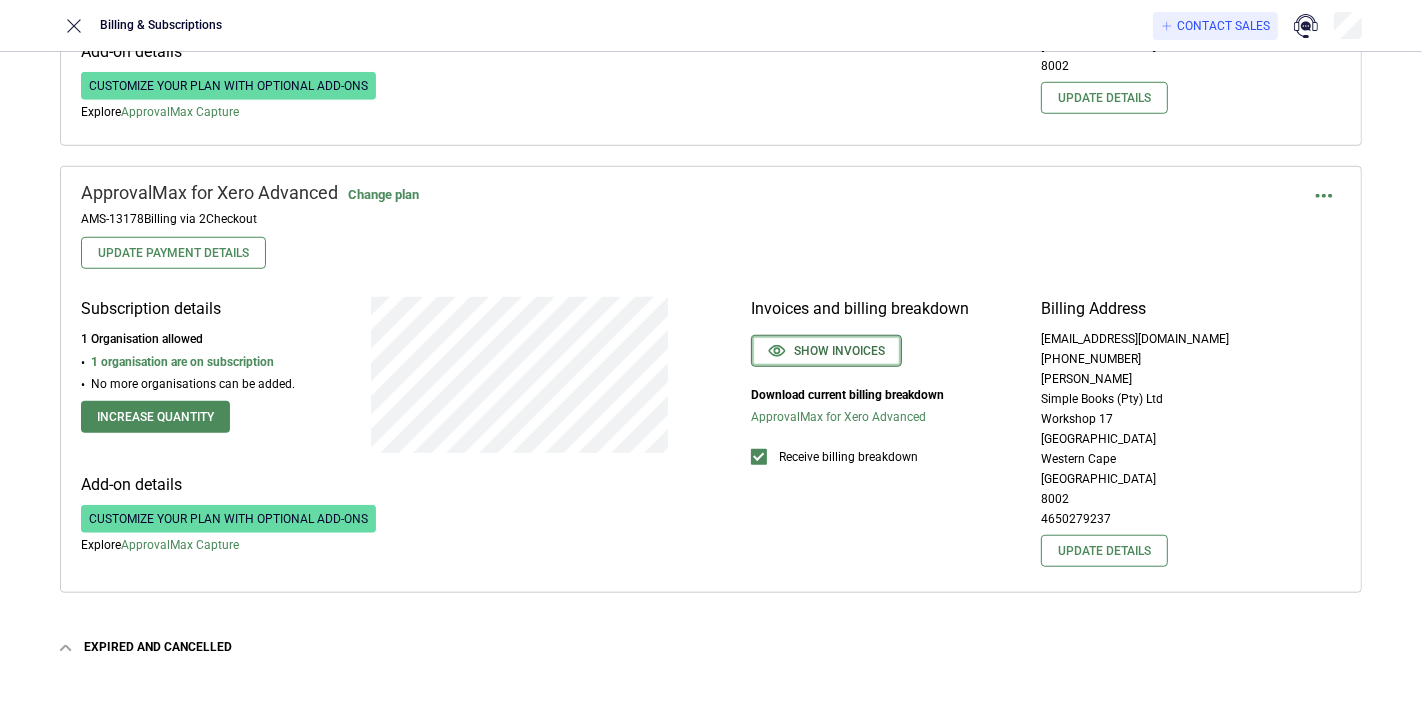click on "Show invoices" at bounding box center (826, 351) 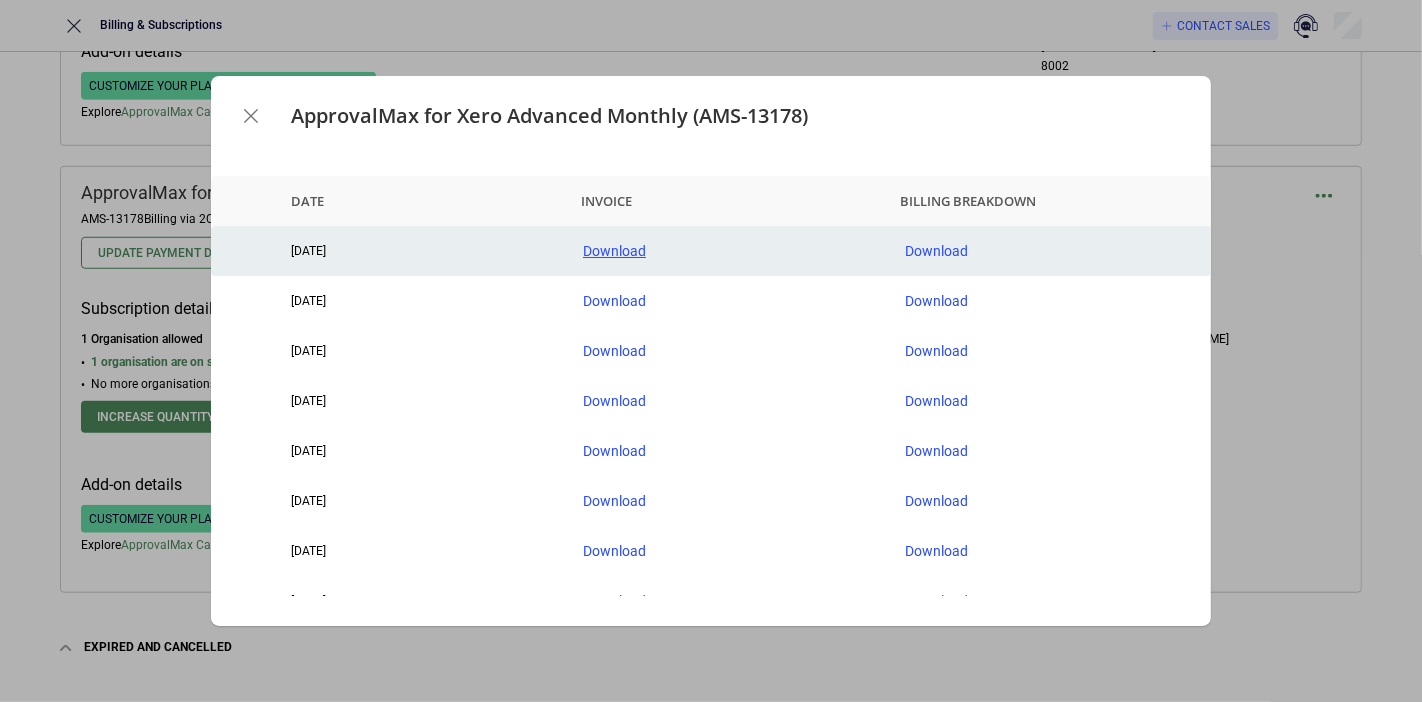 click on "Download" at bounding box center [728, 251] 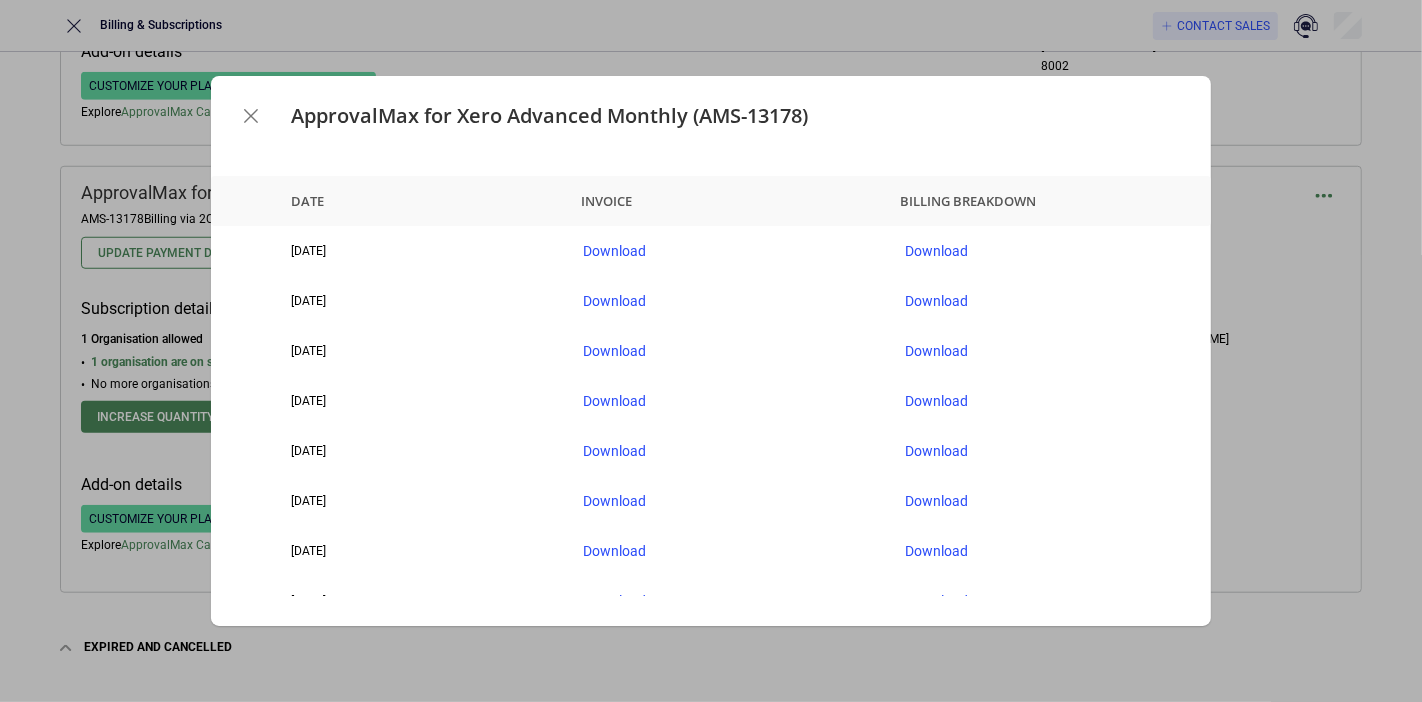 drag, startPoint x: 257, startPoint y: 112, endPoint x: 266, endPoint y: 95, distance: 19.235384 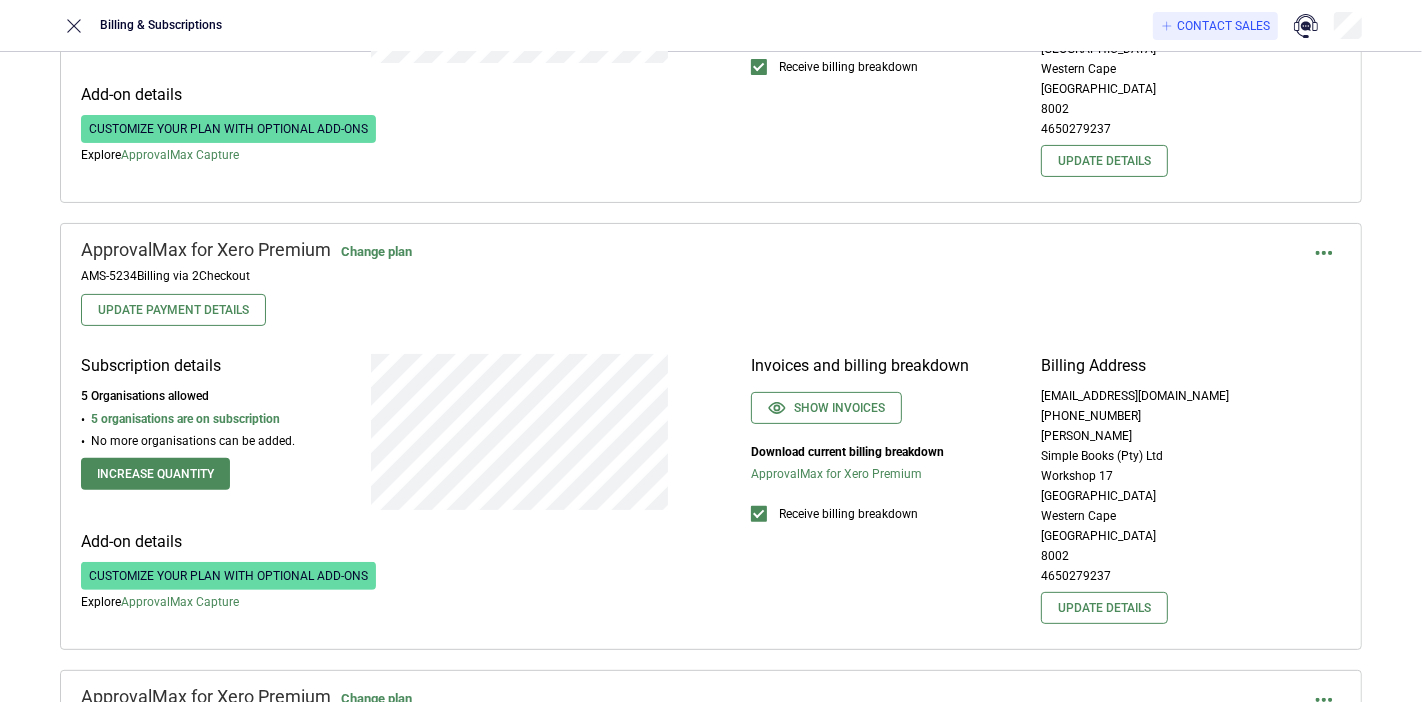 scroll, scrollTop: 444, scrollLeft: 0, axis: vertical 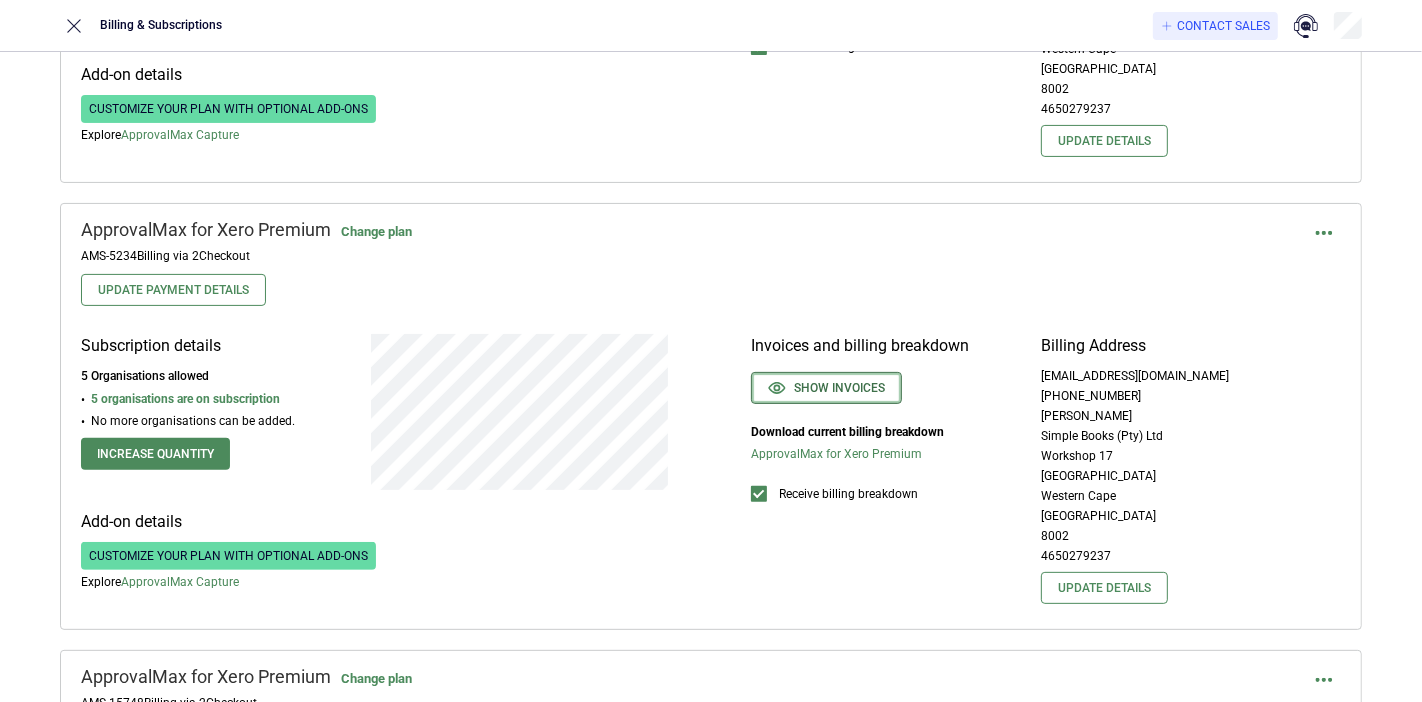click on "Show invoices" at bounding box center (826, 388) 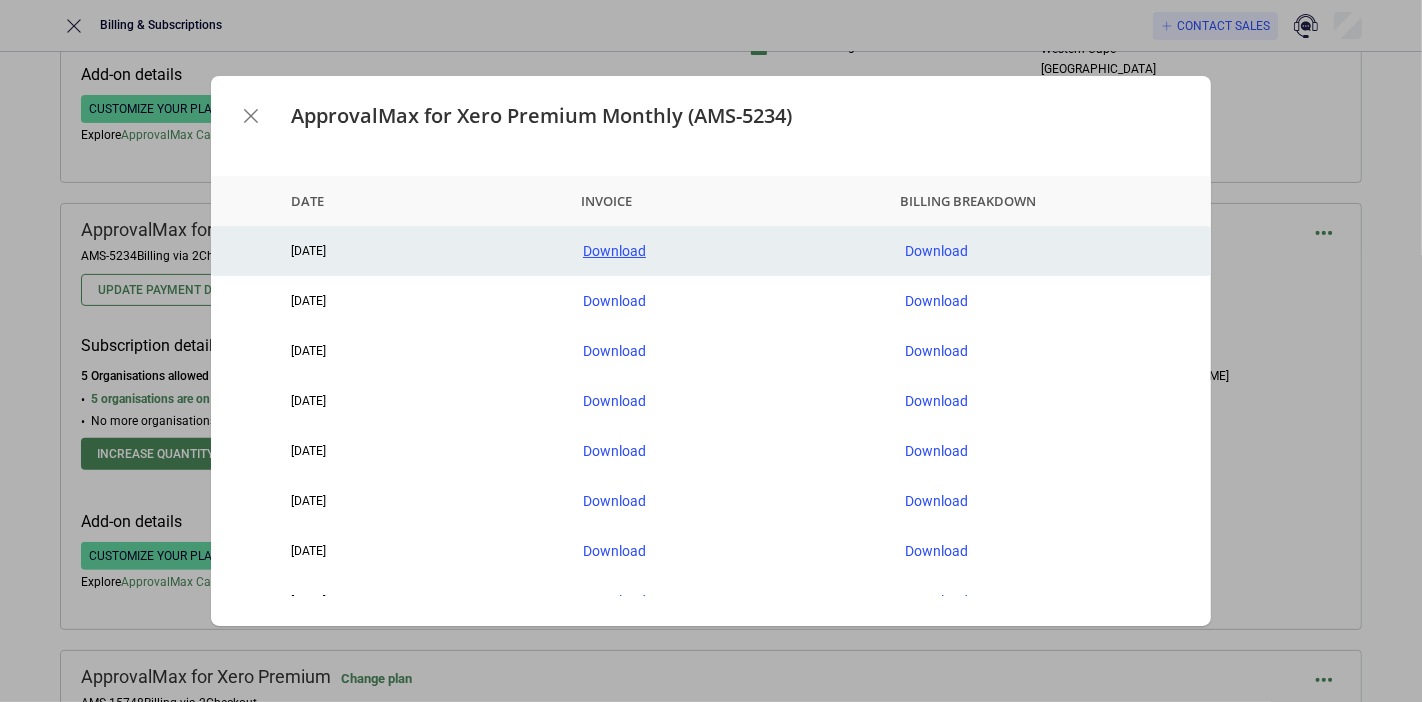 click on "Download" at bounding box center [728, 251] 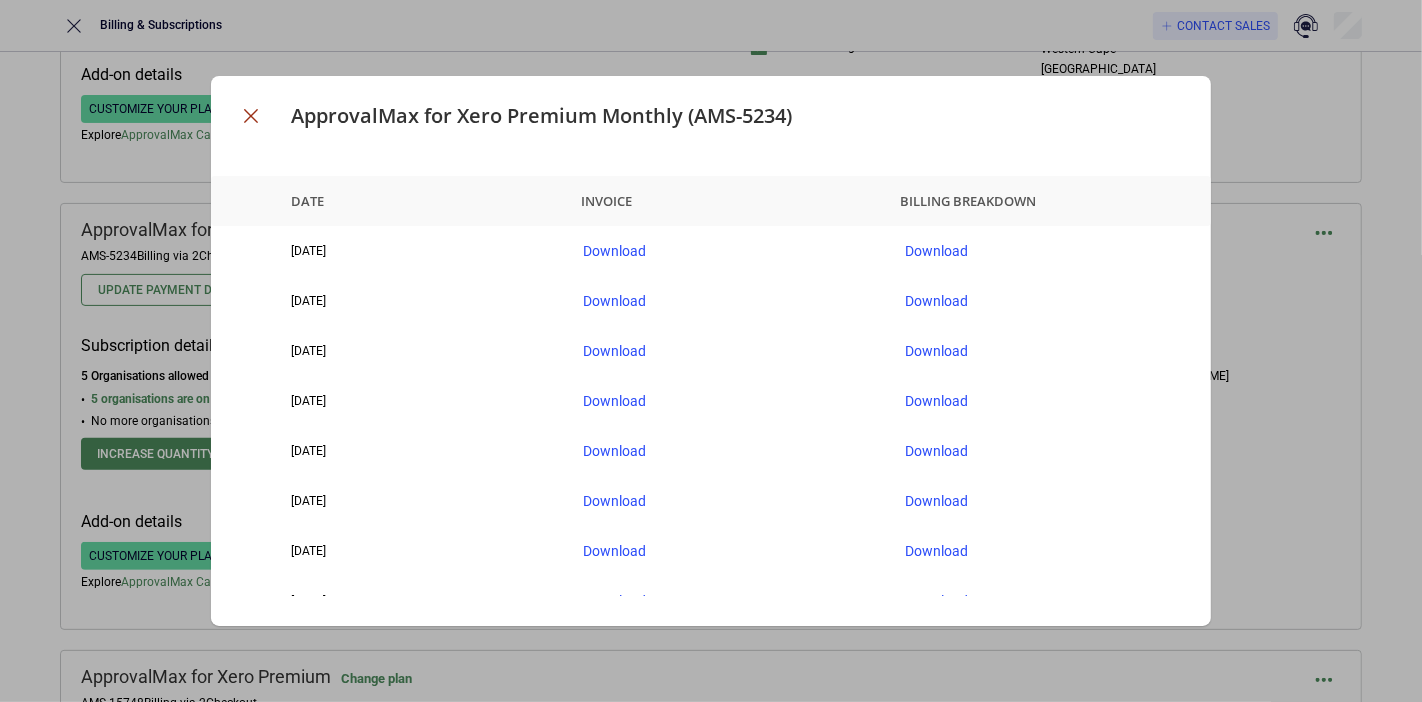 click 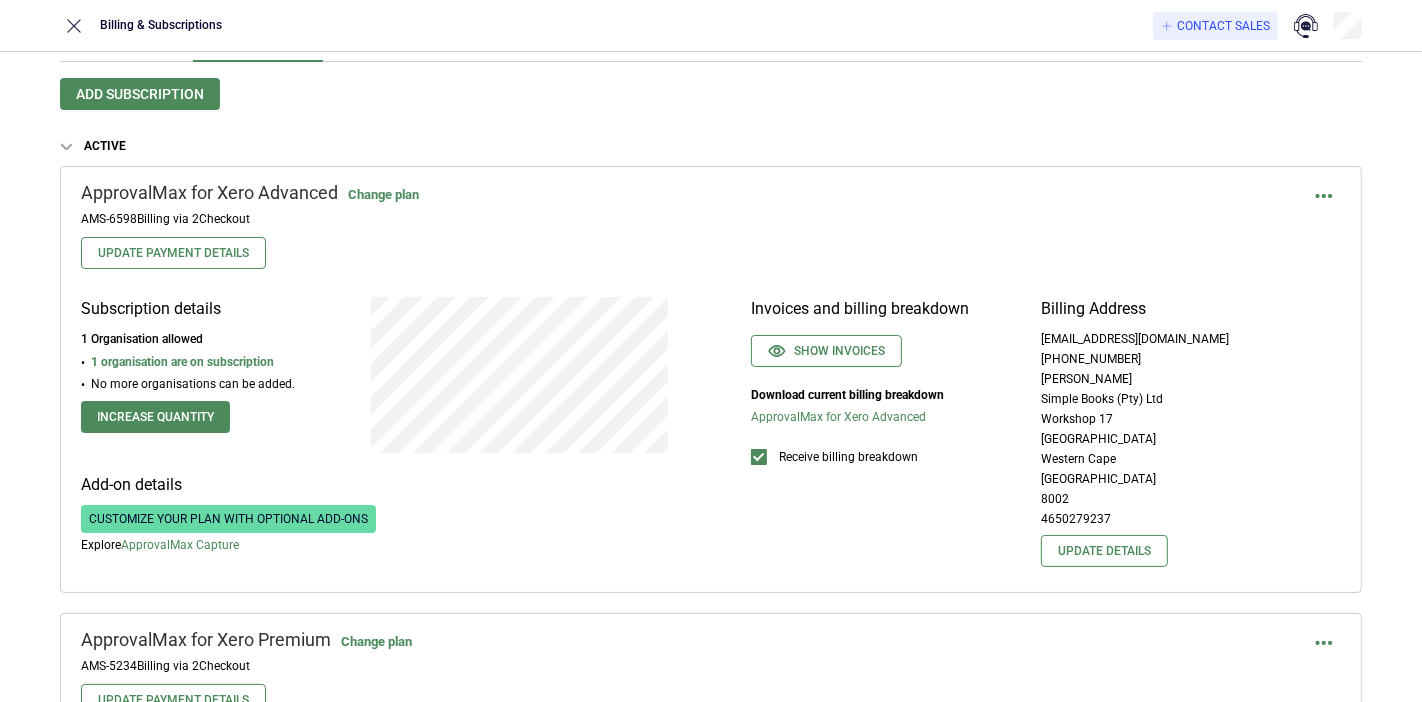 scroll, scrollTop: 0, scrollLeft: 0, axis: both 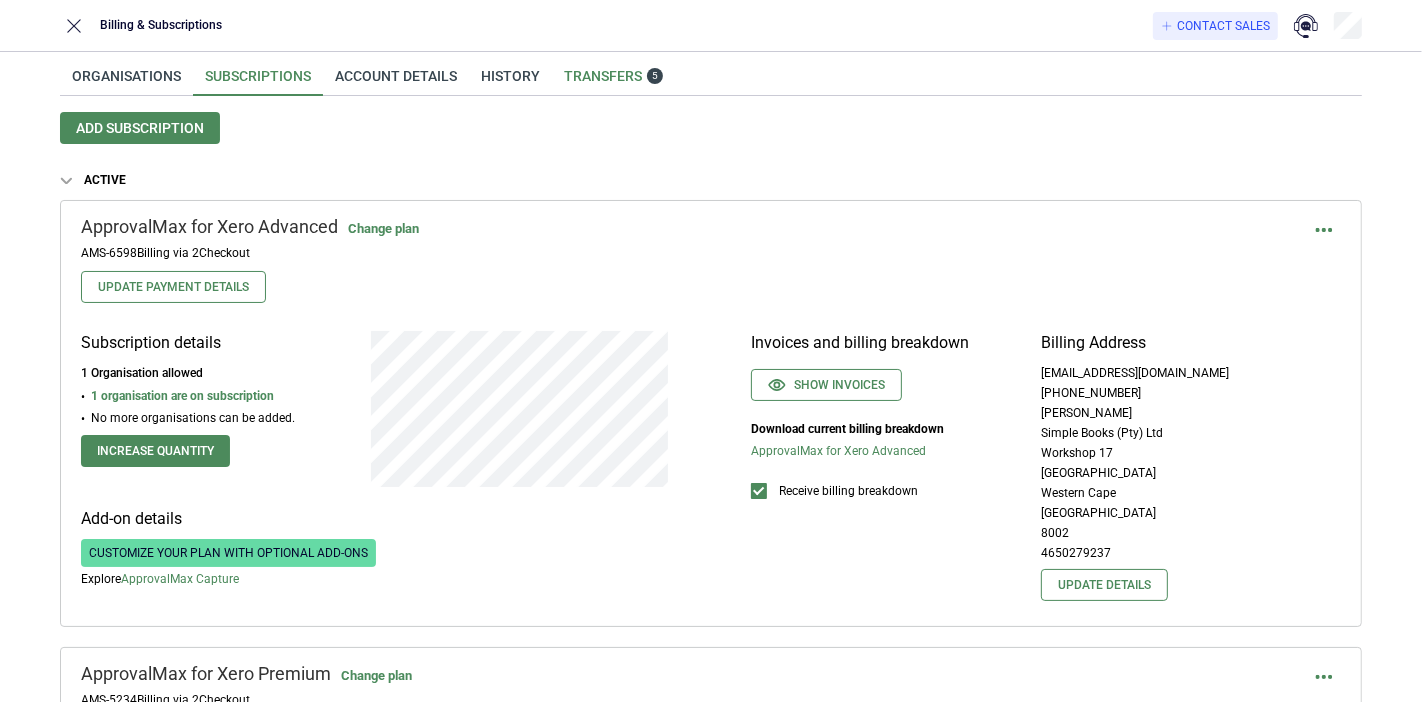 click on "Transfers 5" at bounding box center (613, 76) 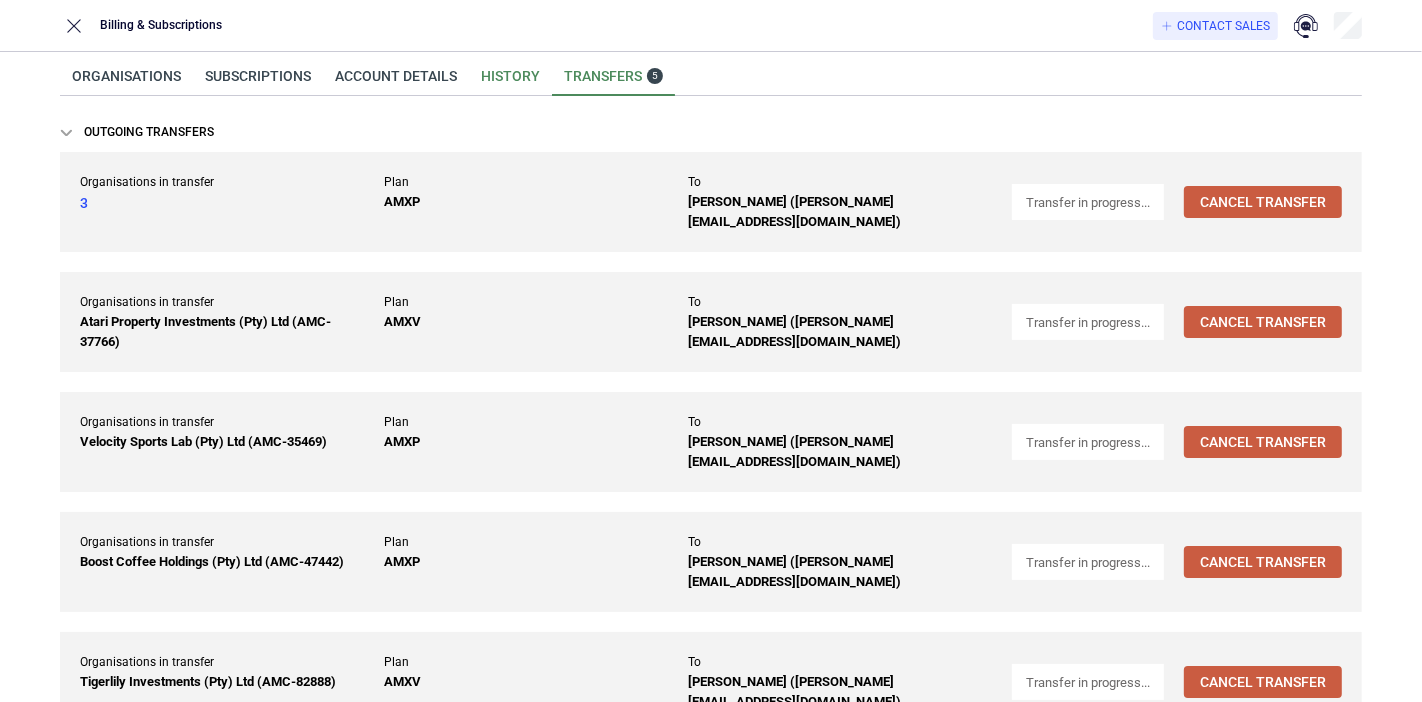 click on "History" at bounding box center [510, 82] 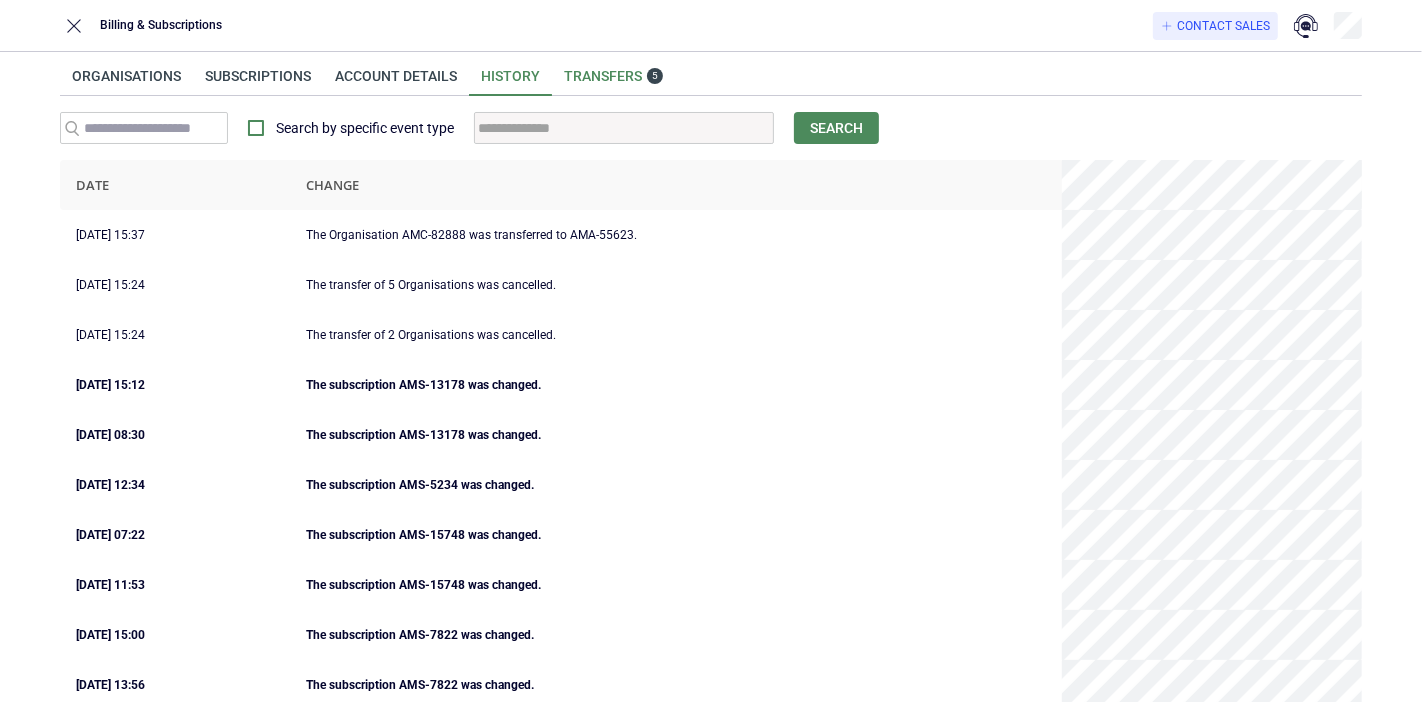 click on "Transfers 5" at bounding box center (613, 76) 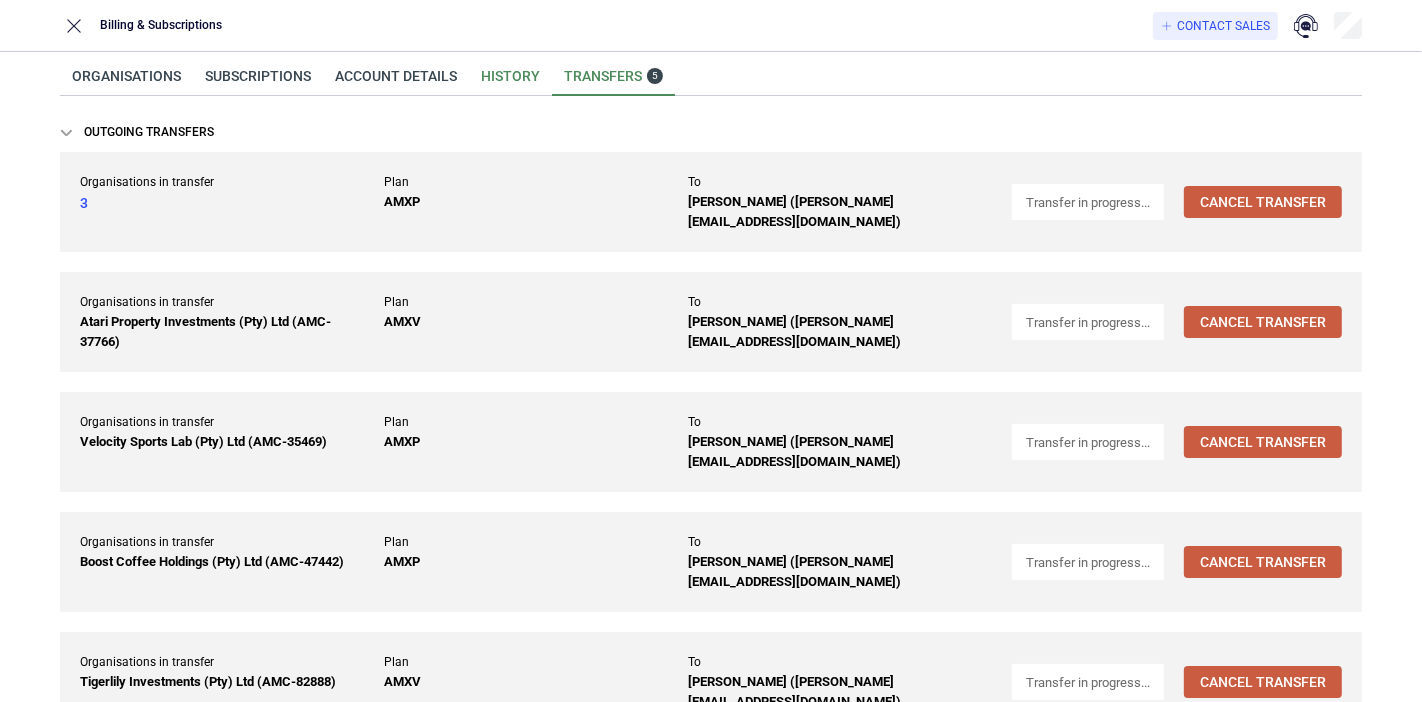 click on "History" at bounding box center (510, 82) 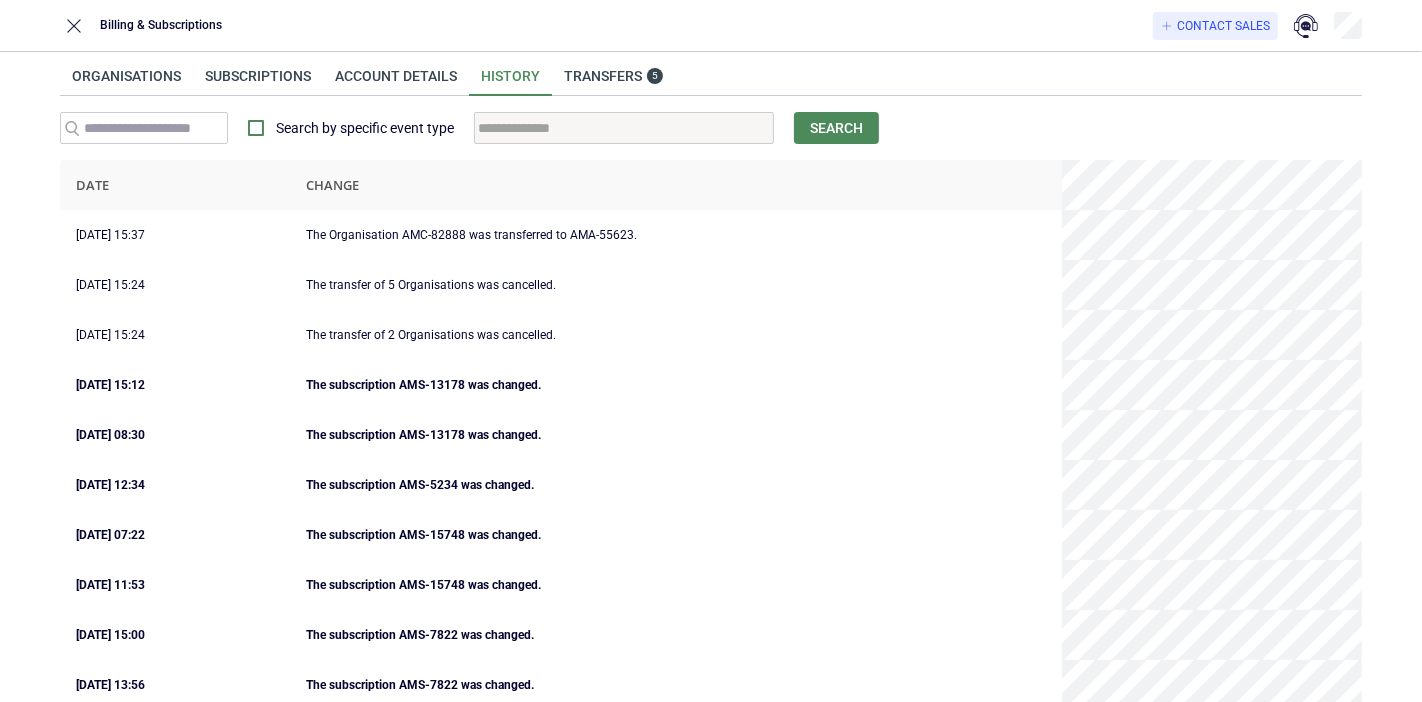 click on "**********" at bounding box center [711, 924] 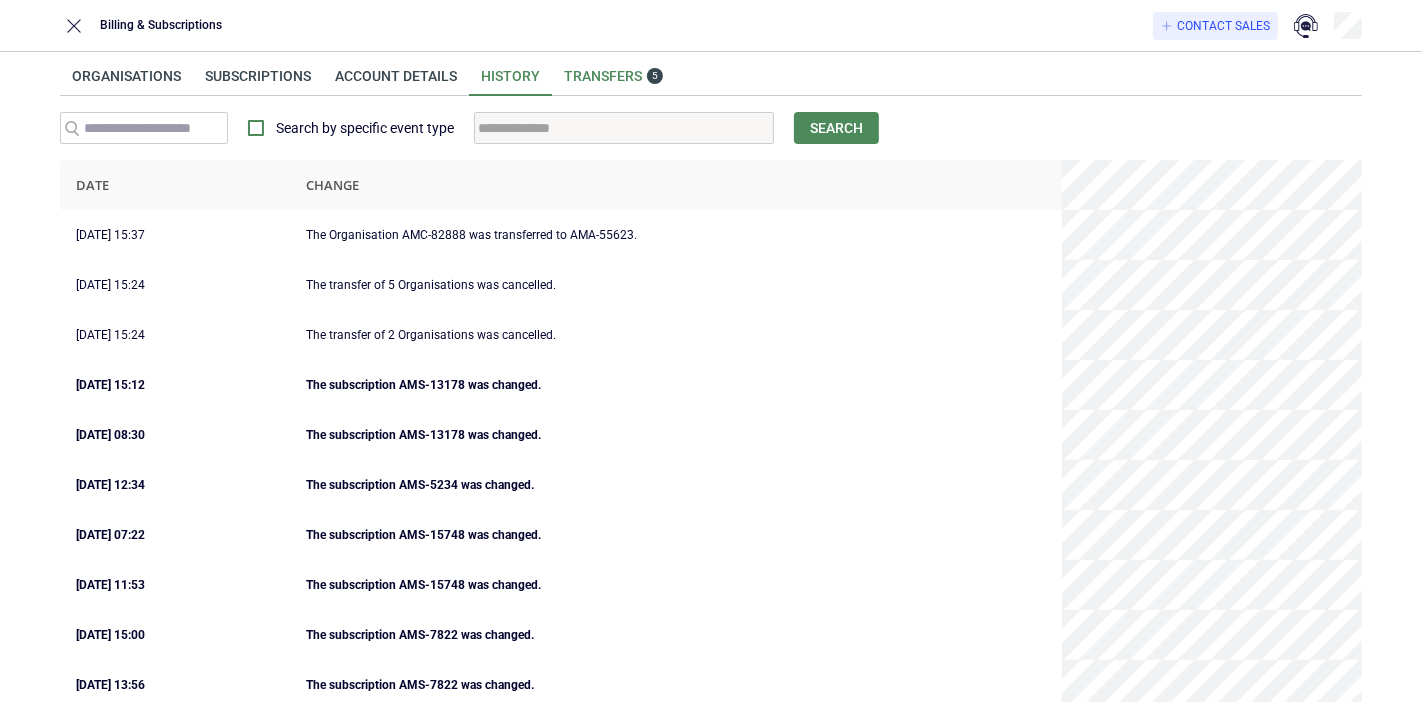 click on "Transfers 5" at bounding box center (613, 76) 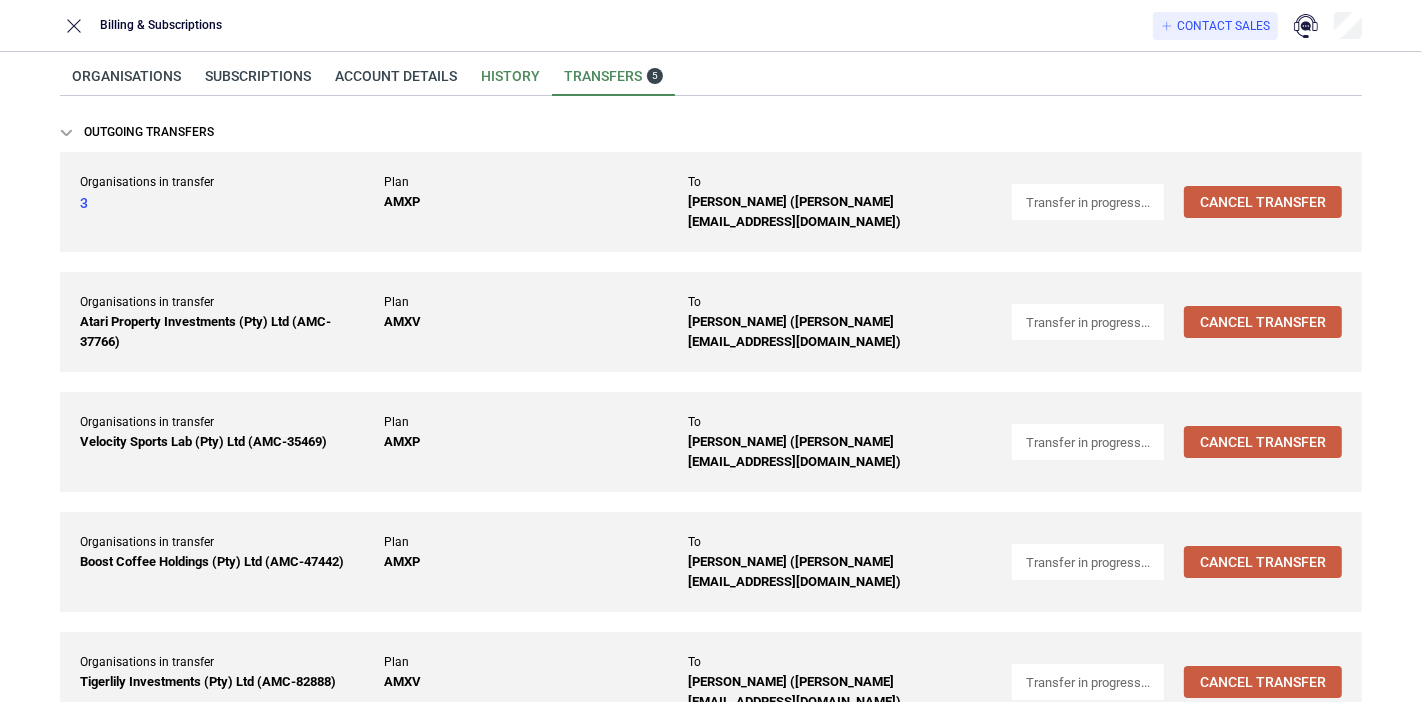 click on "History" at bounding box center (510, 82) 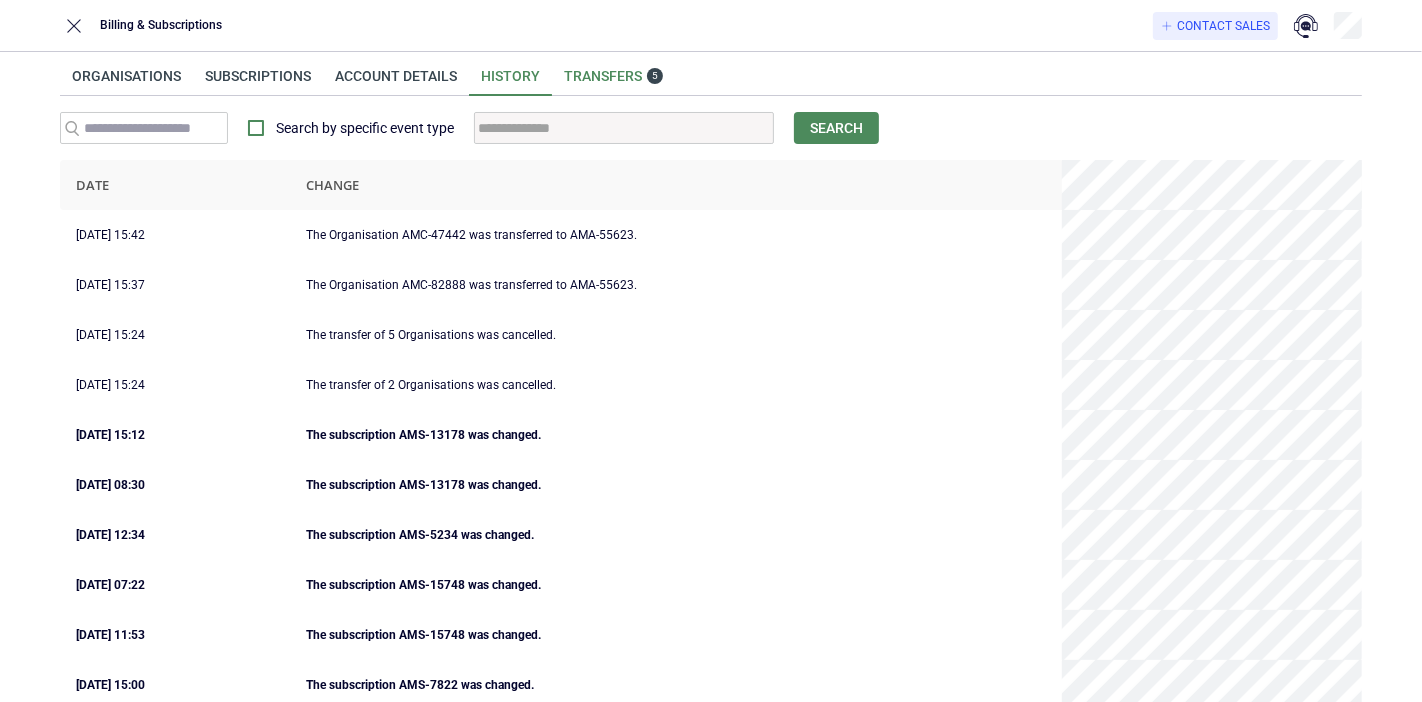 click on "Transfers 5" at bounding box center (613, 76) 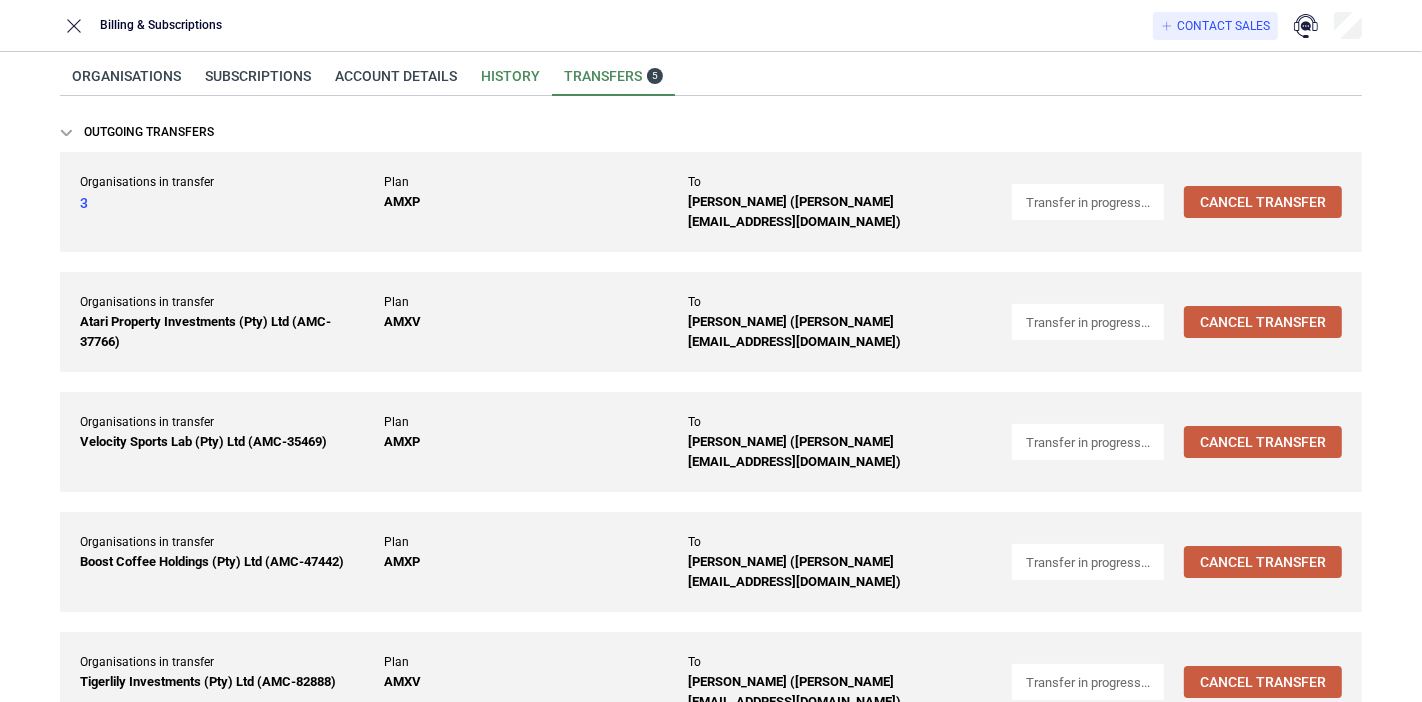 click on "History" at bounding box center [510, 82] 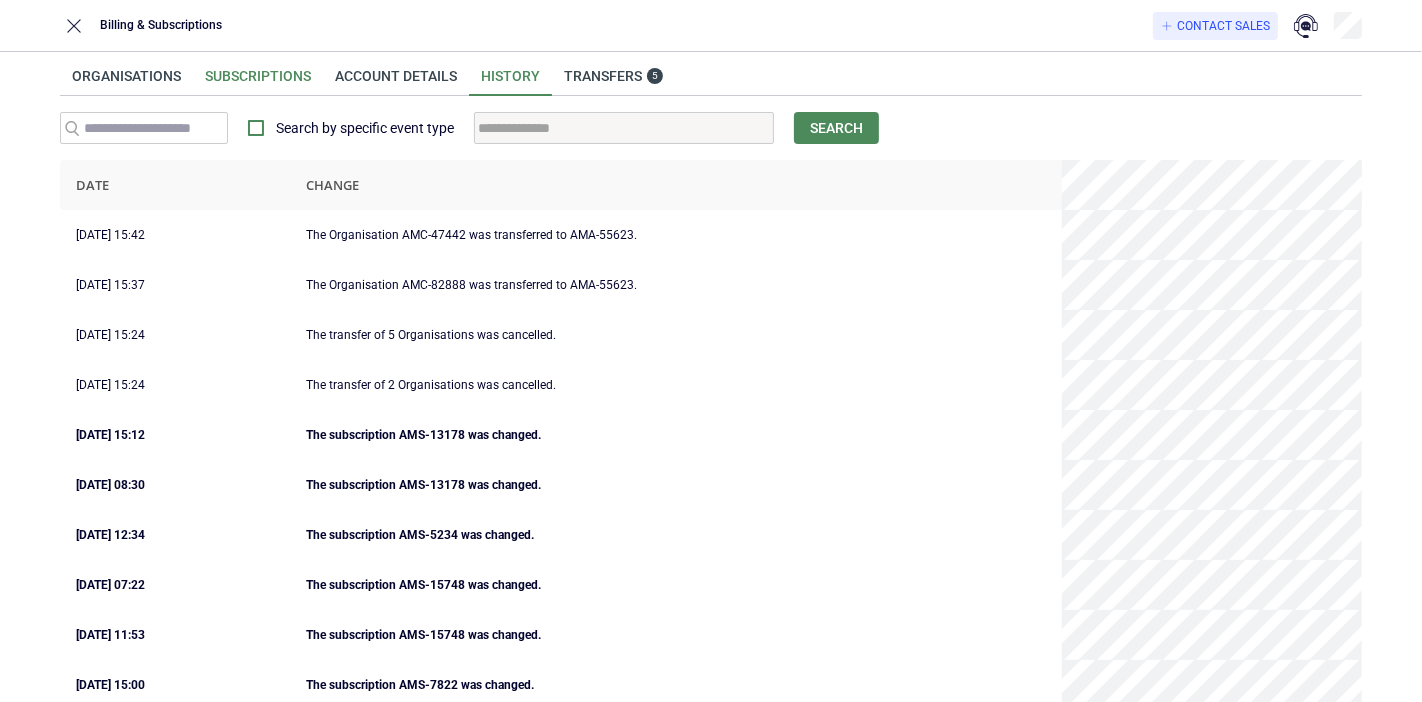 click on "Subscriptions" at bounding box center (258, 82) 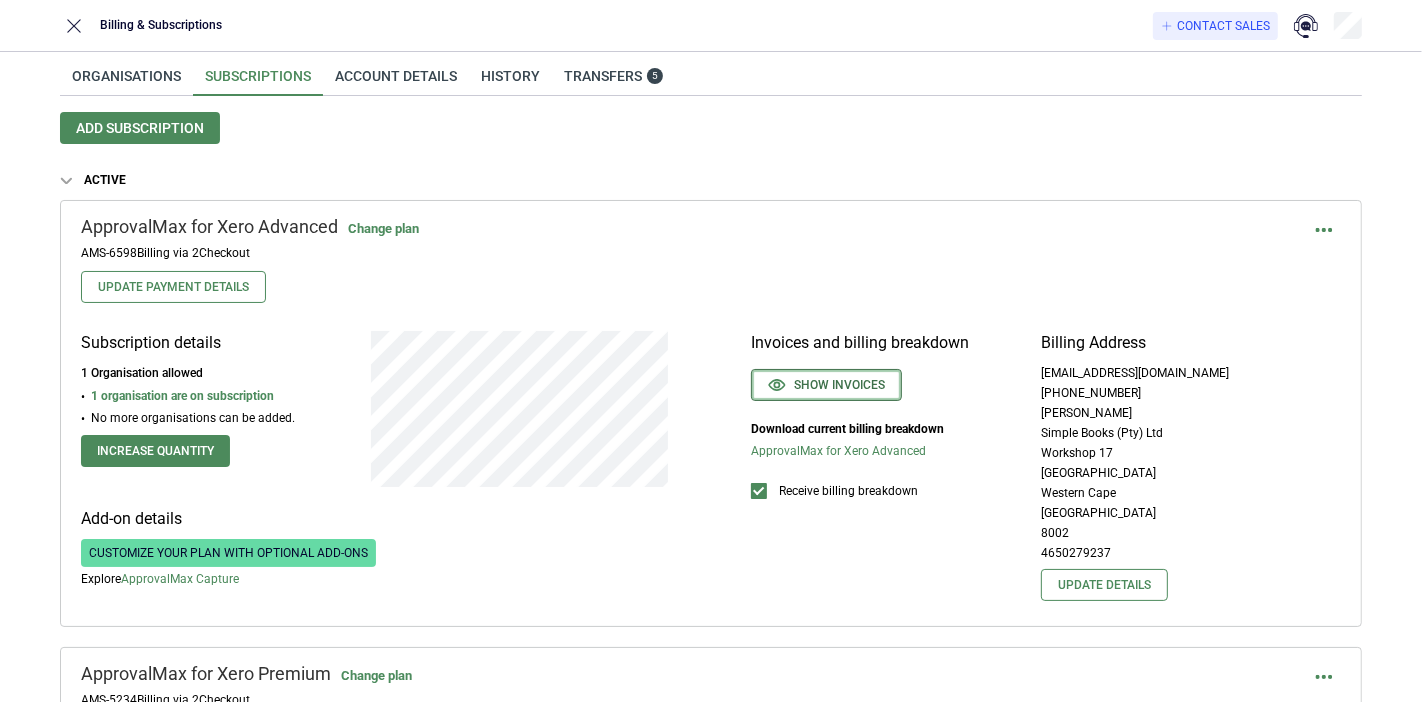 click on "Show invoices" at bounding box center [826, 385] 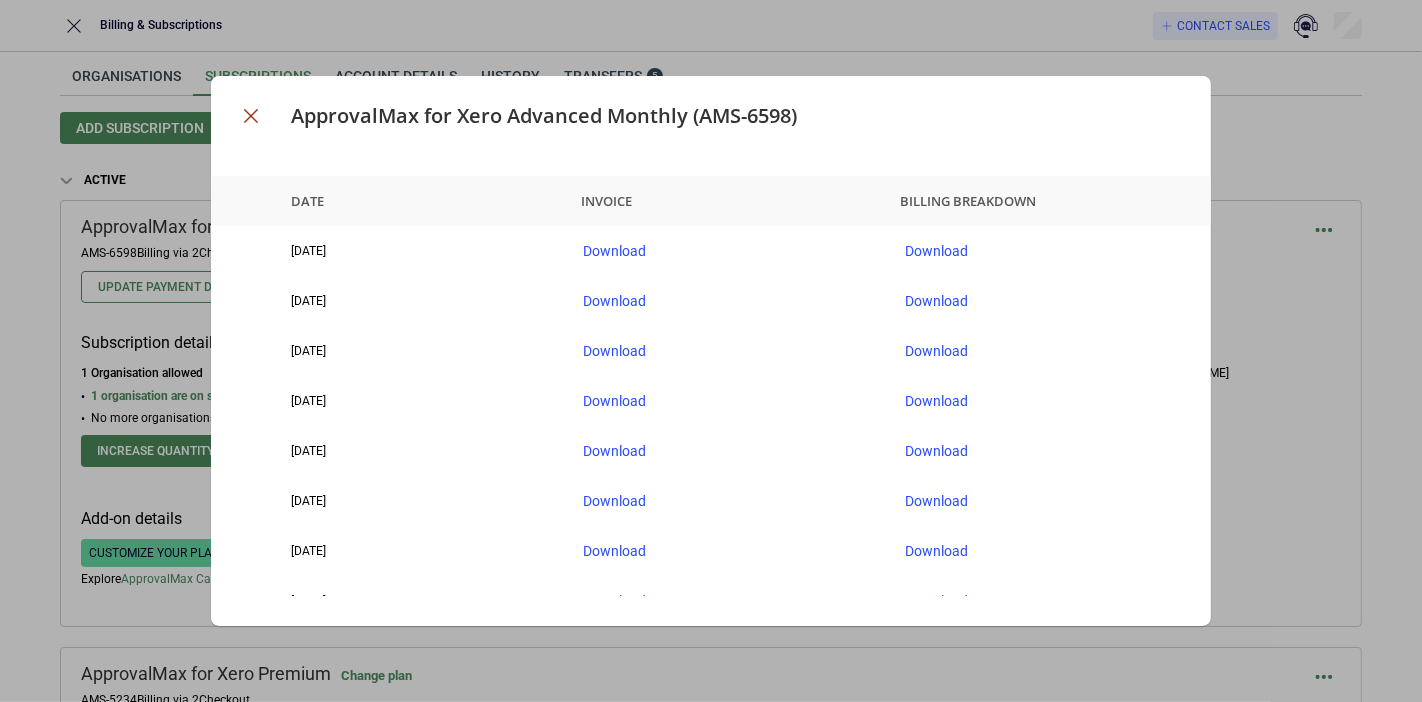 click 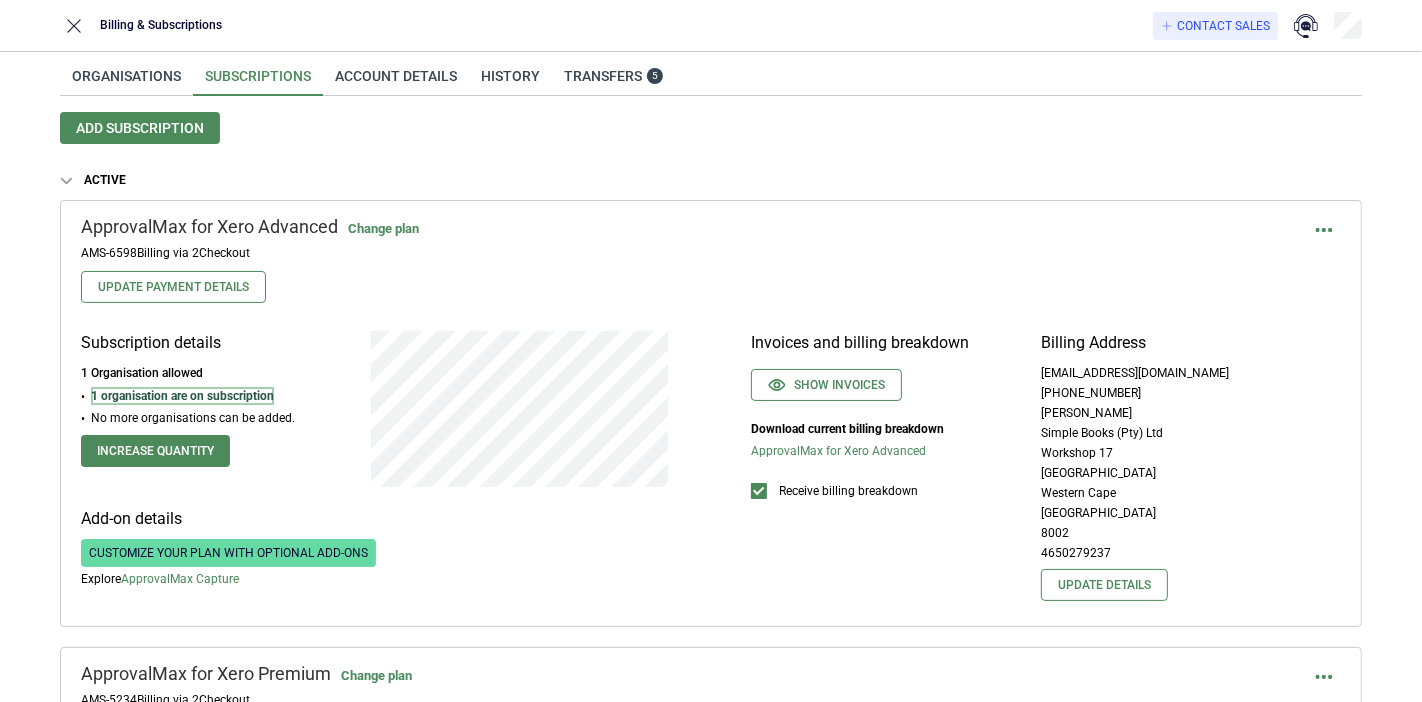 click on "1 organisation are on subscription" at bounding box center (182, 396) 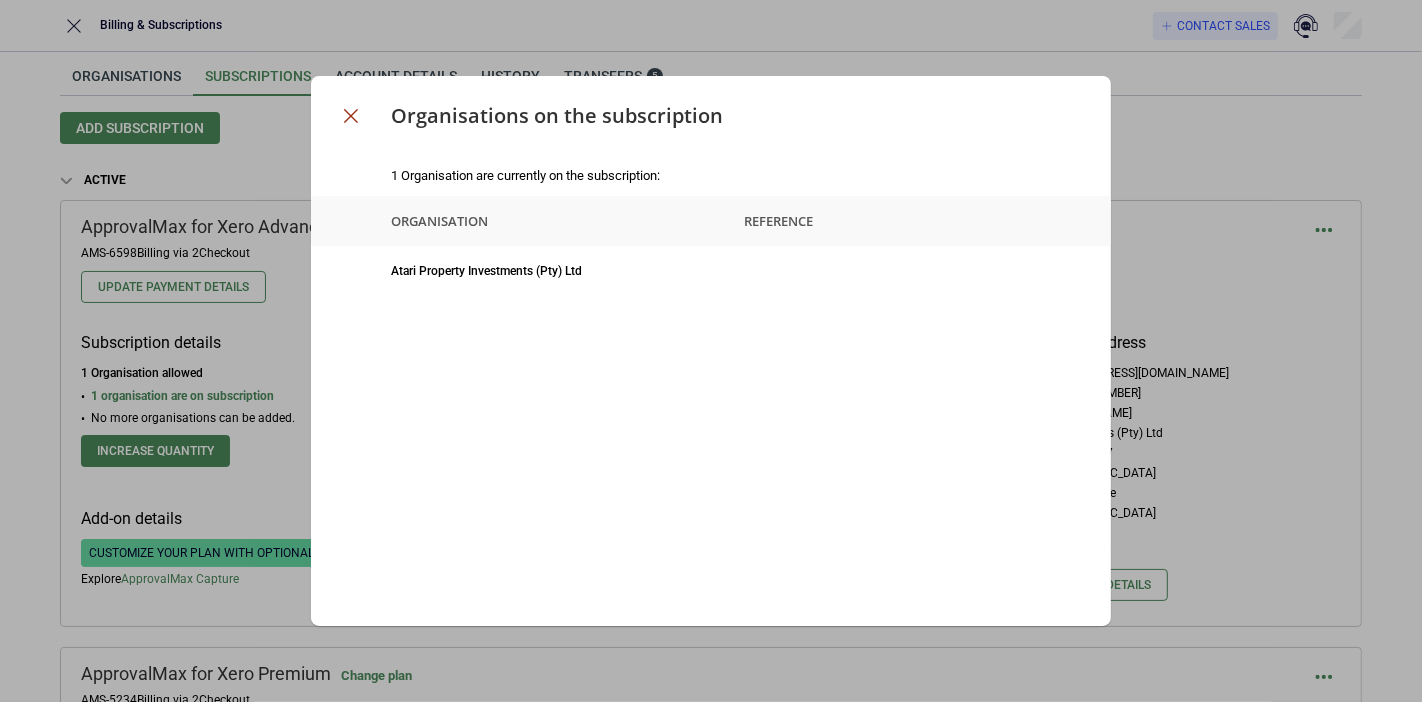 click 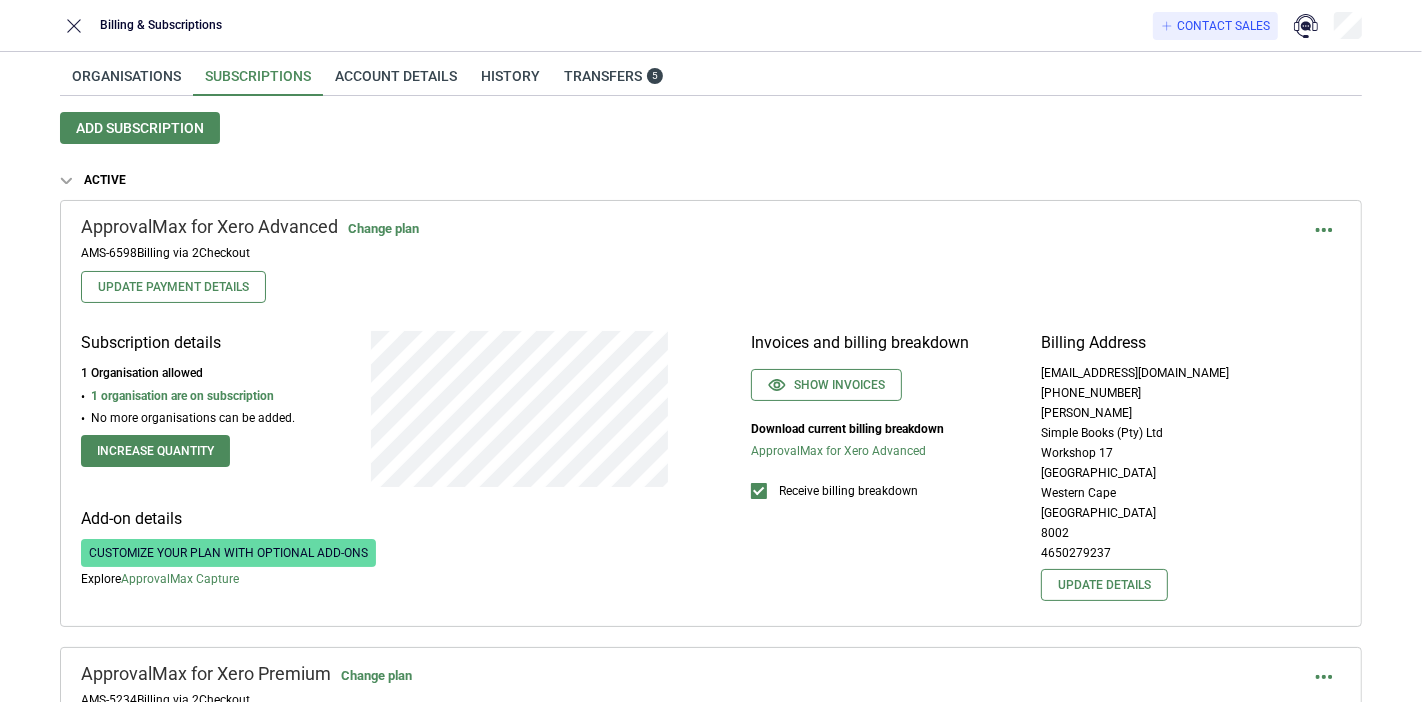 scroll, scrollTop: 0, scrollLeft: 0, axis: both 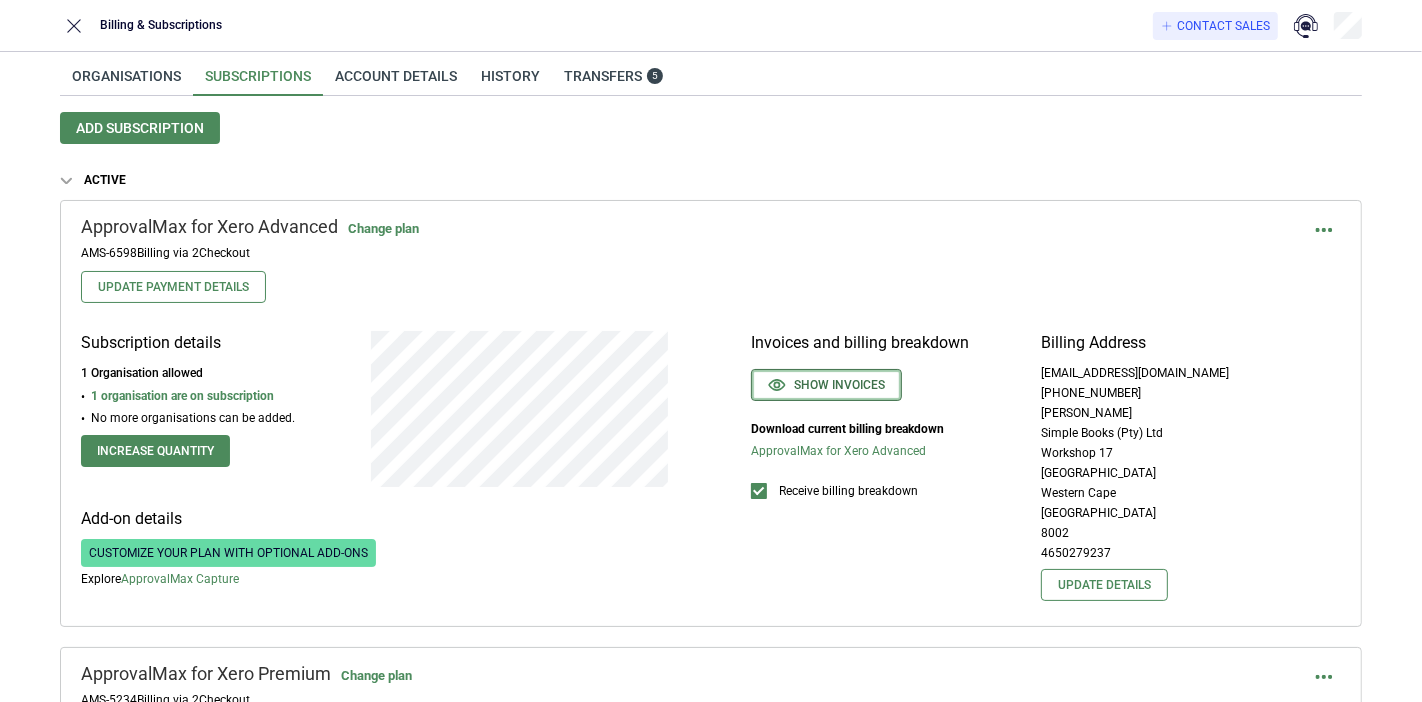click on "Show invoices" at bounding box center [826, 385] 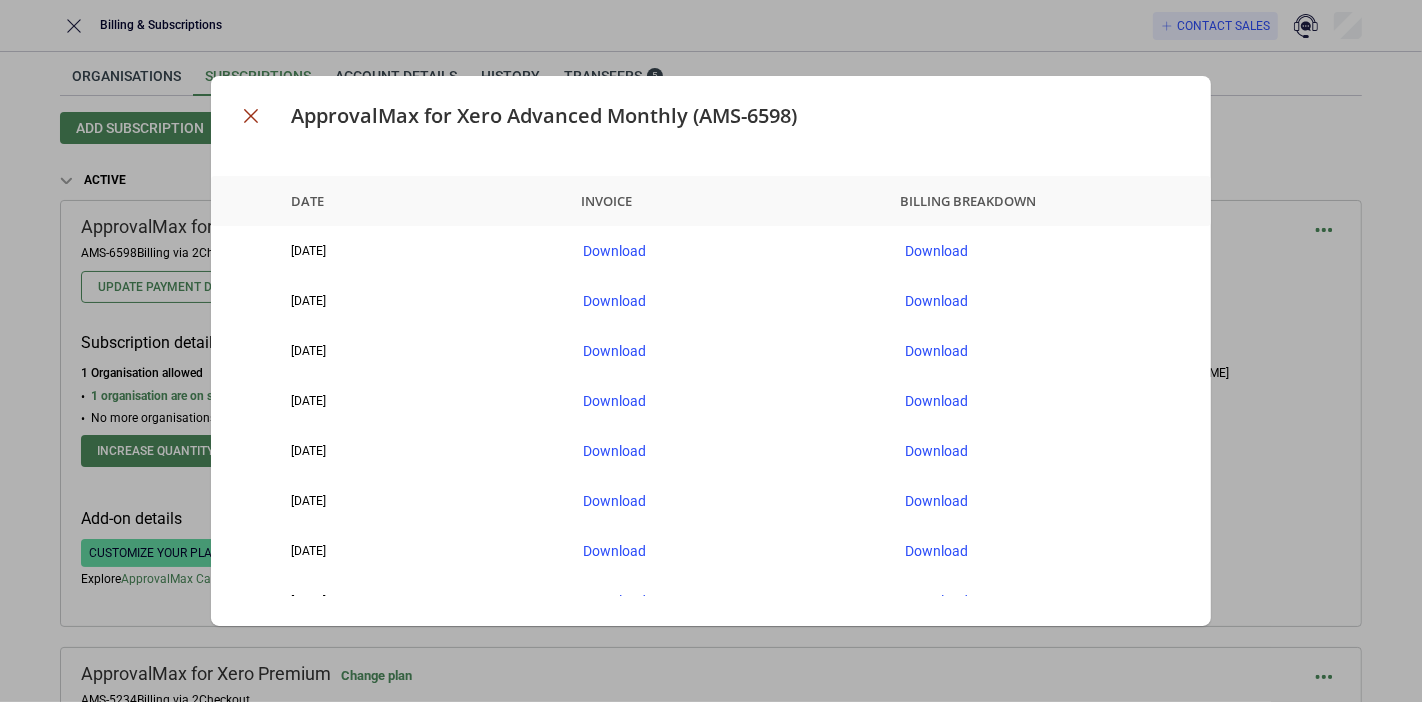 click 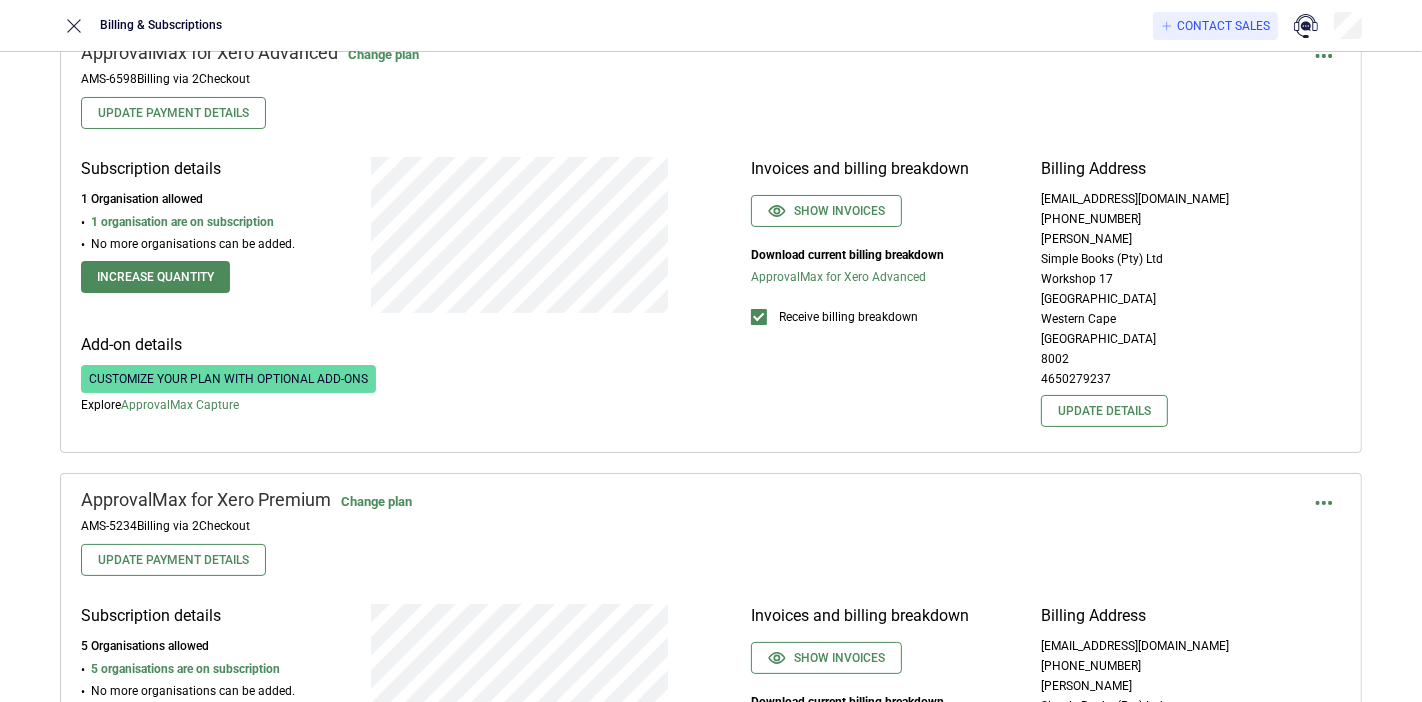scroll, scrollTop: 333, scrollLeft: 0, axis: vertical 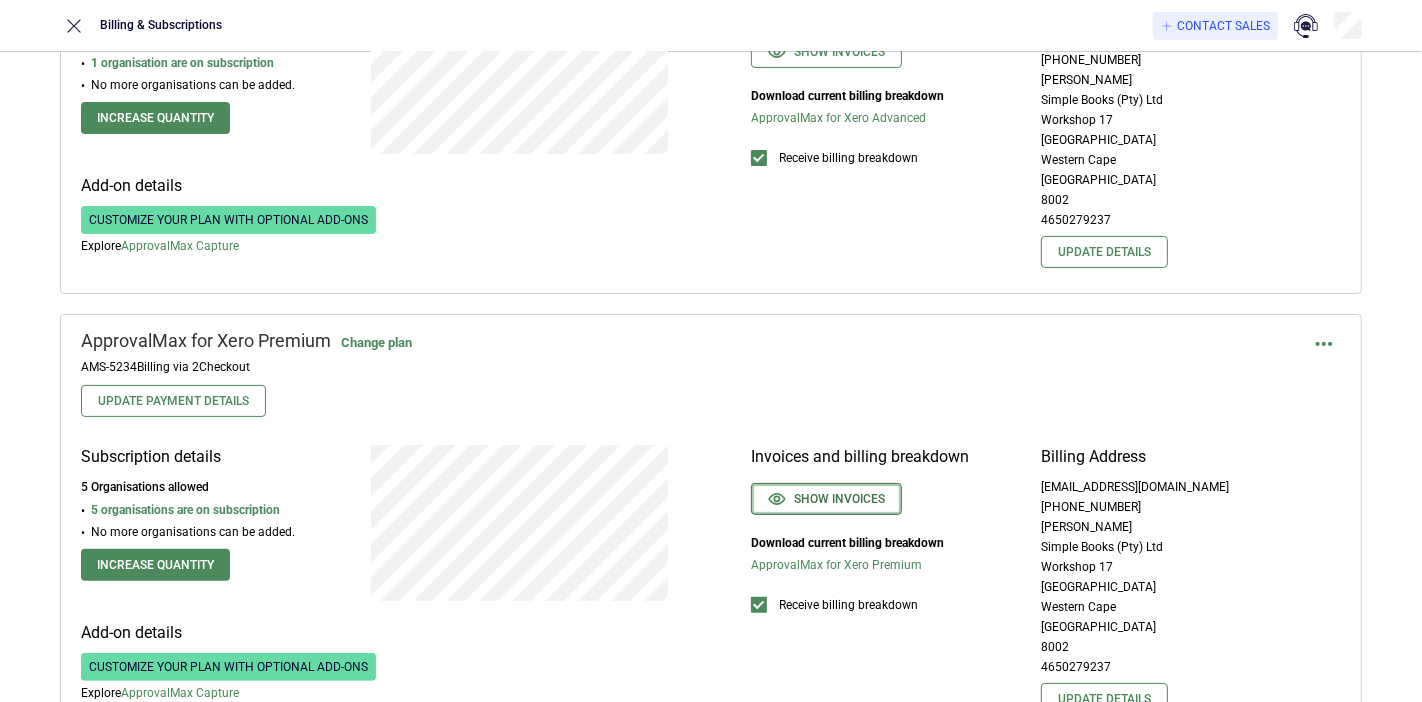 click on "Show invoices" at bounding box center (826, 499) 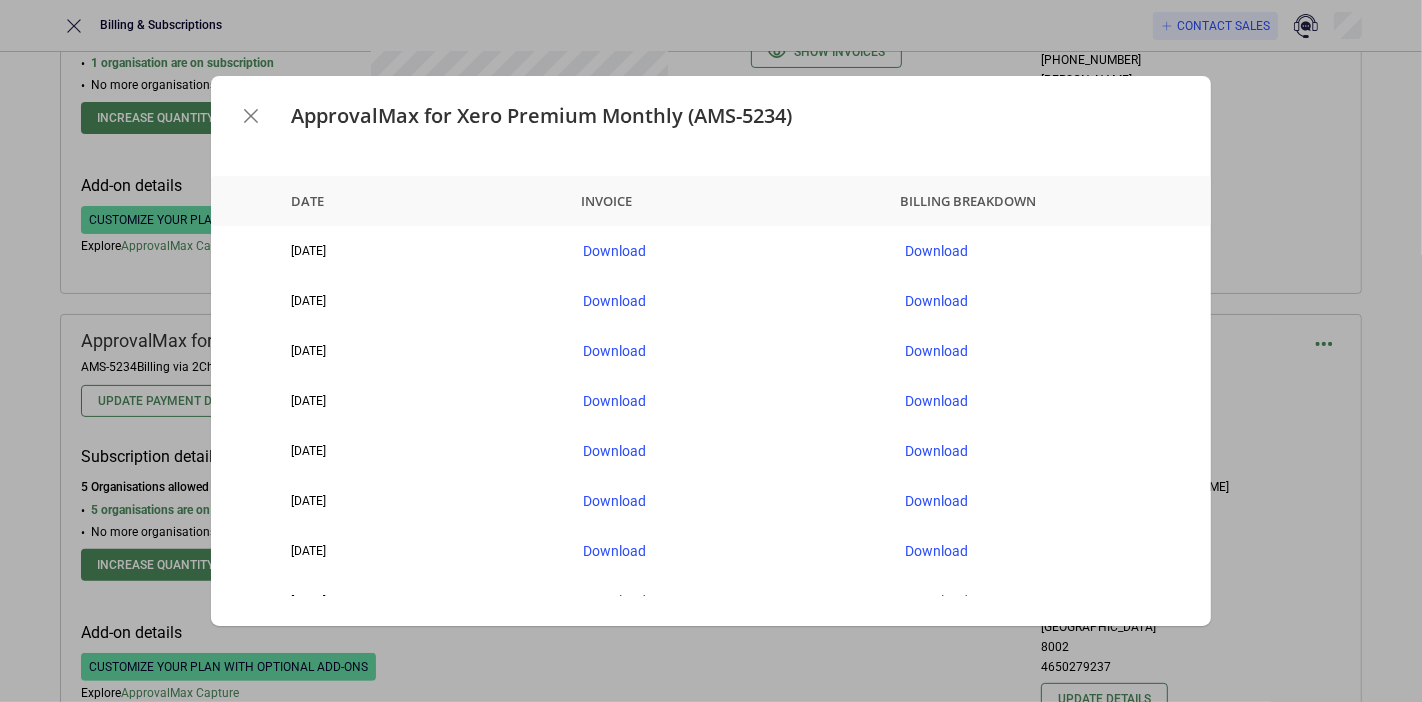 click at bounding box center [251, 116] 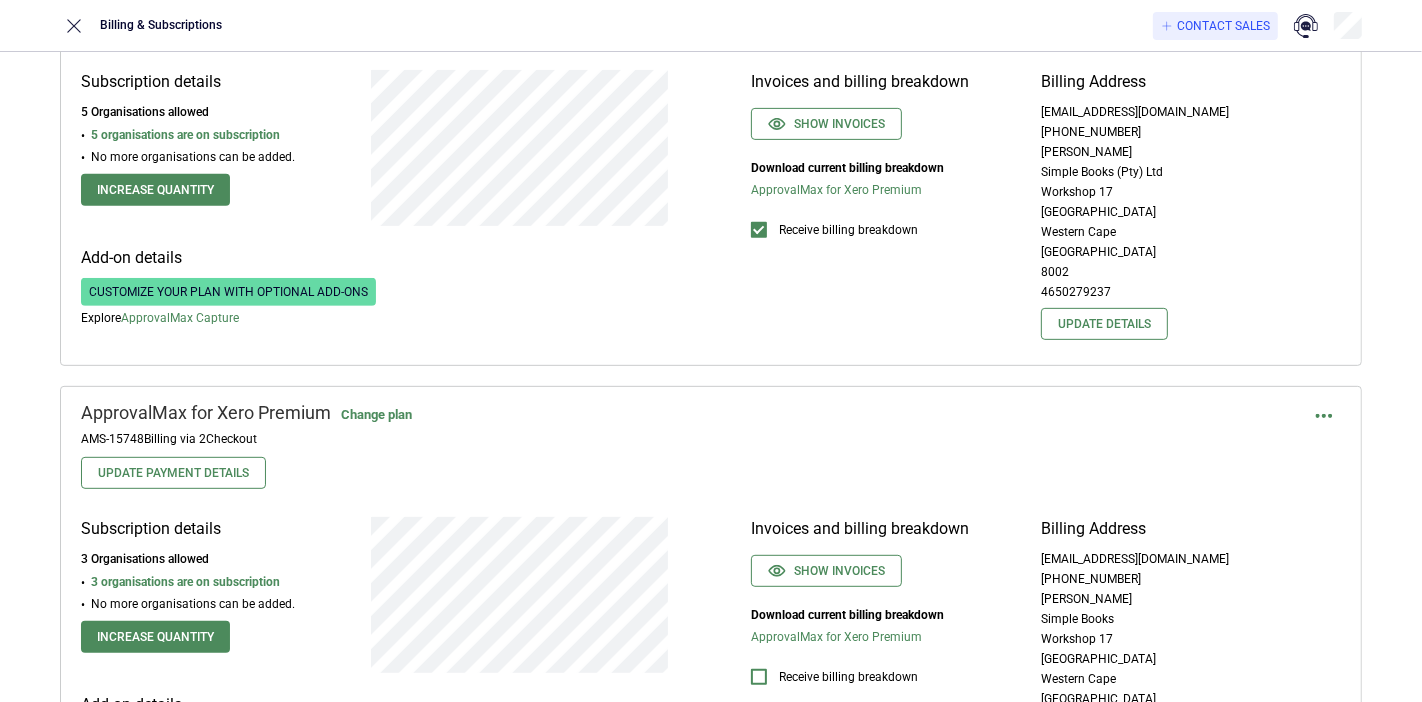 scroll, scrollTop: 777, scrollLeft: 0, axis: vertical 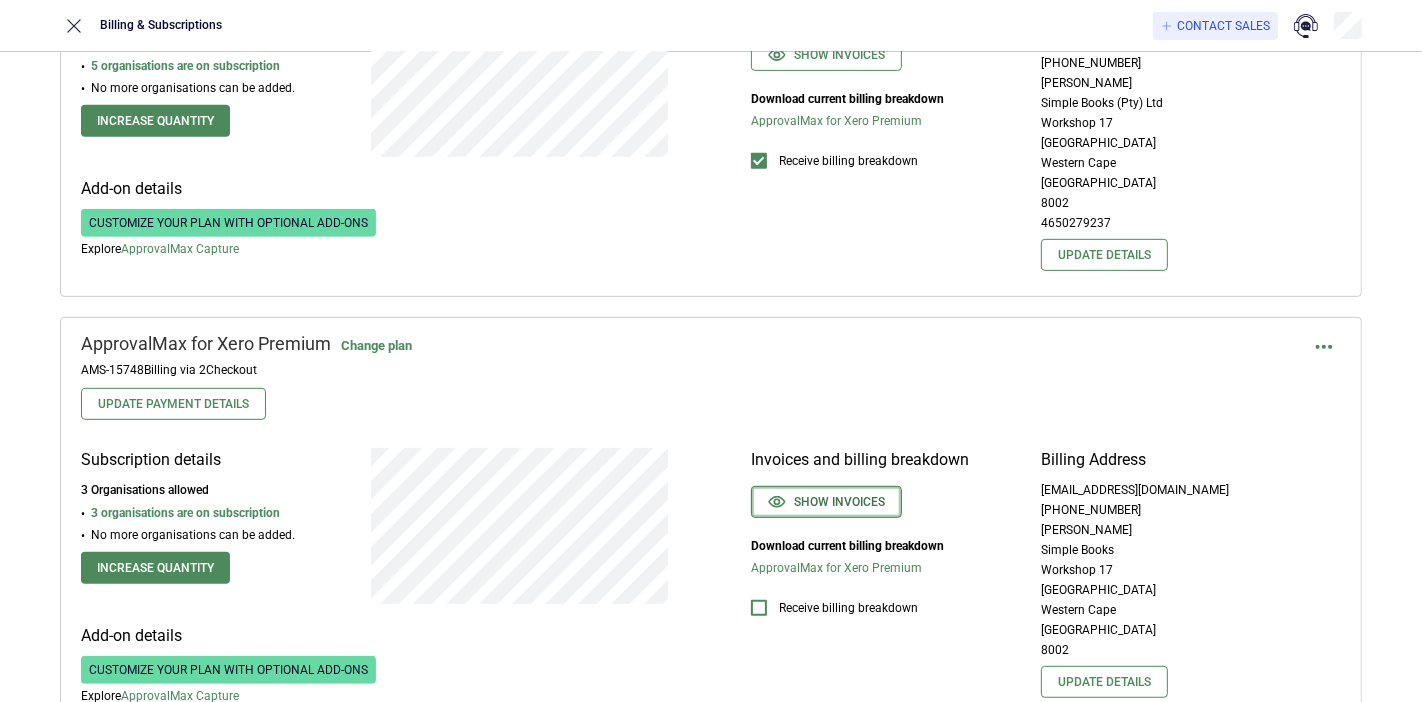 click on "Show invoices" at bounding box center [826, 502] 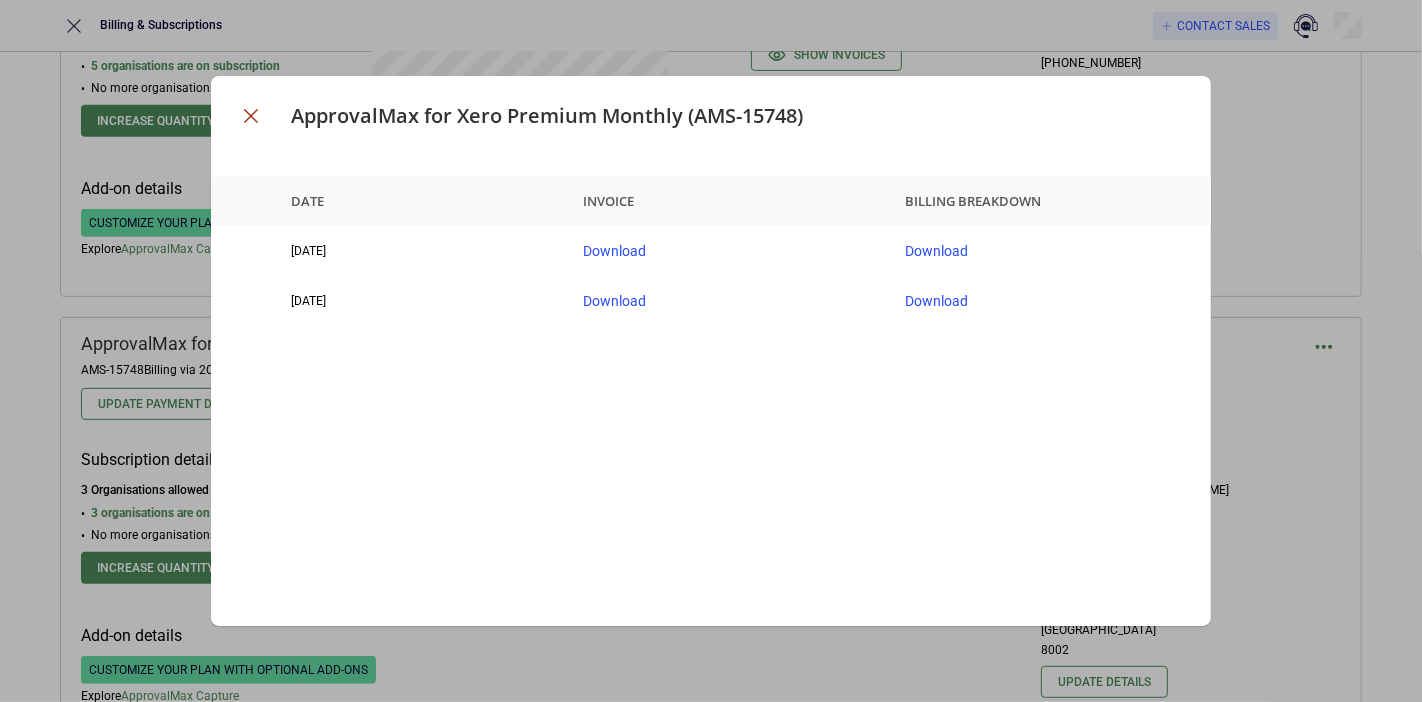 click 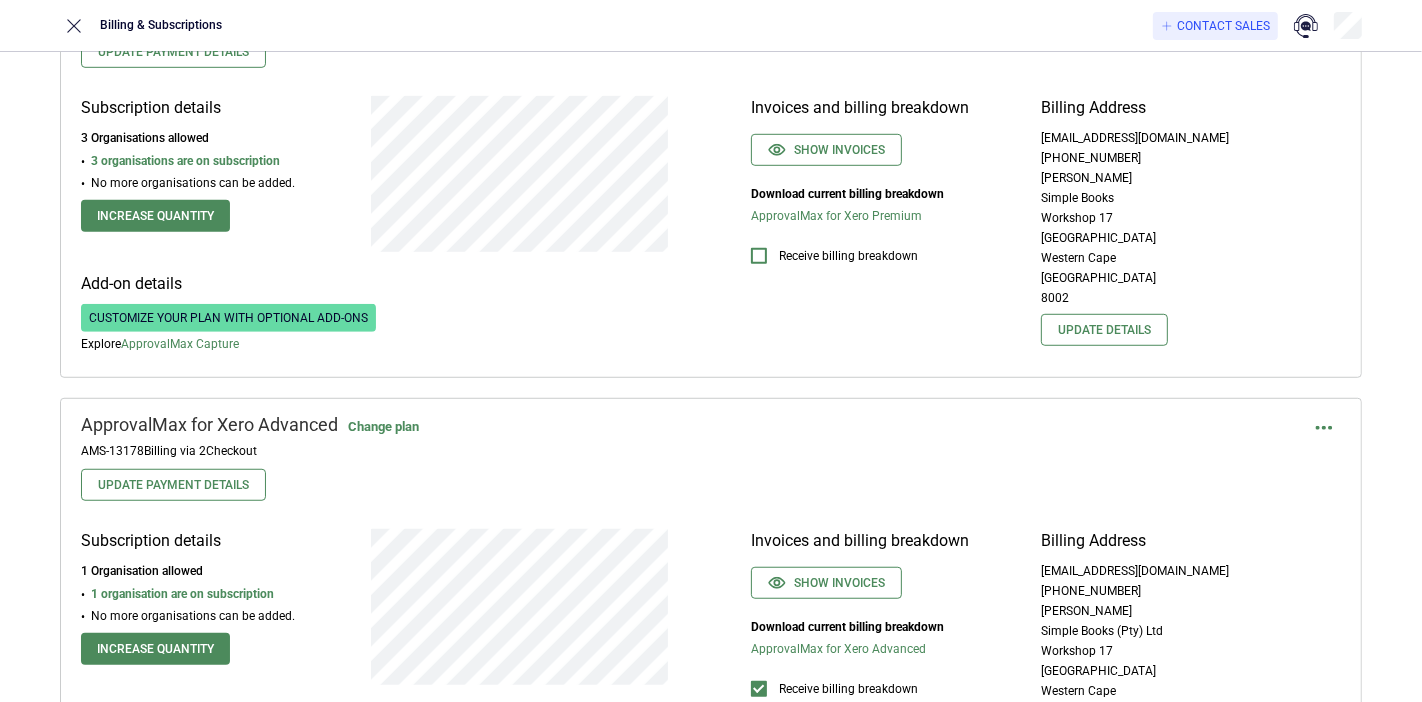 scroll, scrollTop: 1222, scrollLeft: 0, axis: vertical 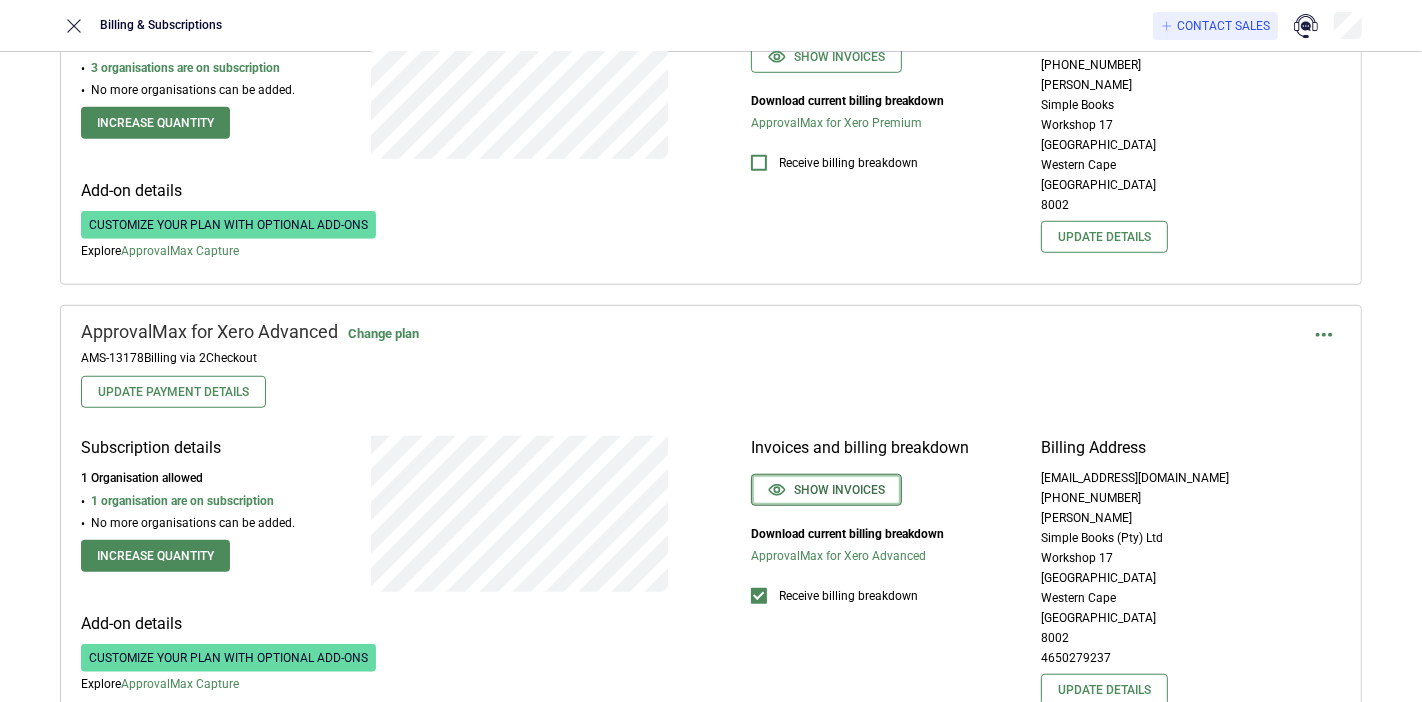 click on "Show invoices" at bounding box center (826, 490) 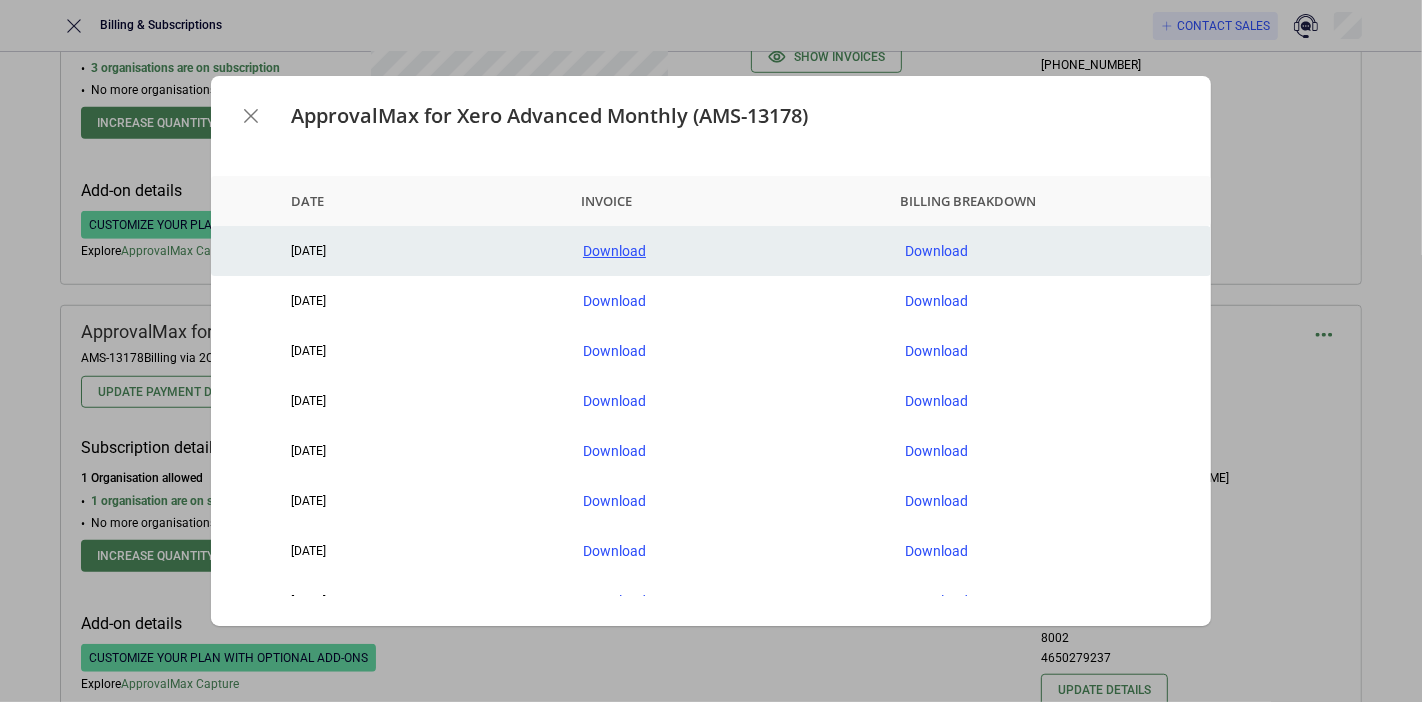 click on "Download" at bounding box center [728, 251] 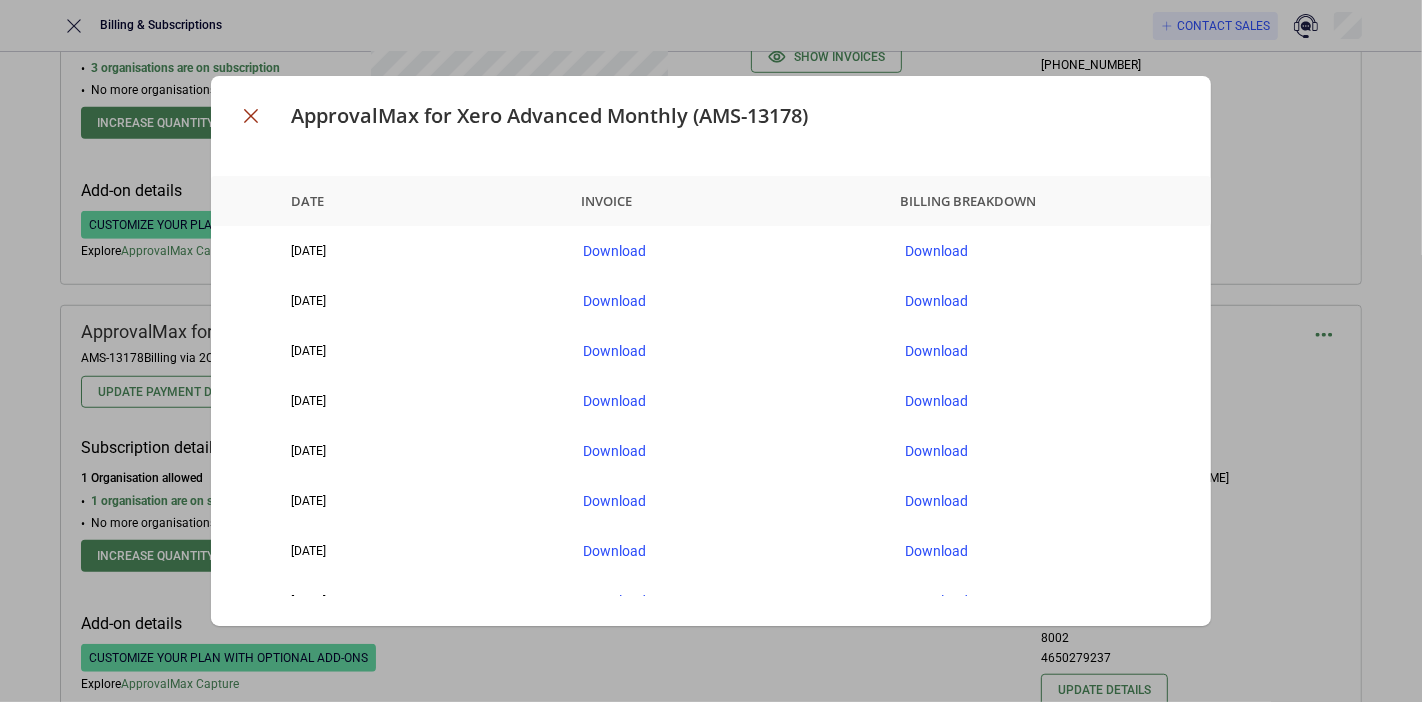 click 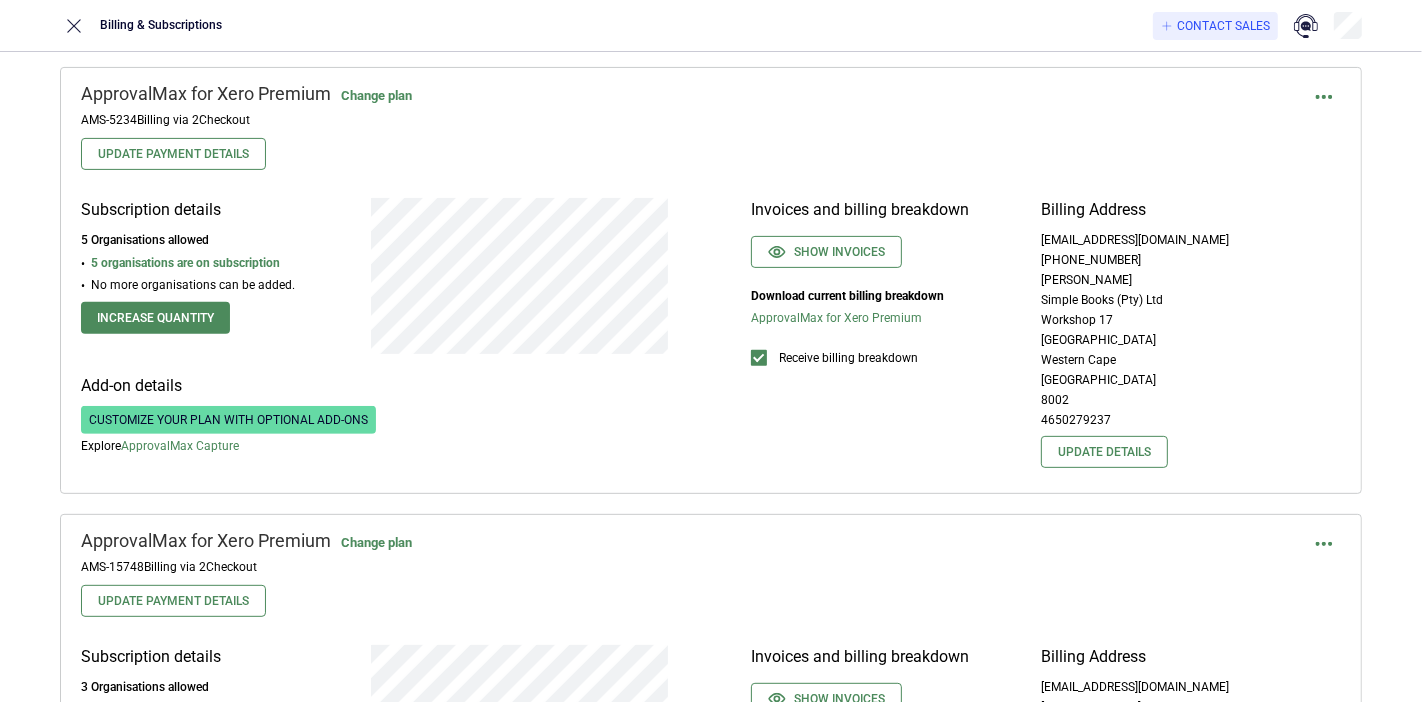 scroll, scrollTop: 583, scrollLeft: 0, axis: vertical 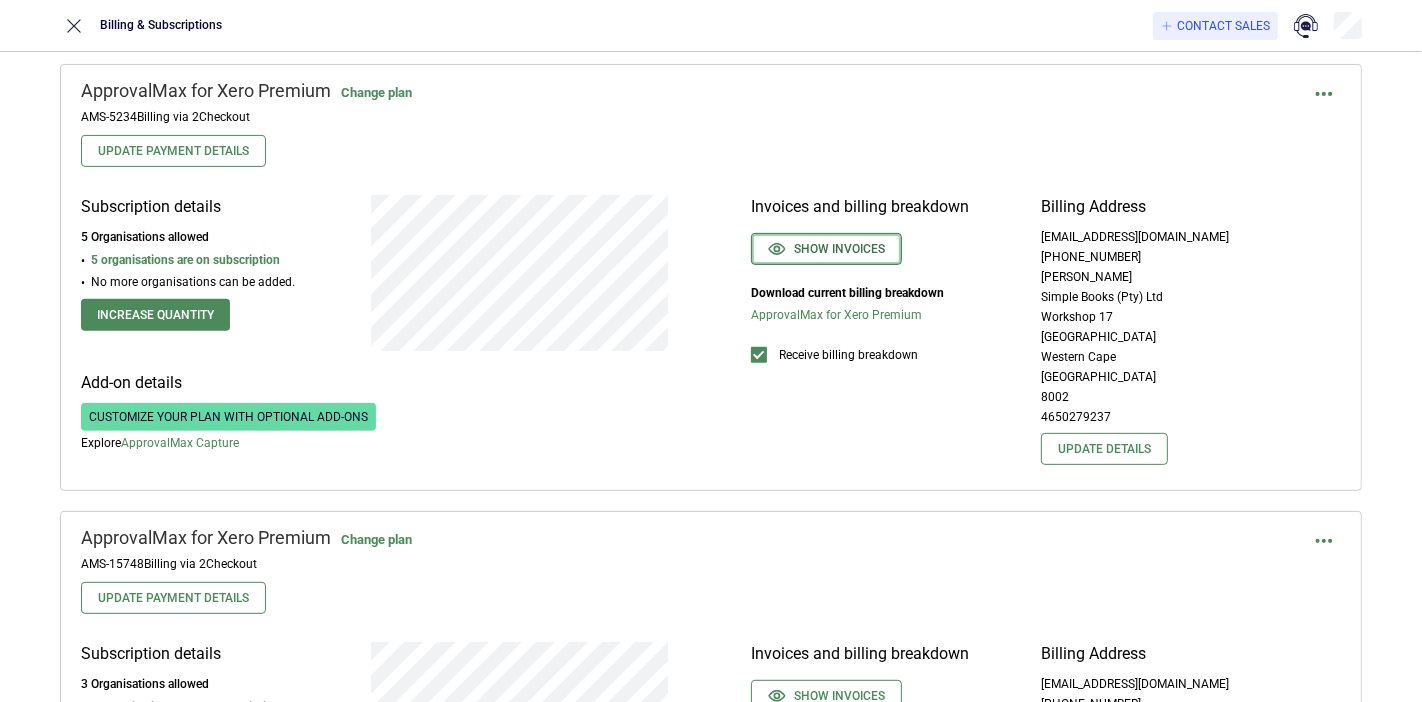 click on "Show invoices" at bounding box center (826, 249) 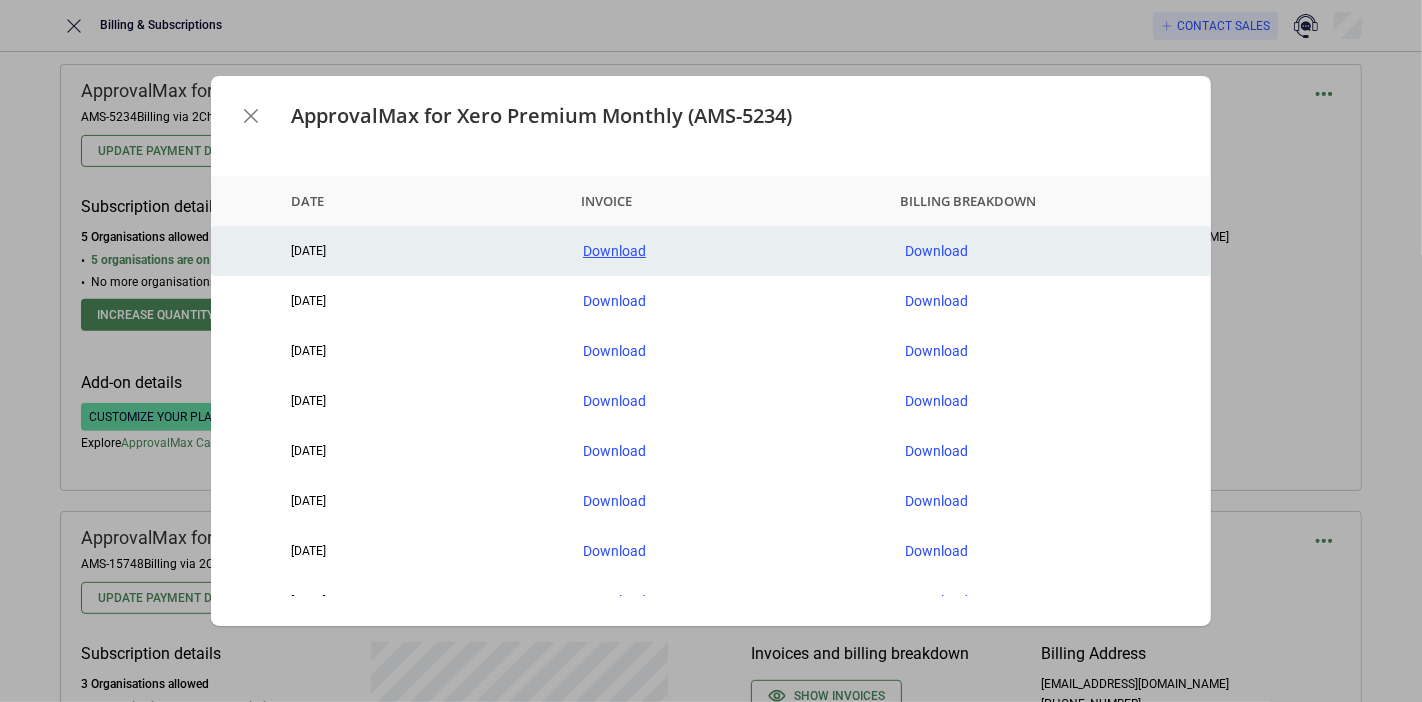 click on "Download" at bounding box center [728, 251] 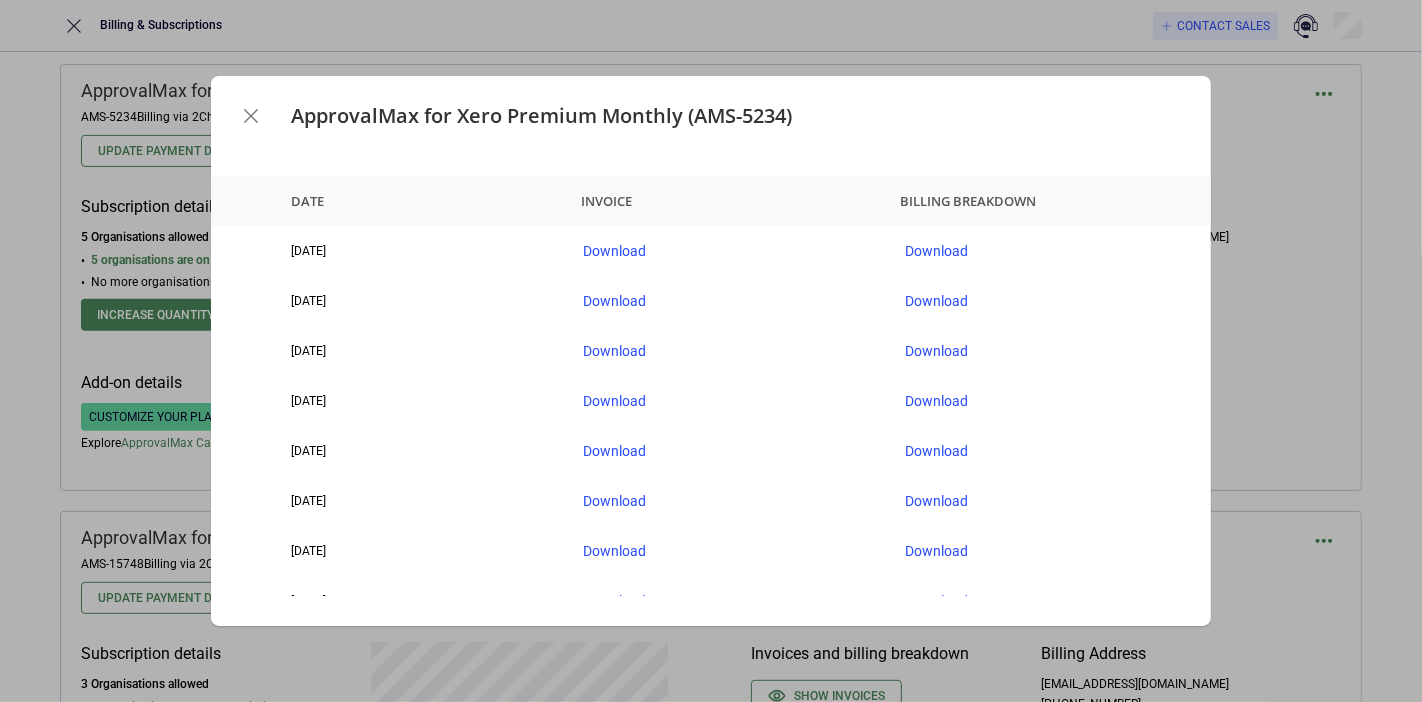 click at bounding box center (251, 116) 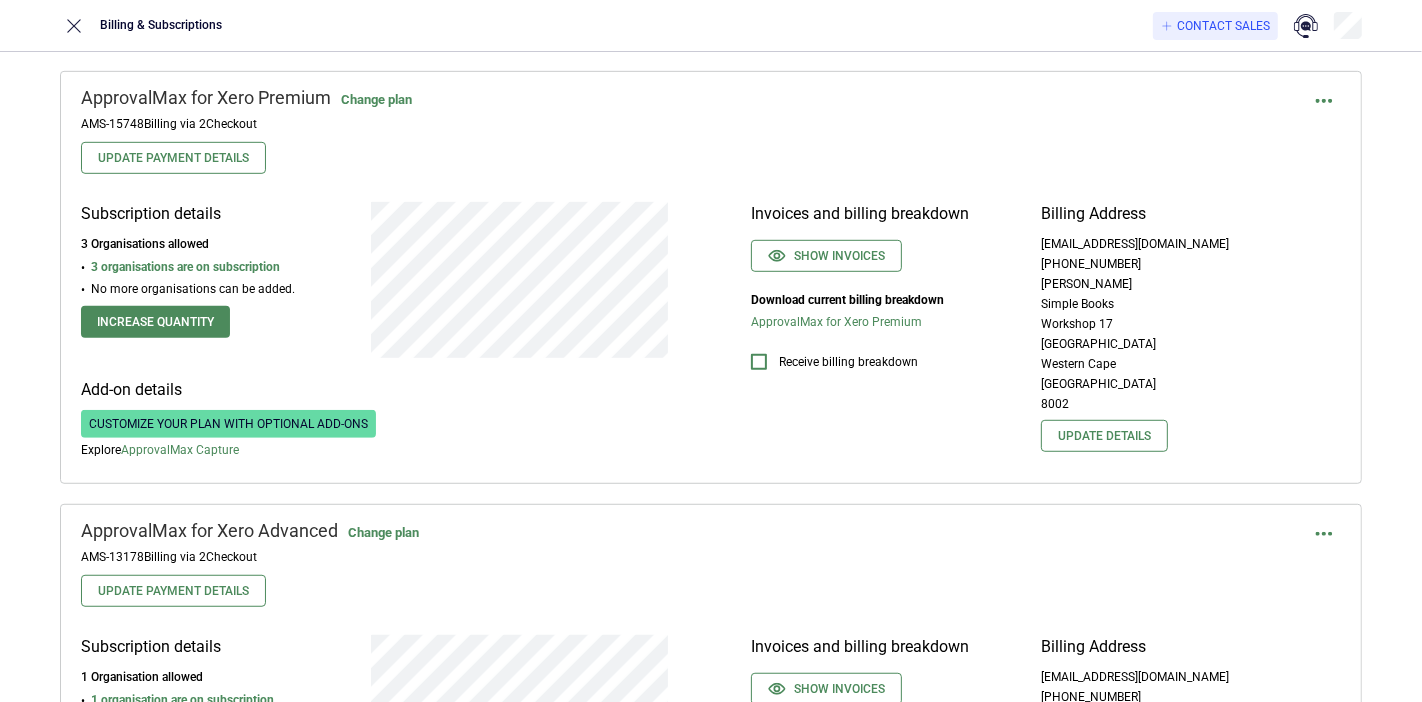 scroll, scrollTop: 1028, scrollLeft: 0, axis: vertical 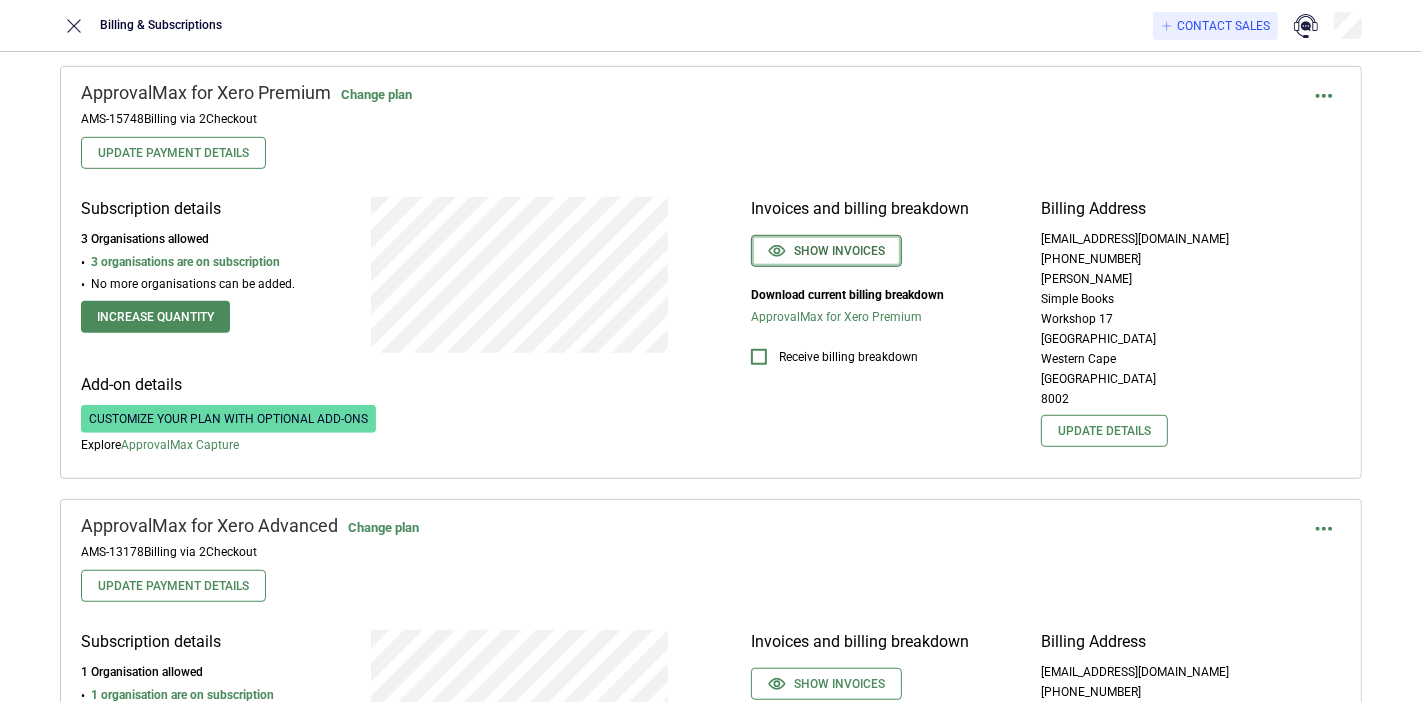 click on "Show invoices" at bounding box center [826, 251] 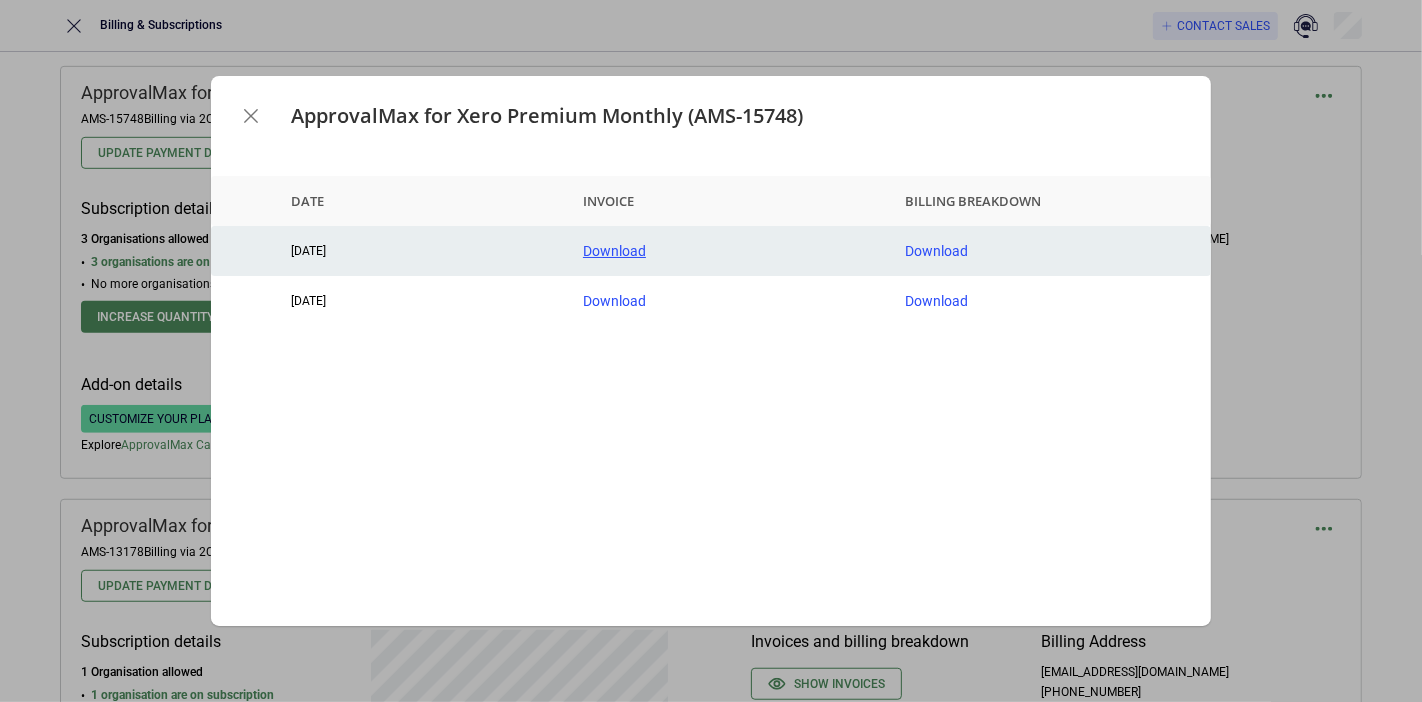 click on "Download" at bounding box center (728, 251) 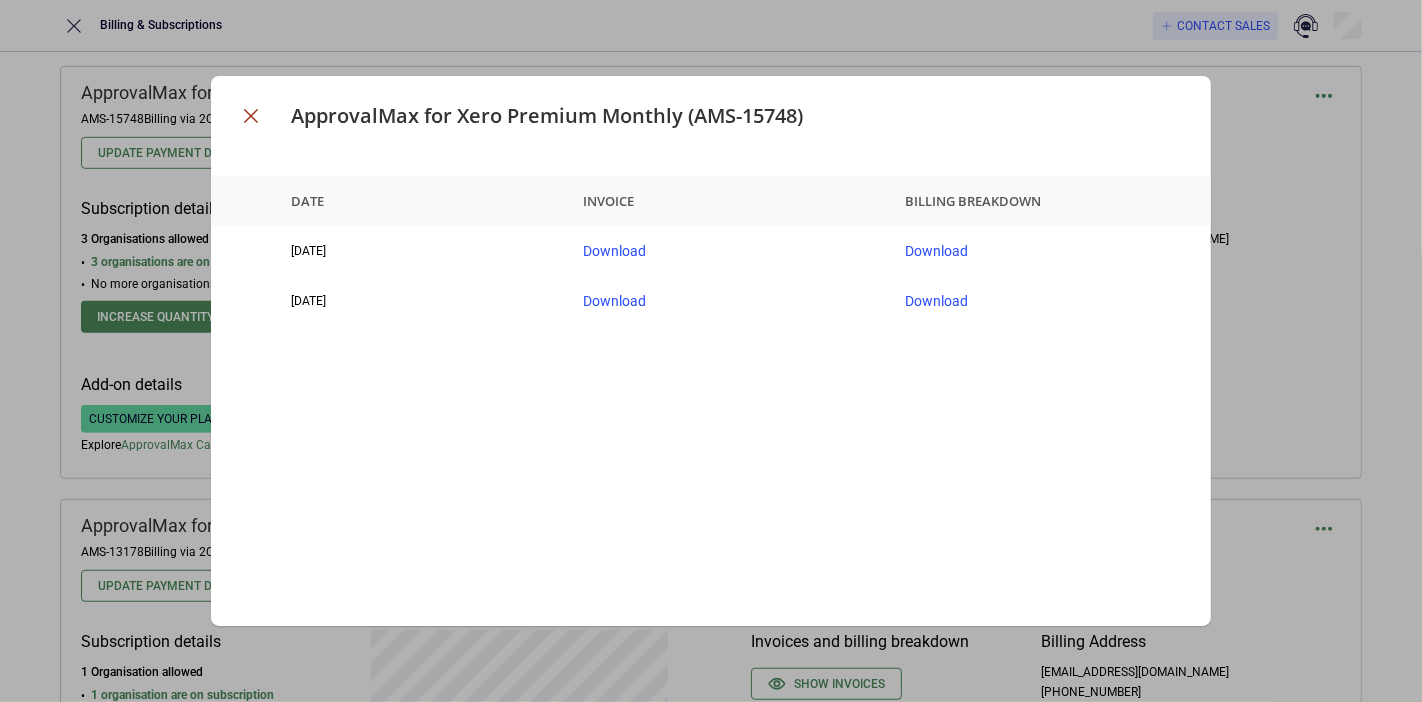 click 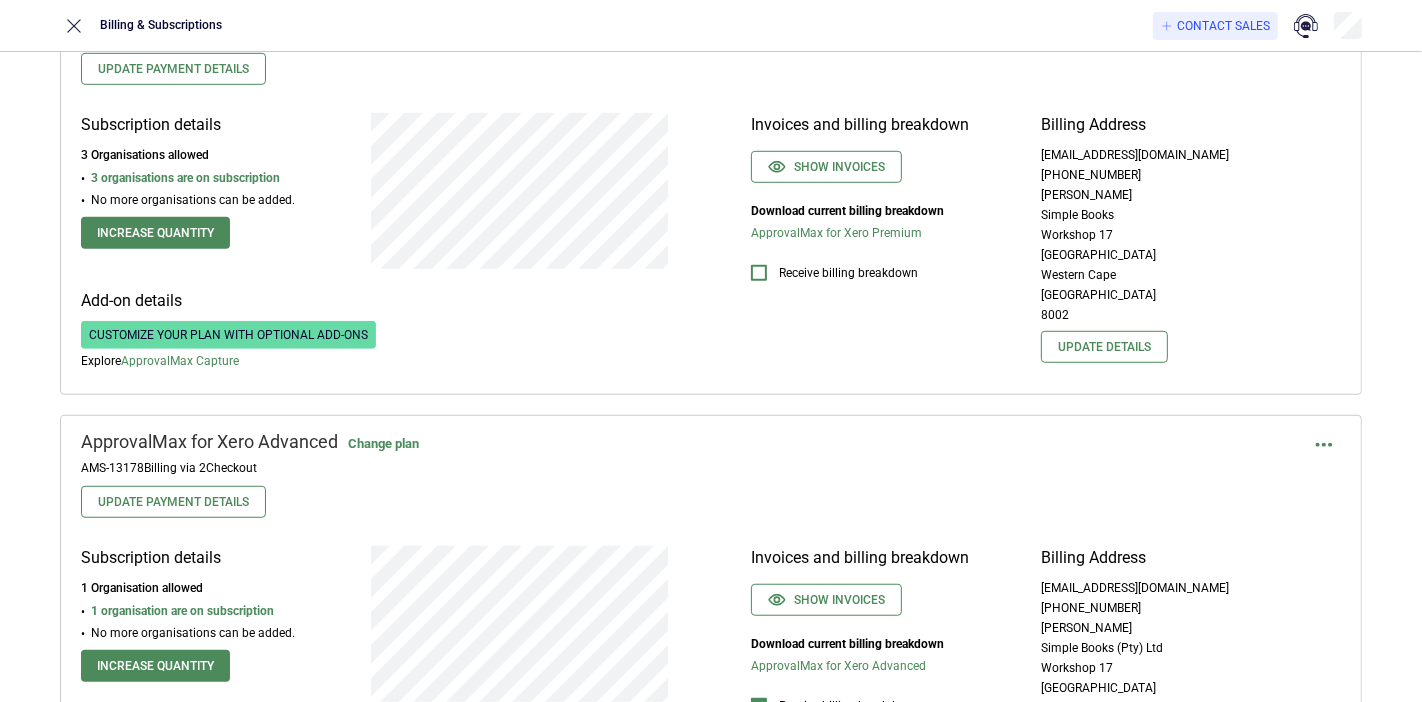 scroll, scrollTop: 1361, scrollLeft: 0, axis: vertical 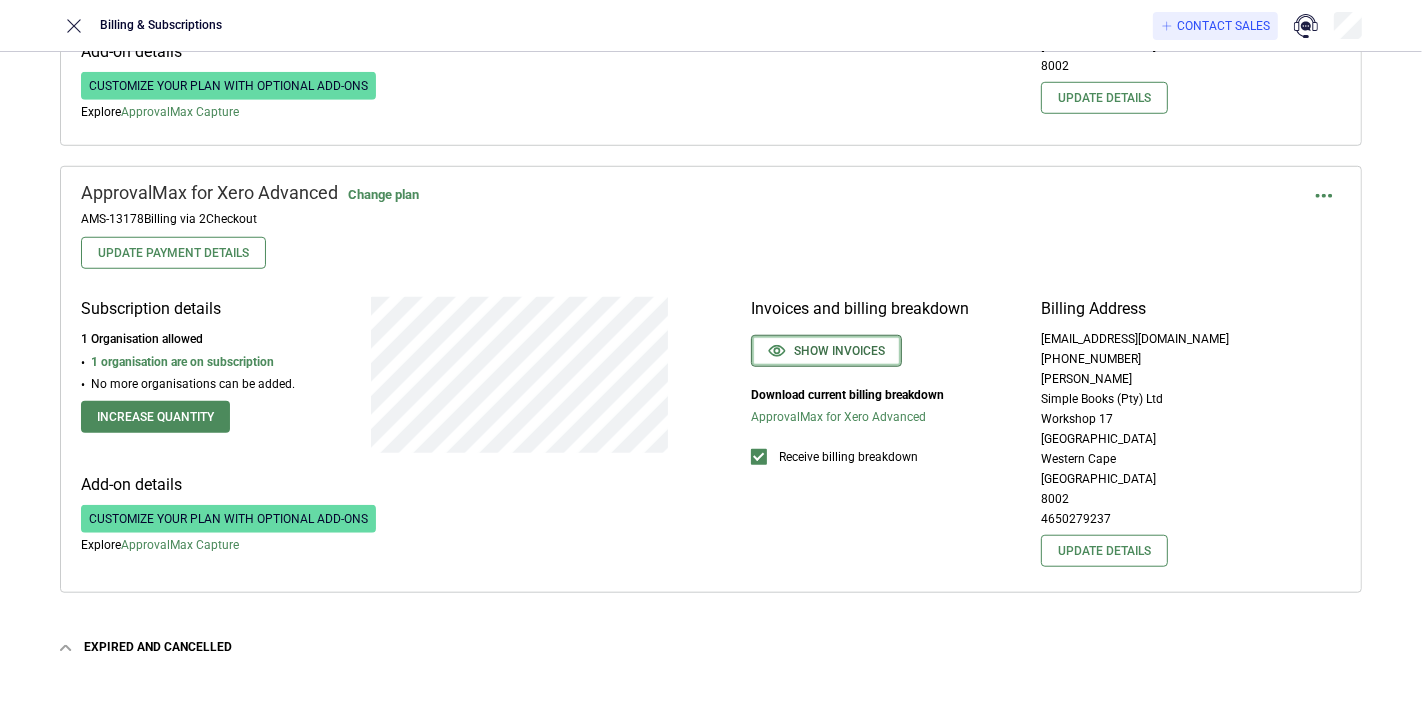 click on "Show invoices" at bounding box center [826, 351] 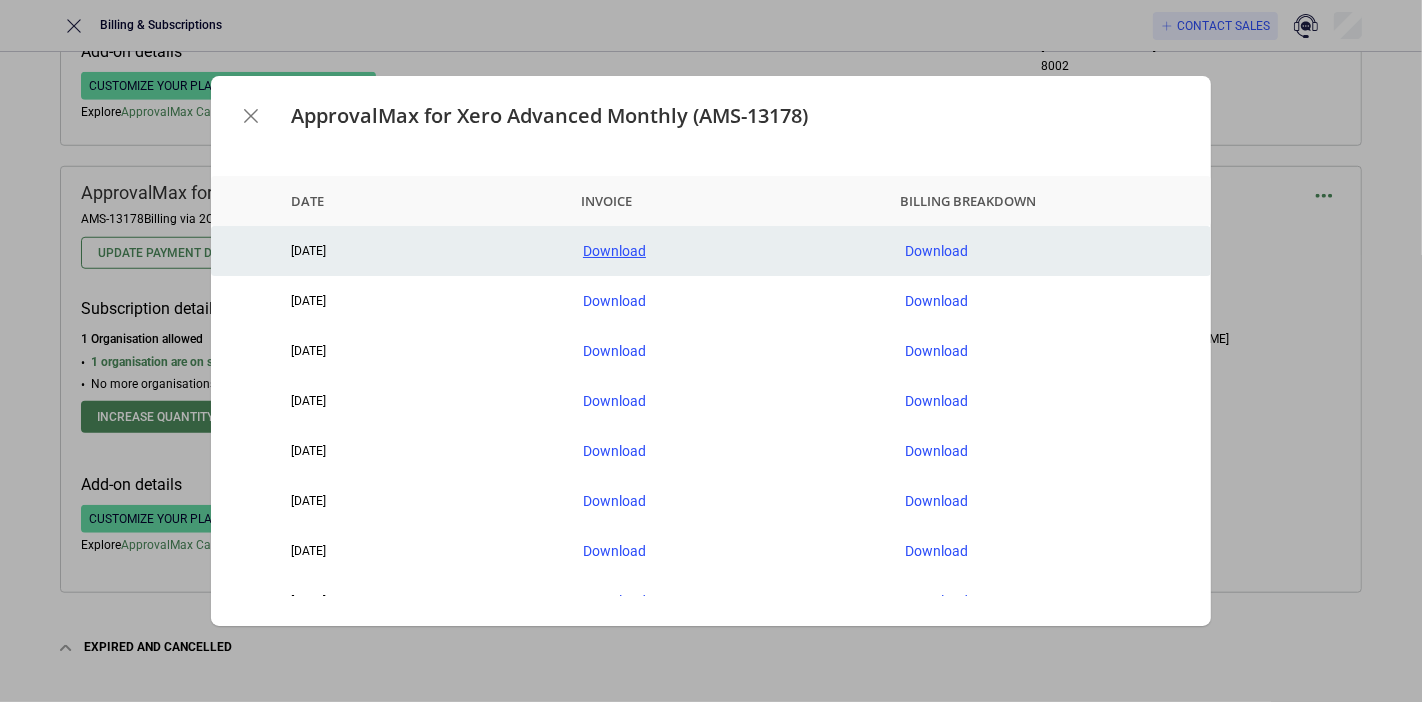 click on "Download" at bounding box center (728, 251) 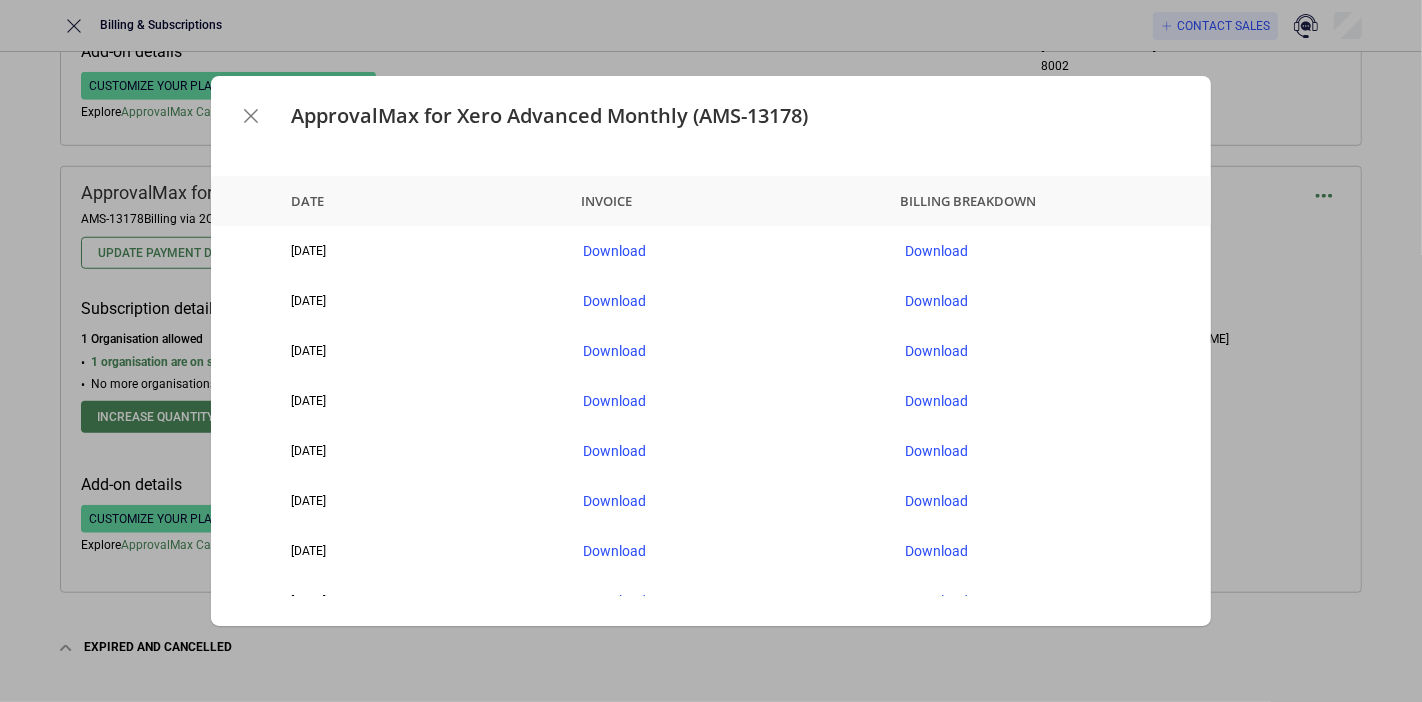 click at bounding box center [251, 116] 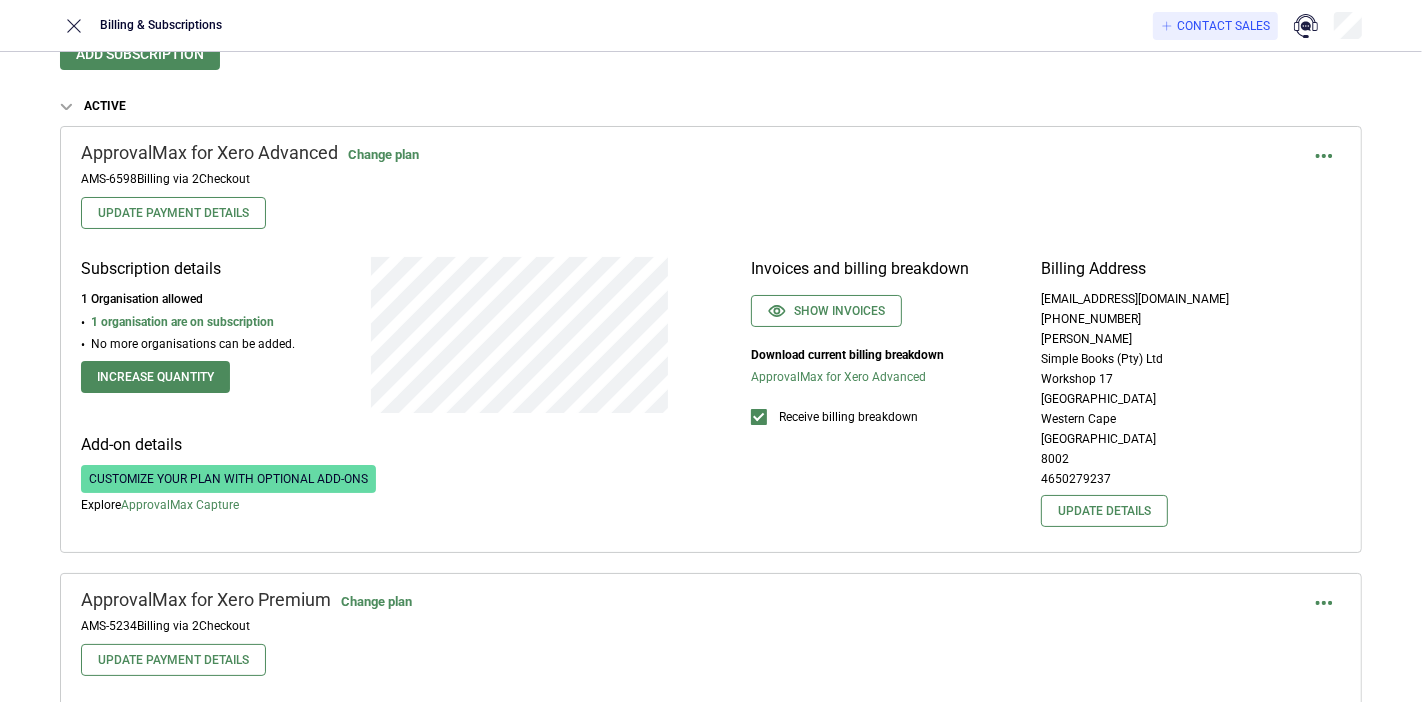 scroll, scrollTop: 0, scrollLeft: 0, axis: both 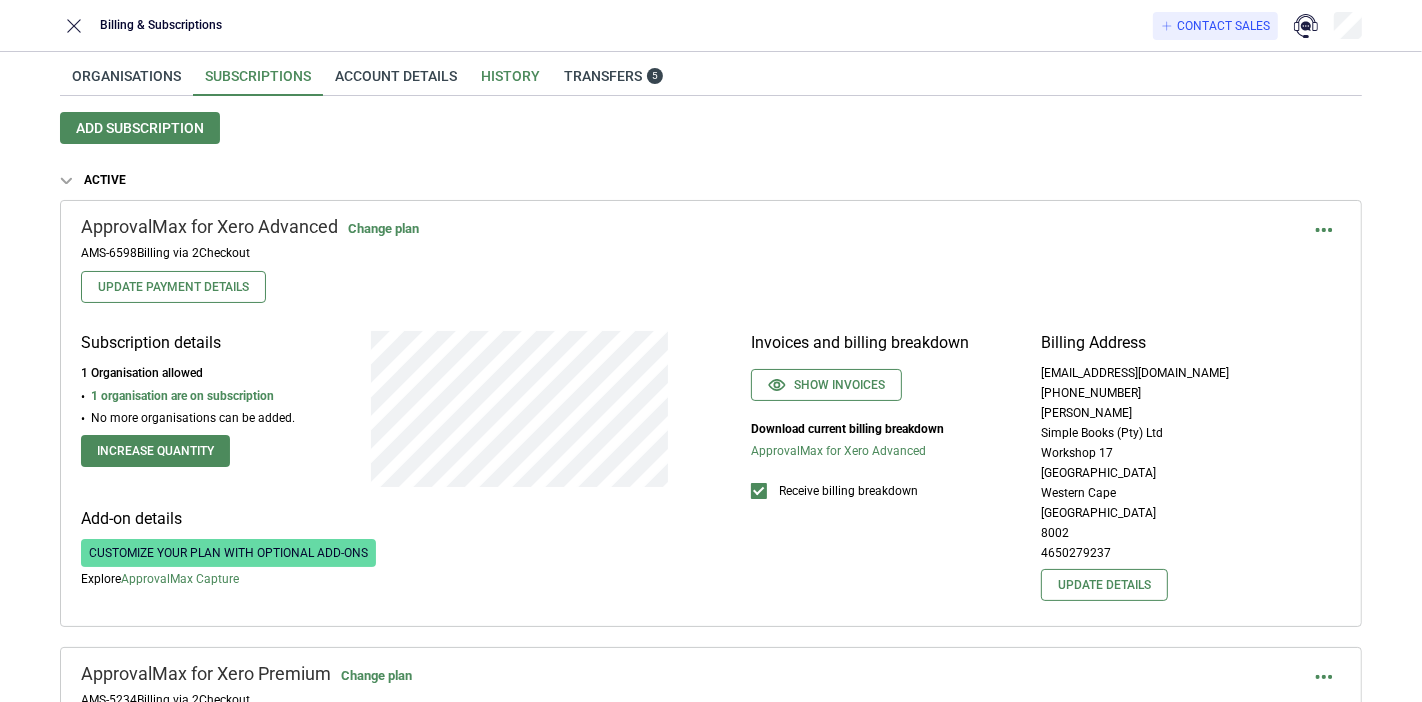 click on "History" at bounding box center [510, 82] 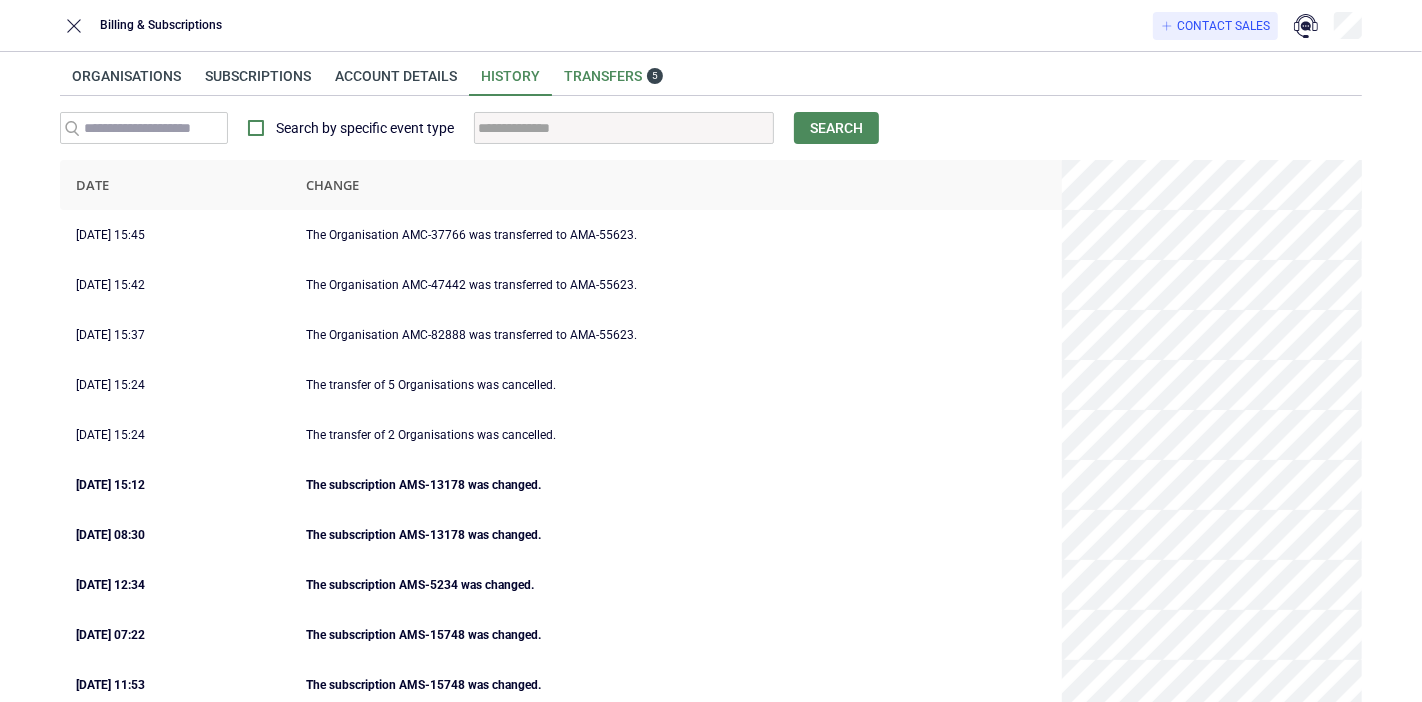 click on "Transfers 5" at bounding box center [613, 76] 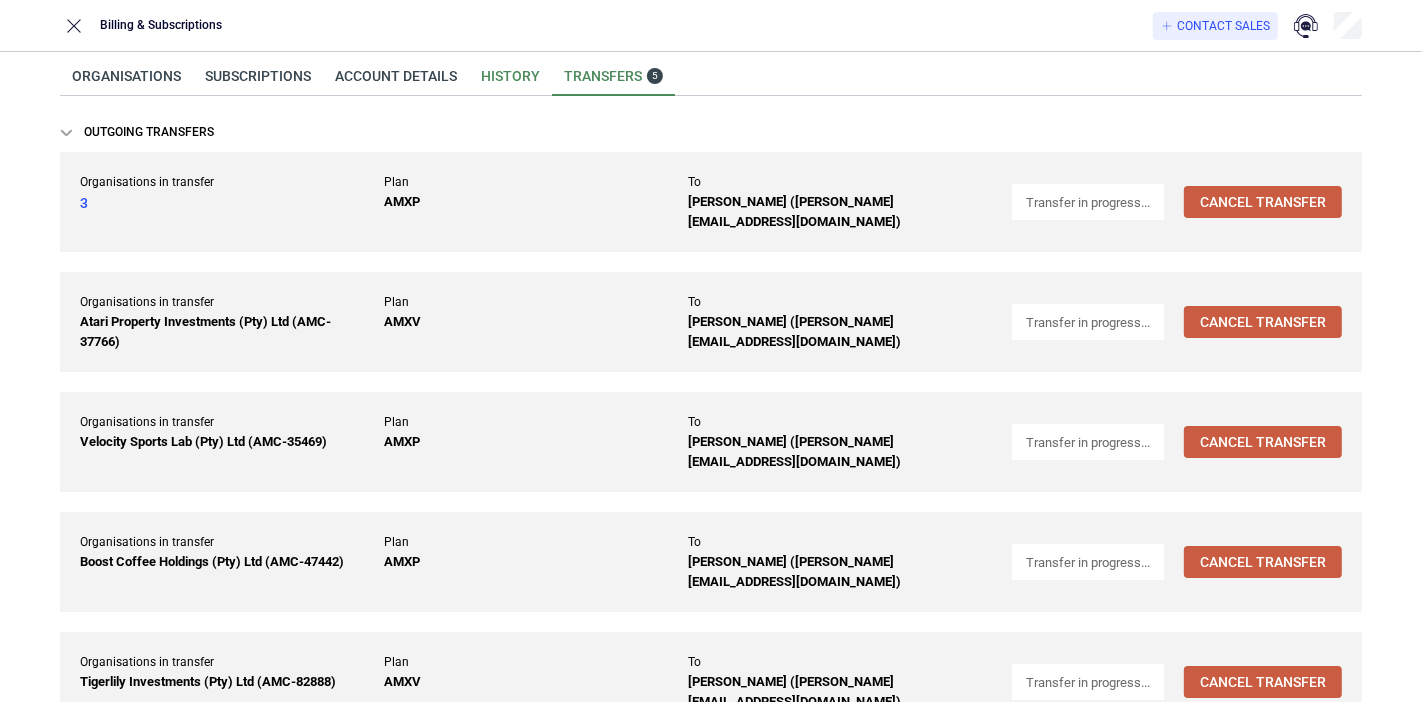 click on "History" at bounding box center (510, 82) 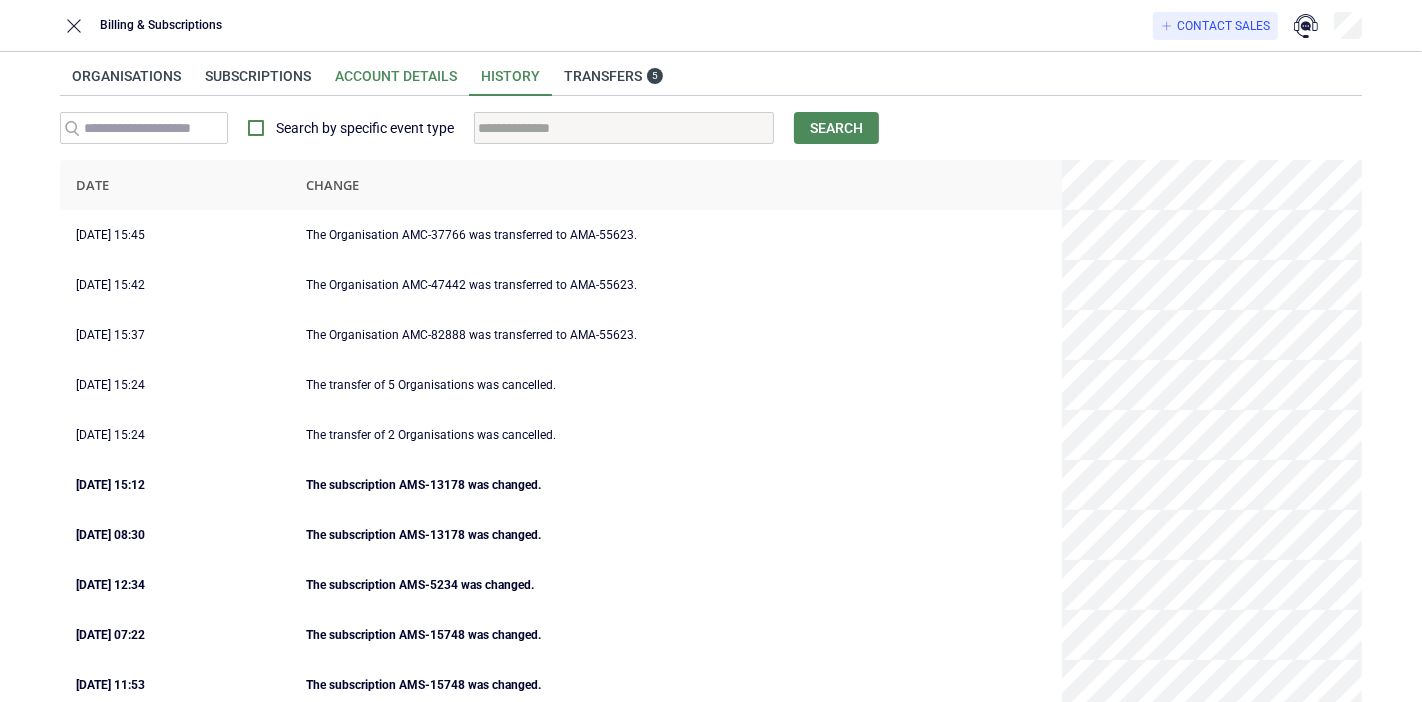 click on "Account details" at bounding box center [396, 82] 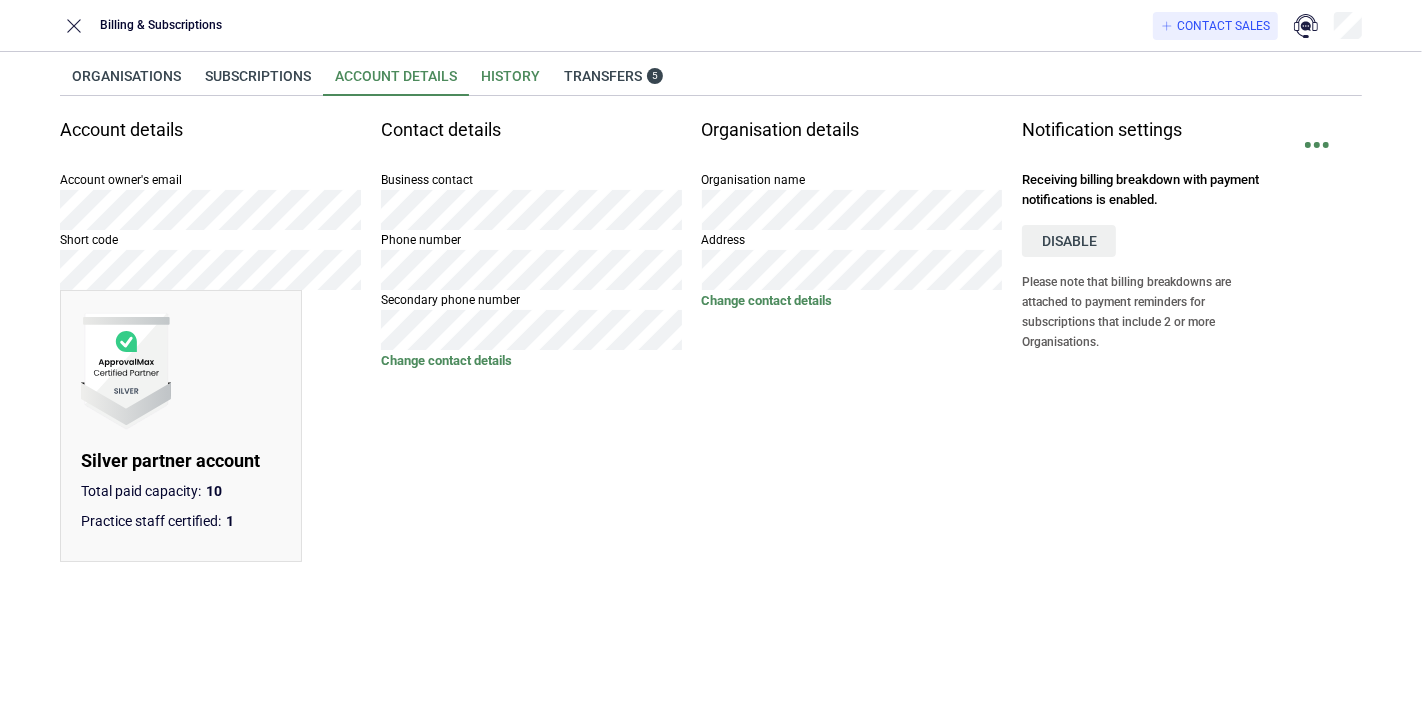 click on "History" at bounding box center [510, 82] 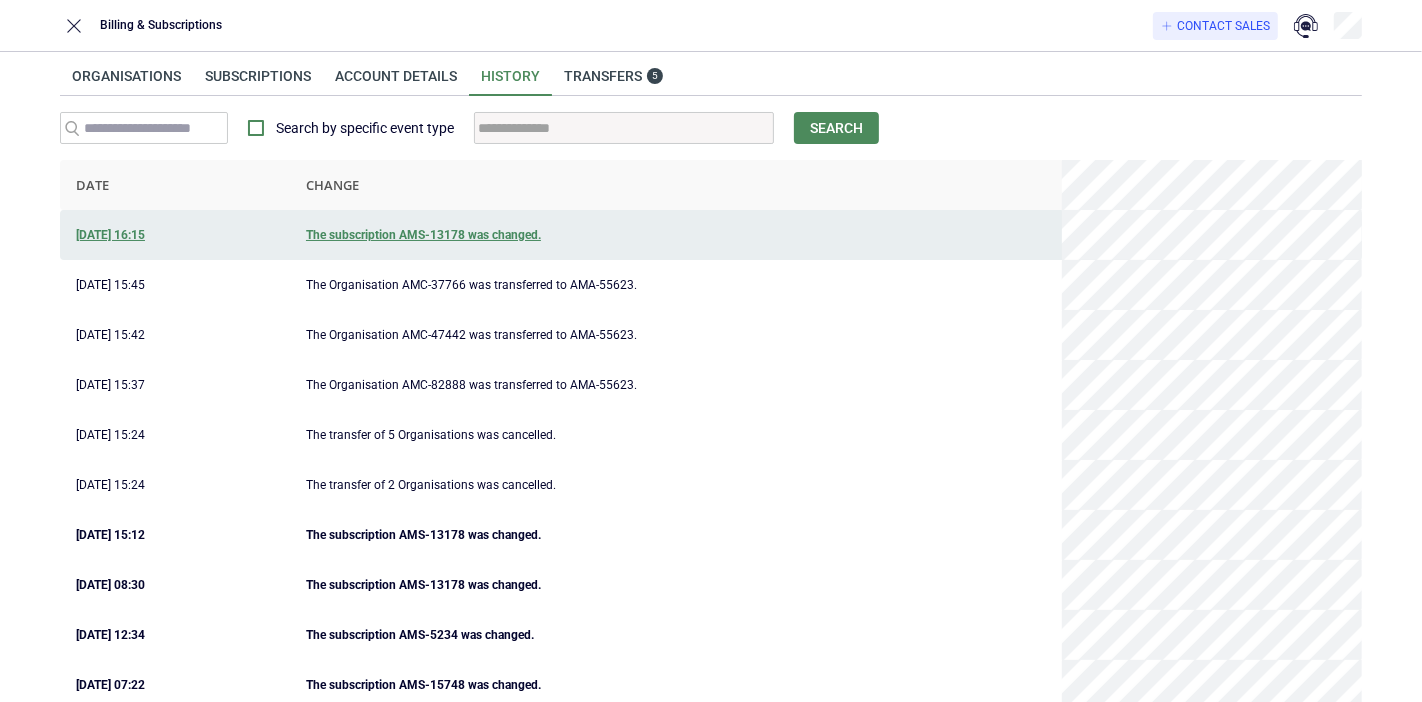 click on "The subscription AMS-13178 was changed." at bounding box center (676, 235) 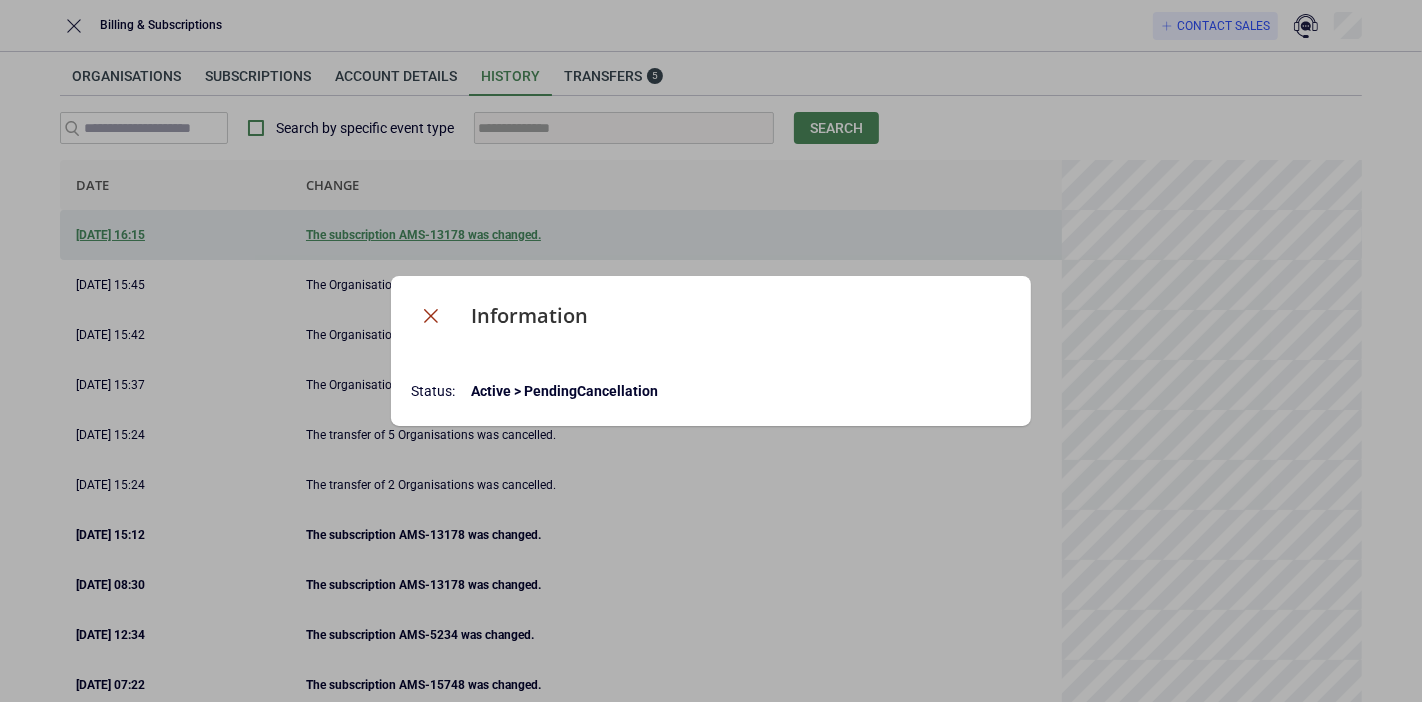 click 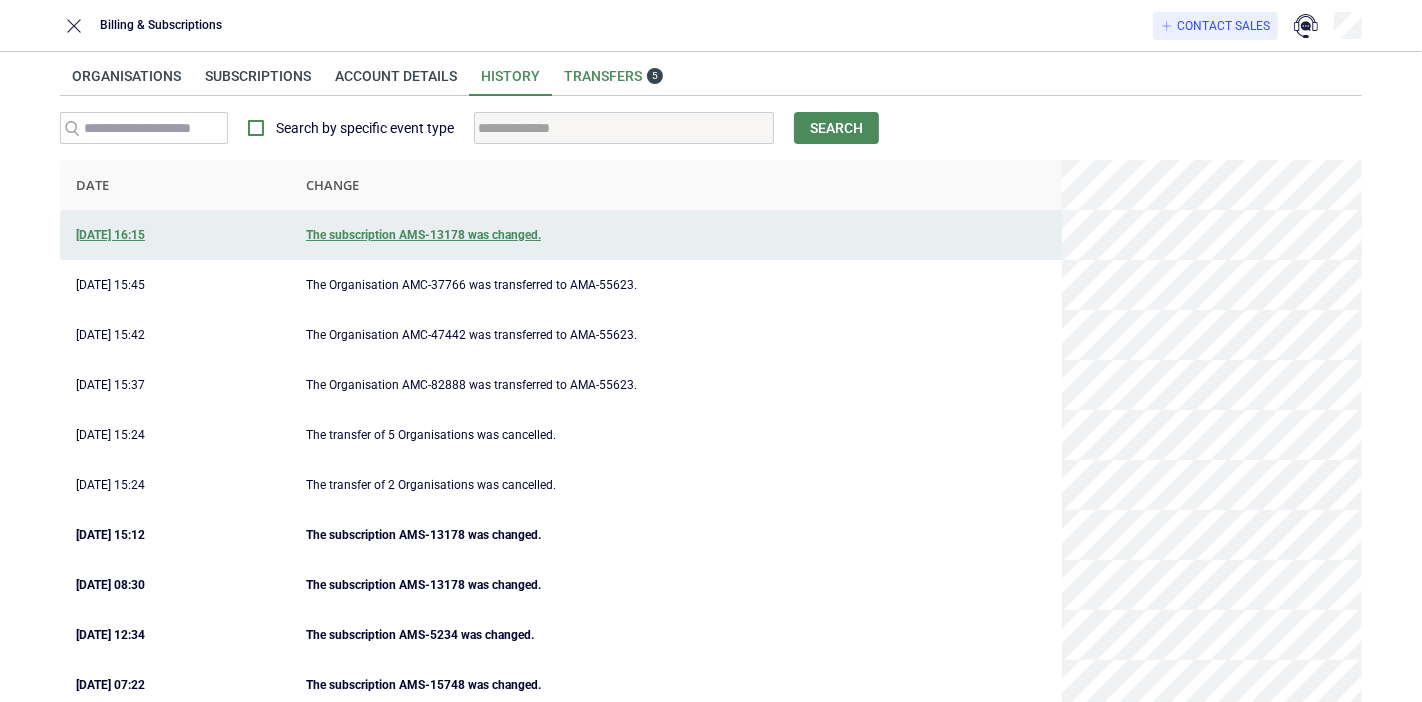 click on "Transfers 5" at bounding box center [613, 76] 